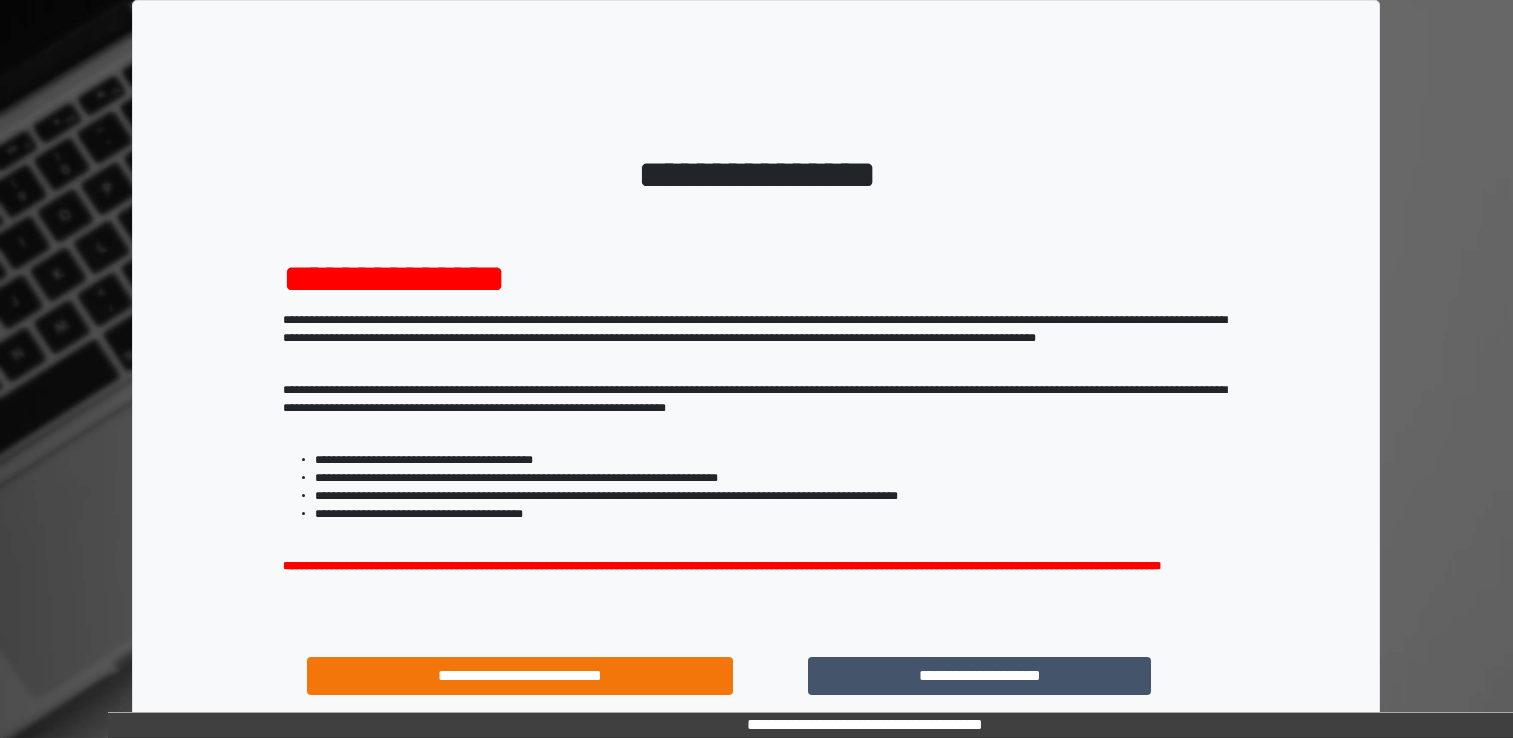 scroll, scrollTop: 0, scrollLeft: 0, axis: both 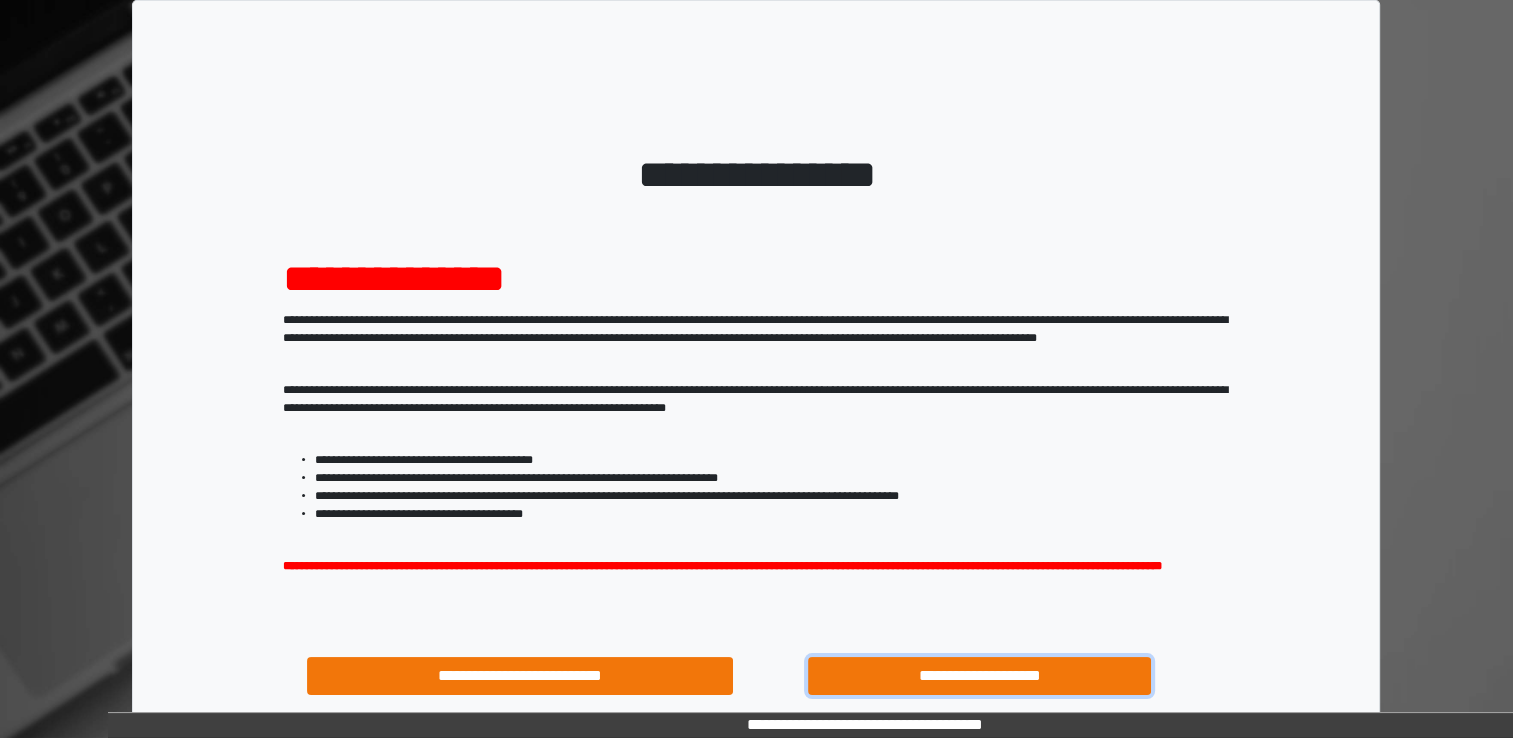click on "**********" at bounding box center (980, 676) 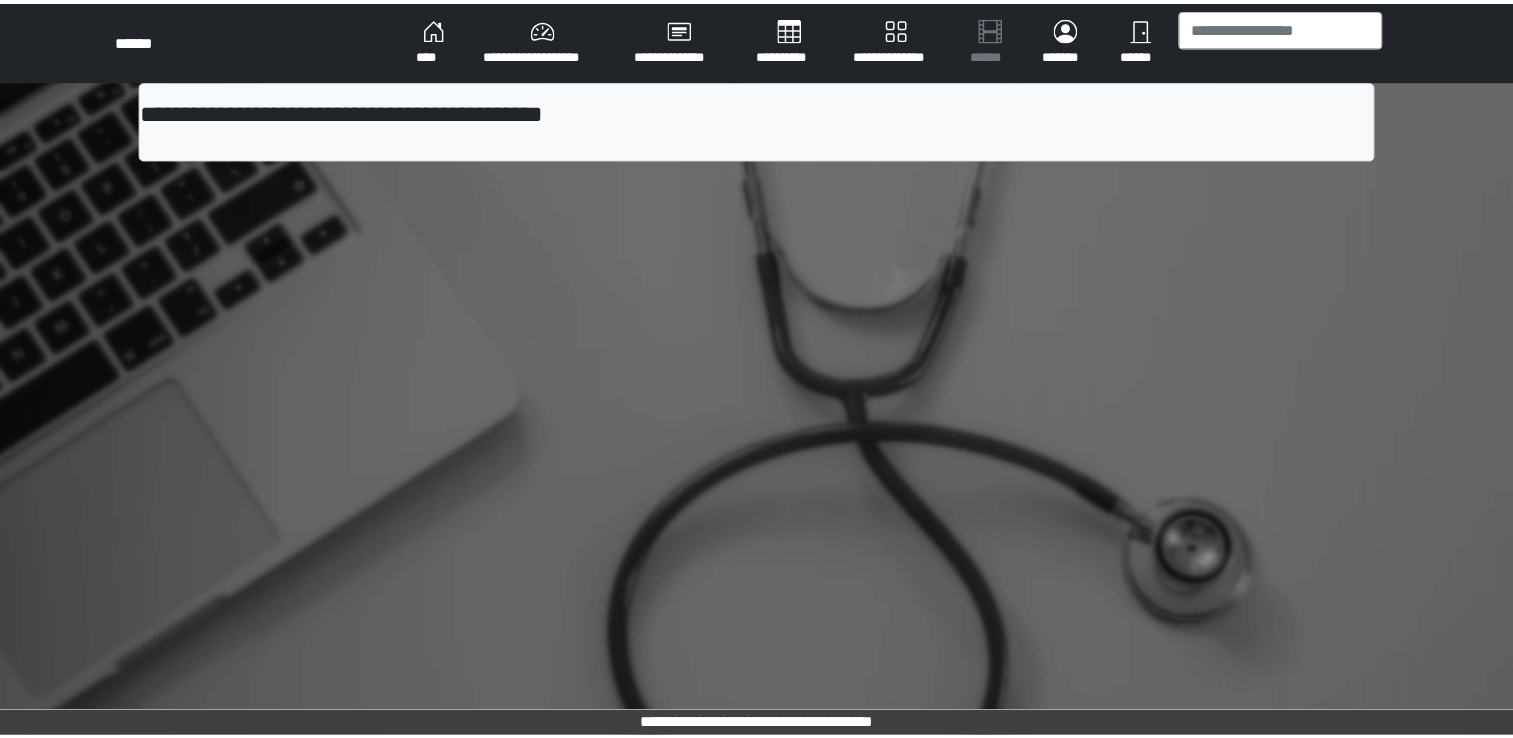 scroll, scrollTop: 0, scrollLeft: 0, axis: both 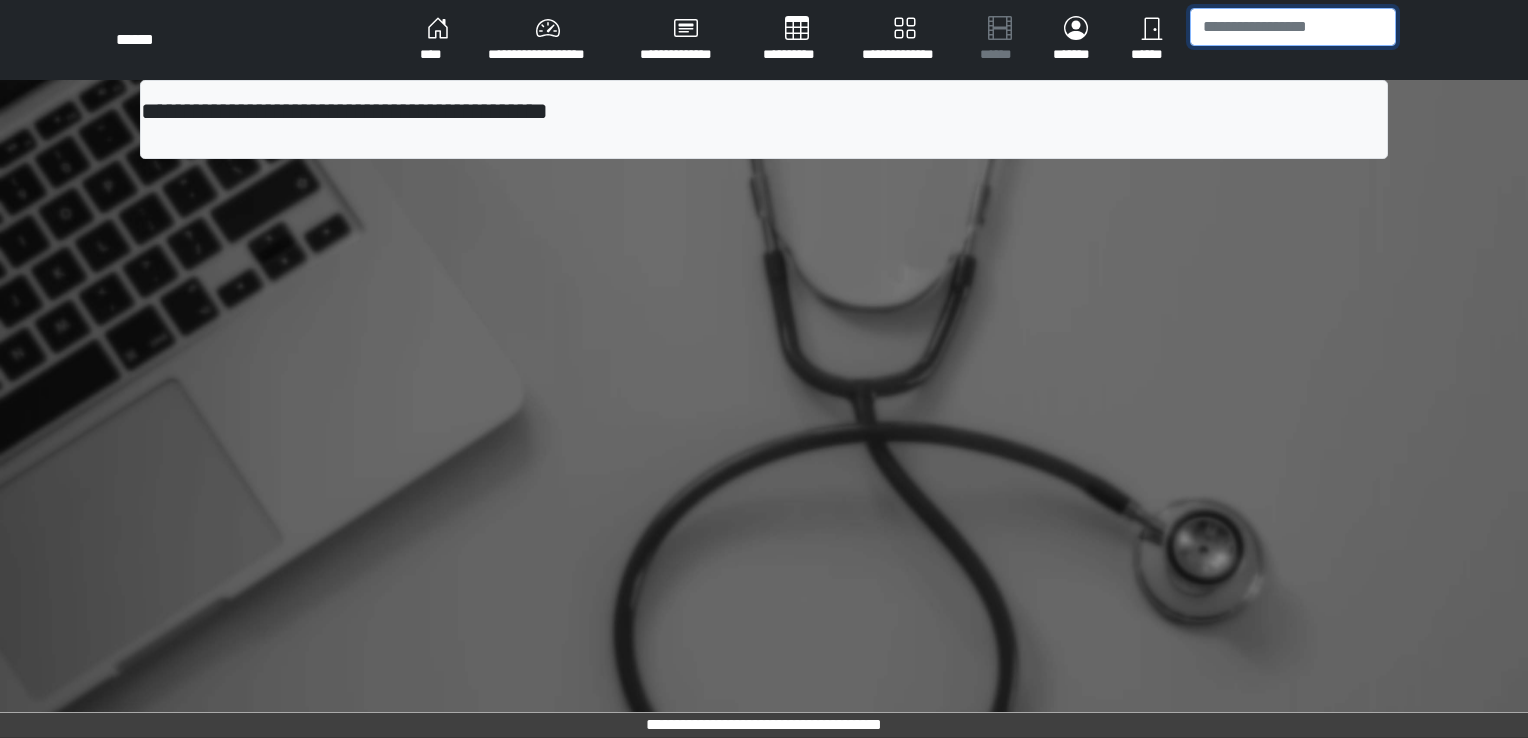 click at bounding box center [1293, 27] 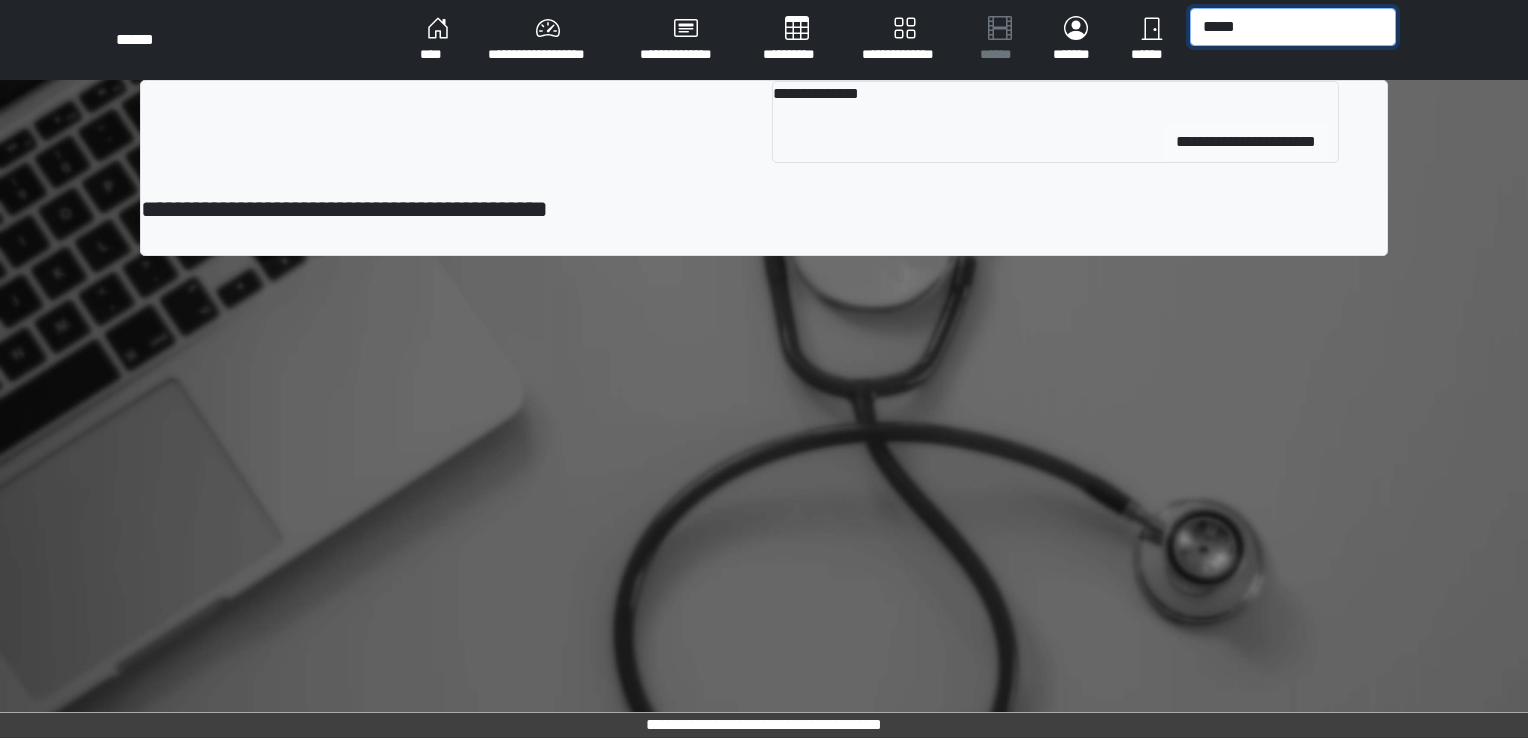 type on "*****" 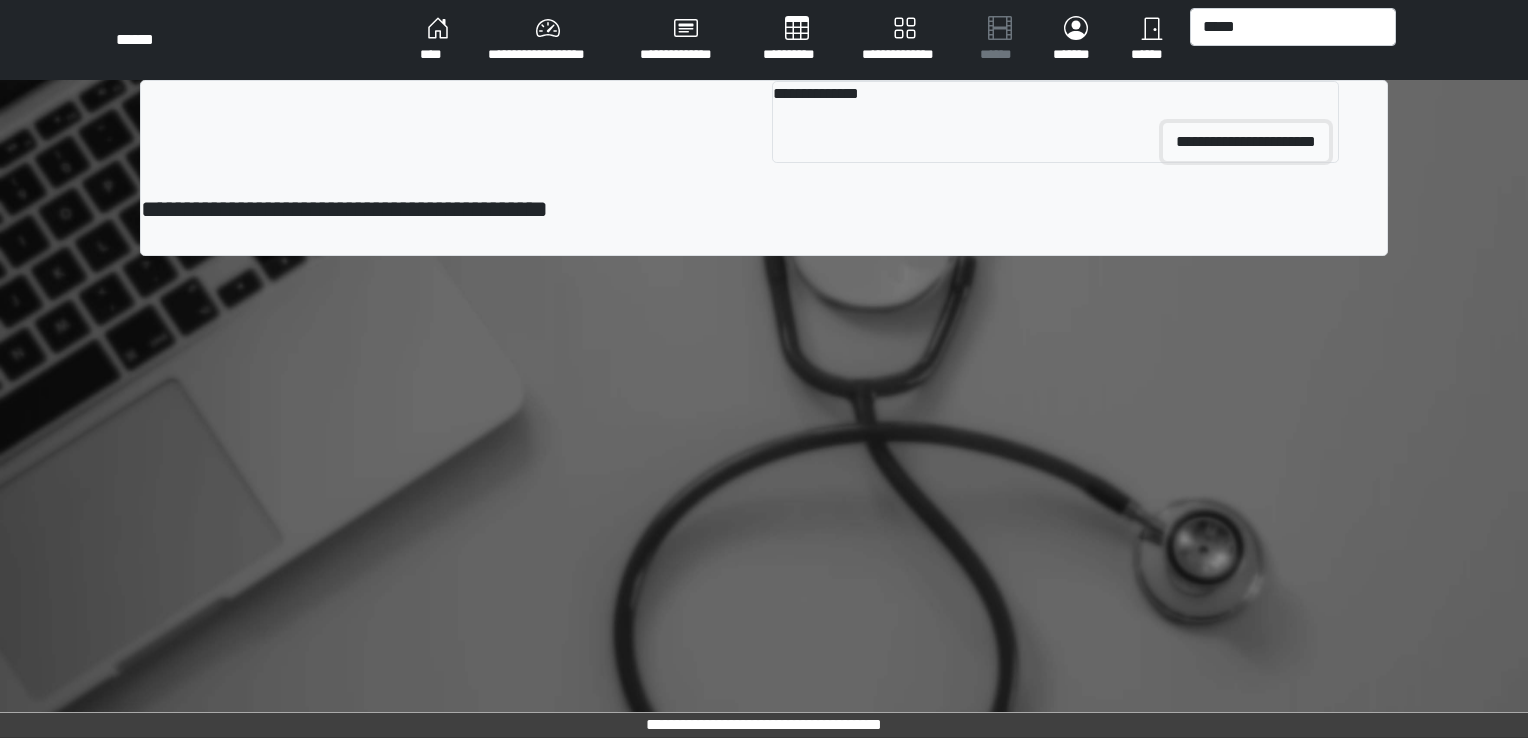 click on "**********" at bounding box center [1246, 142] 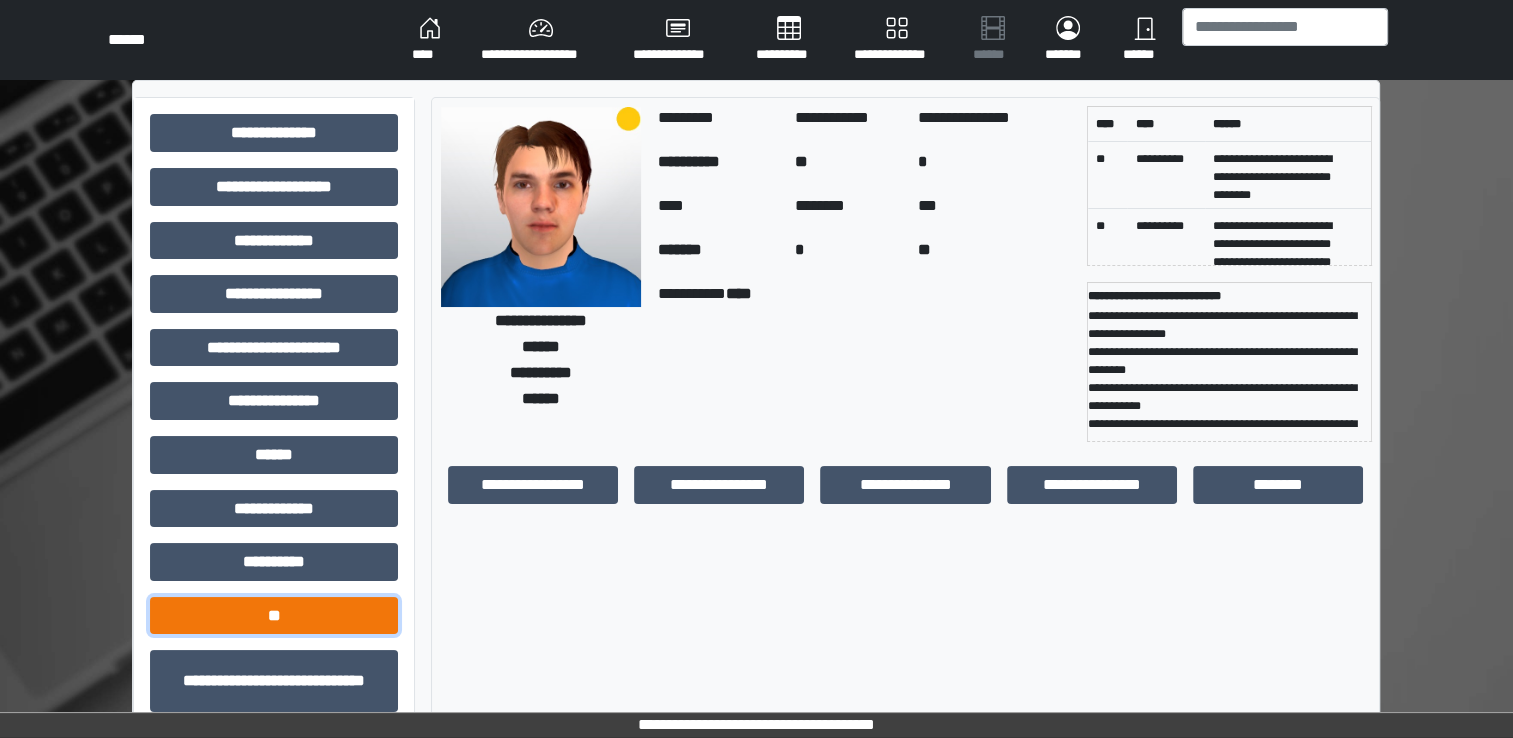 click on "**" at bounding box center (274, 616) 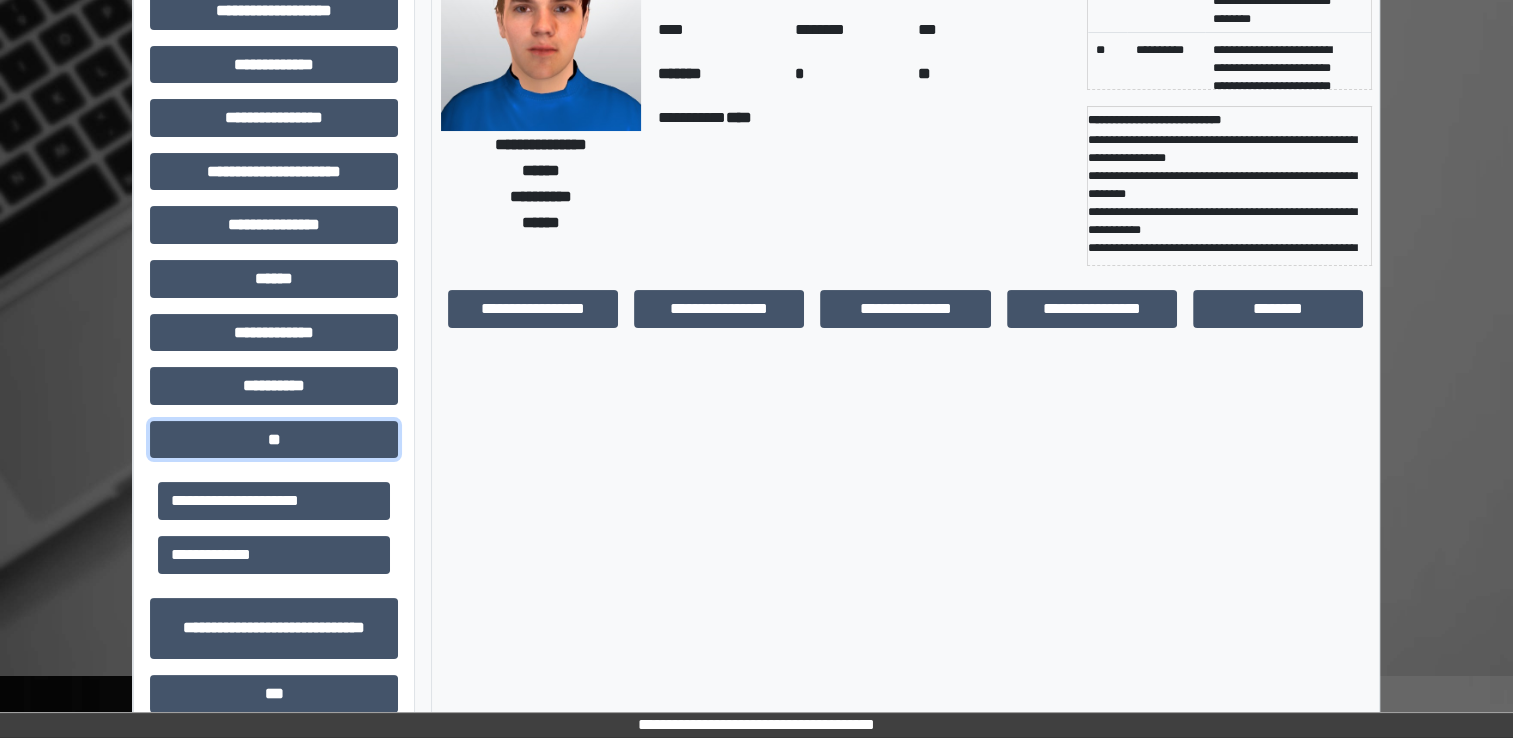 scroll, scrollTop: 189, scrollLeft: 0, axis: vertical 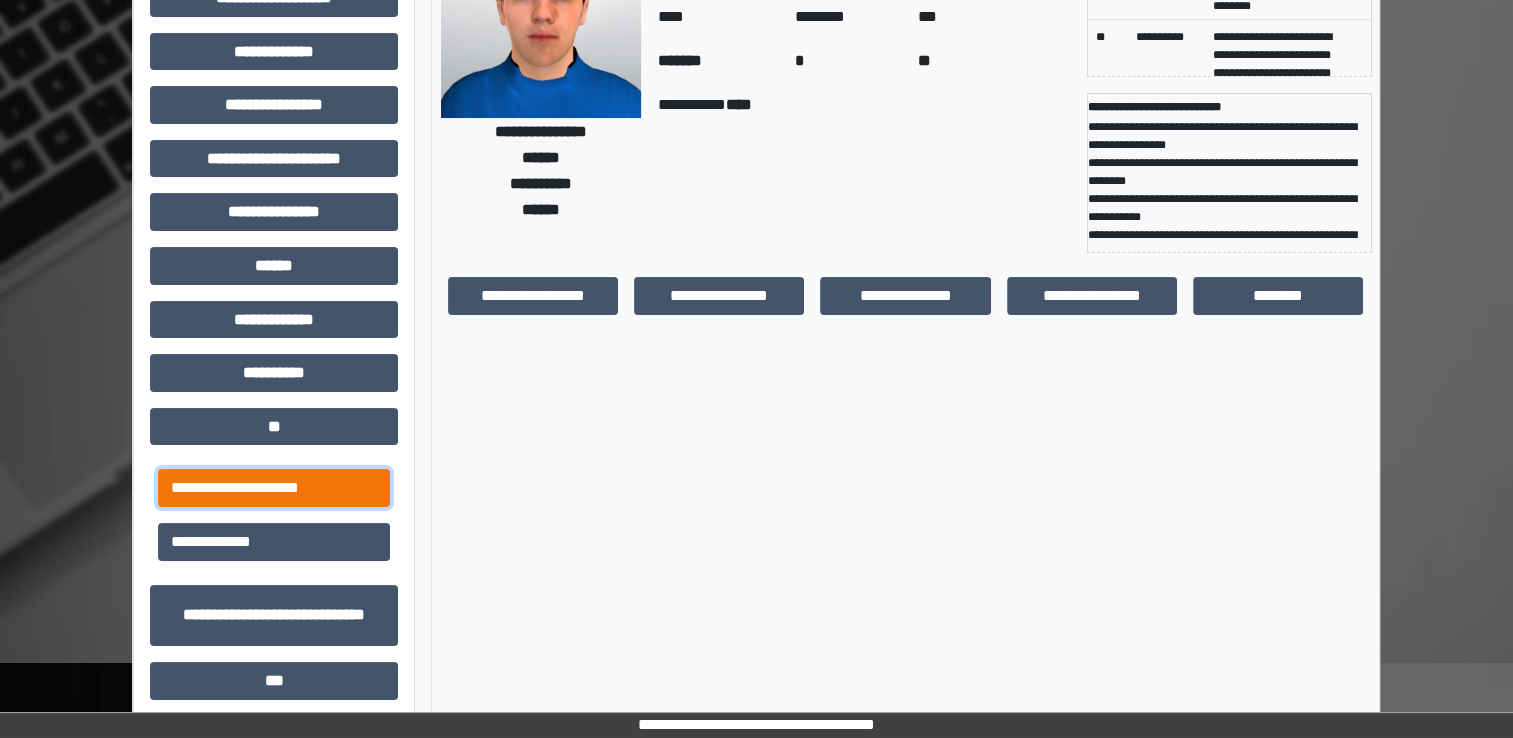 click on "**********" at bounding box center (274, 488) 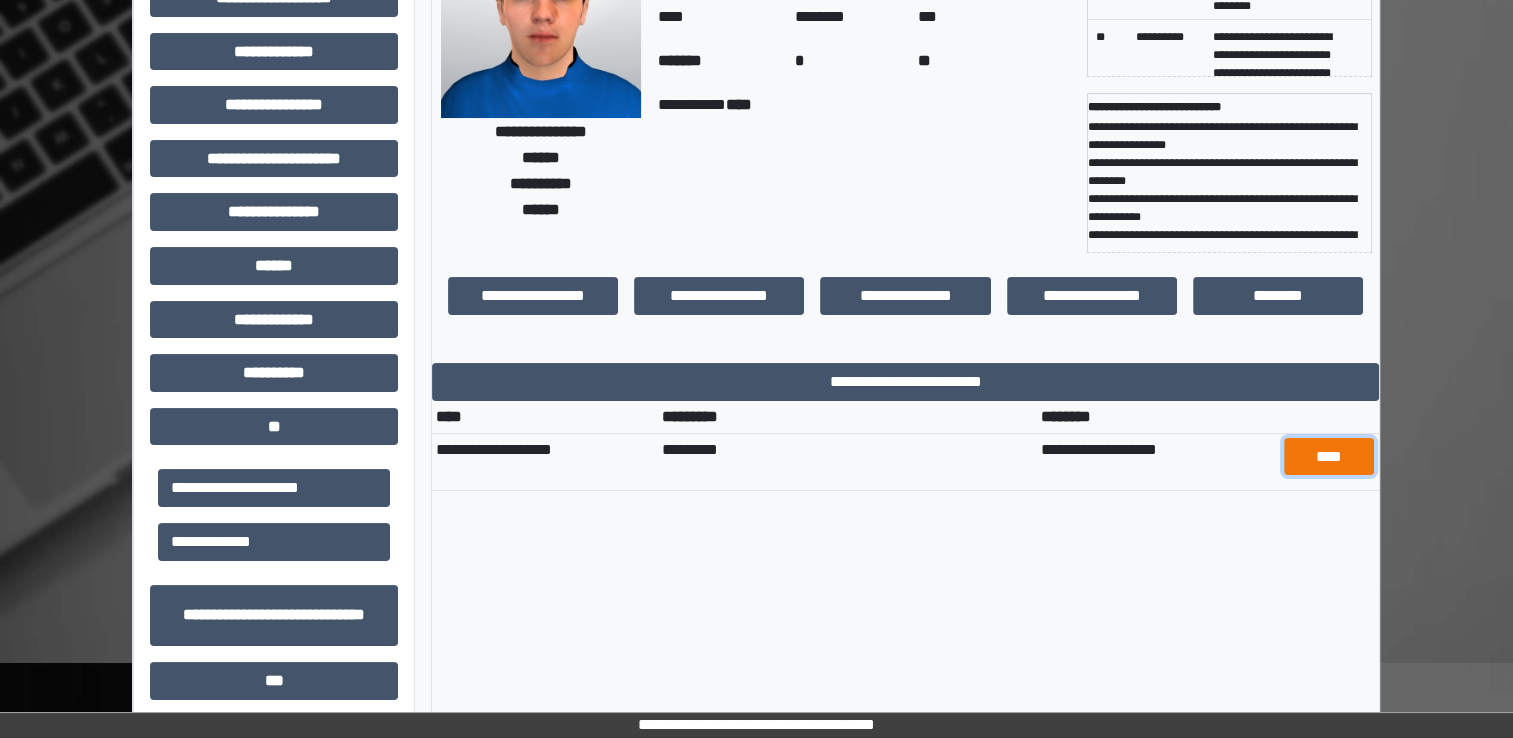 click on "****" at bounding box center (1329, 457) 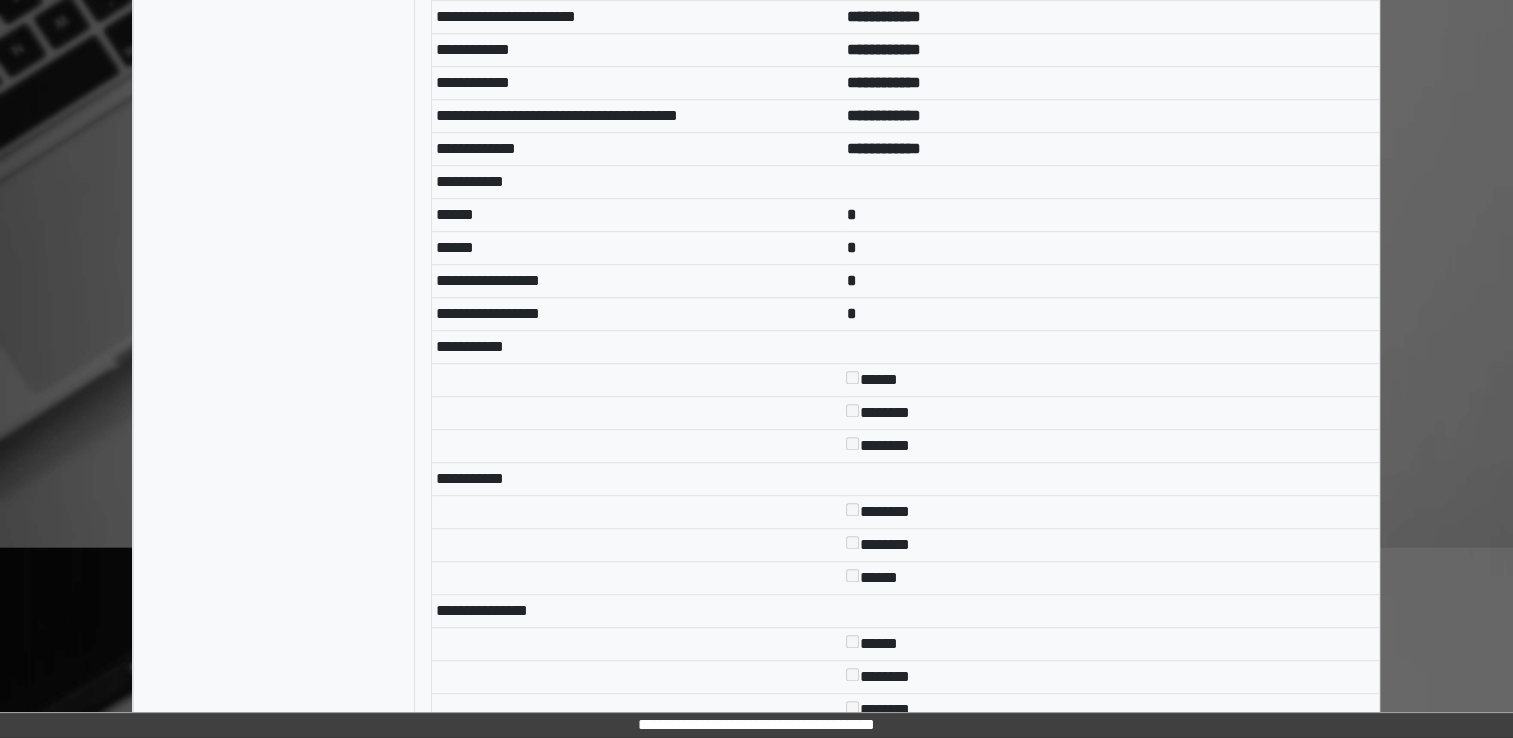 scroll, scrollTop: 0, scrollLeft: 0, axis: both 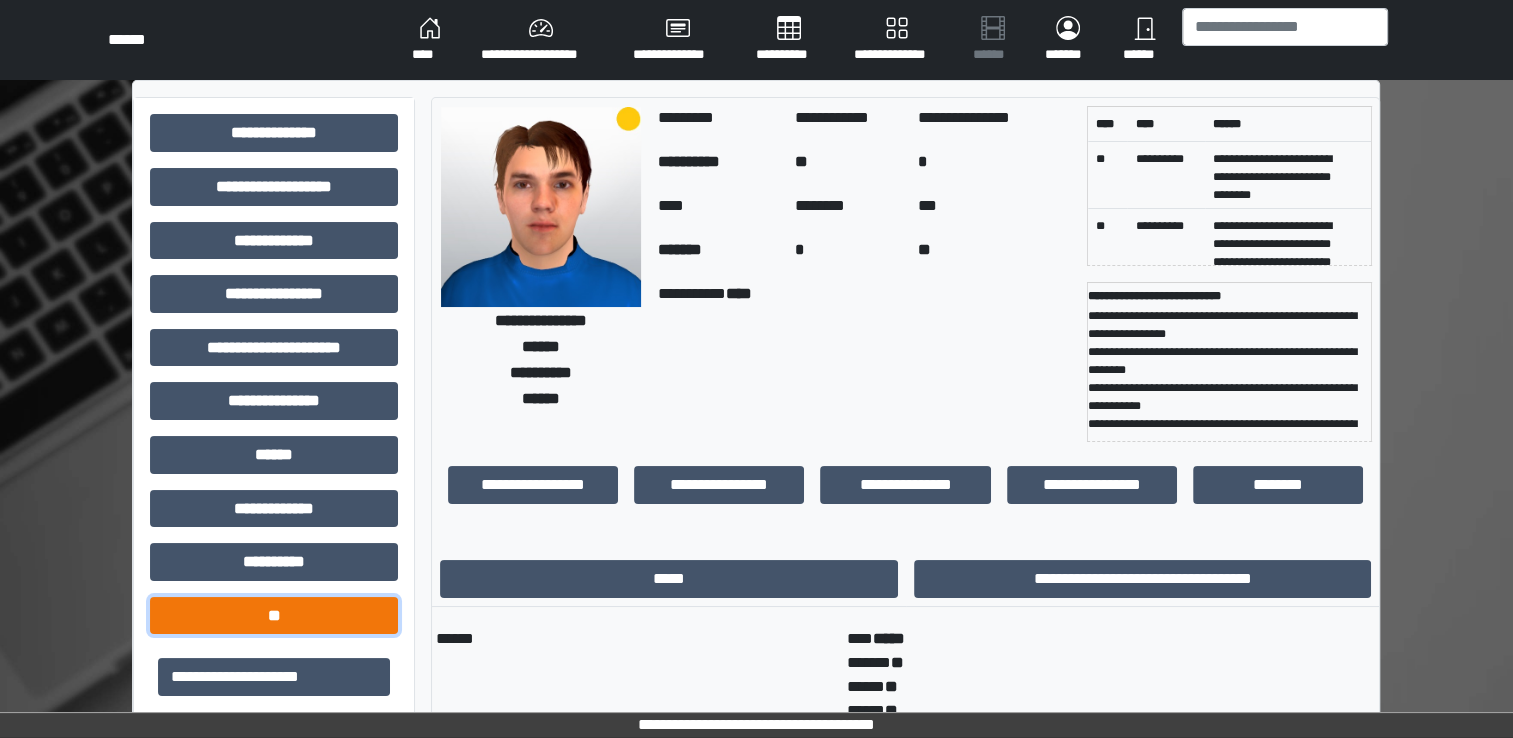 click on "**" at bounding box center (274, 616) 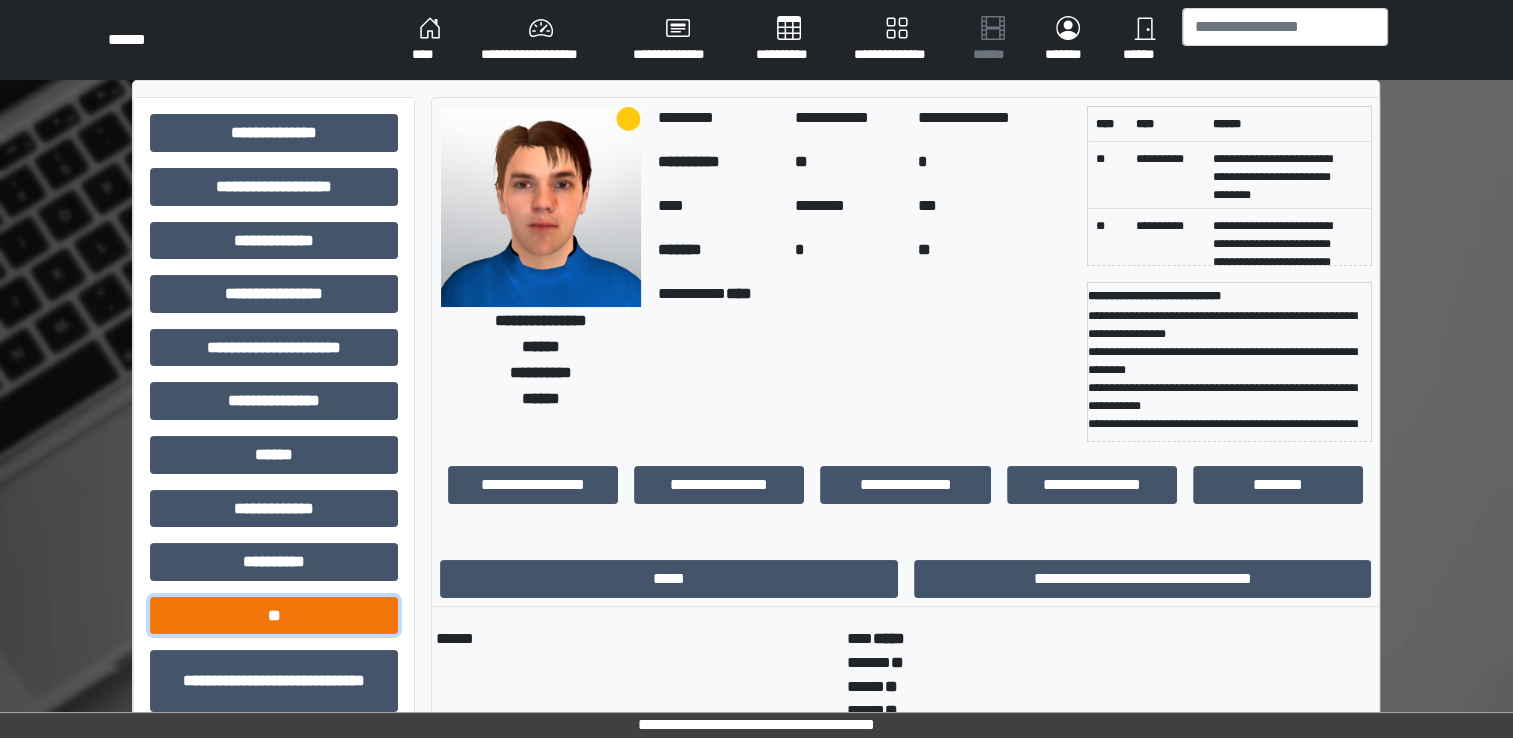 click on "**" at bounding box center [274, 616] 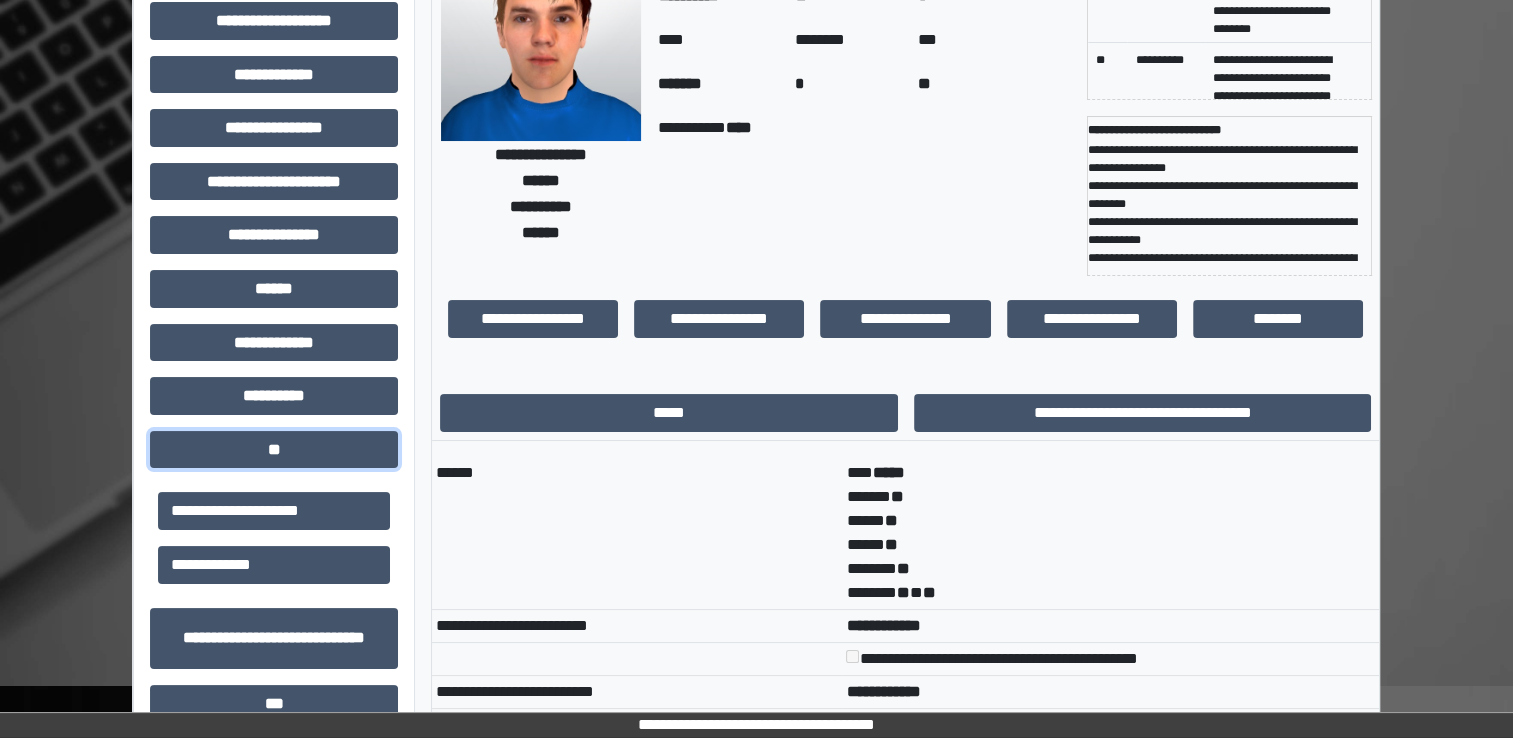 scroll, scrollTop: 211, scrollLeft: 0, axis: vertical 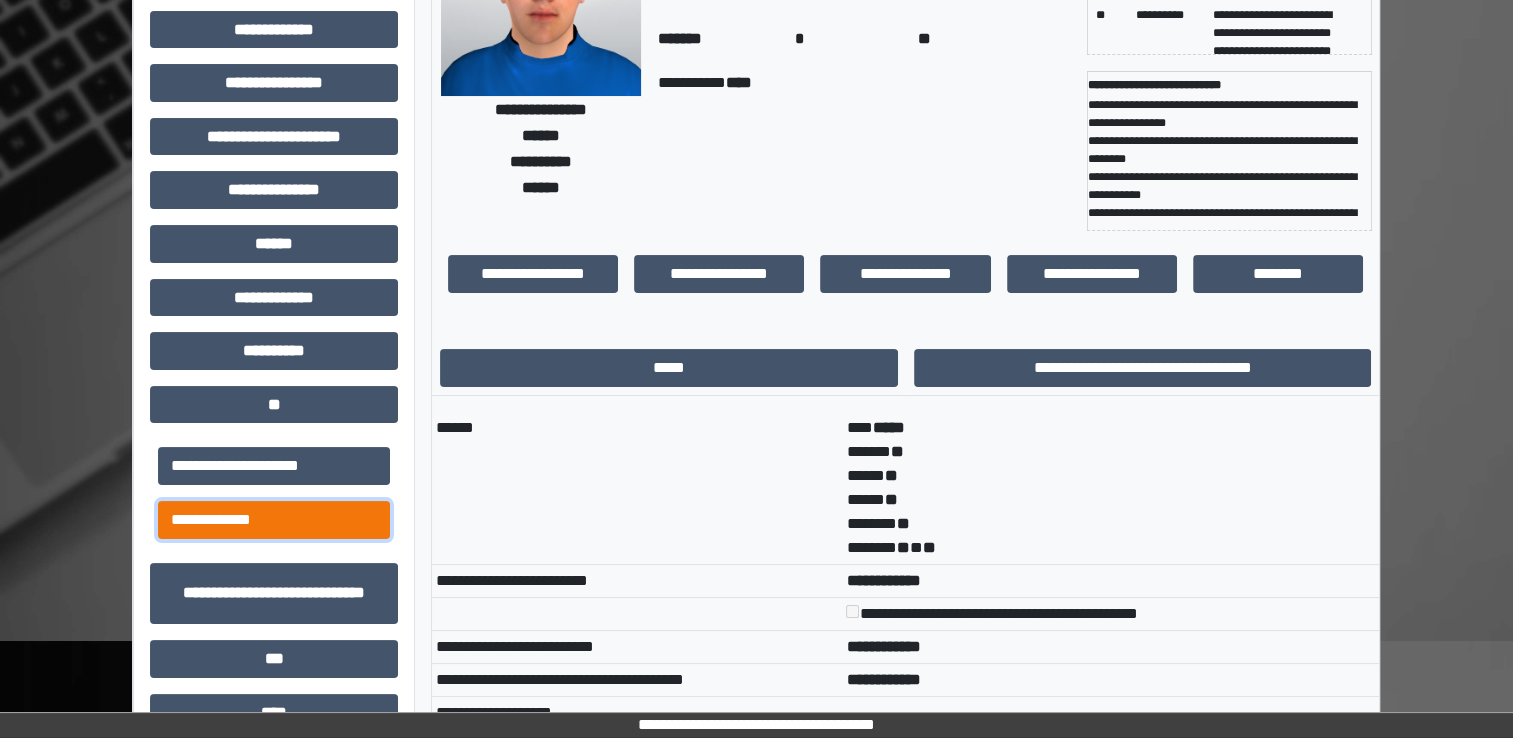 click on "**********" at bounding box center [274, 520] 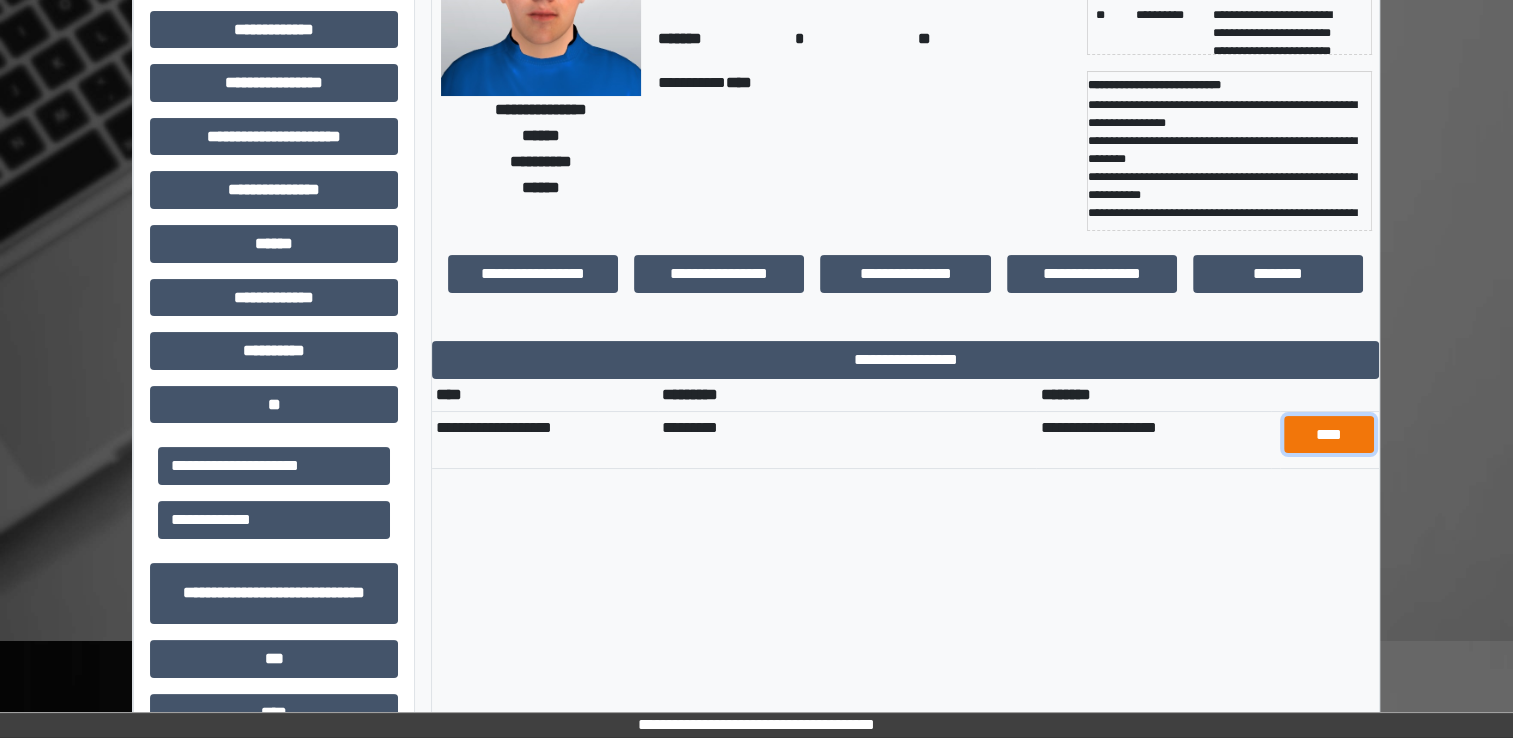 click on "****" at bounding box center (1329, 435) 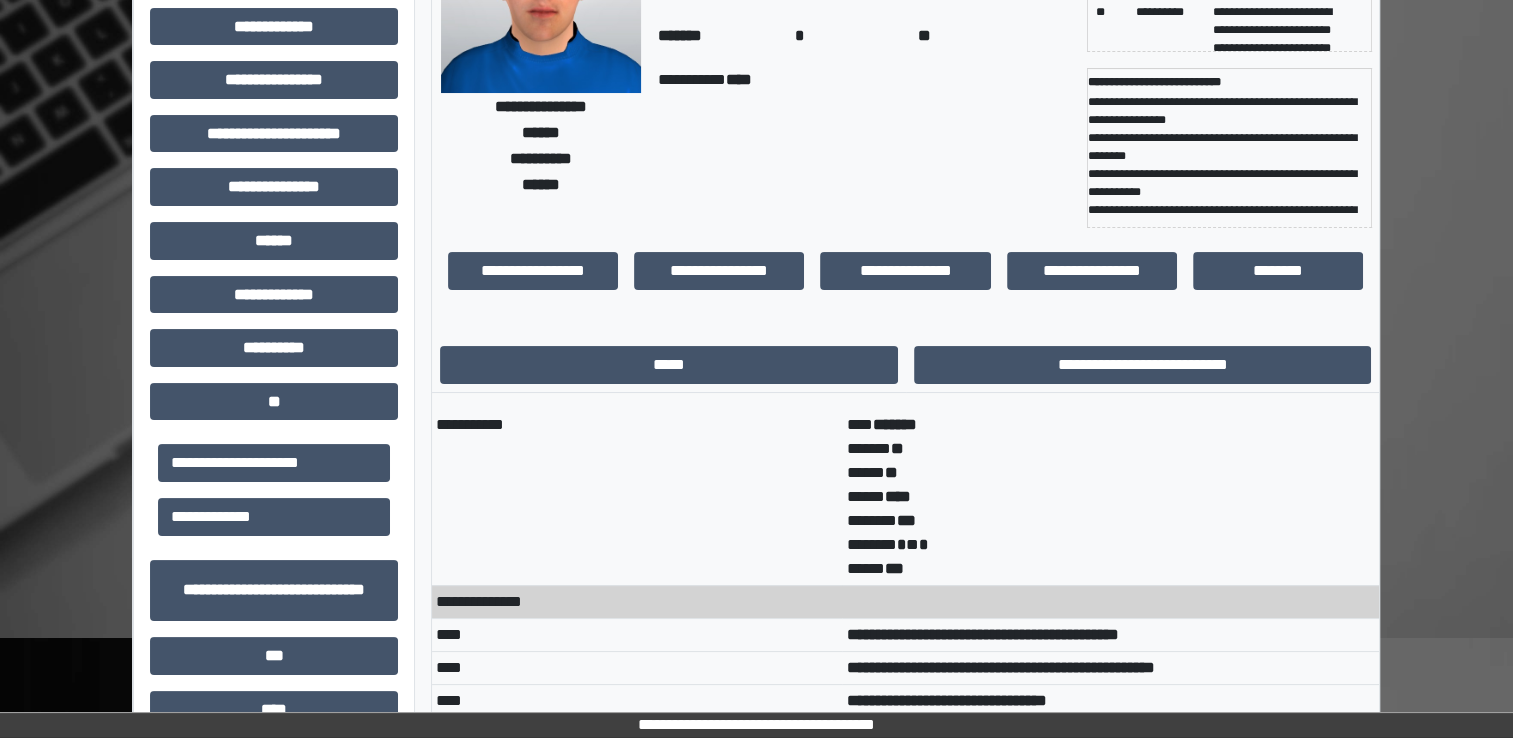 scroll, scrollTop: 219, scrollLeft: 0, axis: vertical 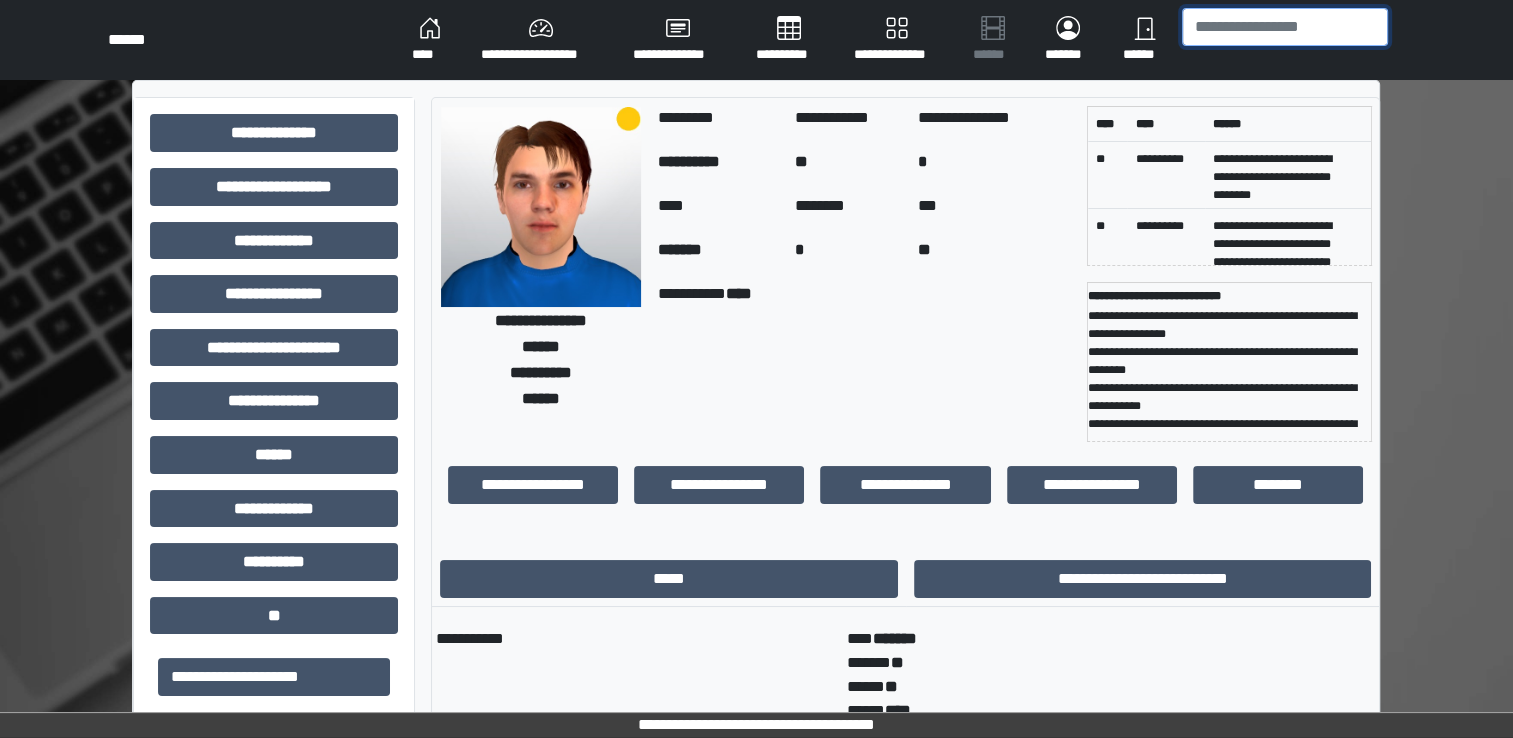 click at bounding box center (1285, 27) 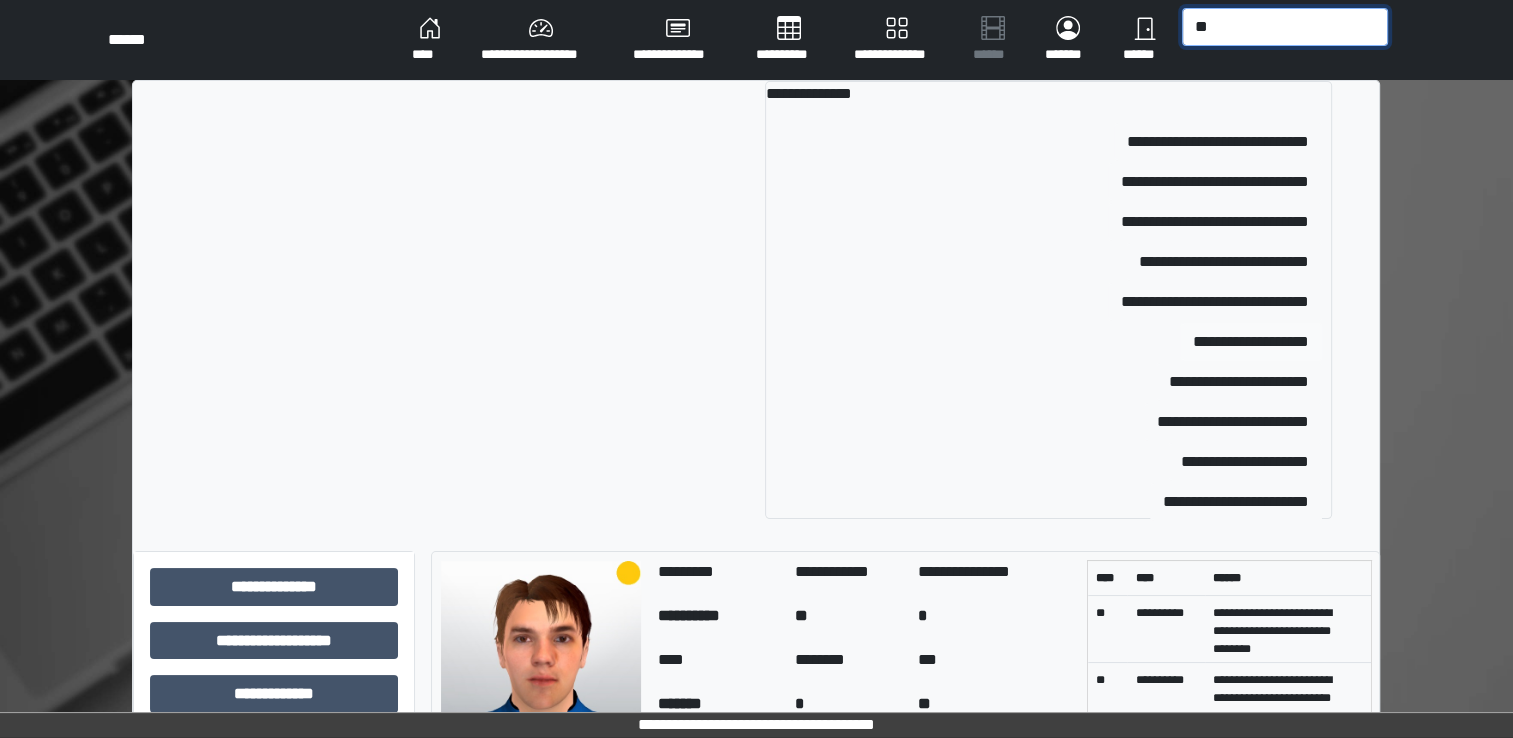 type on "**" 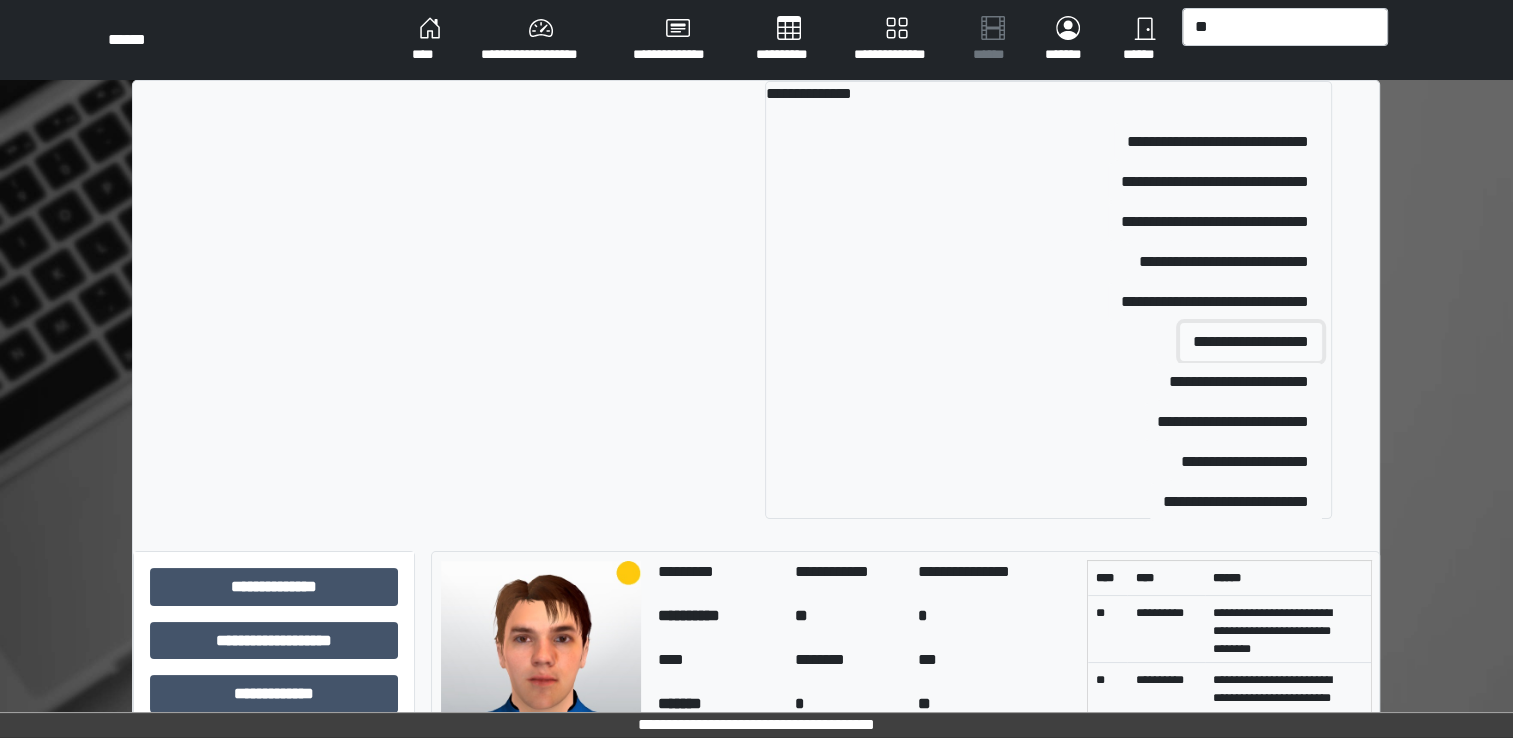 click on "**********" at bounding box center [1251, 342] 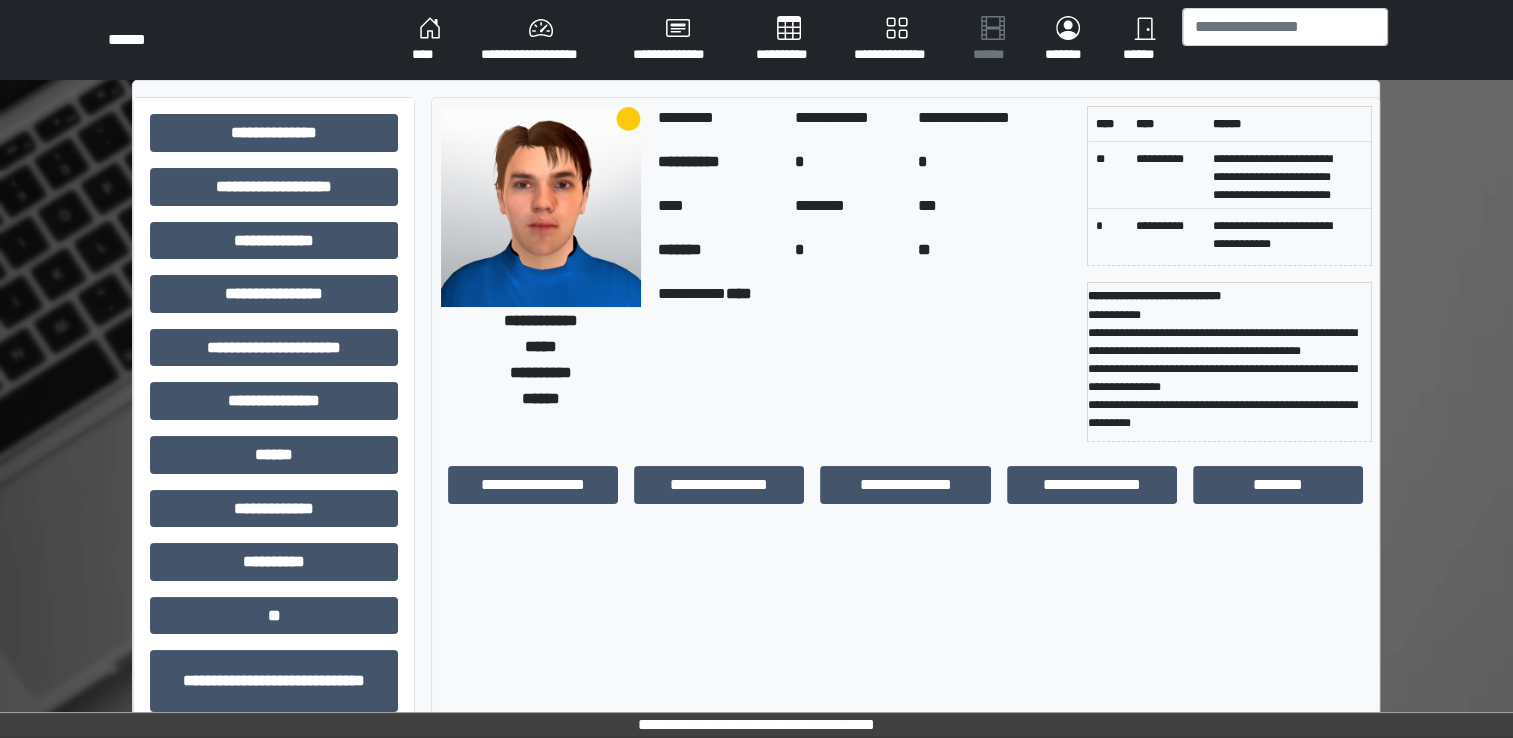 scroll, scrollTop: 252, scrollLeft: 0, axis: vertical 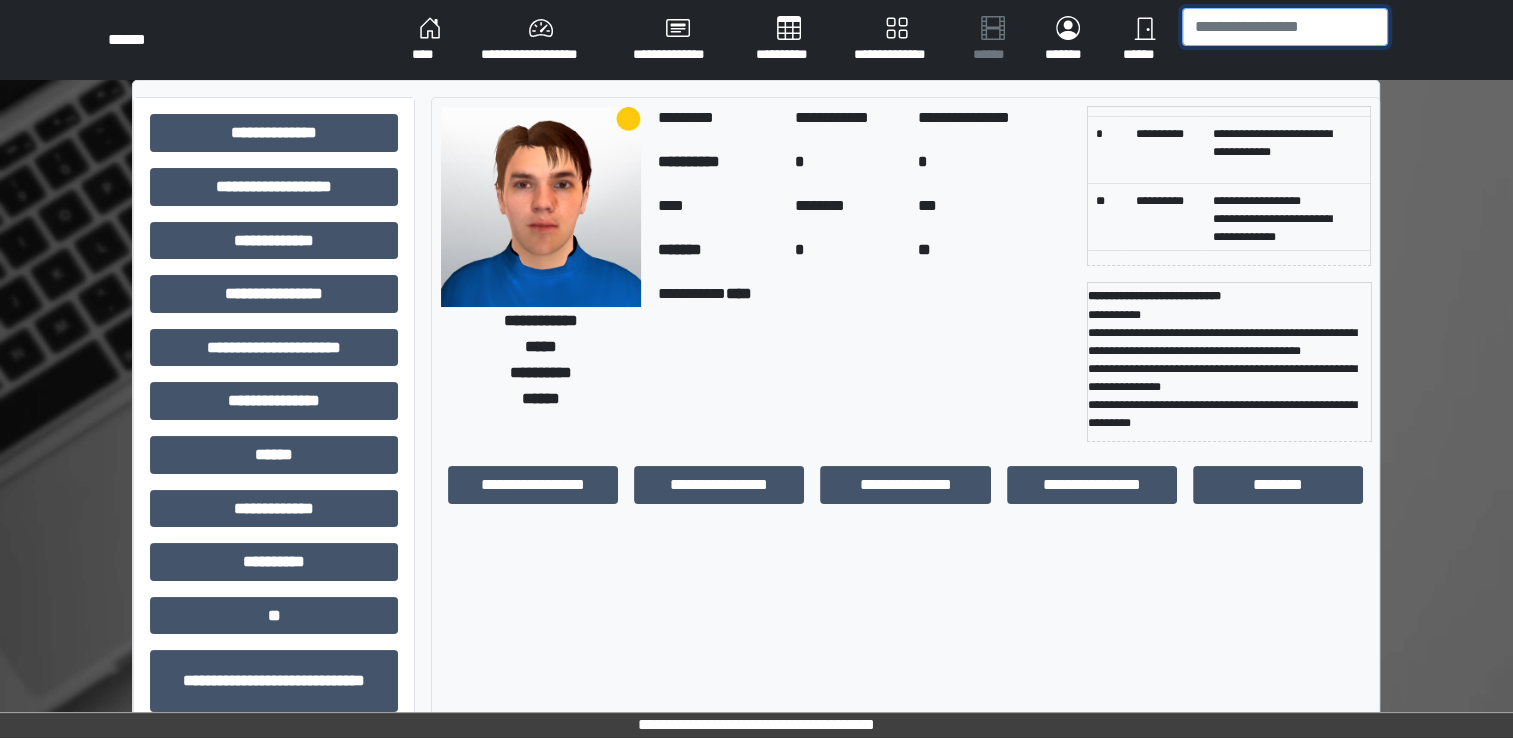 click at bounding box center [1285, 27] 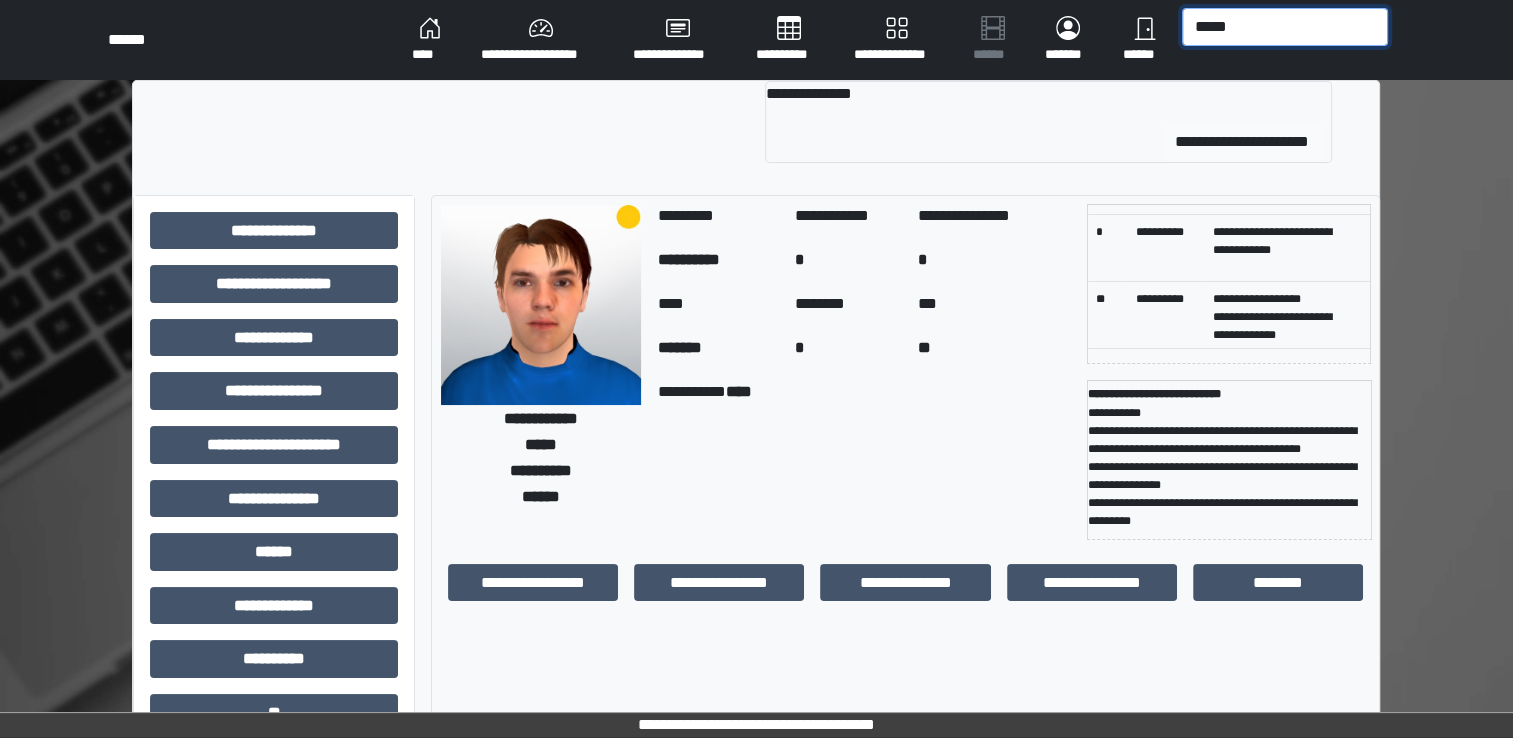 type on "*****" 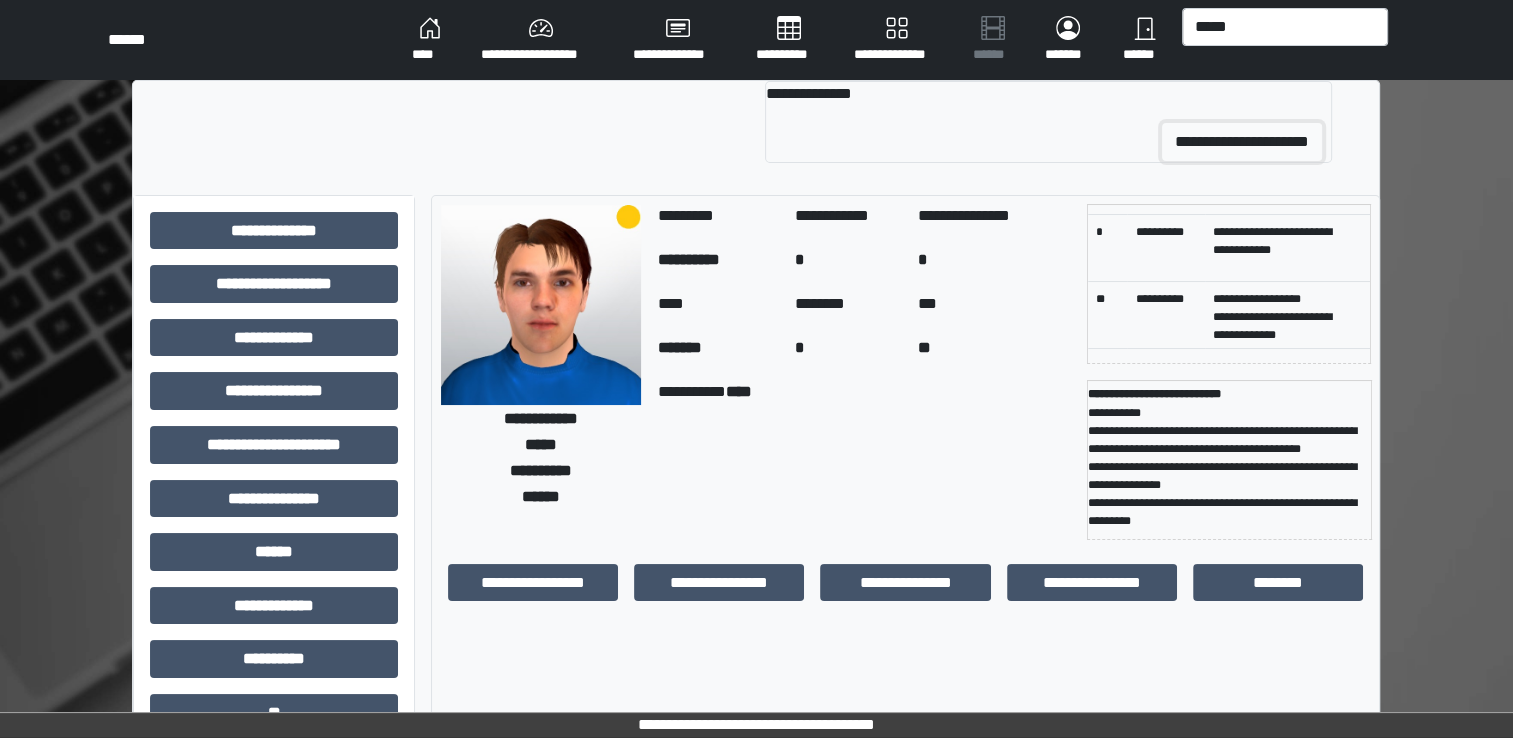 click on "**********" at bounding box center (1242, 142) 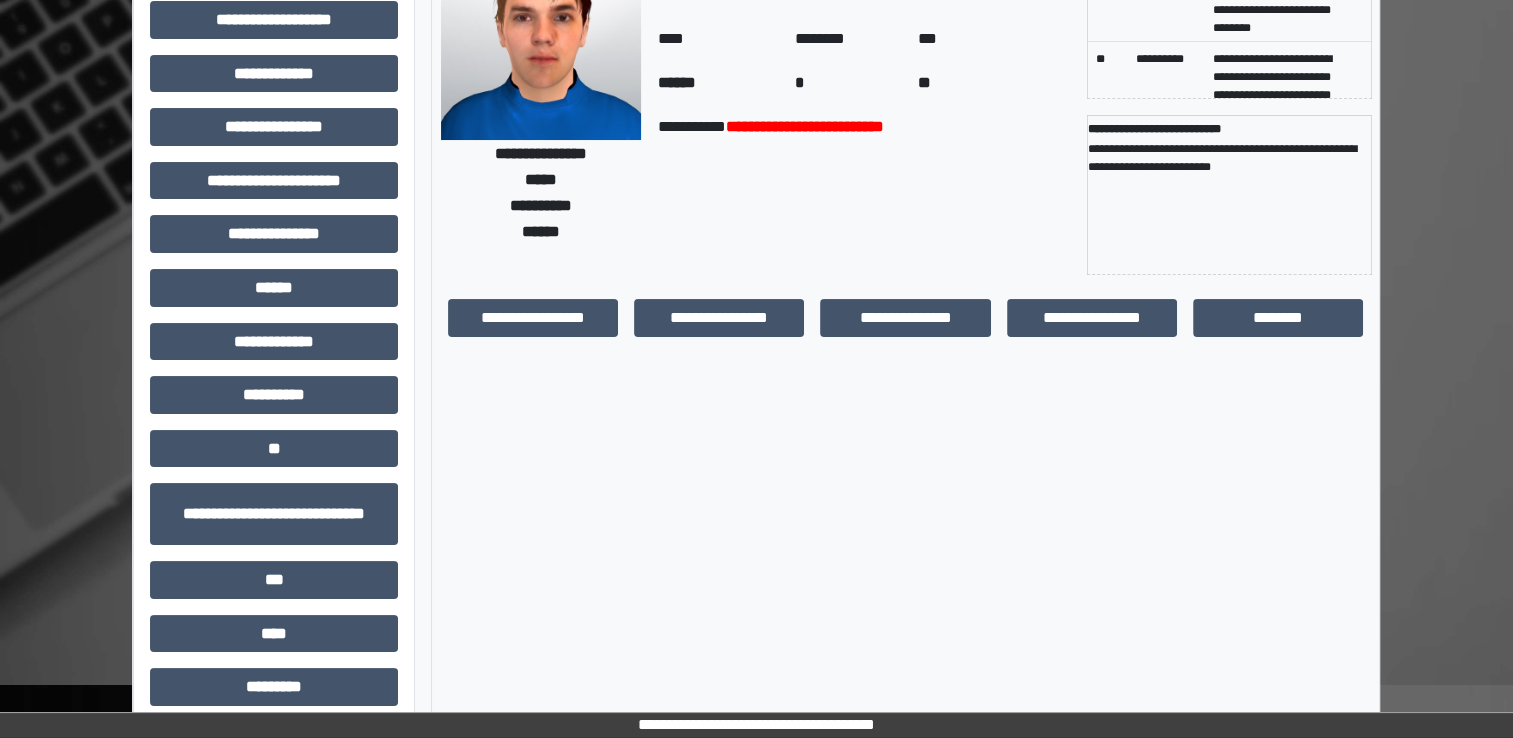 scroll, scrollTop: 184, scrollLeft: 0, axis: vertical 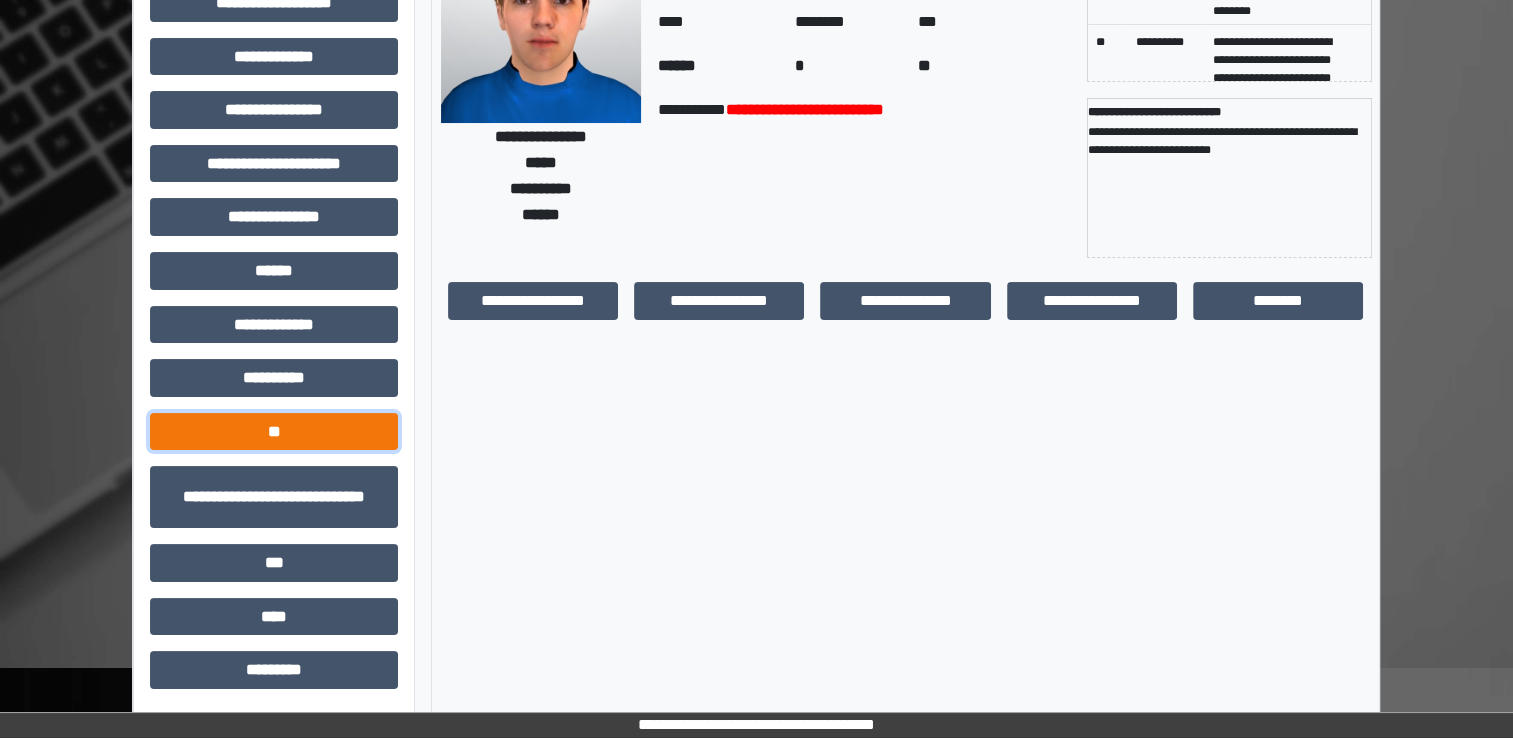 click on "**" at bounding box center [274, 432] 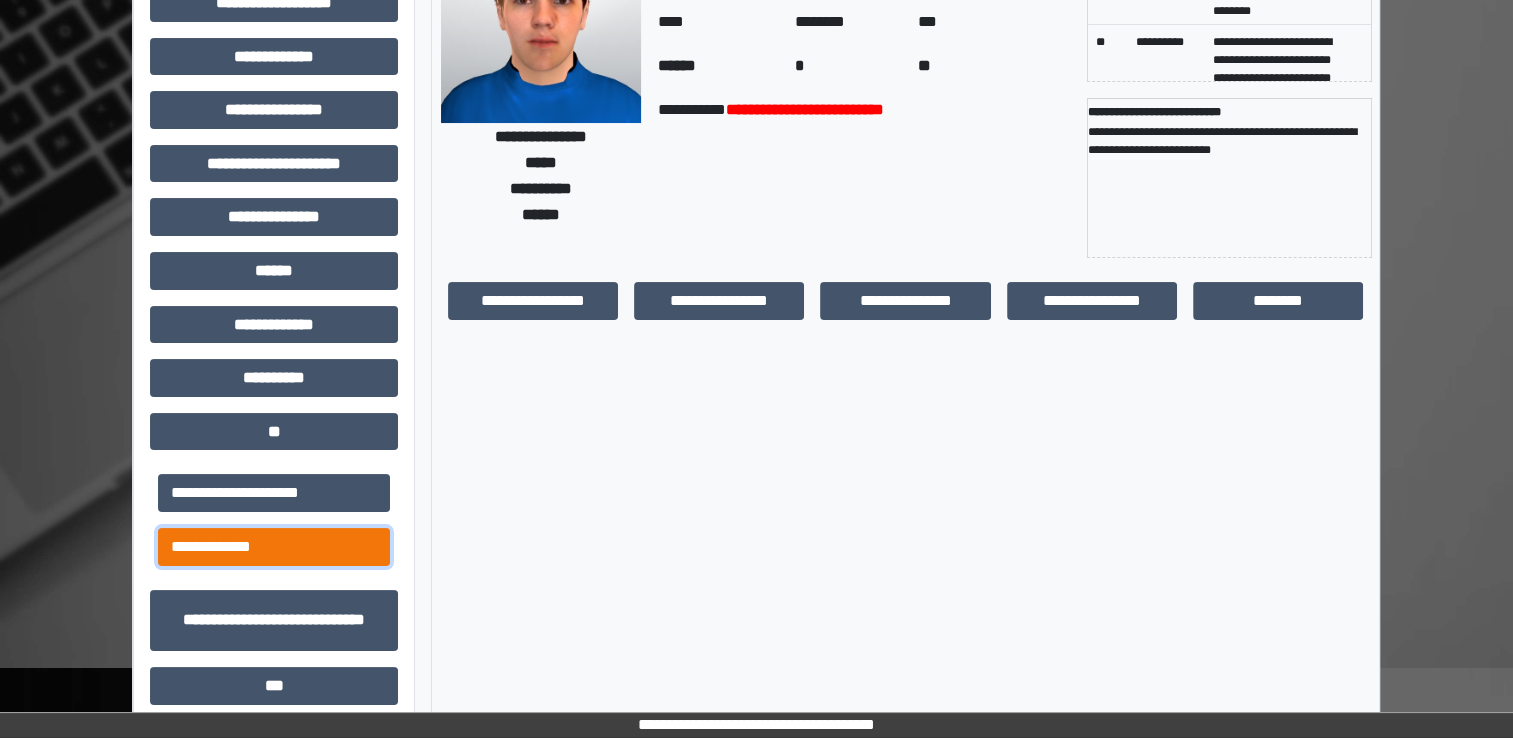 click on "**********" at bounding box center (274, 547) 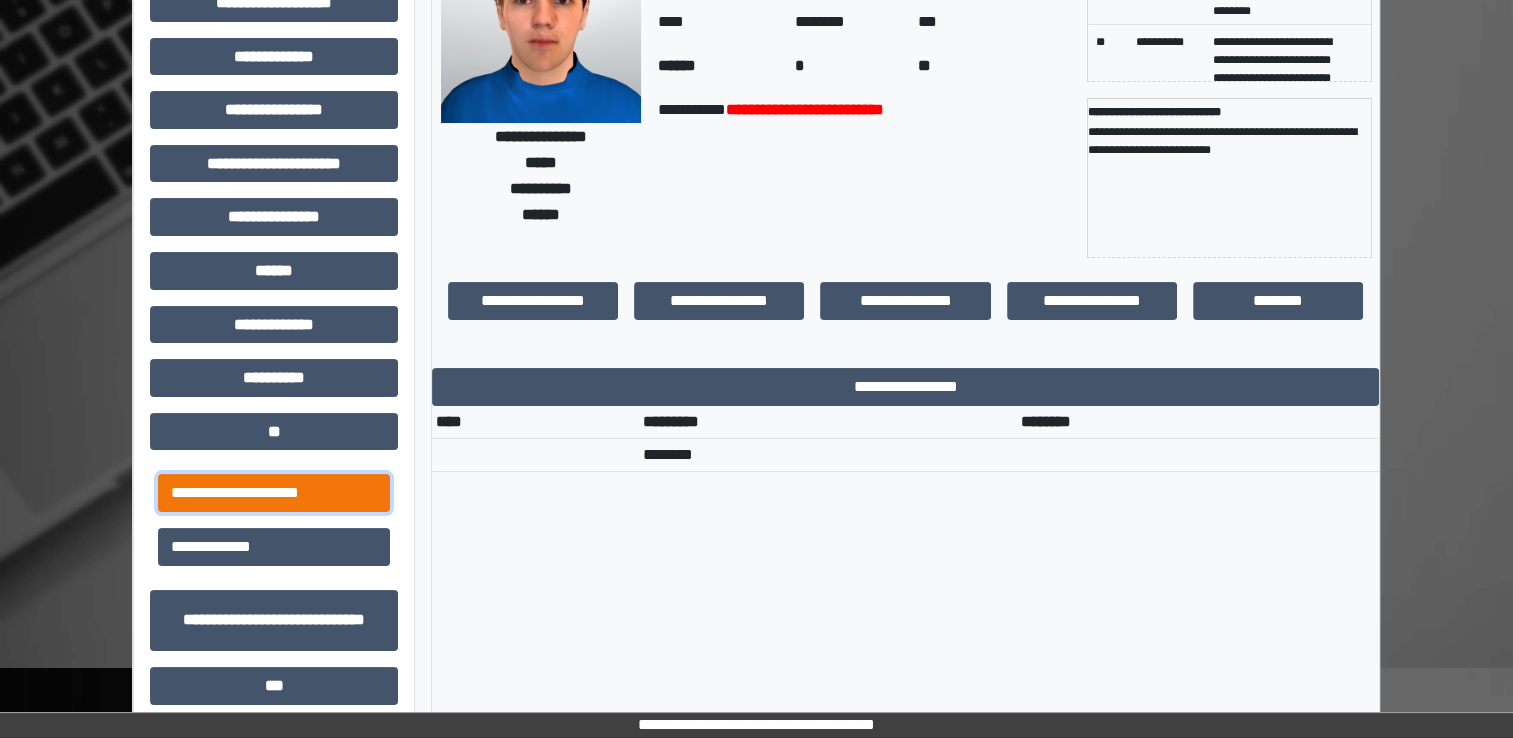 click on "**********" at bounding box center [274, 493] 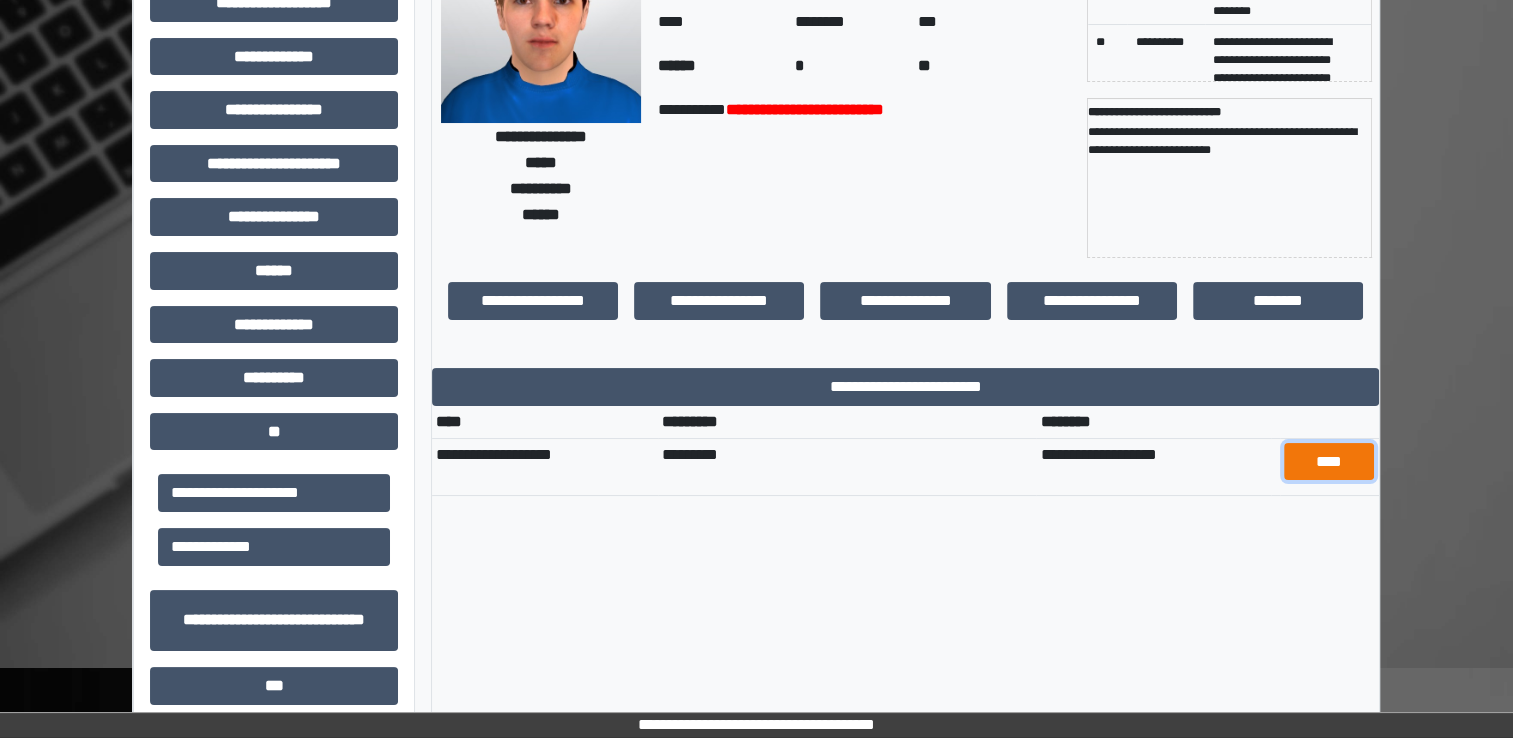 click on "****" at bounding box center [1329, 462] 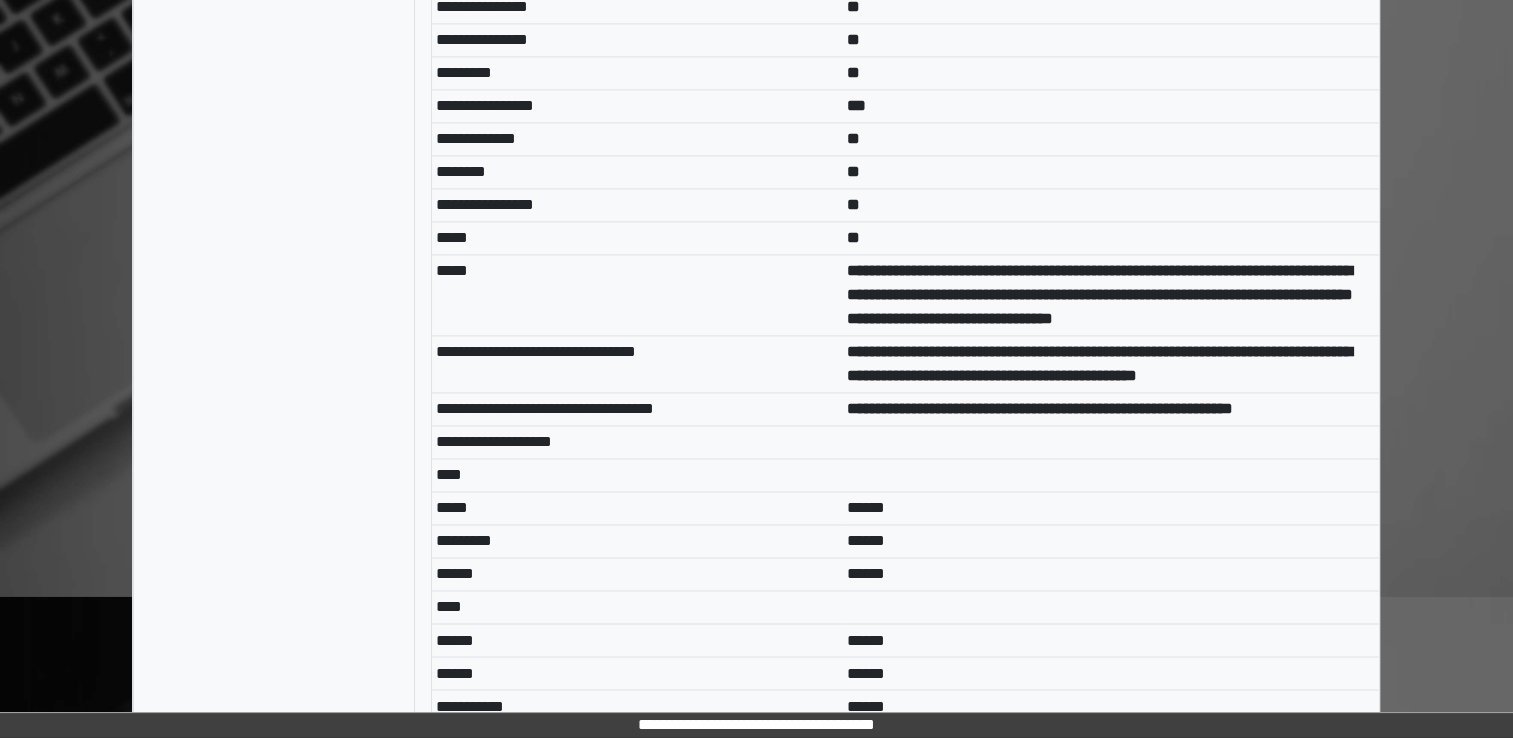 scroll, scrollTop: 3161, scrollLeft: 0, axis: vertical 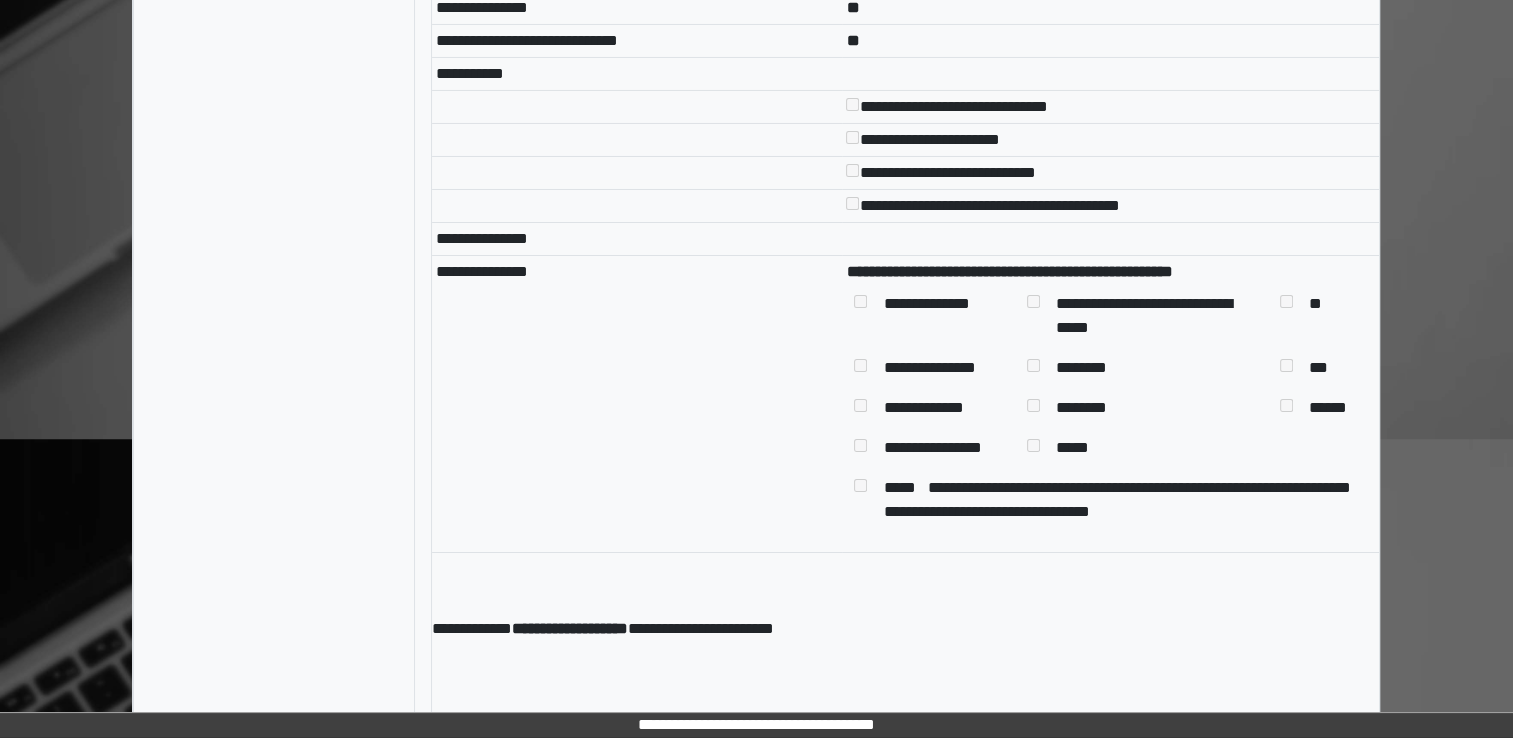 click on "**********" at bounding box center (756, -3177) 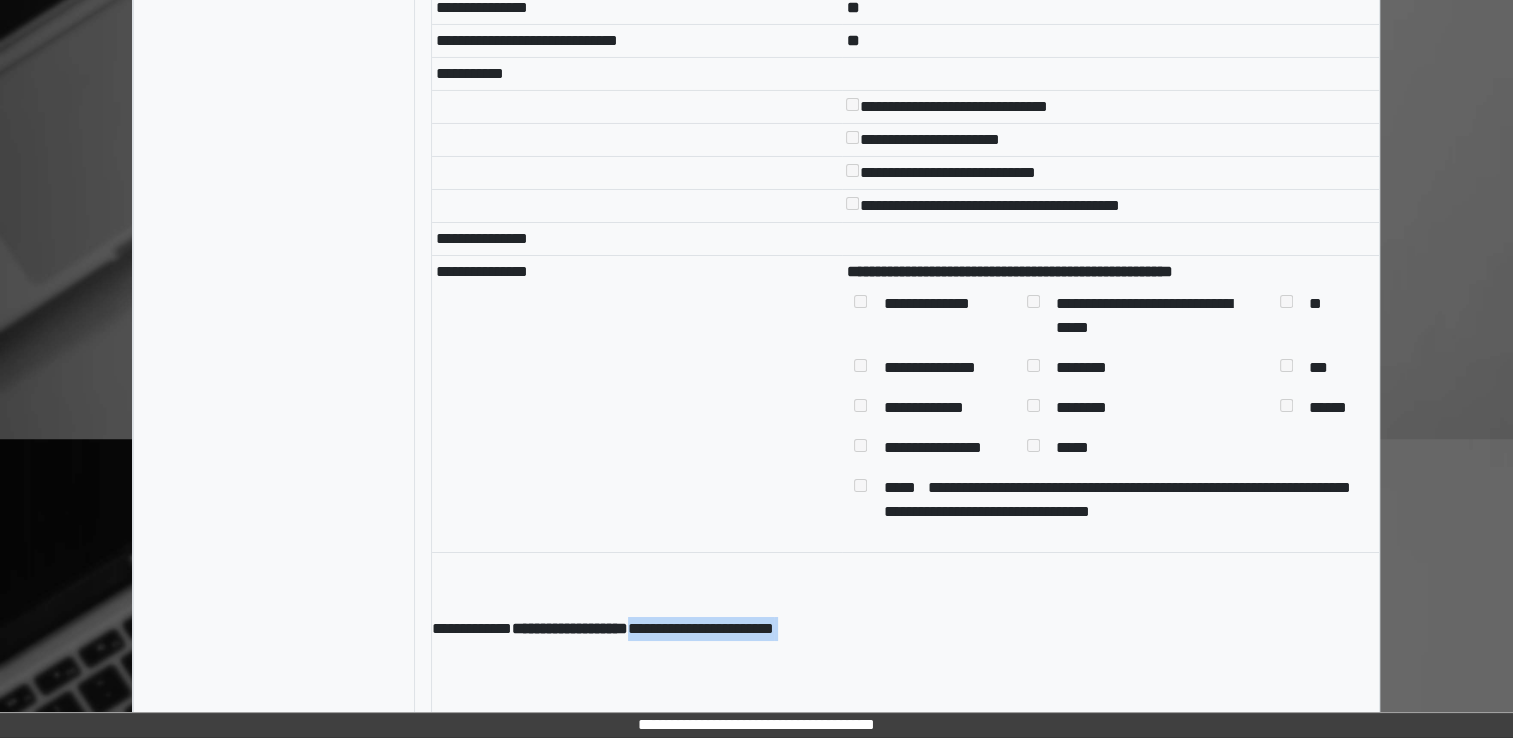 click on "**********" at bounding box center (756, -3177) 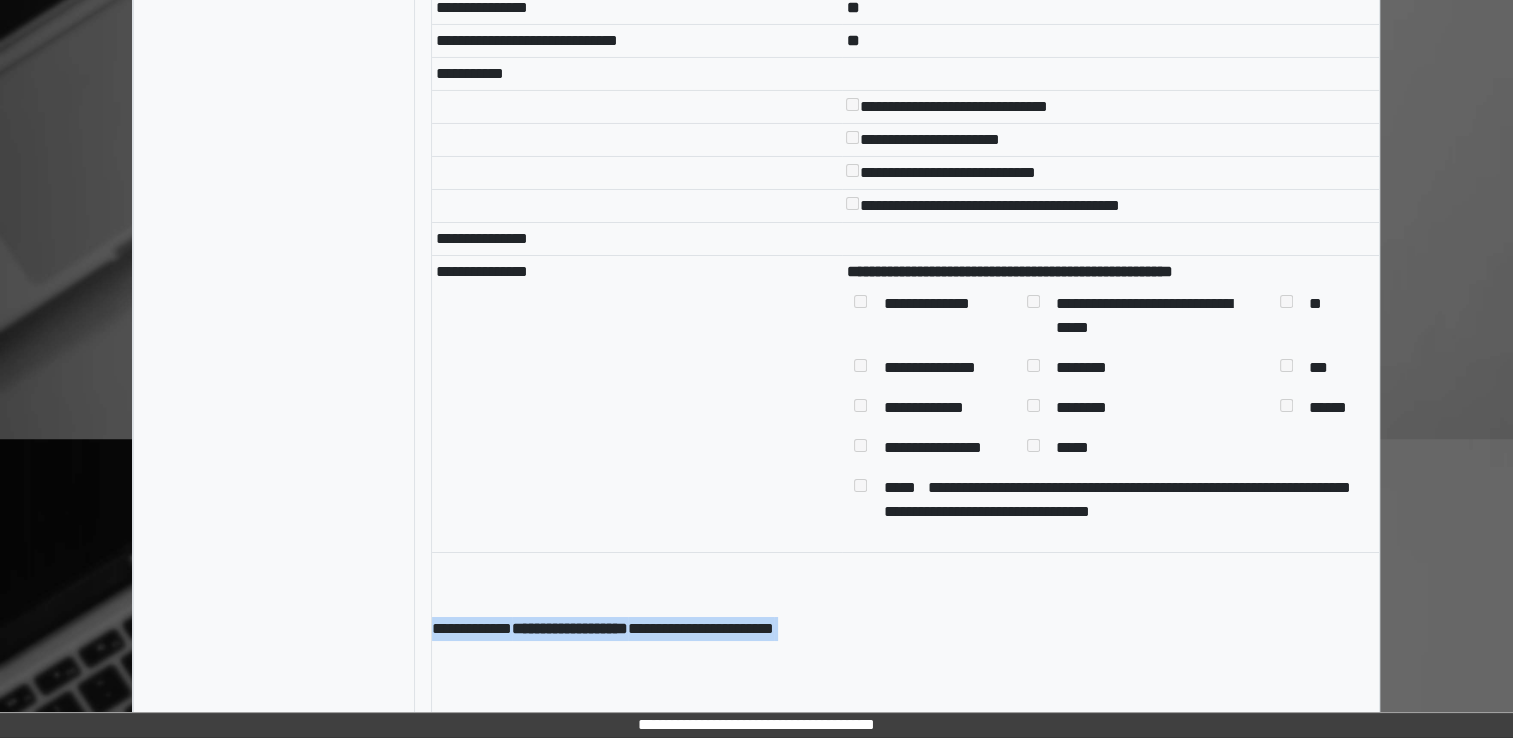 click on "**********" at bounding box center [756, -3177] 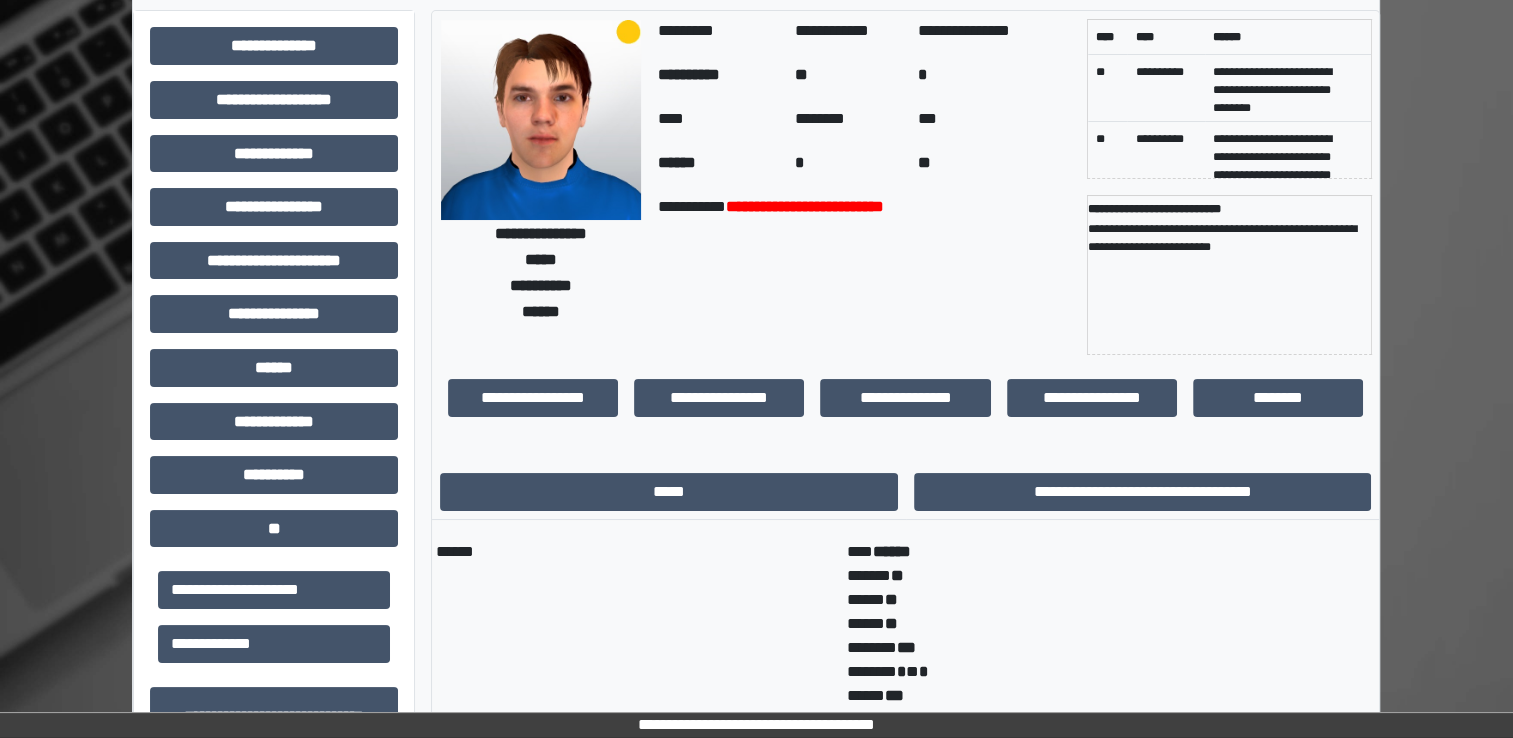 scroll, scrollTop: 68, scrollLeft: 0, axis: vertical 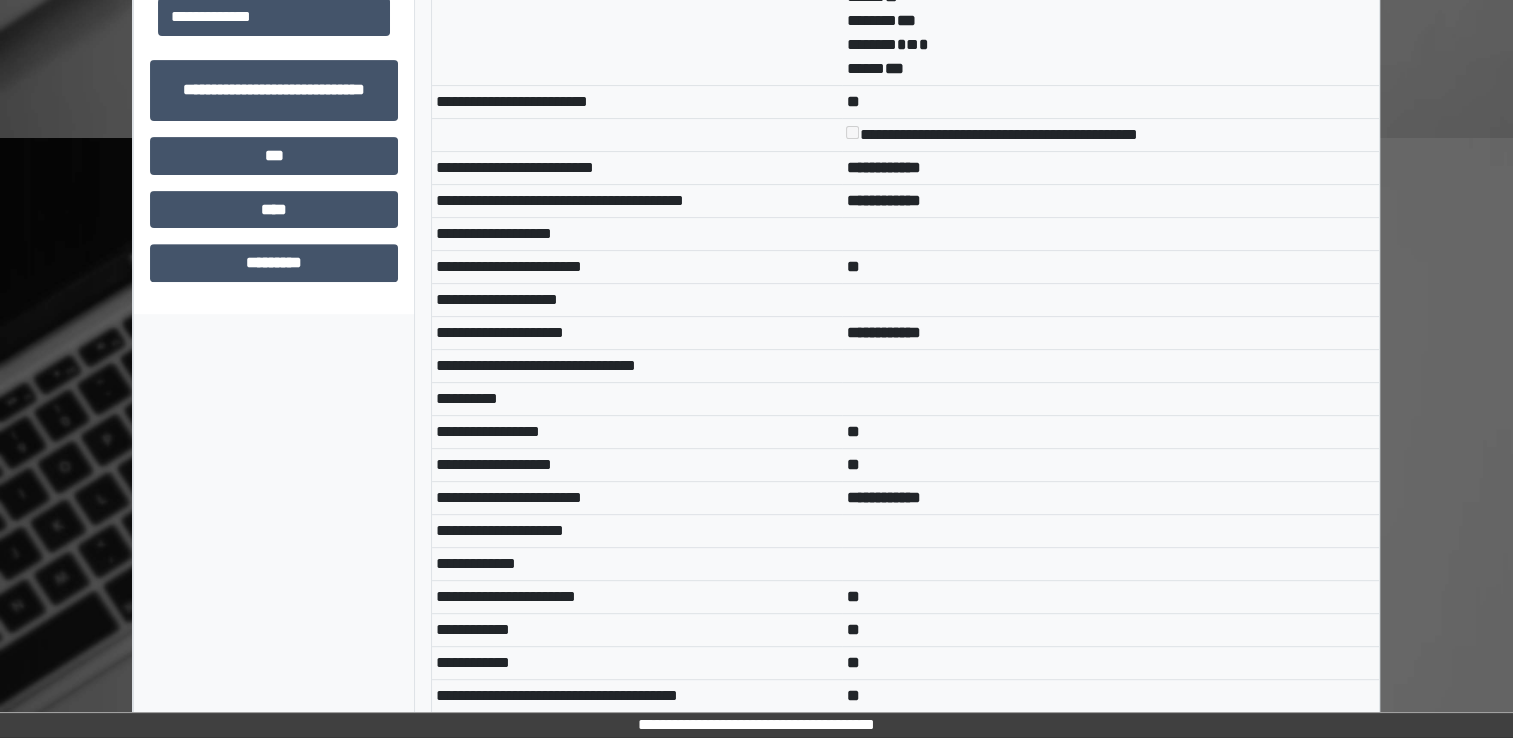 click on "**" at bounding box center (1110, 266) 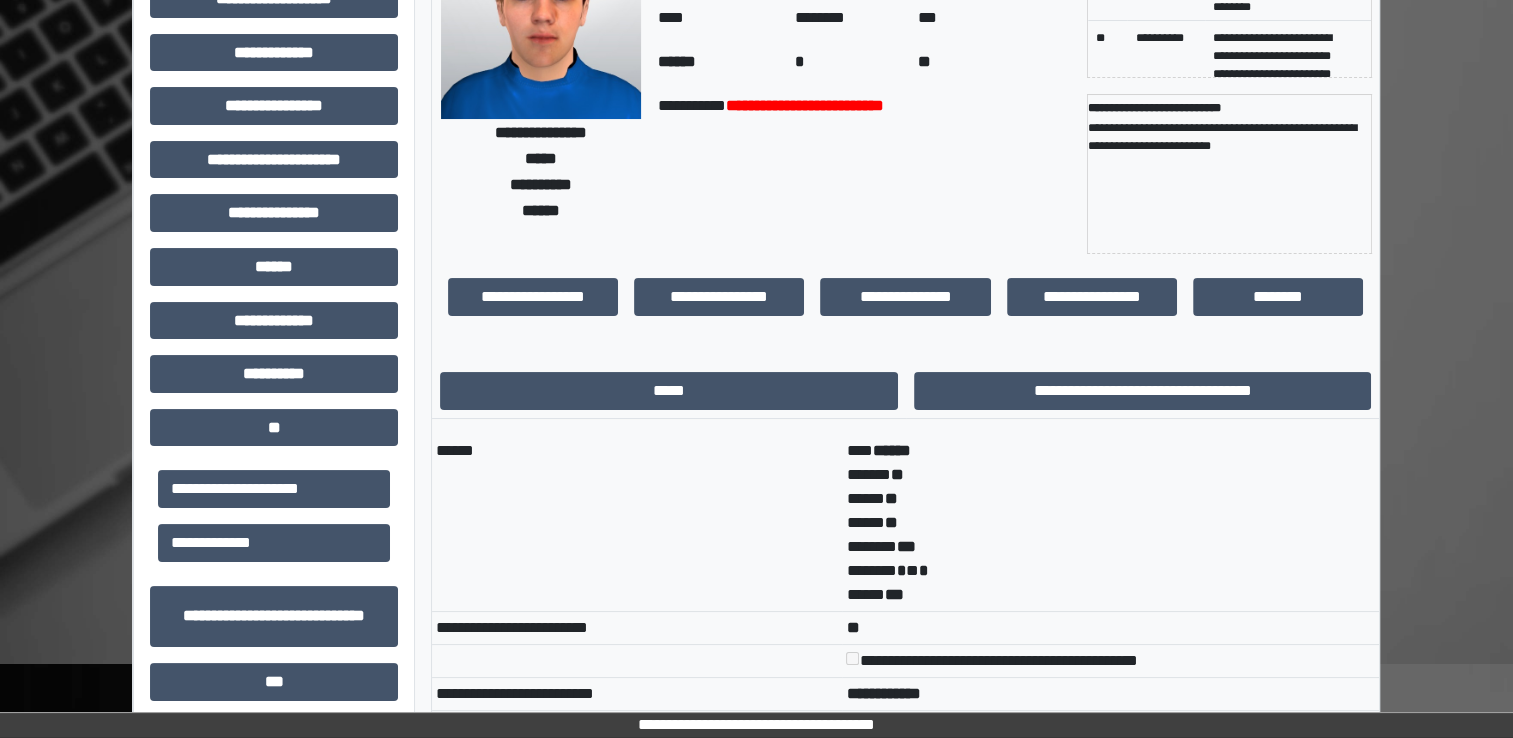 scroll, scrollTop: 0, scrollLeft: 0, axis: both 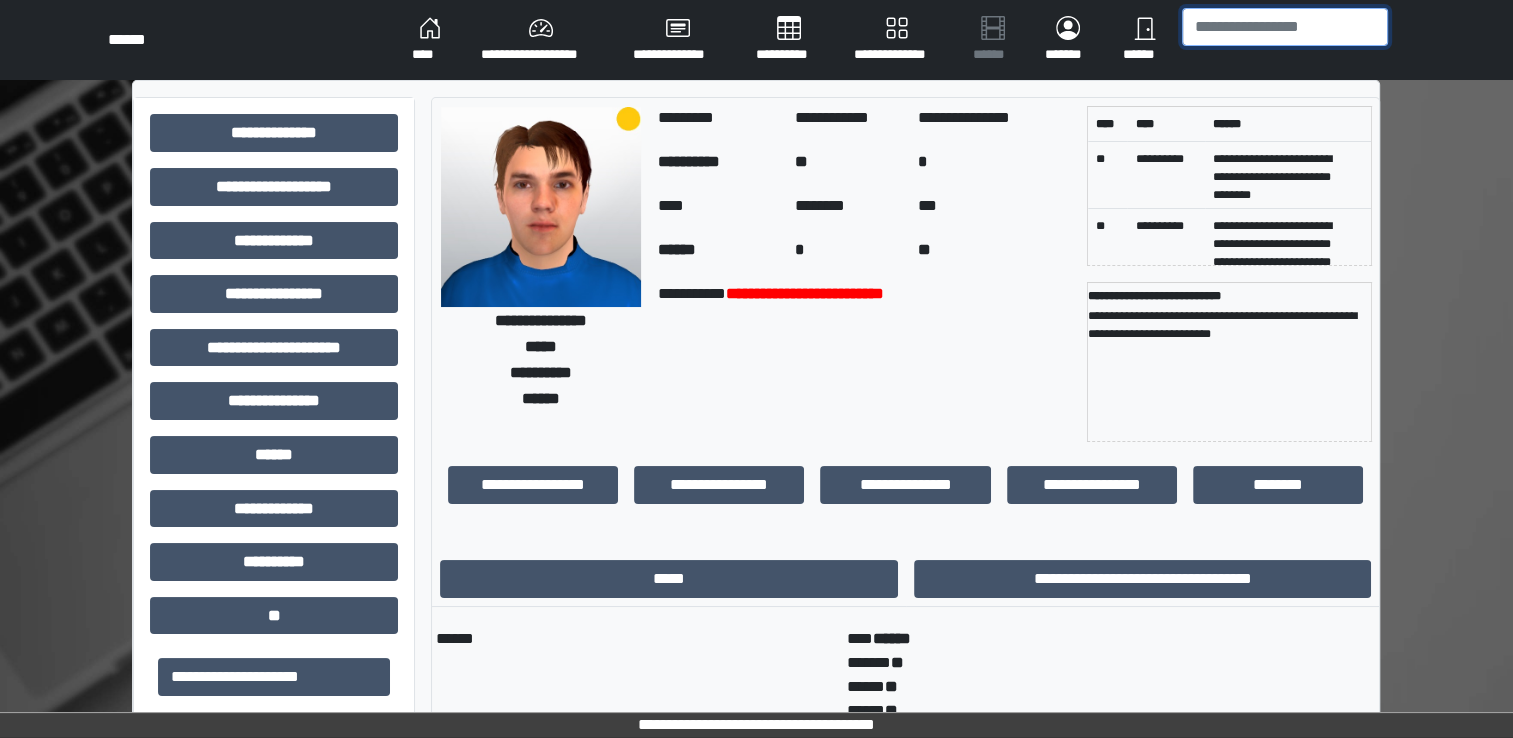 click at bounding box center (1285, 27) 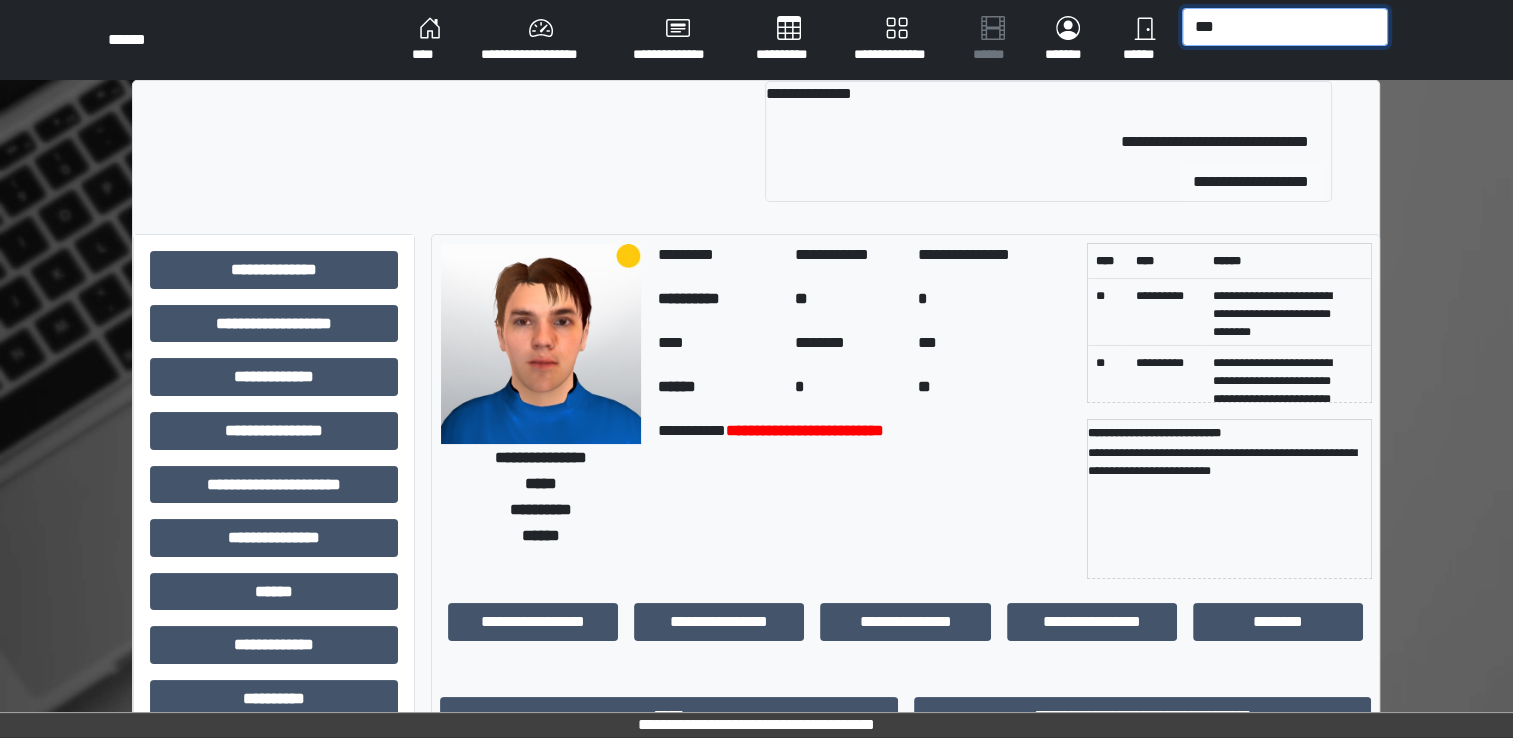type on "***" 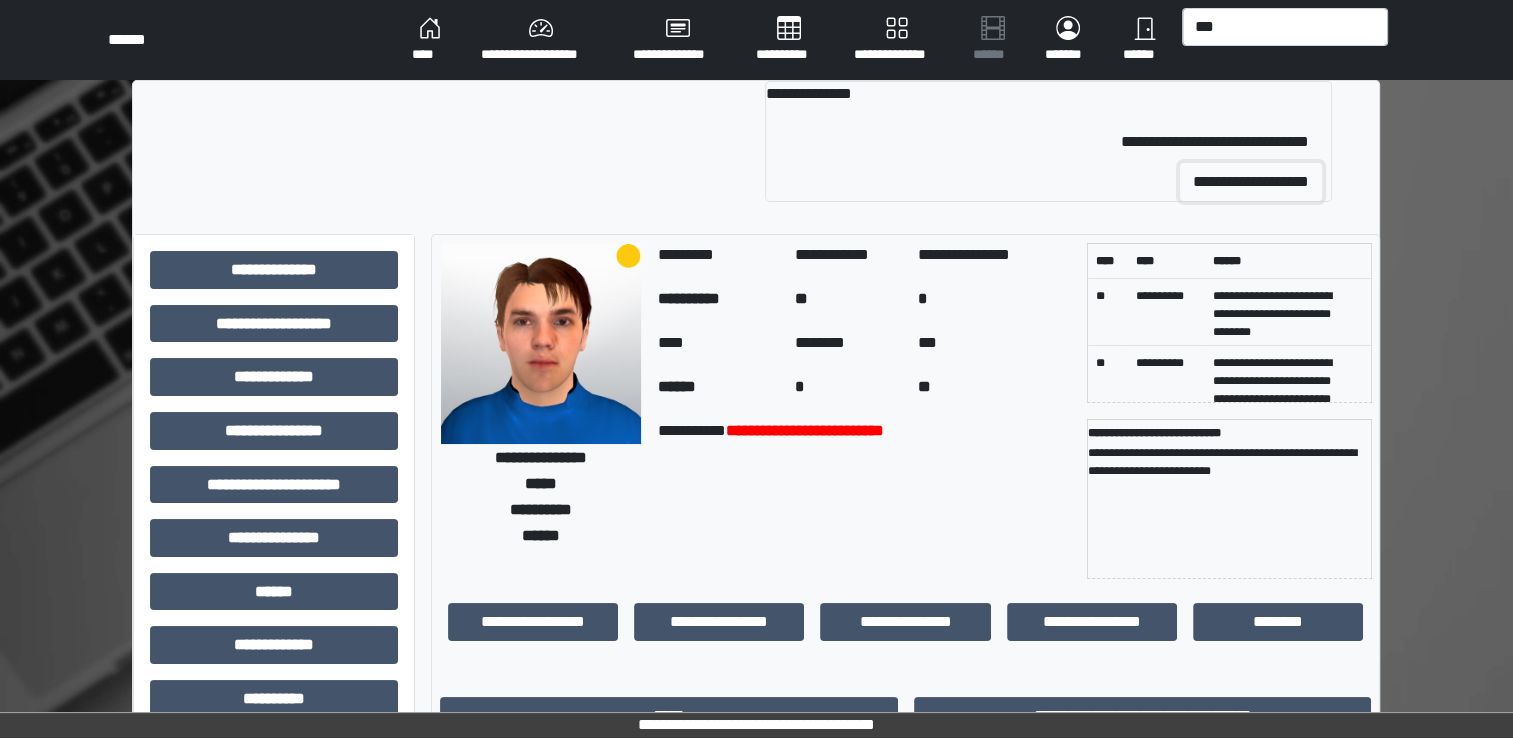 click on "**********" at bounding box center (1251, 182) 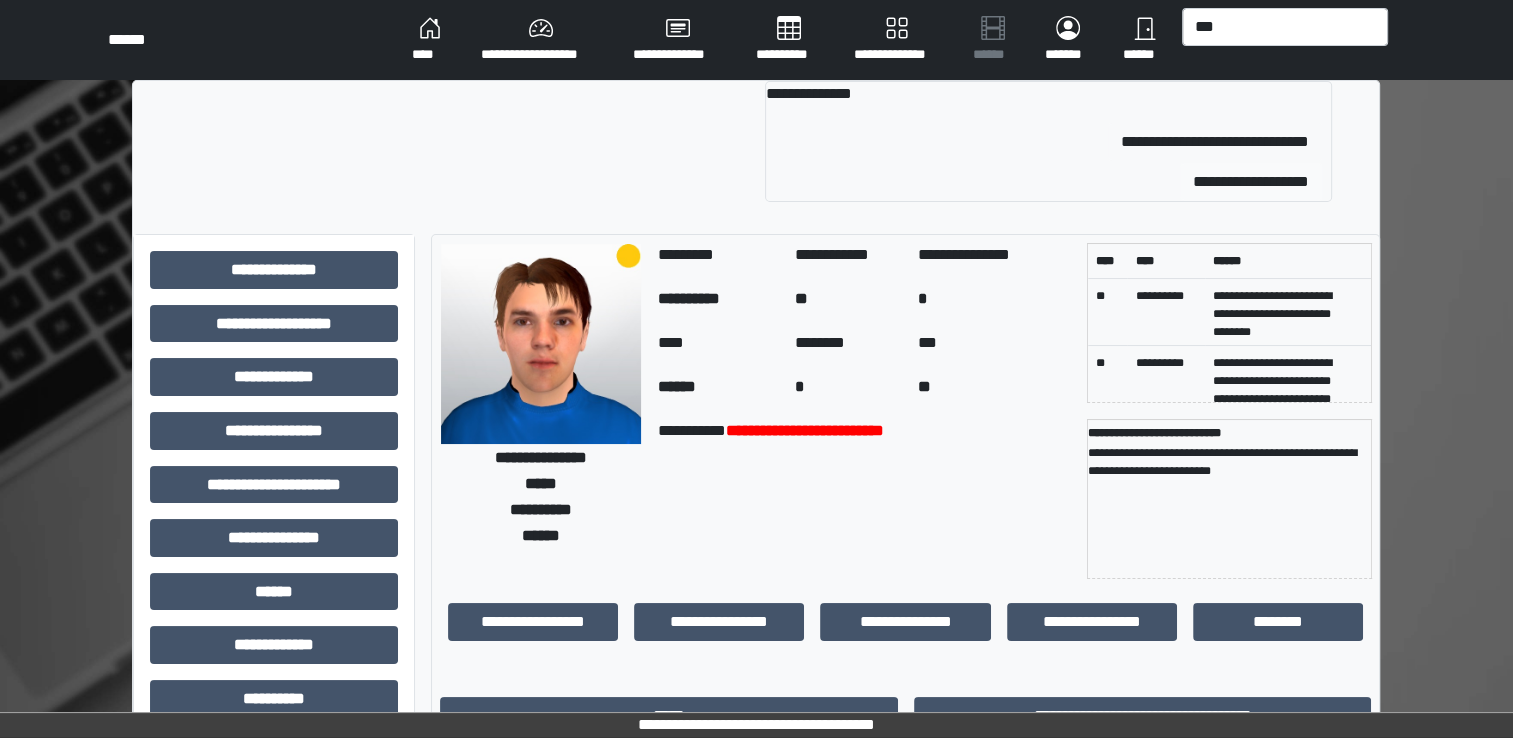 type 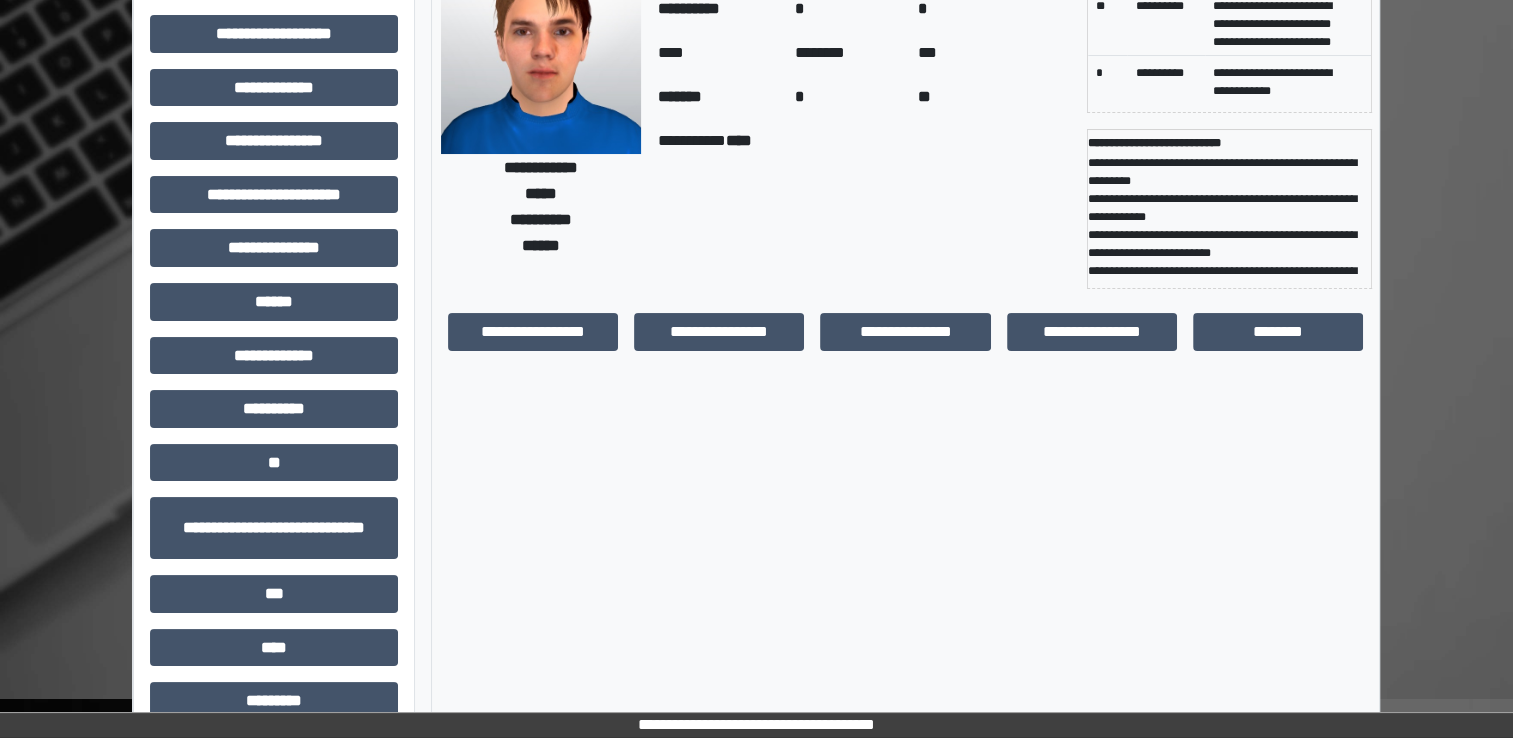 scroll, scrollTop: 159, scrollLeft: 0, axis: vertical 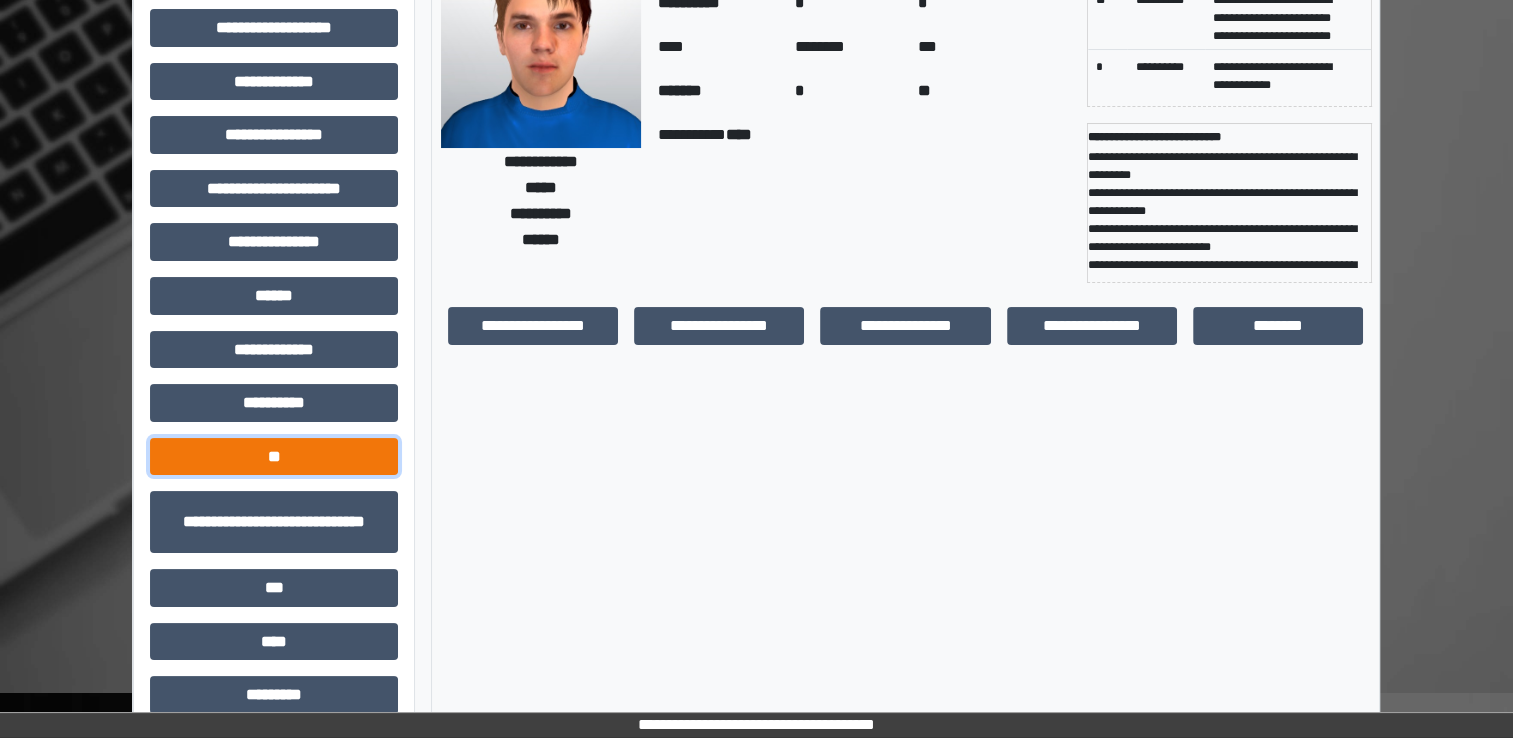 click on "**" at bounding box center (274, 457) 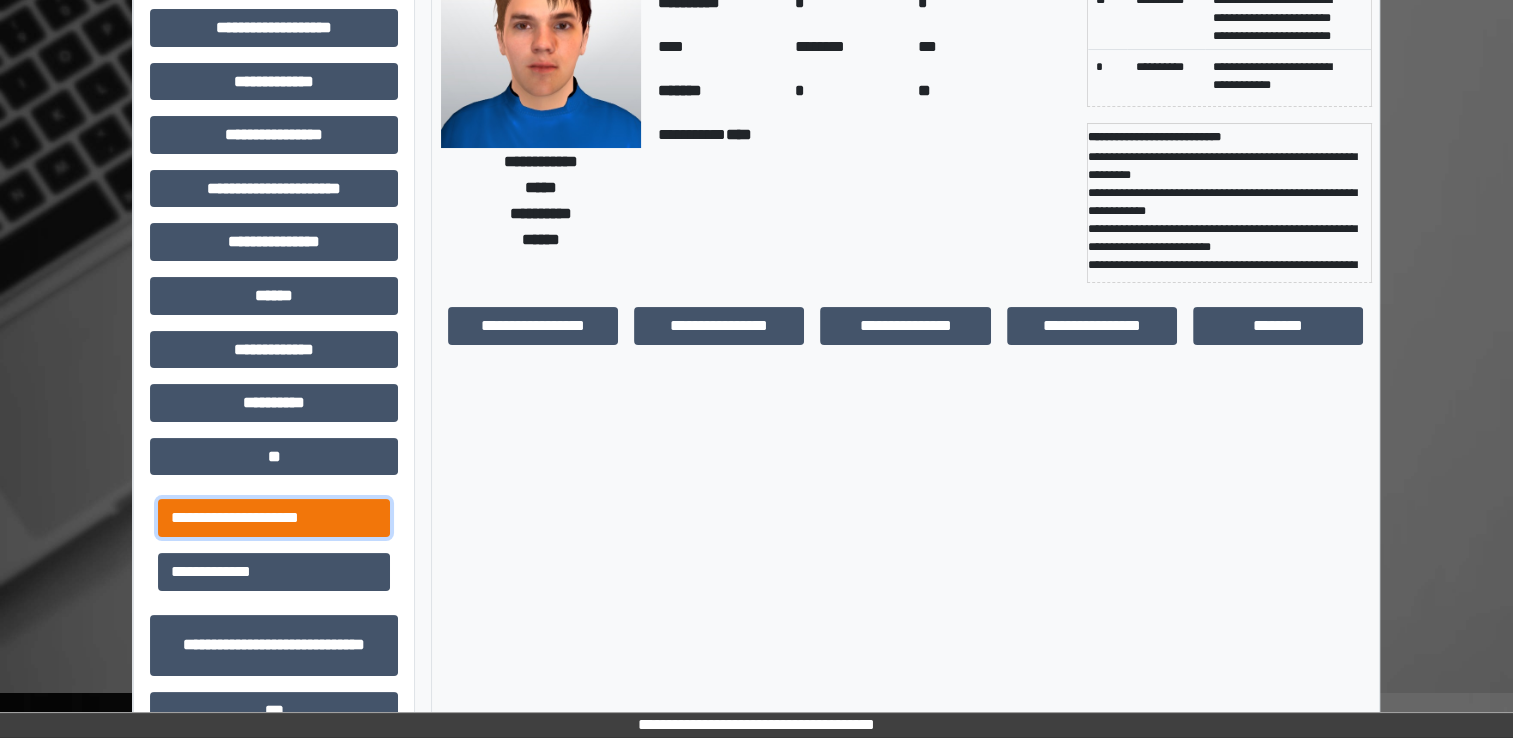 click on "**********" at bounding box center (274, 518) 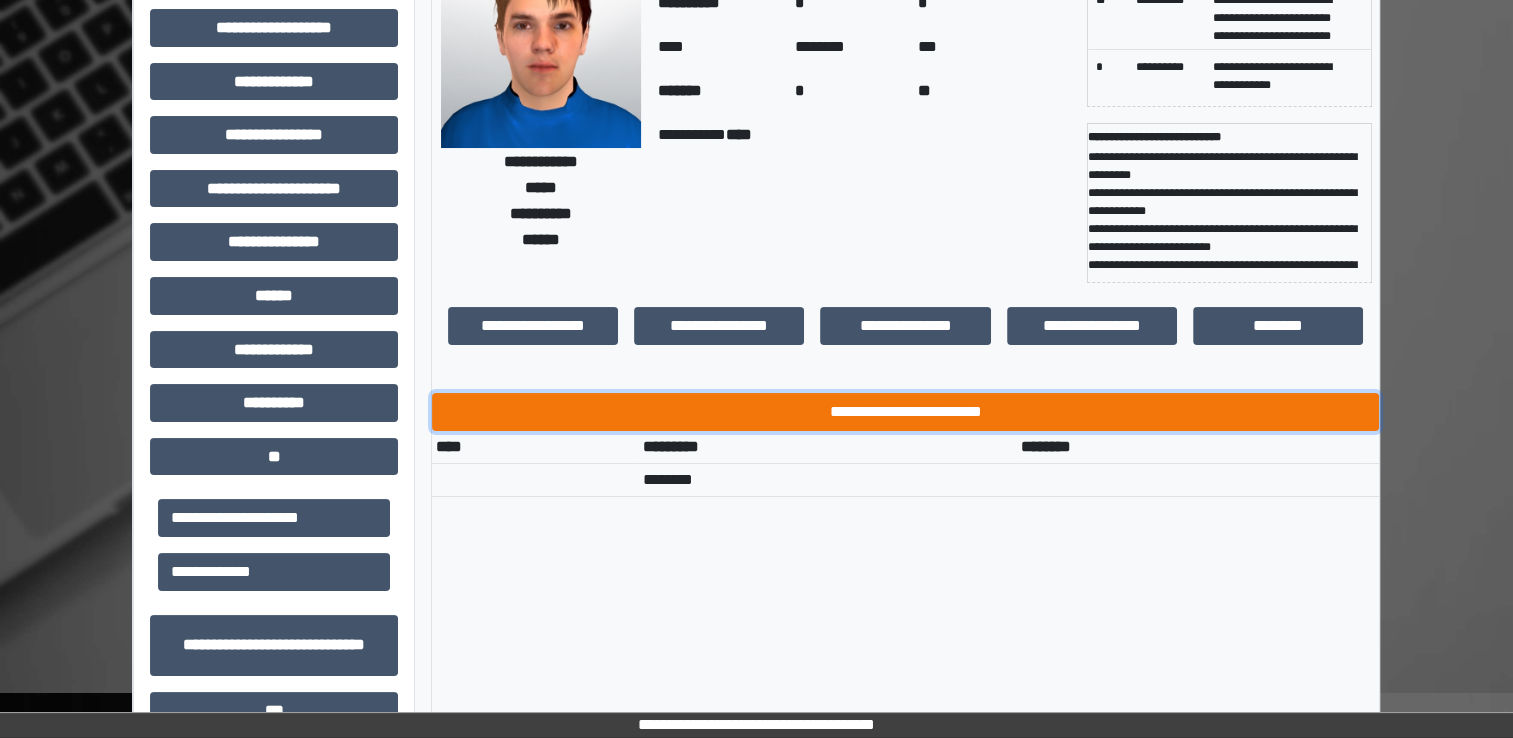 click on "**********" at bounding box center [905, 412] 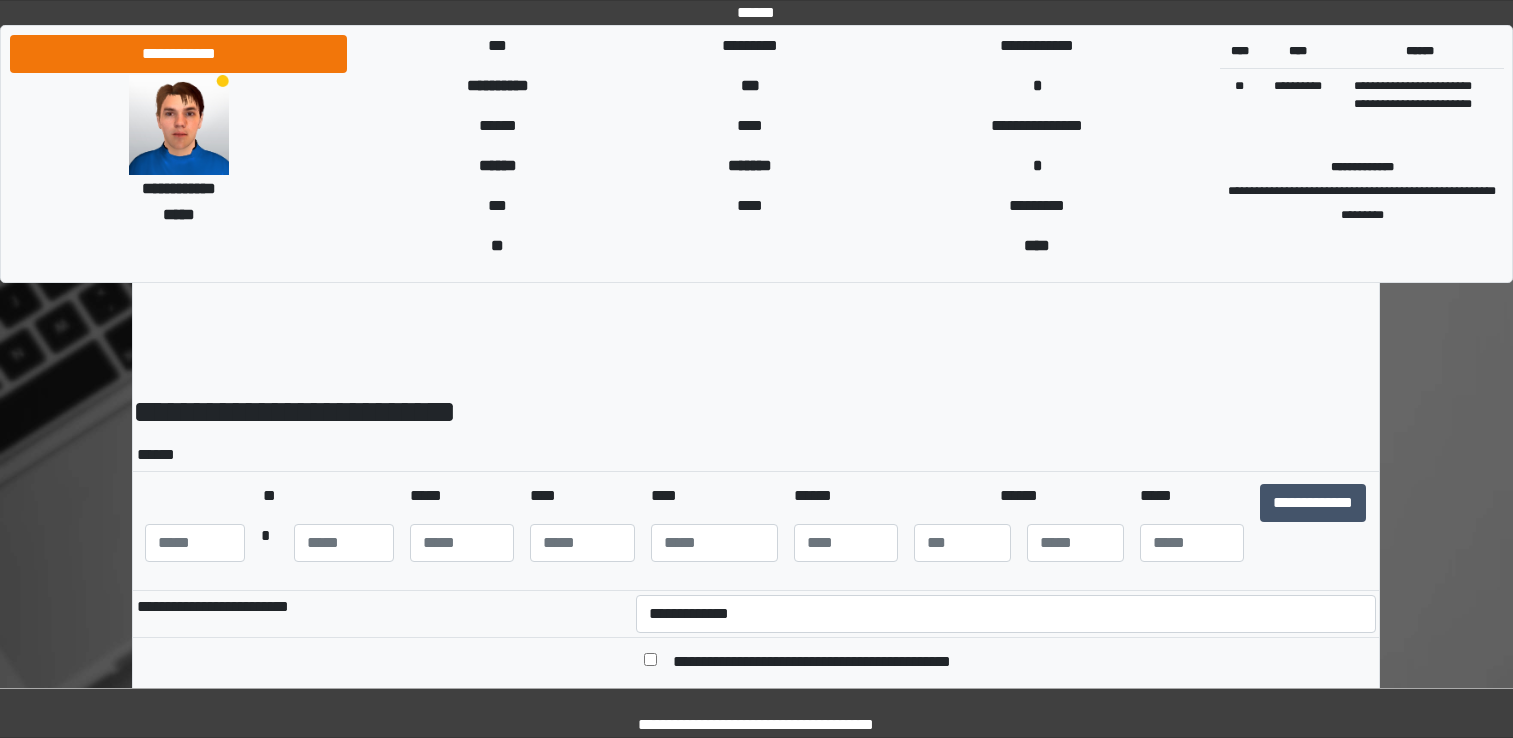 scroll, scrollTop: 0, scrollLeft: 0, axis: both 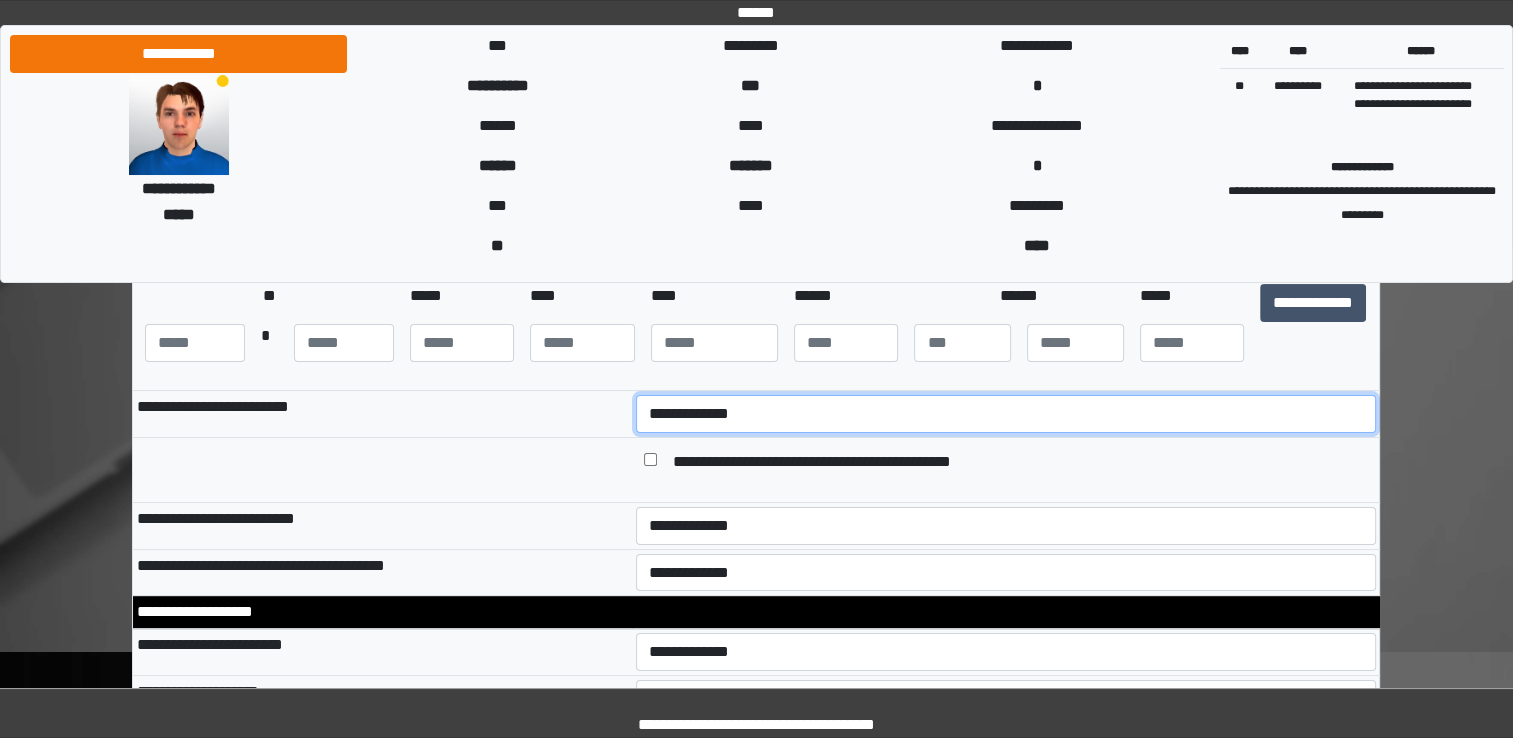 click on "**********" at bounding box center (1006, 414) 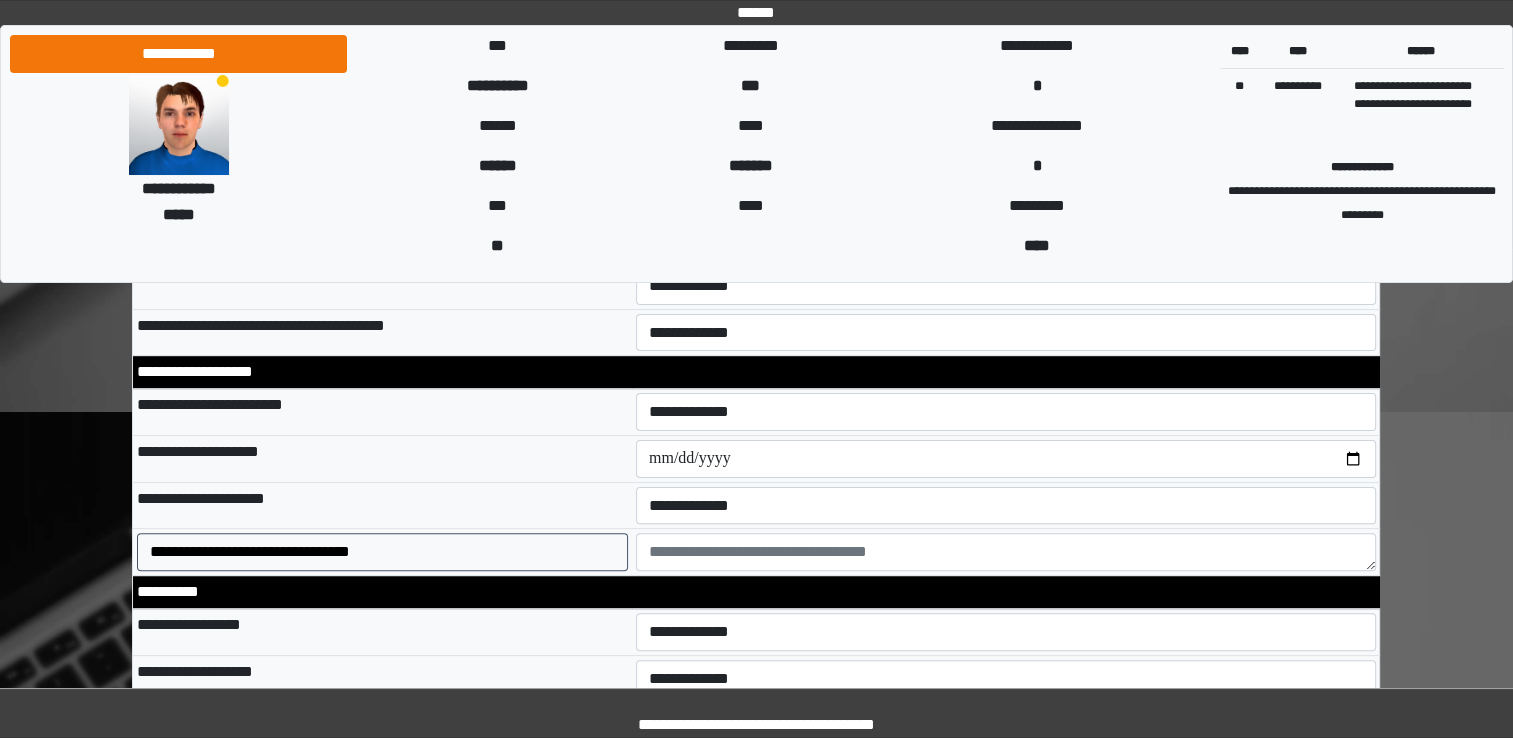 scroll, scrollTop: 480, scrollLeft: 0, axis: vertical 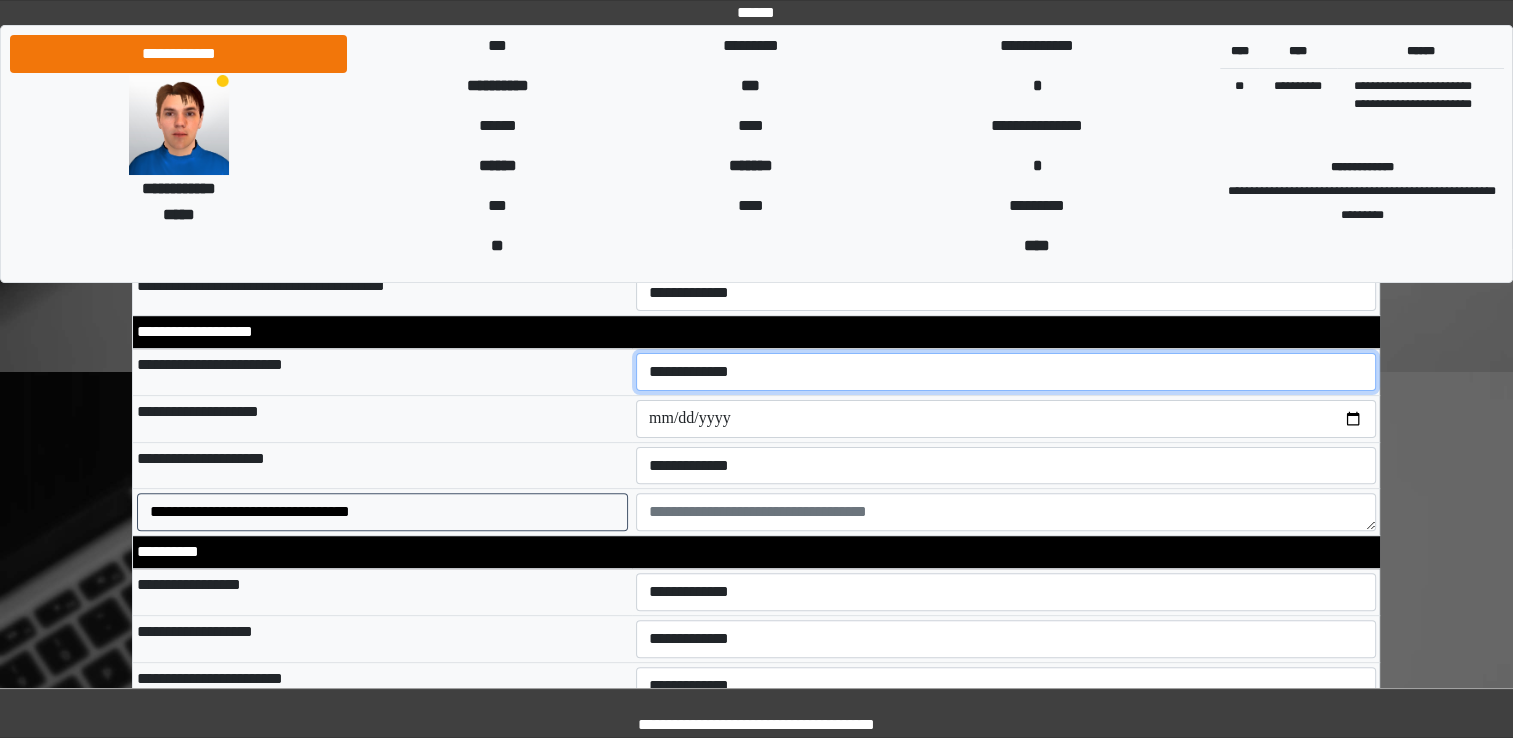 click on "**********" at bounding box center [1006, 372] 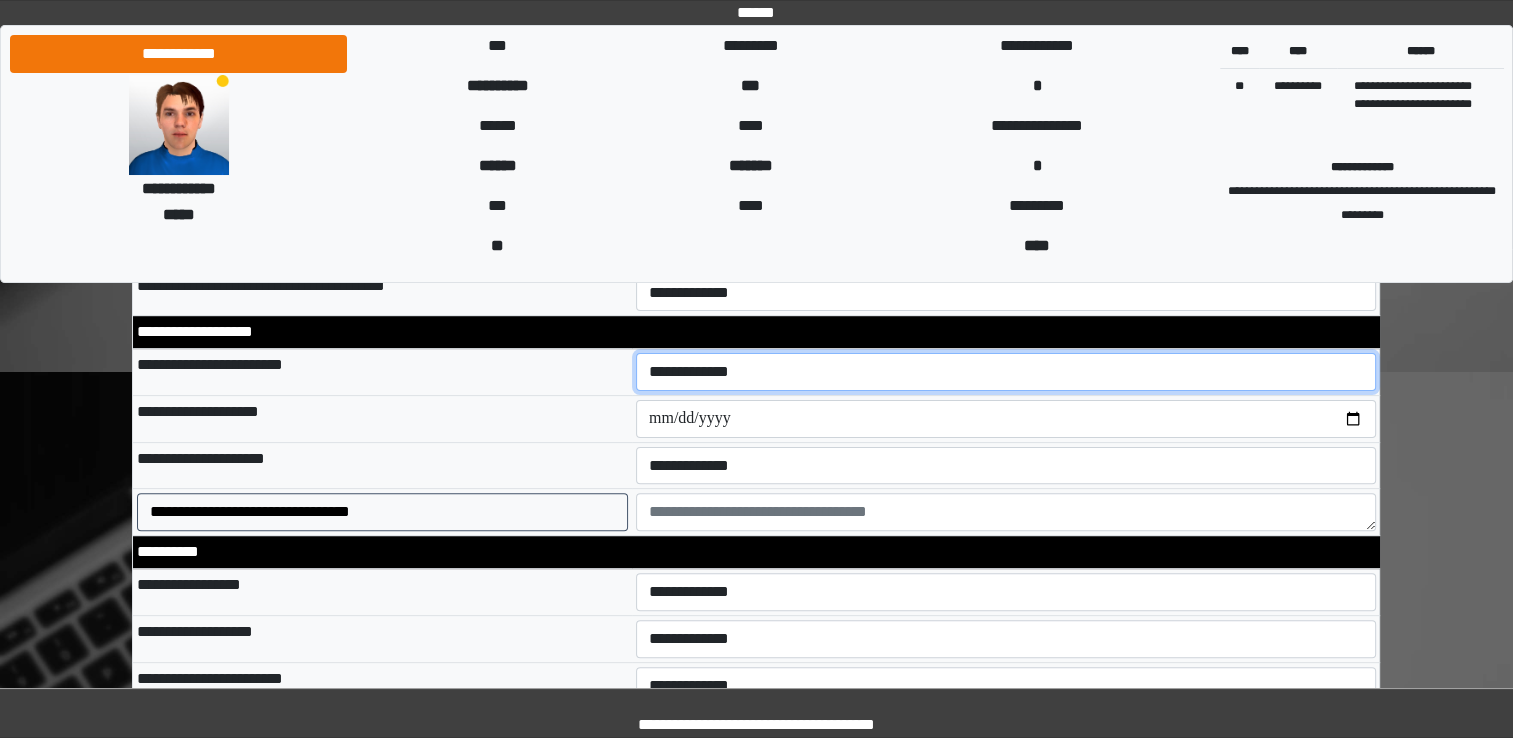 click on "**********" at bounding box center [1006, 372] 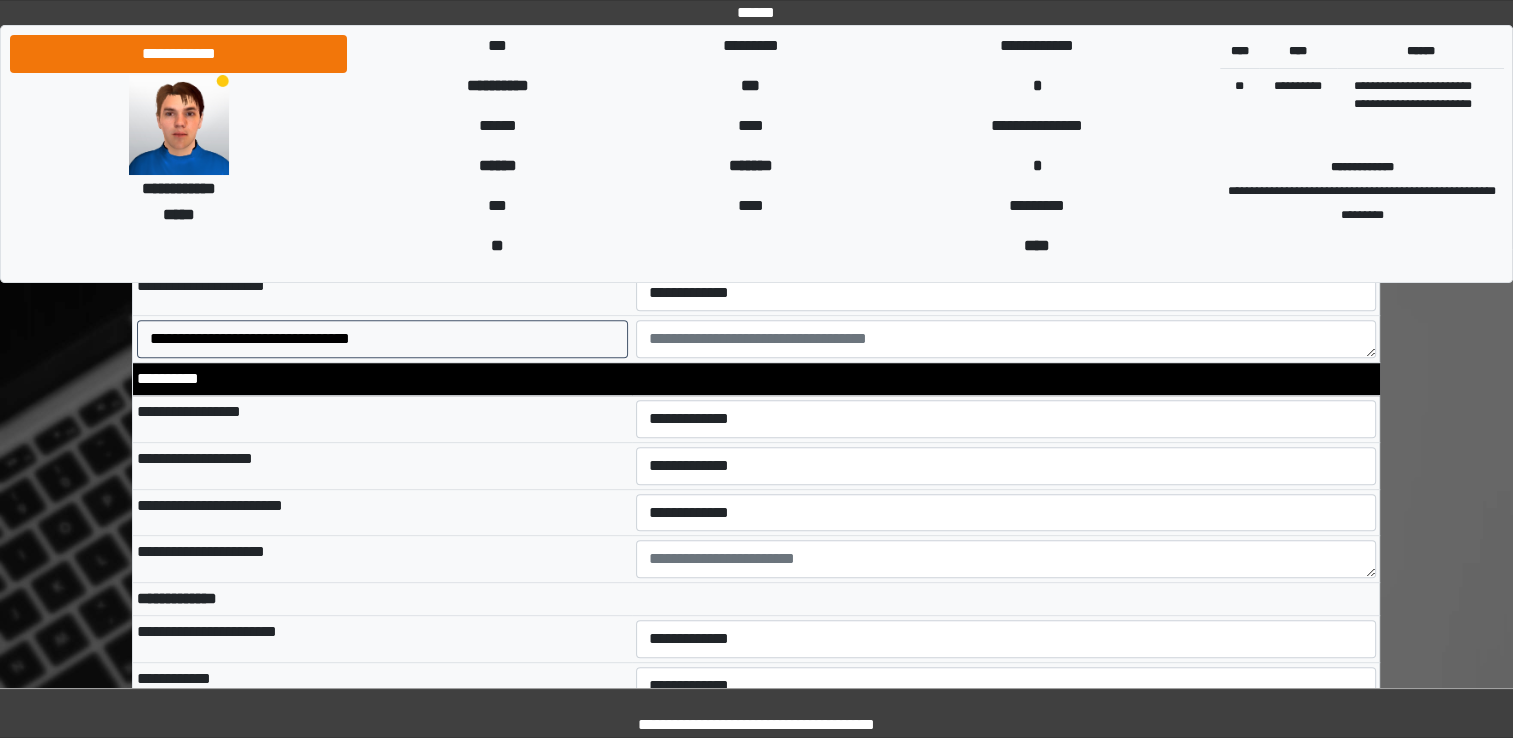 scroll, scrollTop: 680, scrollLeft: 0, axis: vertical 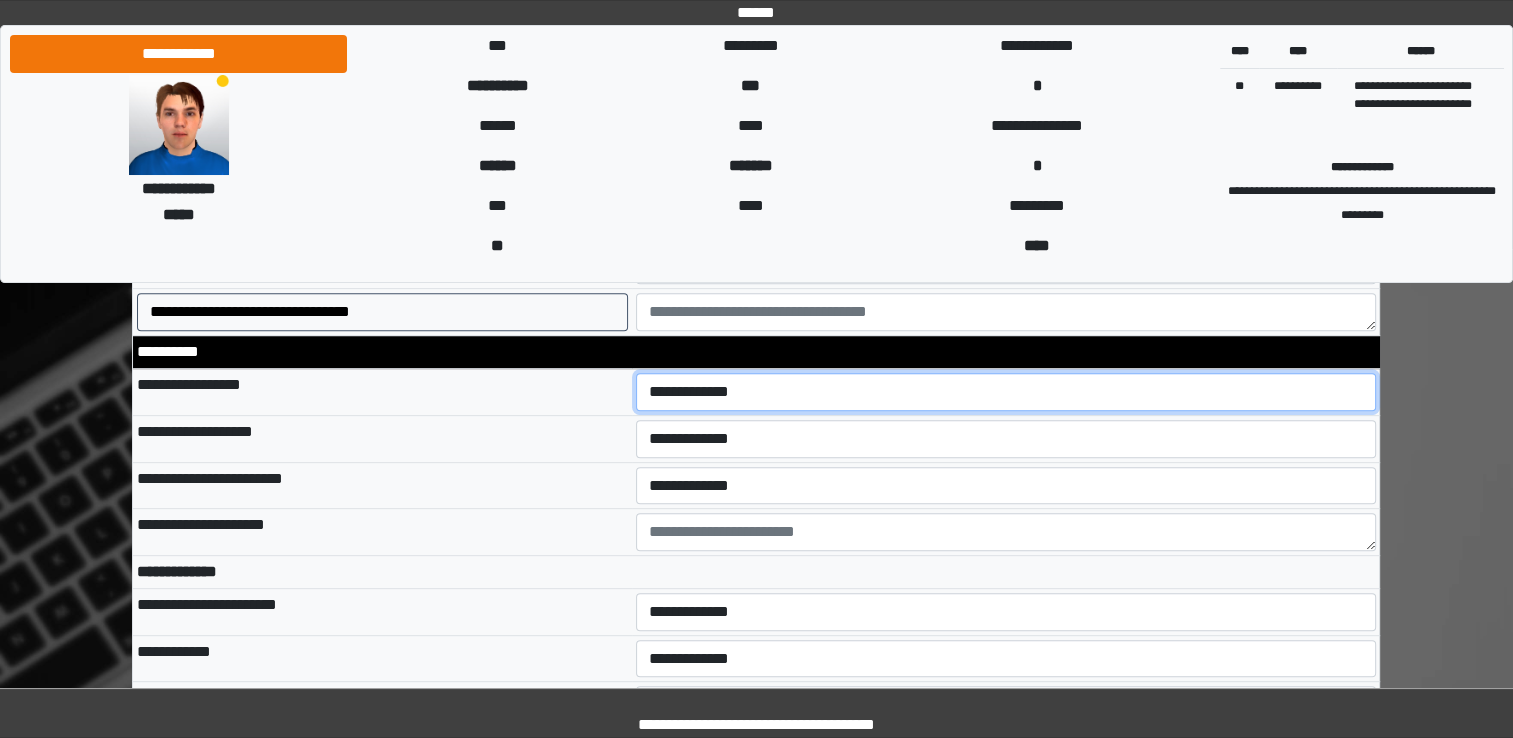 click on "**********" at bounding box center [1006, 392] 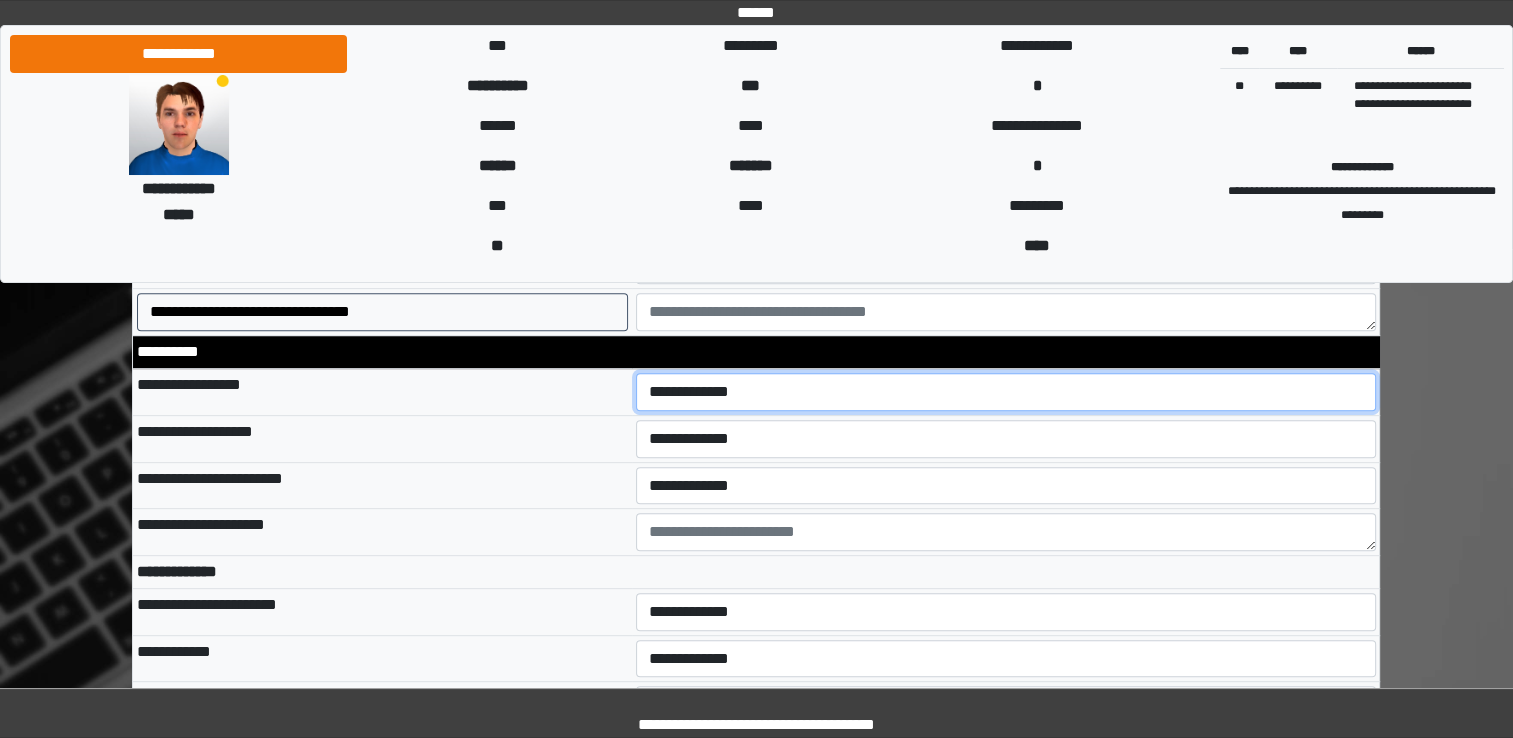 select on "*" 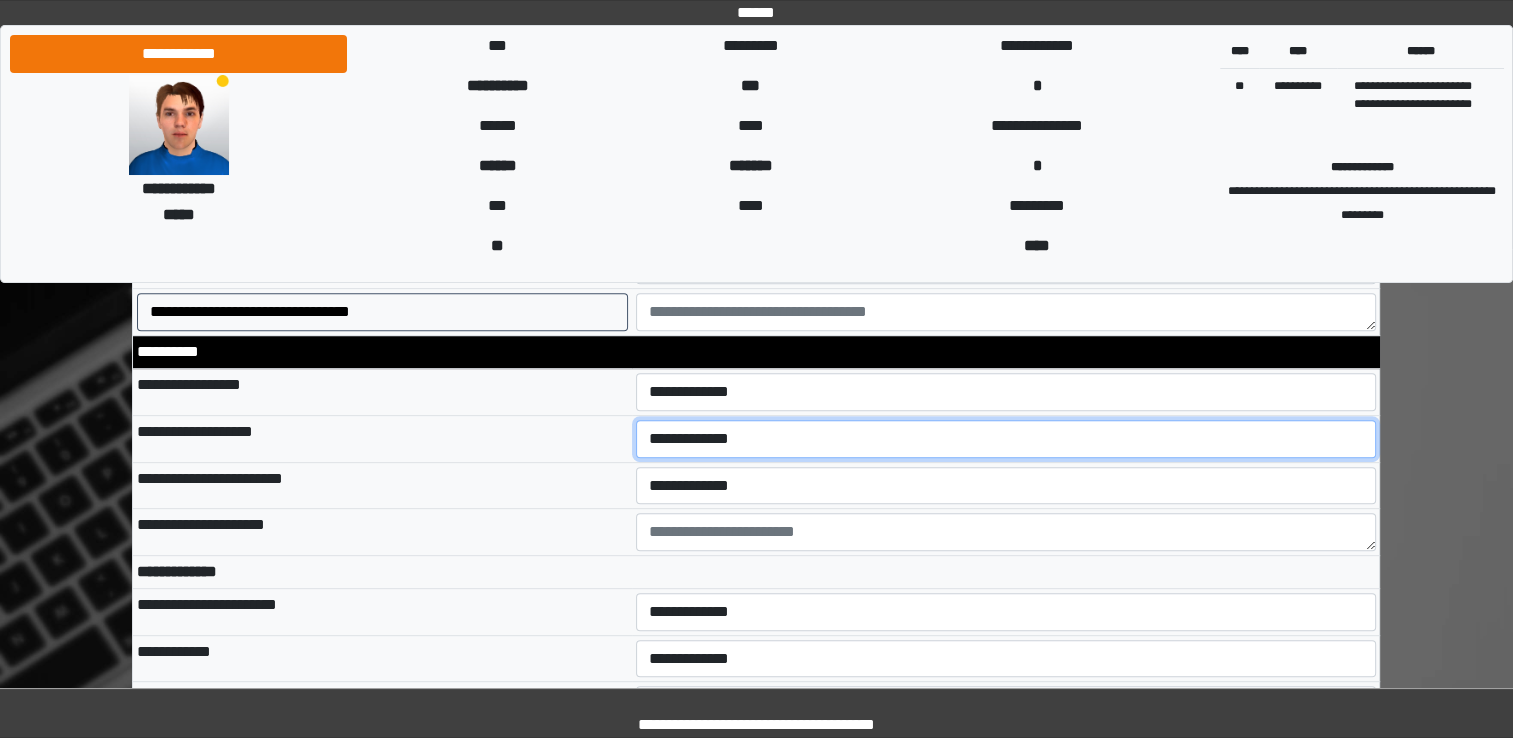 click on "**********" at bounding box center (1006, 439) 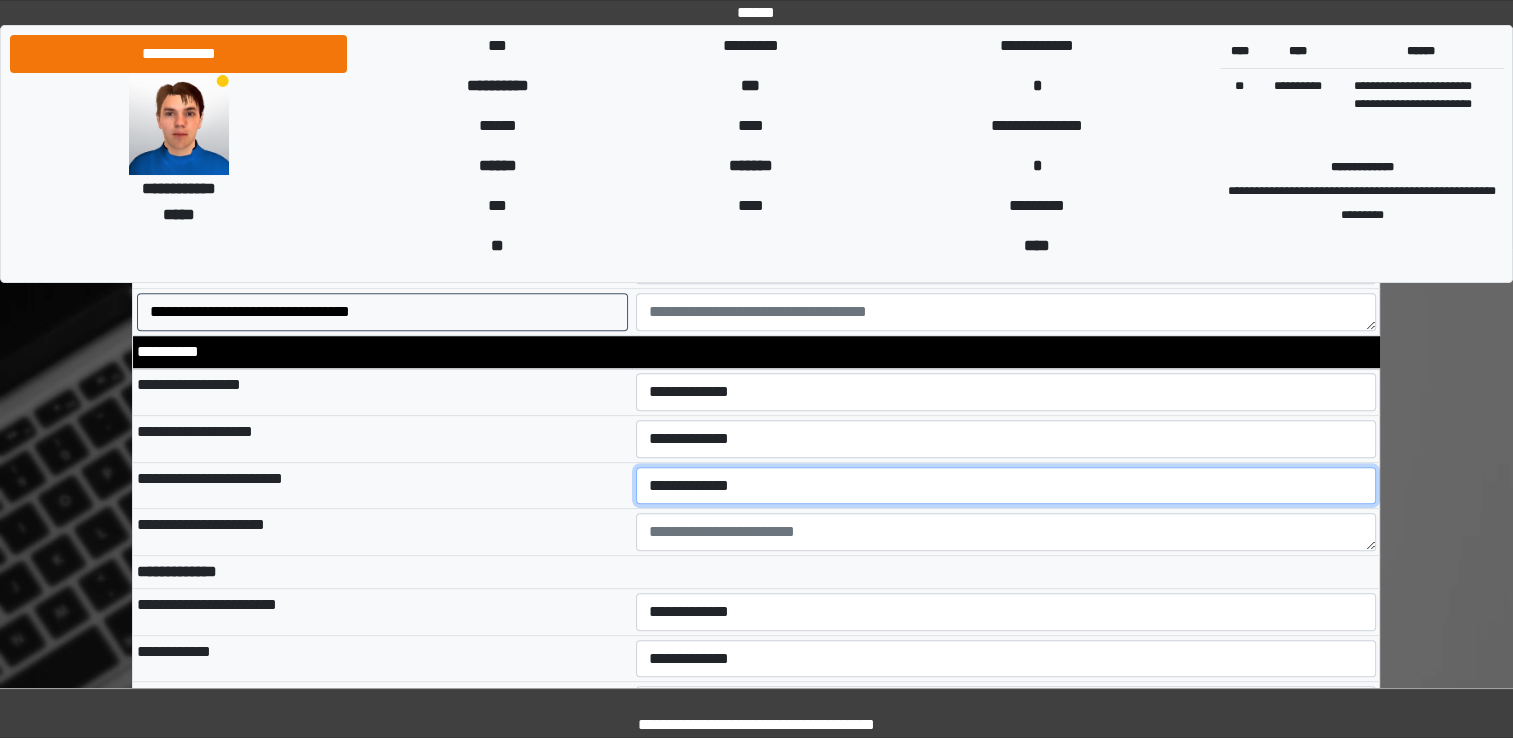 click on "**********" at bounding box center [1006, 486] 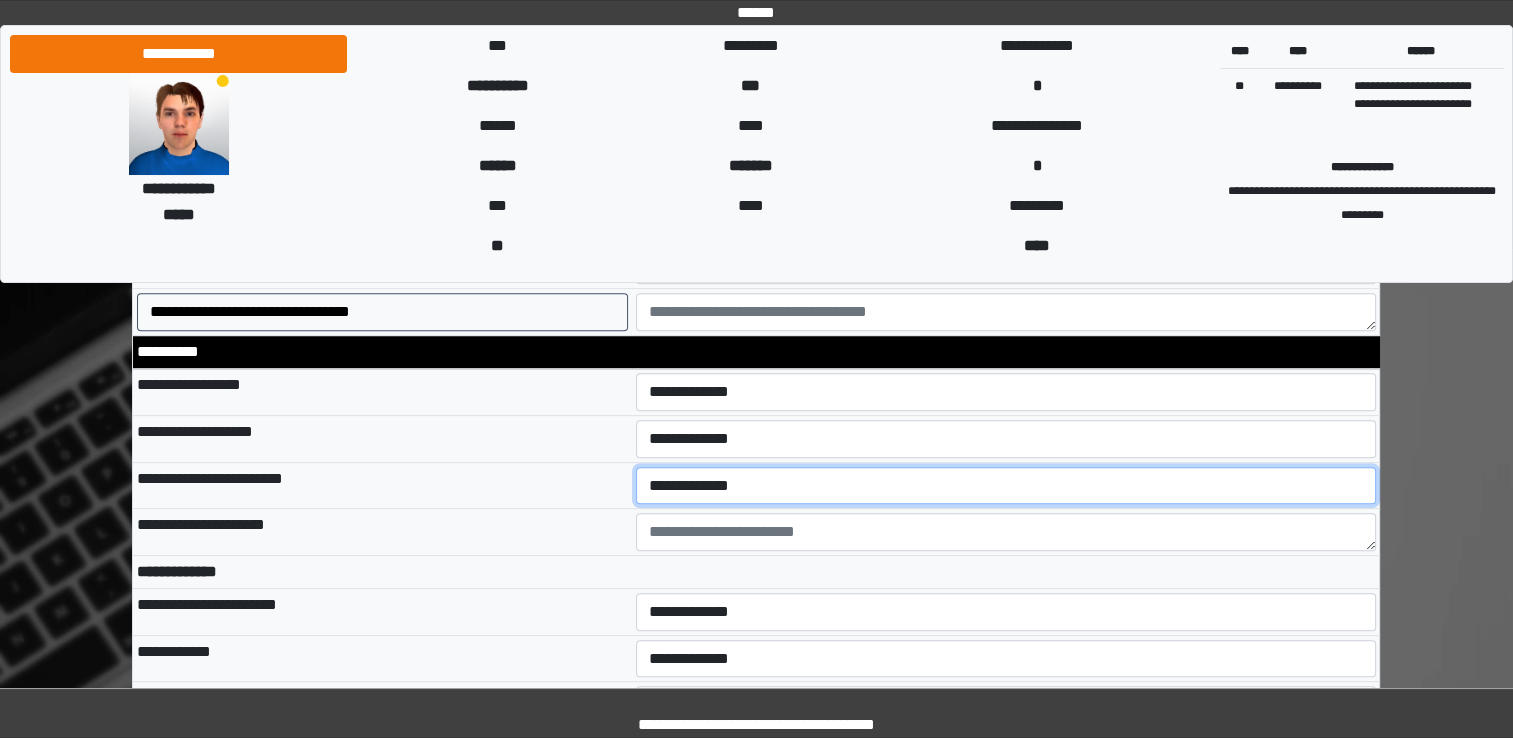 select on "*" 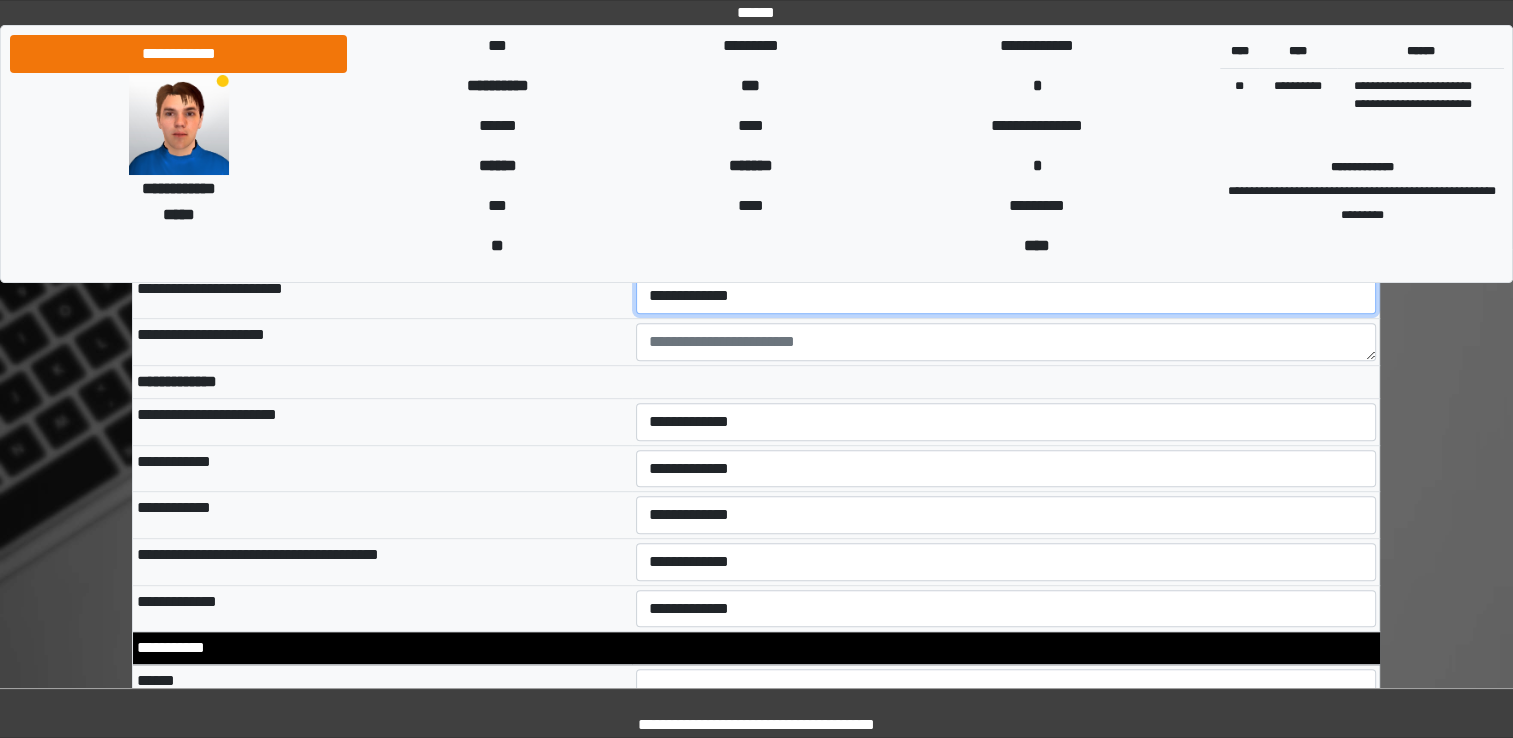 scroll, scrollTop: 880, scrollLeft: 0, axis: vertical 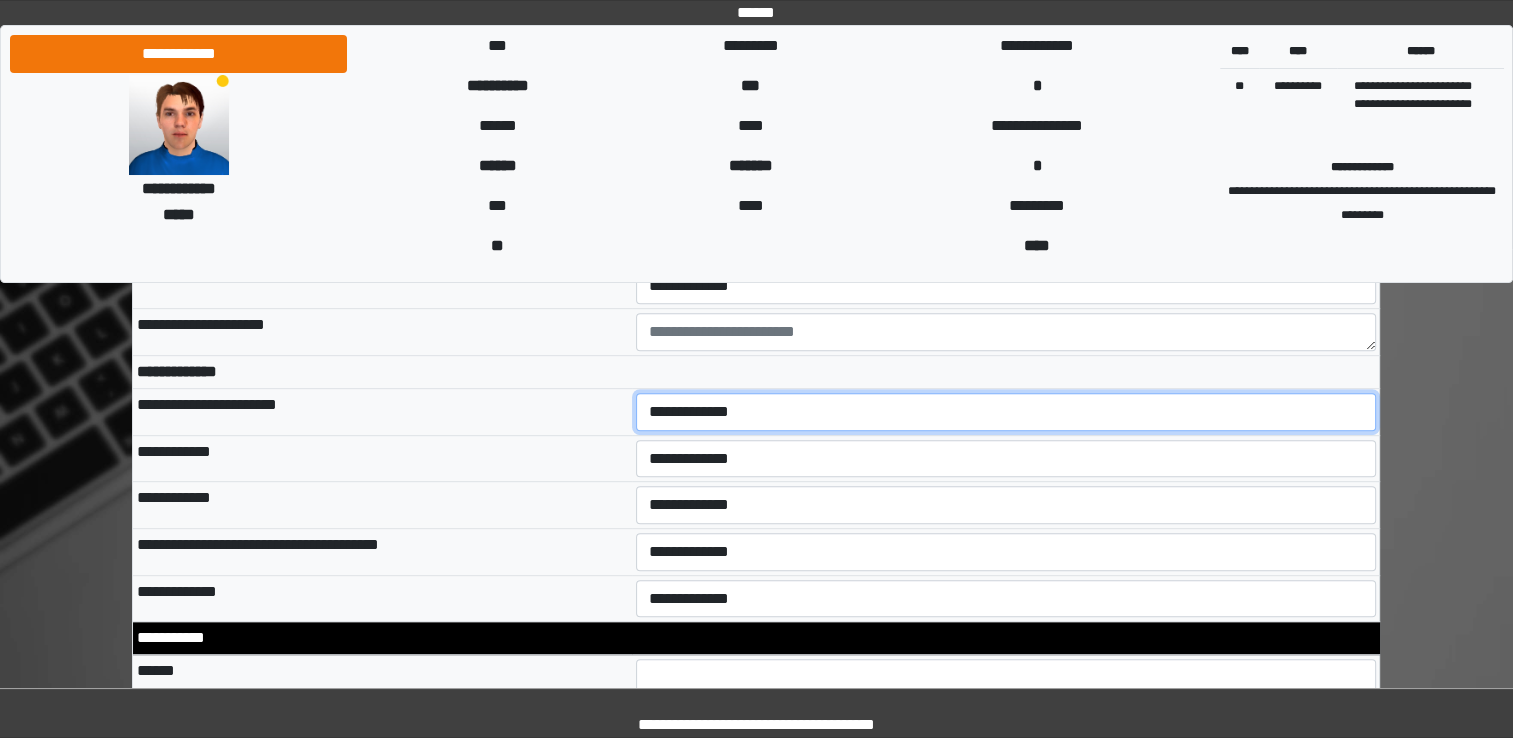 click on "**********" at bounding box center [1006, 412] 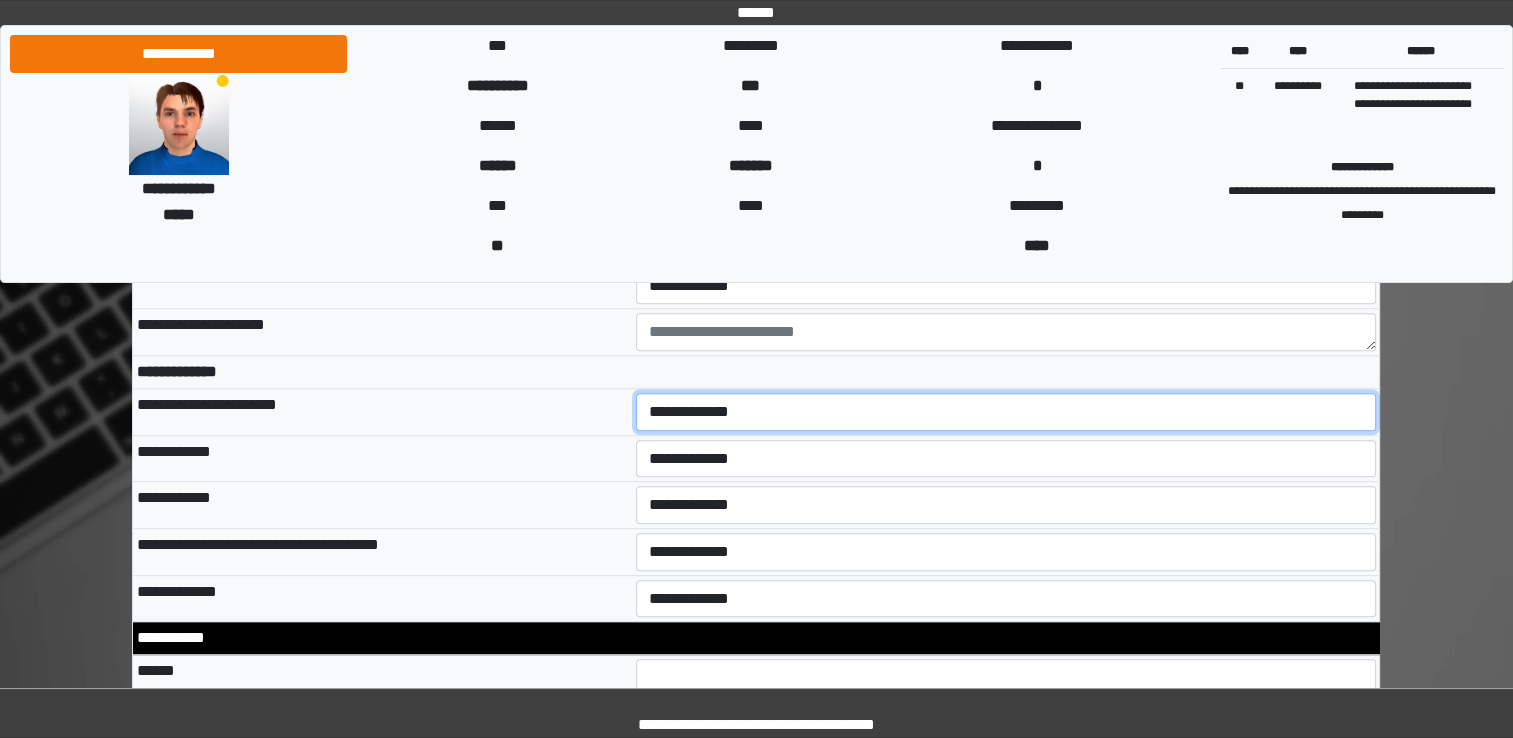 select on "*" 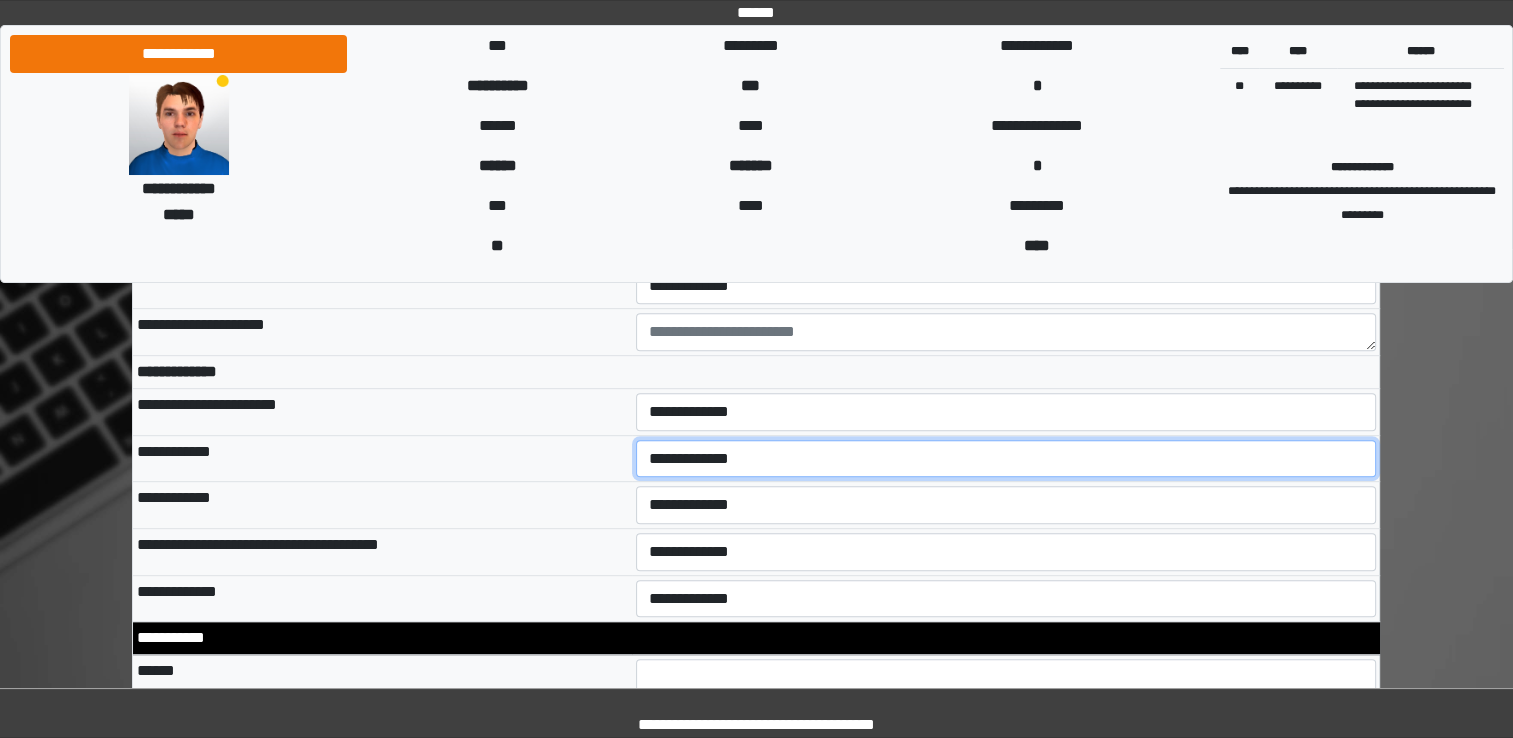 click on "**********" at bounding box center [1006, 459] 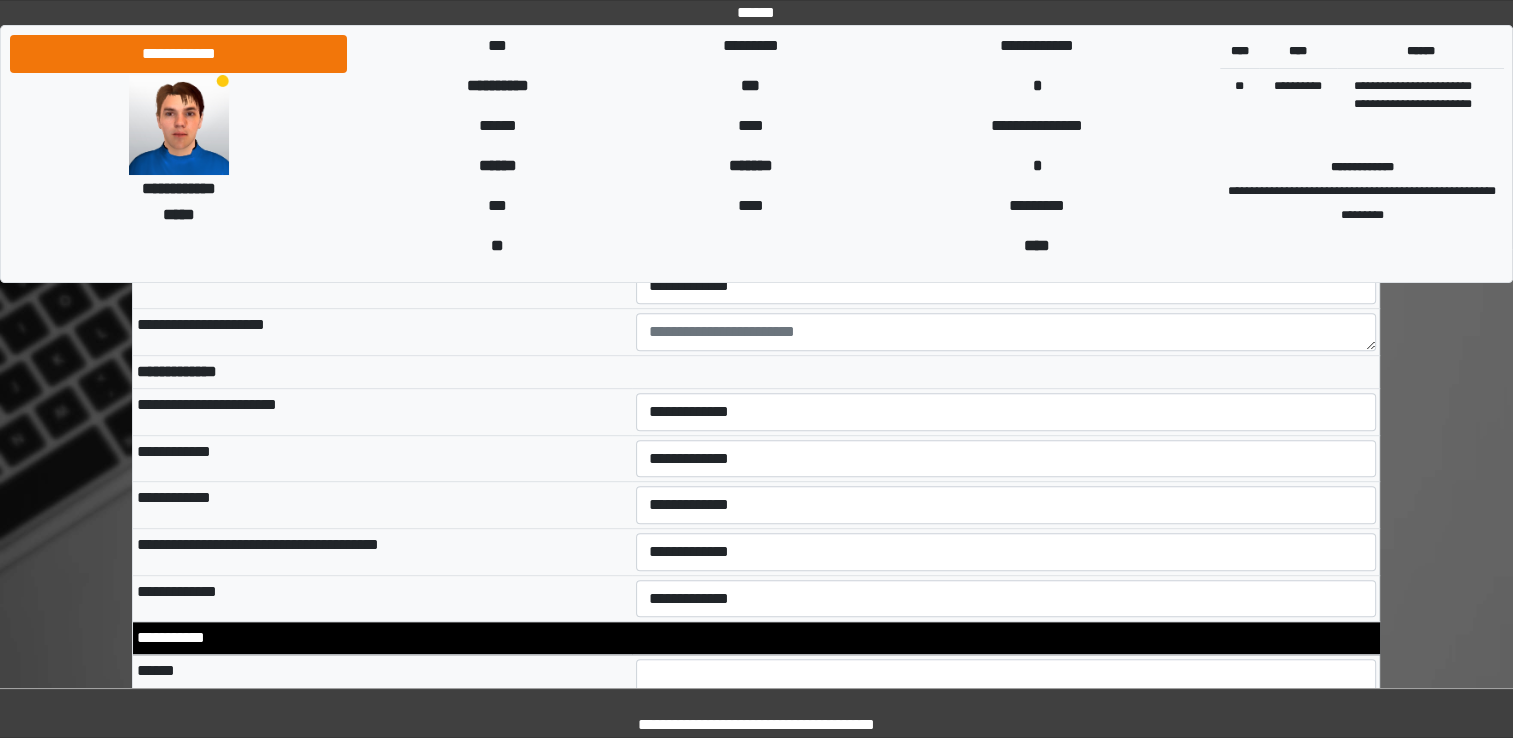 click on "**********" at bounding box center (1006, 505) 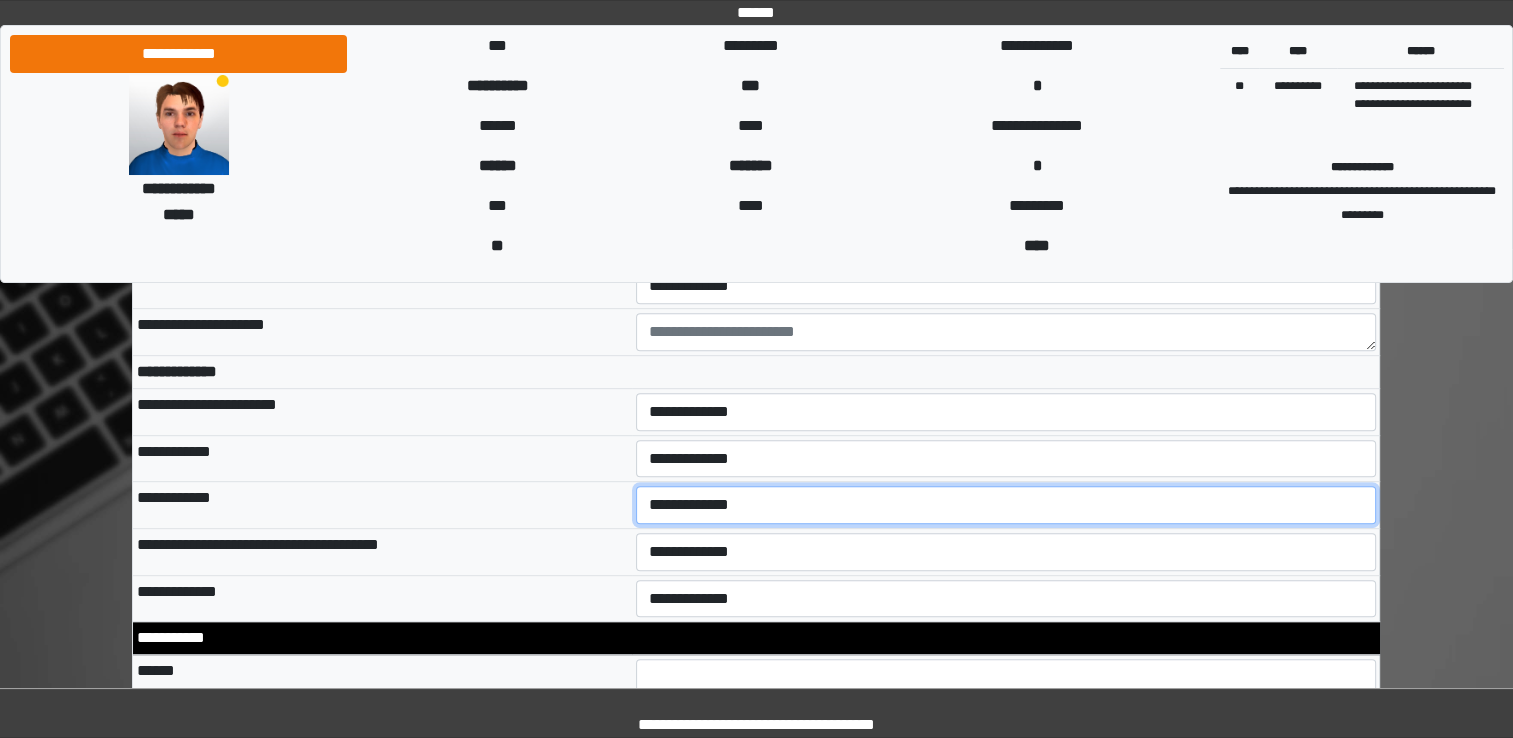 click on "**********" at bounding box center [1006, 505] 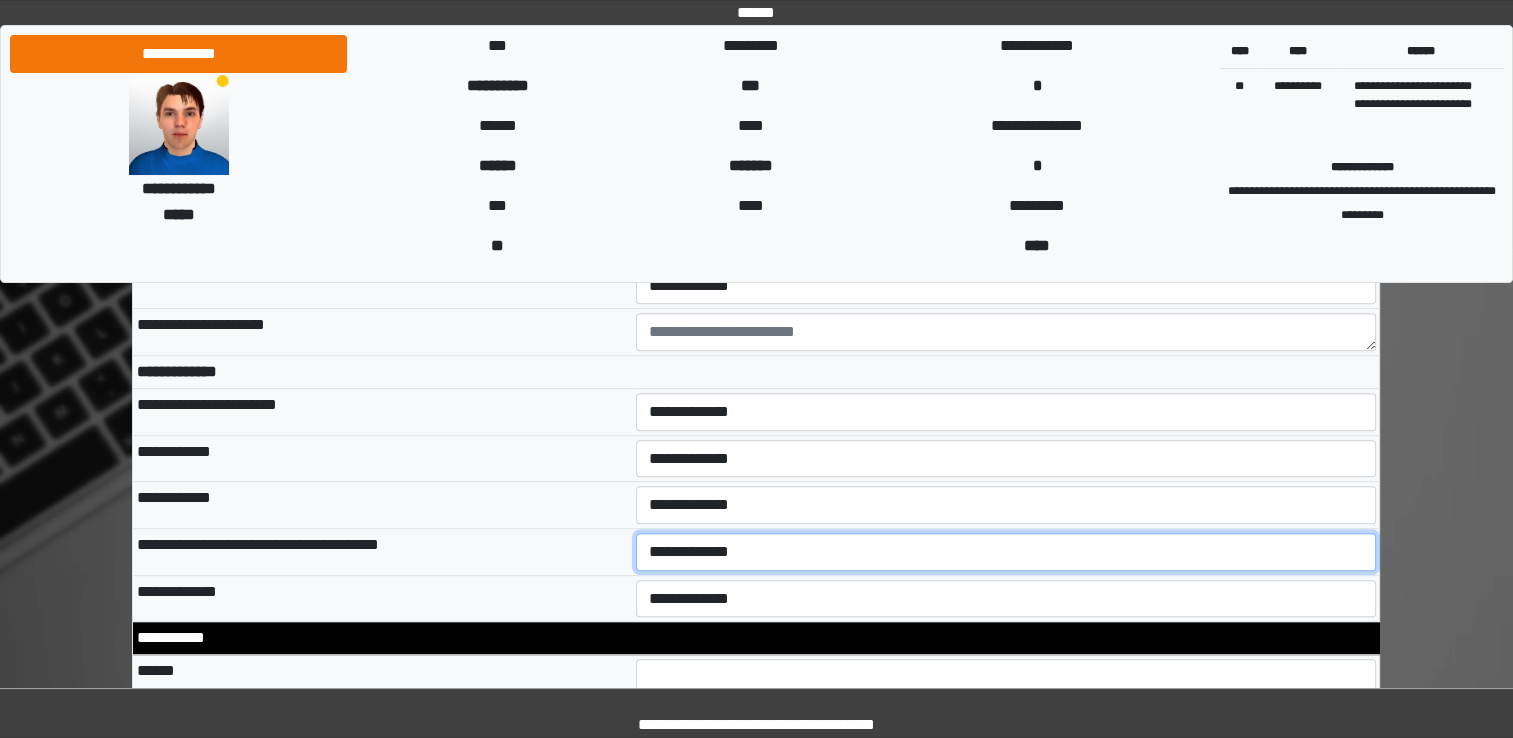 click on "**********" at bounding box center (1006, 552) 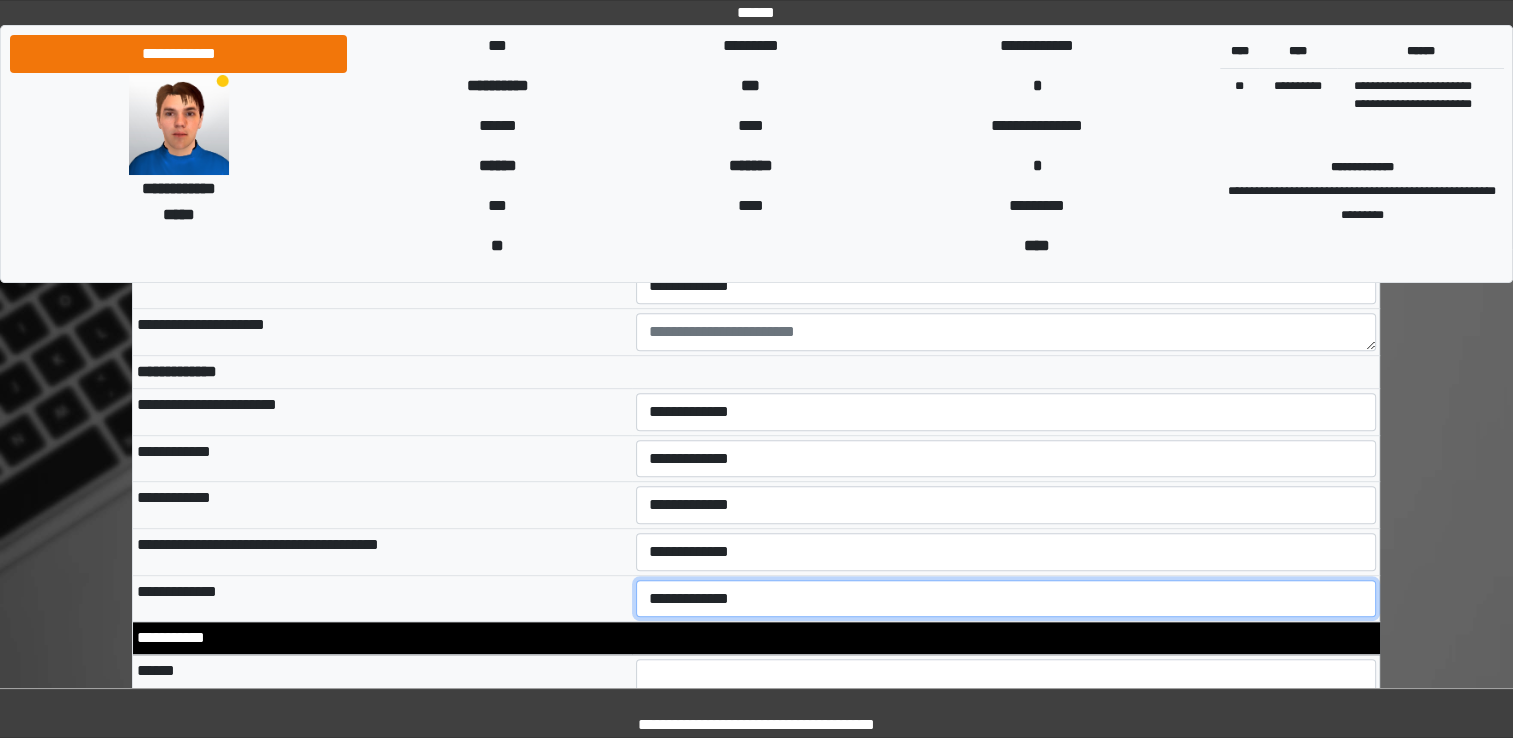 click on "**********" at bounding box center (1006, 599) 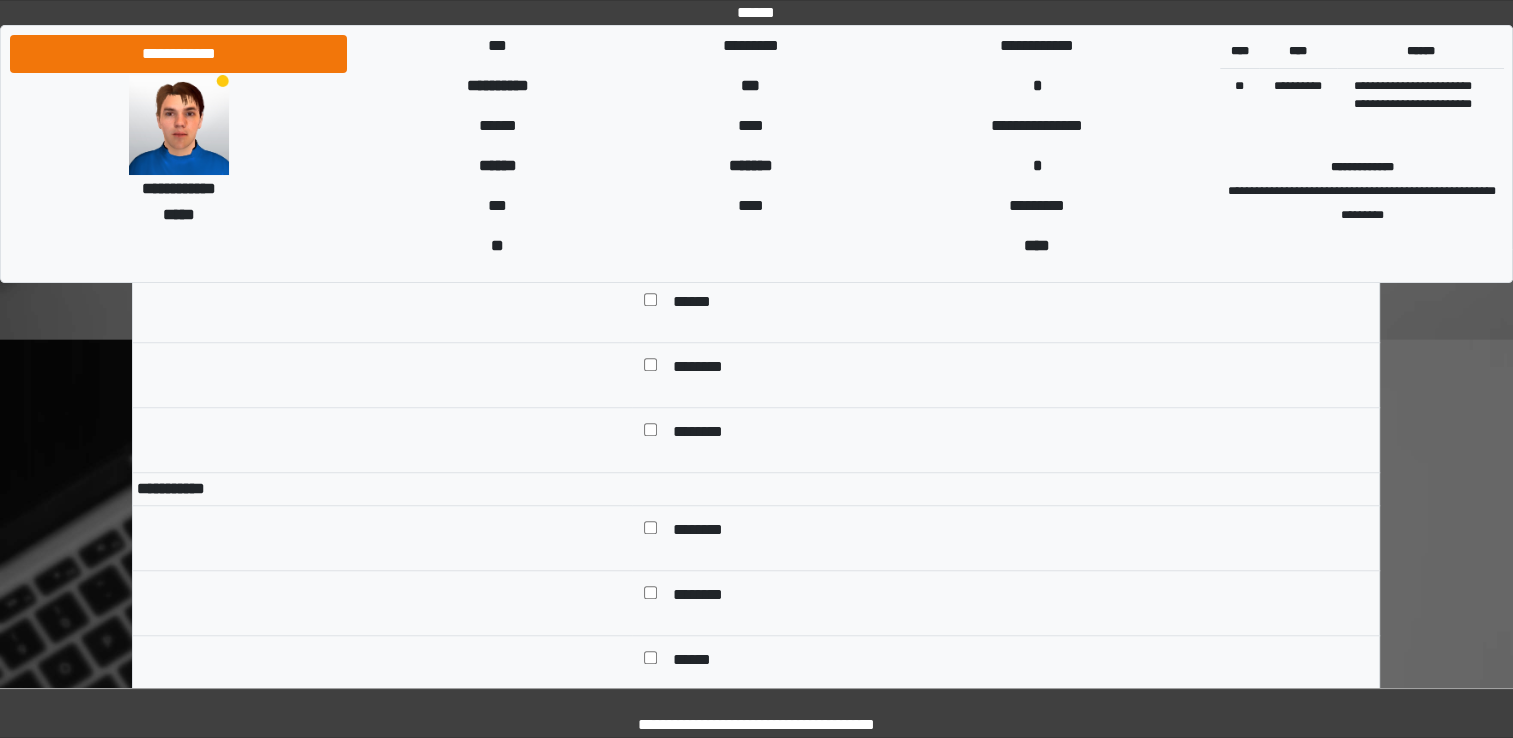 scroll, scrollTop: 1480, scrollLeft: 0, axis: vertical 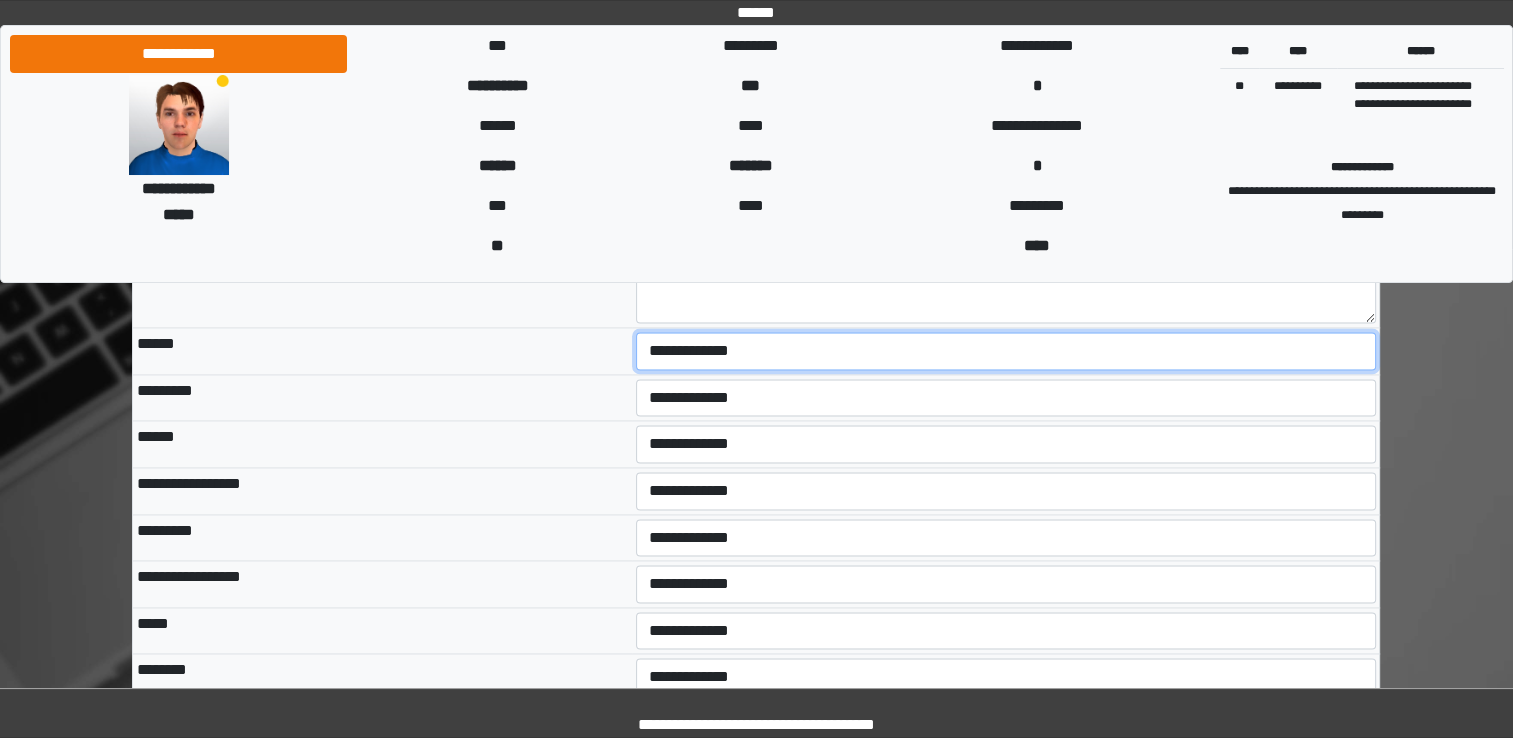 click on "**********" at bounding box center (1006, 351) 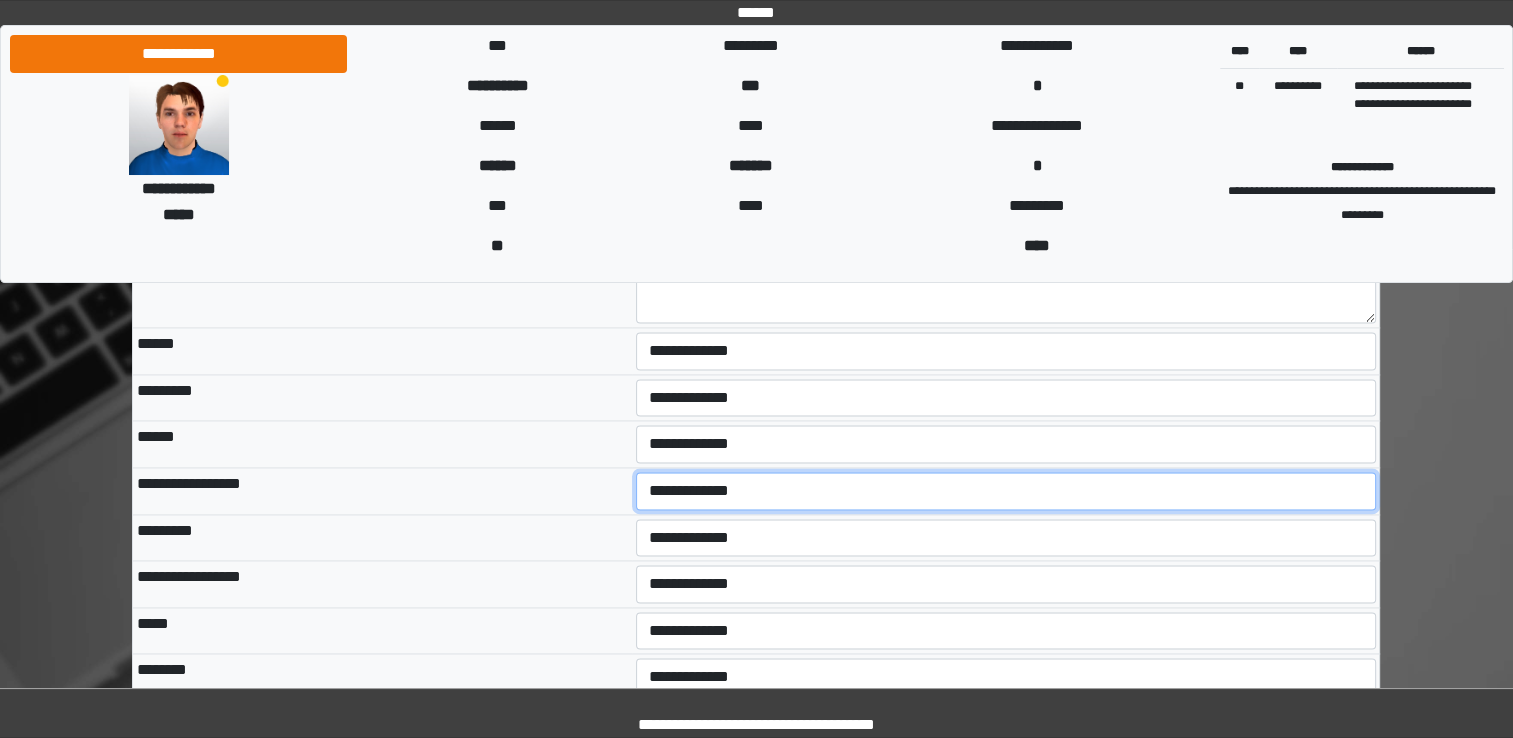 click on "**********" at bounding box center [1006, 491] 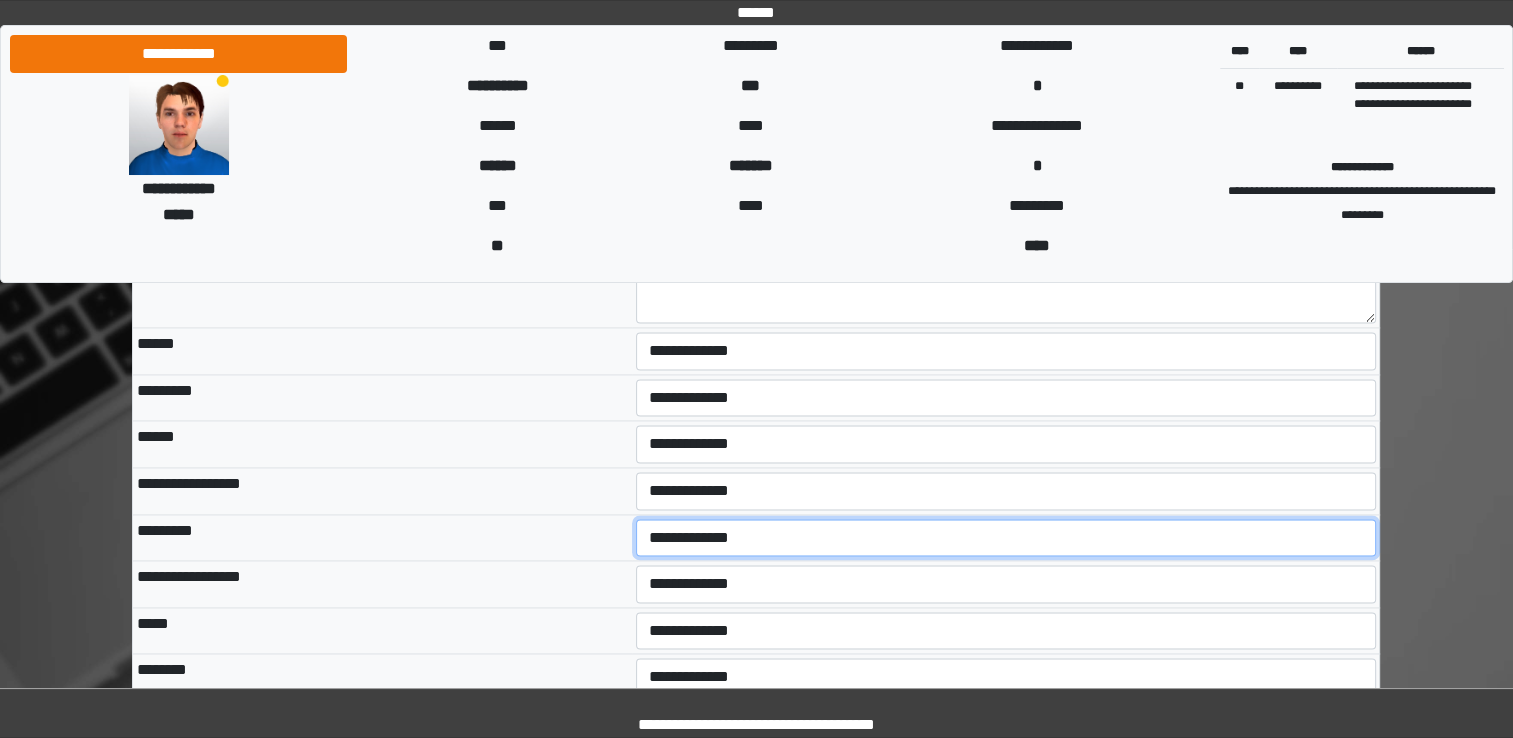 click on "**********" at bounding box center (1006, 538) 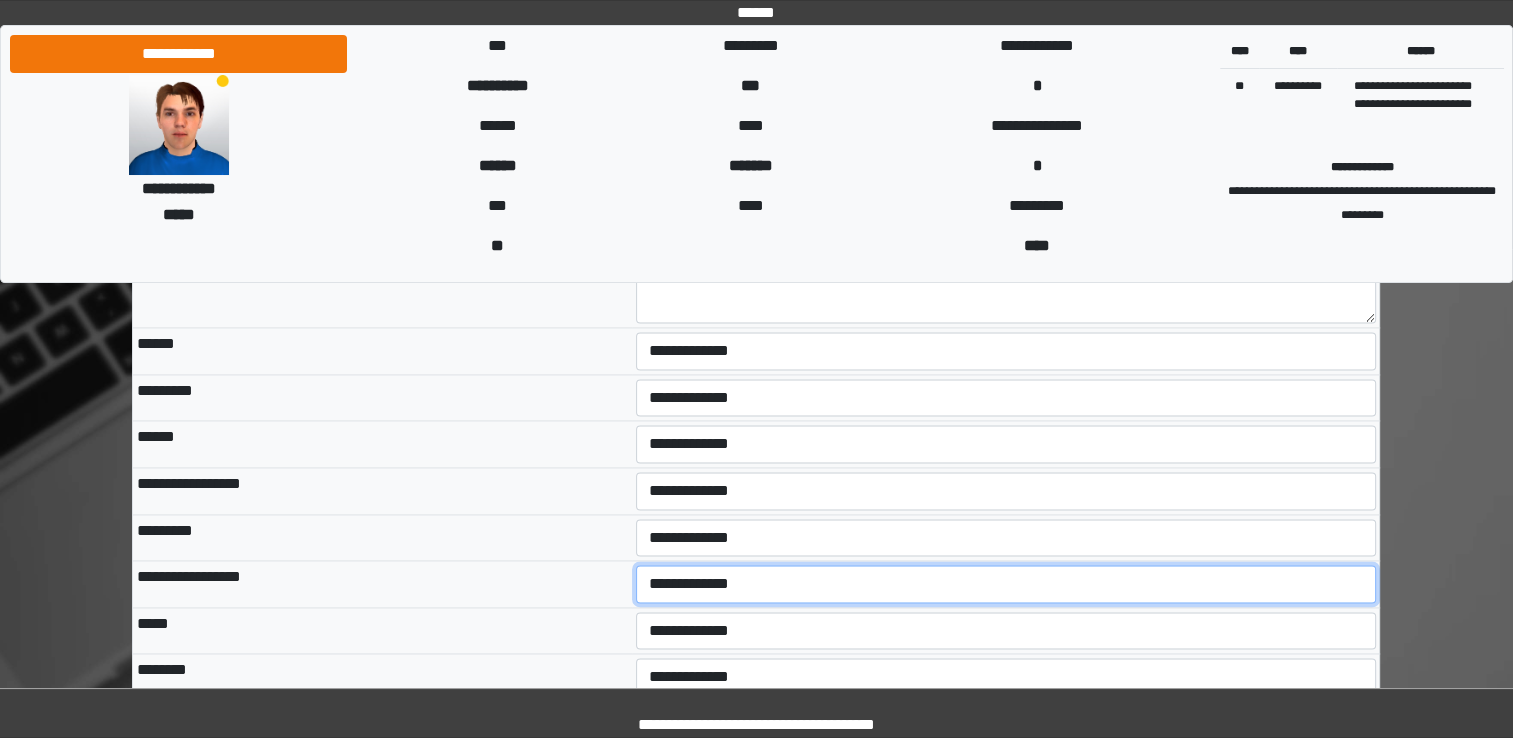 click on "**********" at bounding box center [1006, 584] 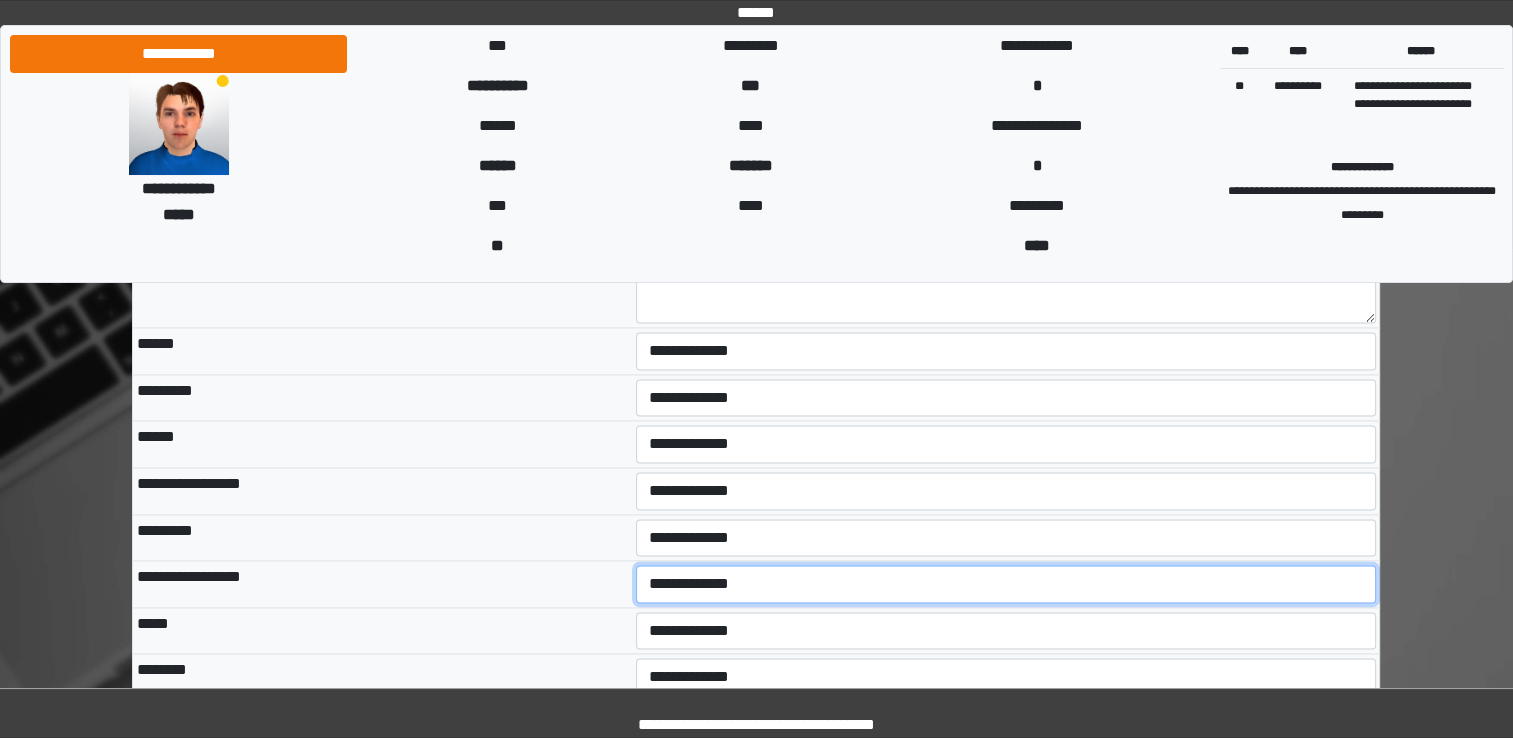 select on "*" 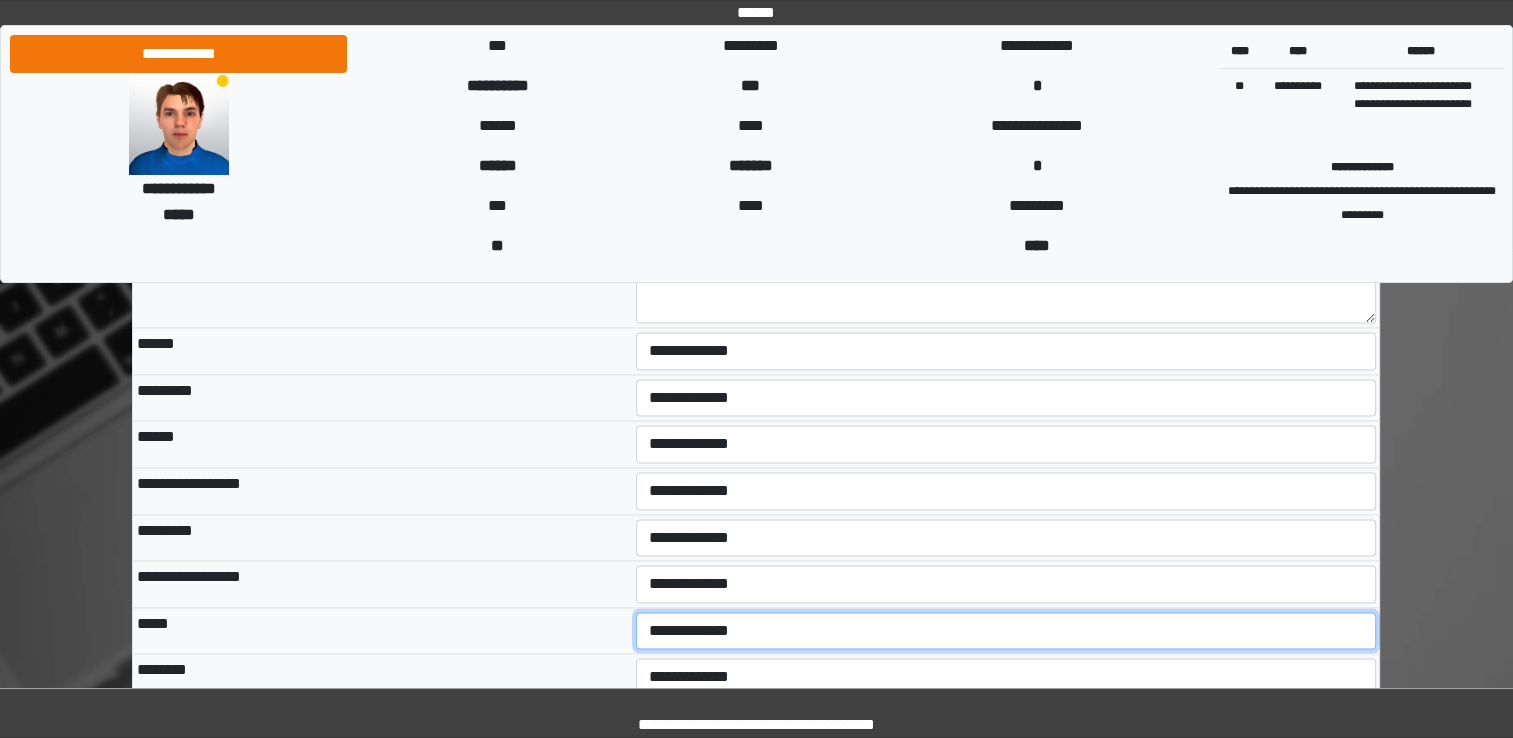 click on "**********" at bounding box center (1006, 631) 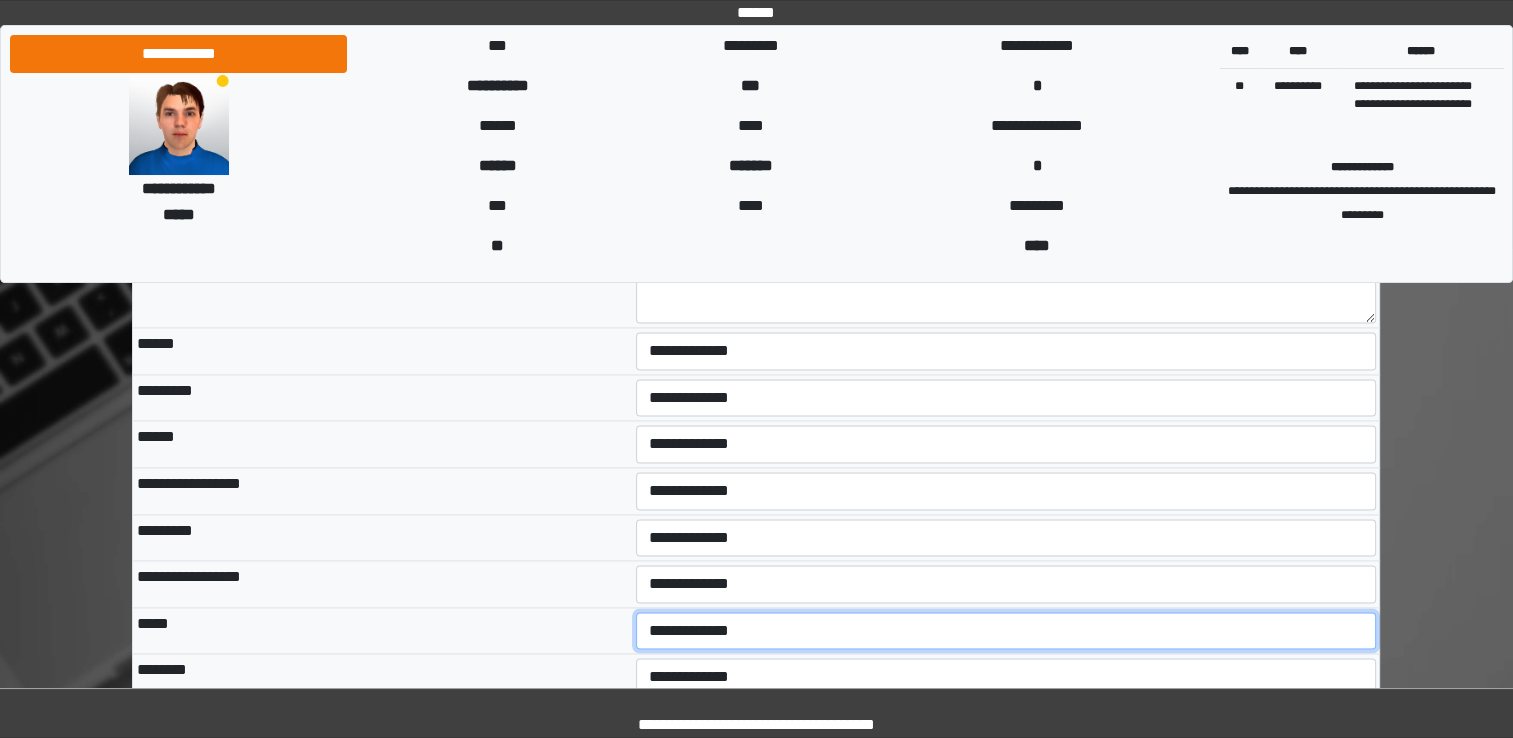 select on "*" 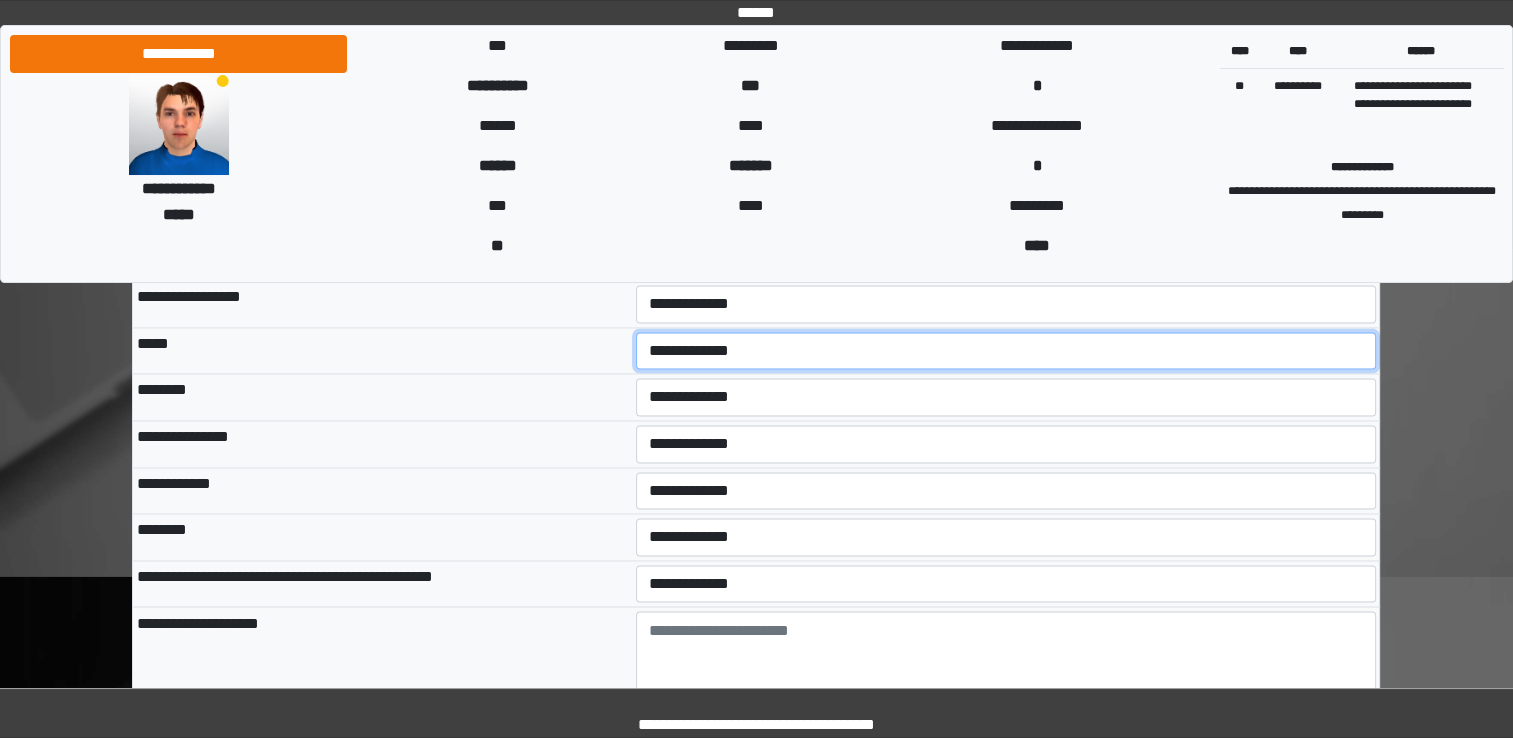 scroll, scrollTop: 3172, scrollLeft: 0, axis: vertical 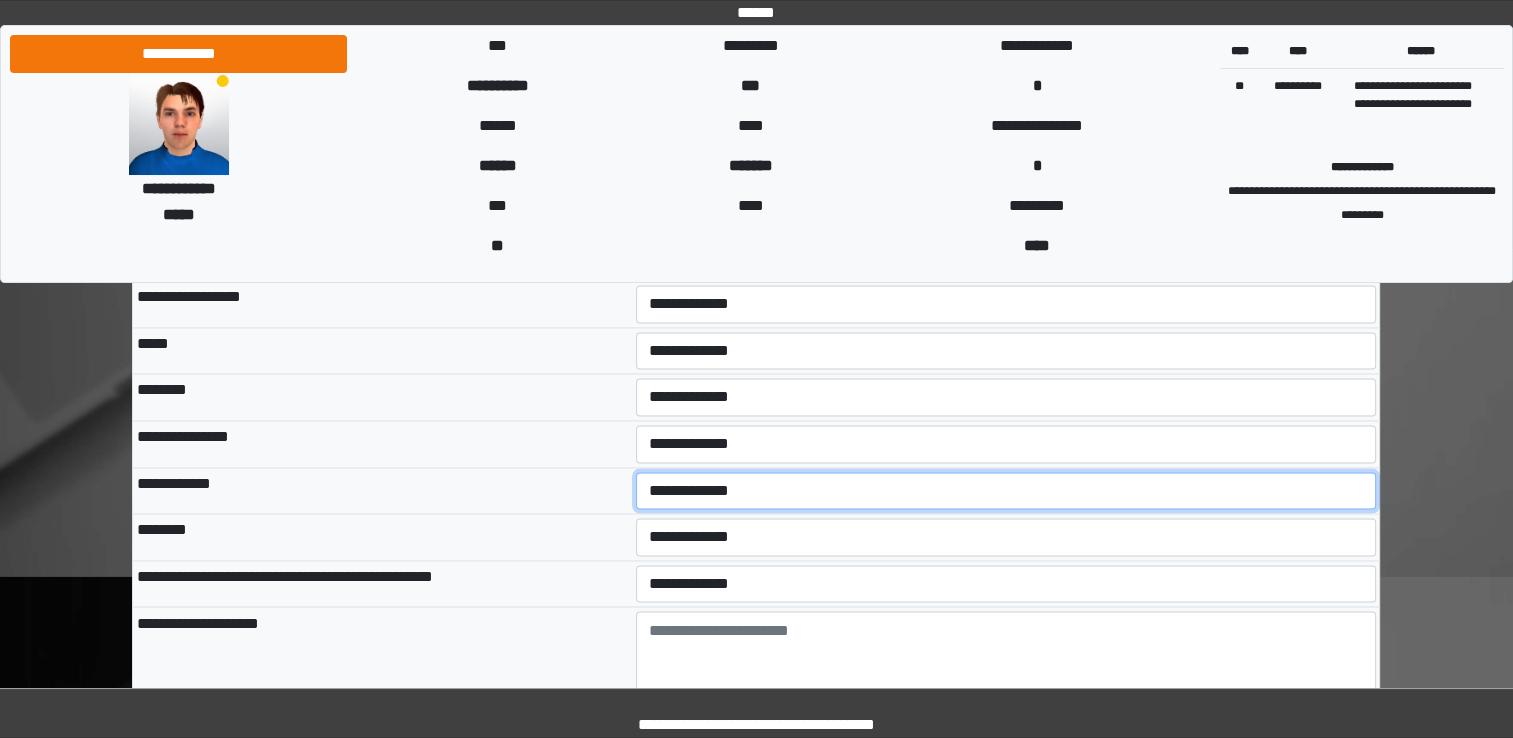 click on "**********" at bounding box center [1006, 491] 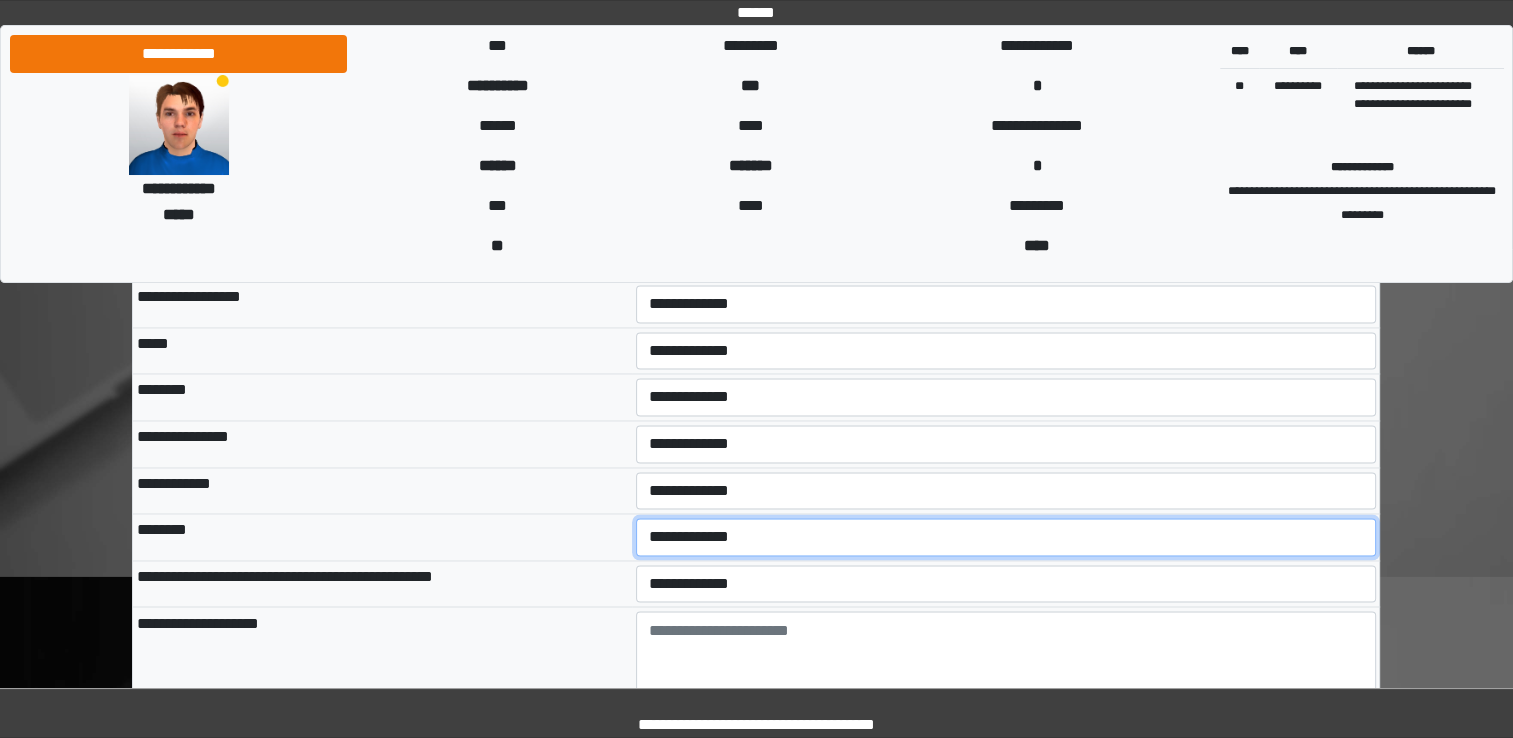 click on "**********" at bounding box center (1006, 537) 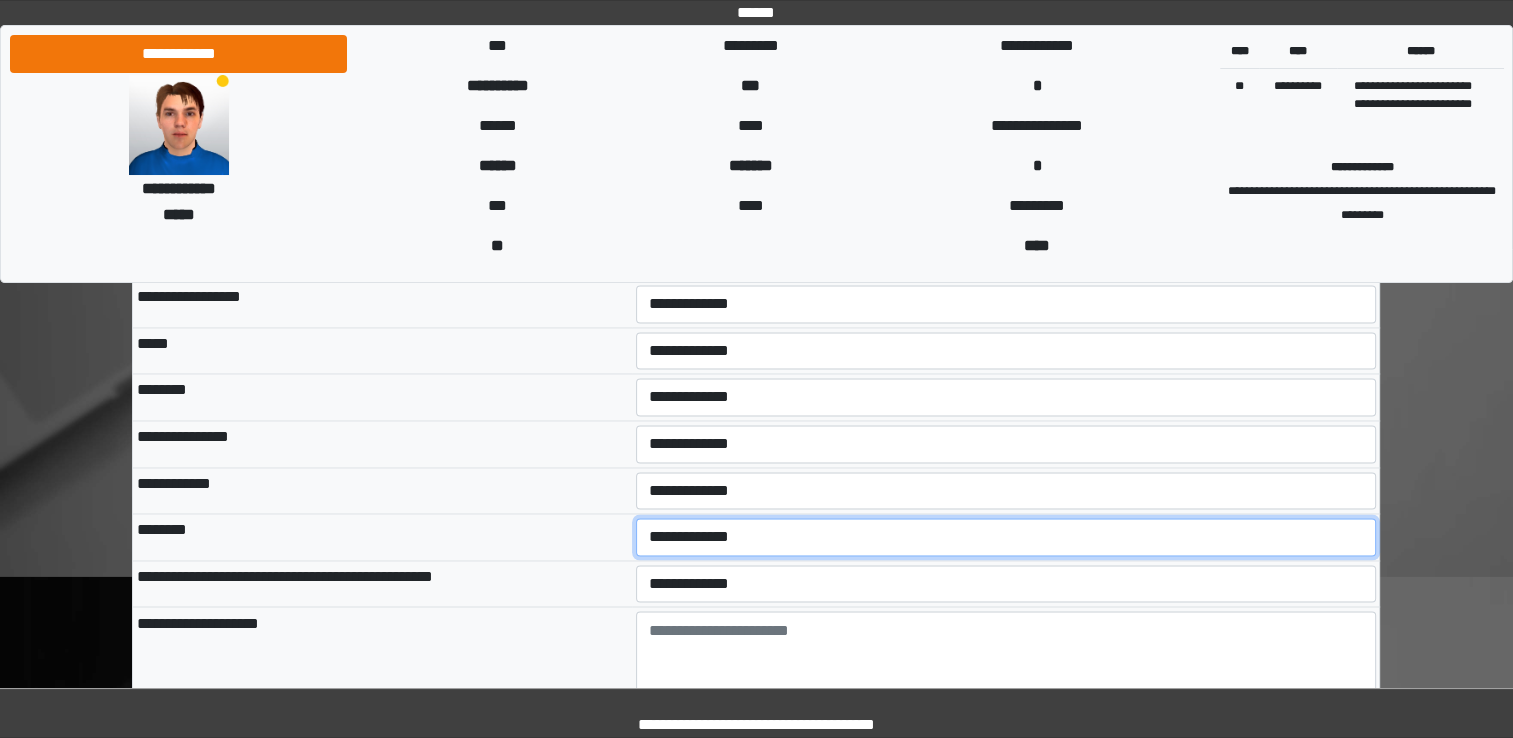 select on "*" 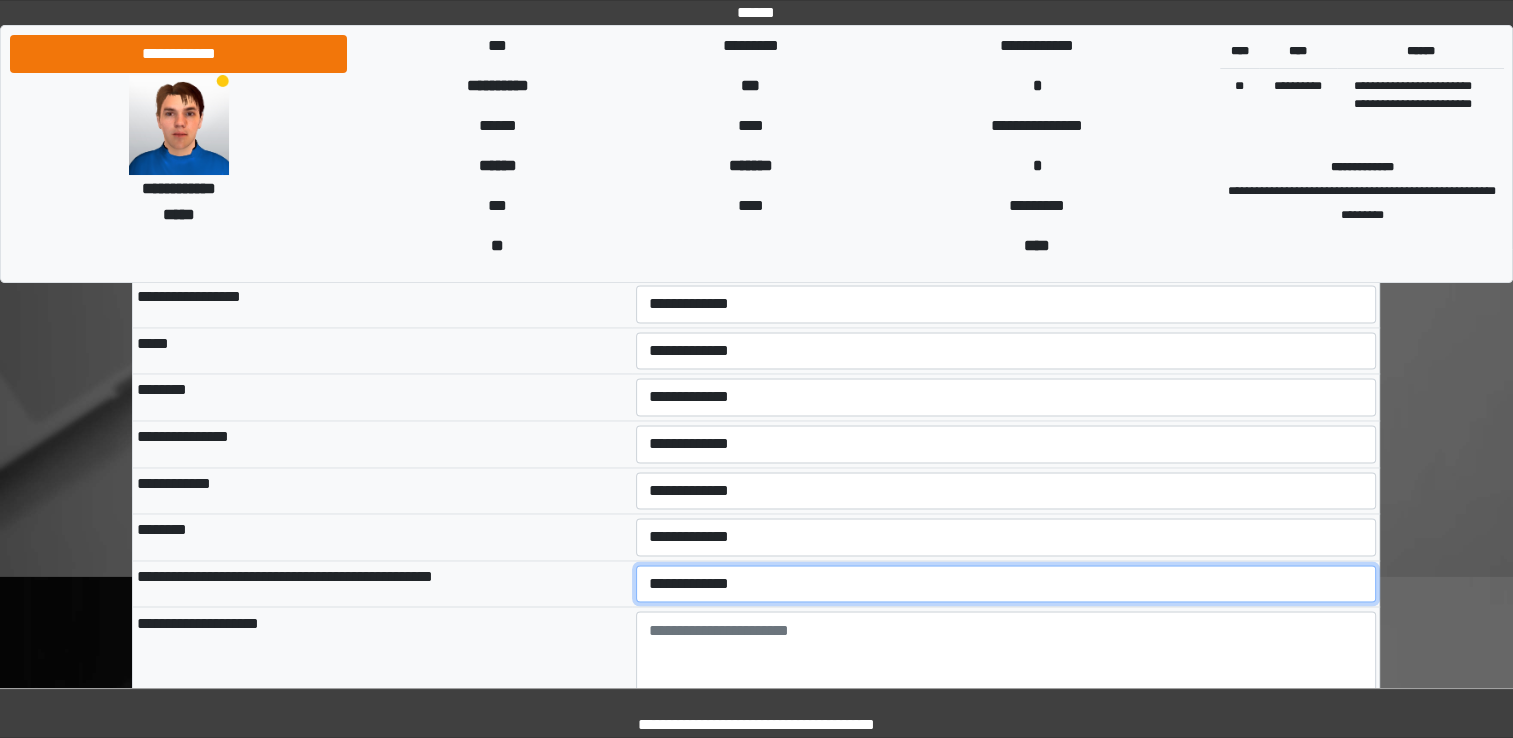 click on "**********" at bounding box center (1006, 584) 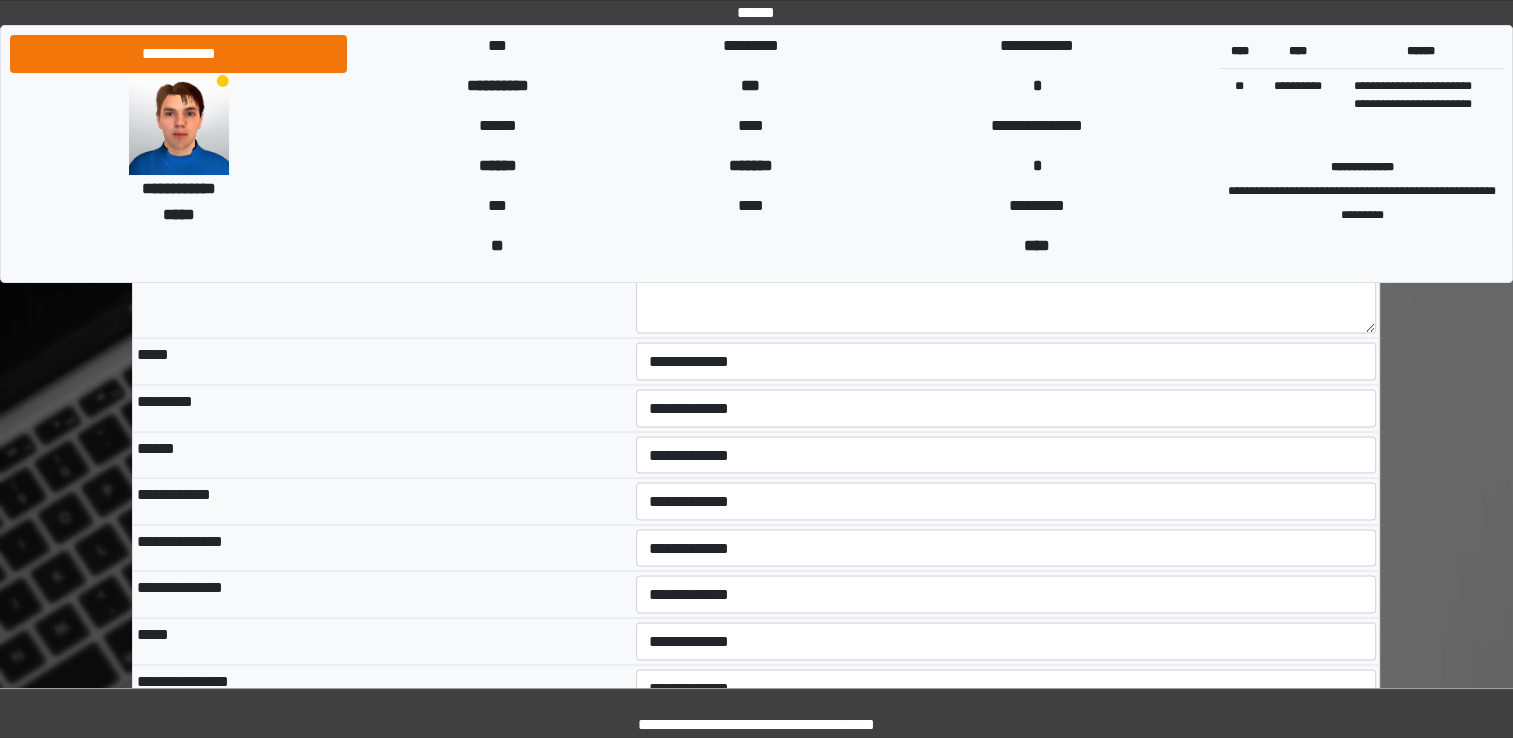 scroll, scrollTop: 3572, scrollLeft: 0, axis: vertical 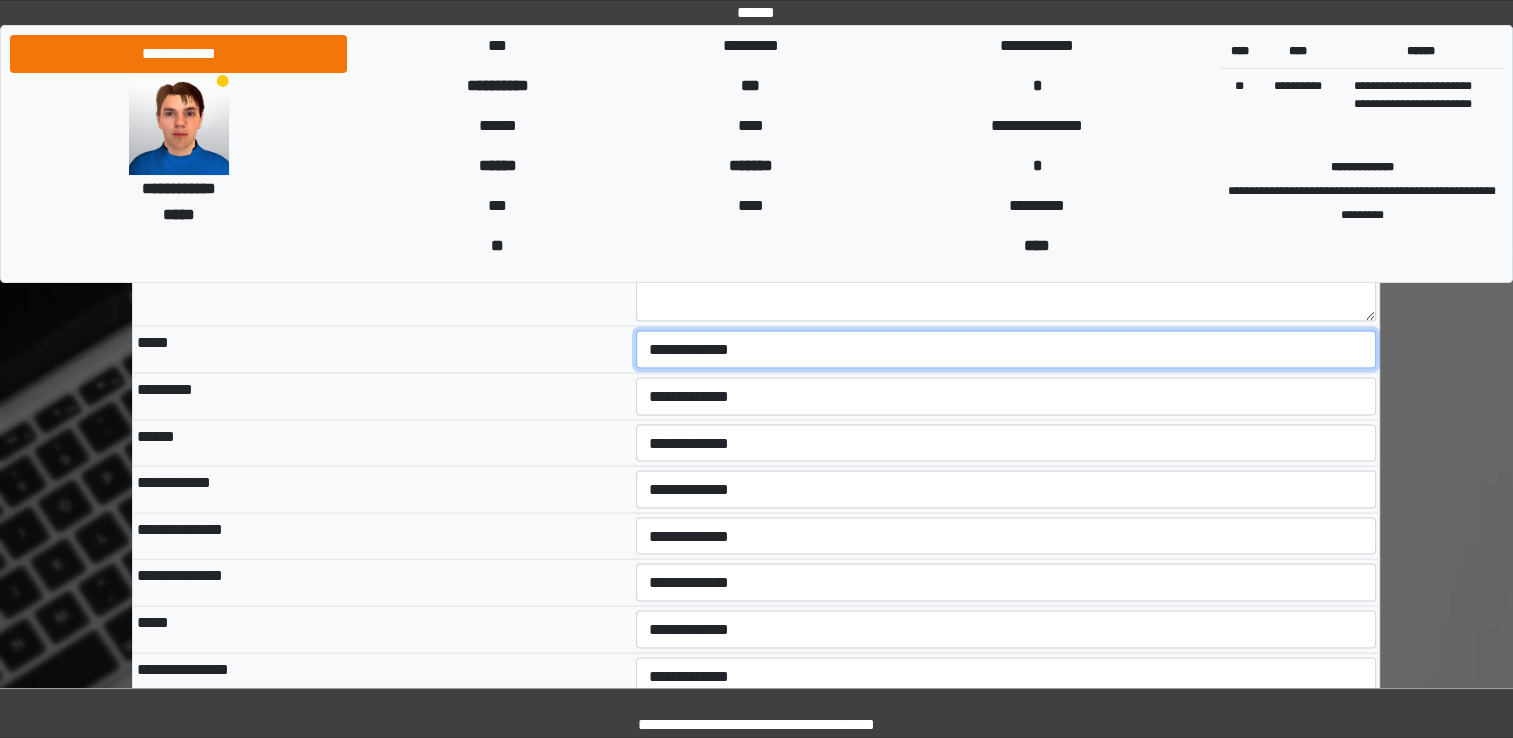 click on "**********" at bounding box center [1006, 349] 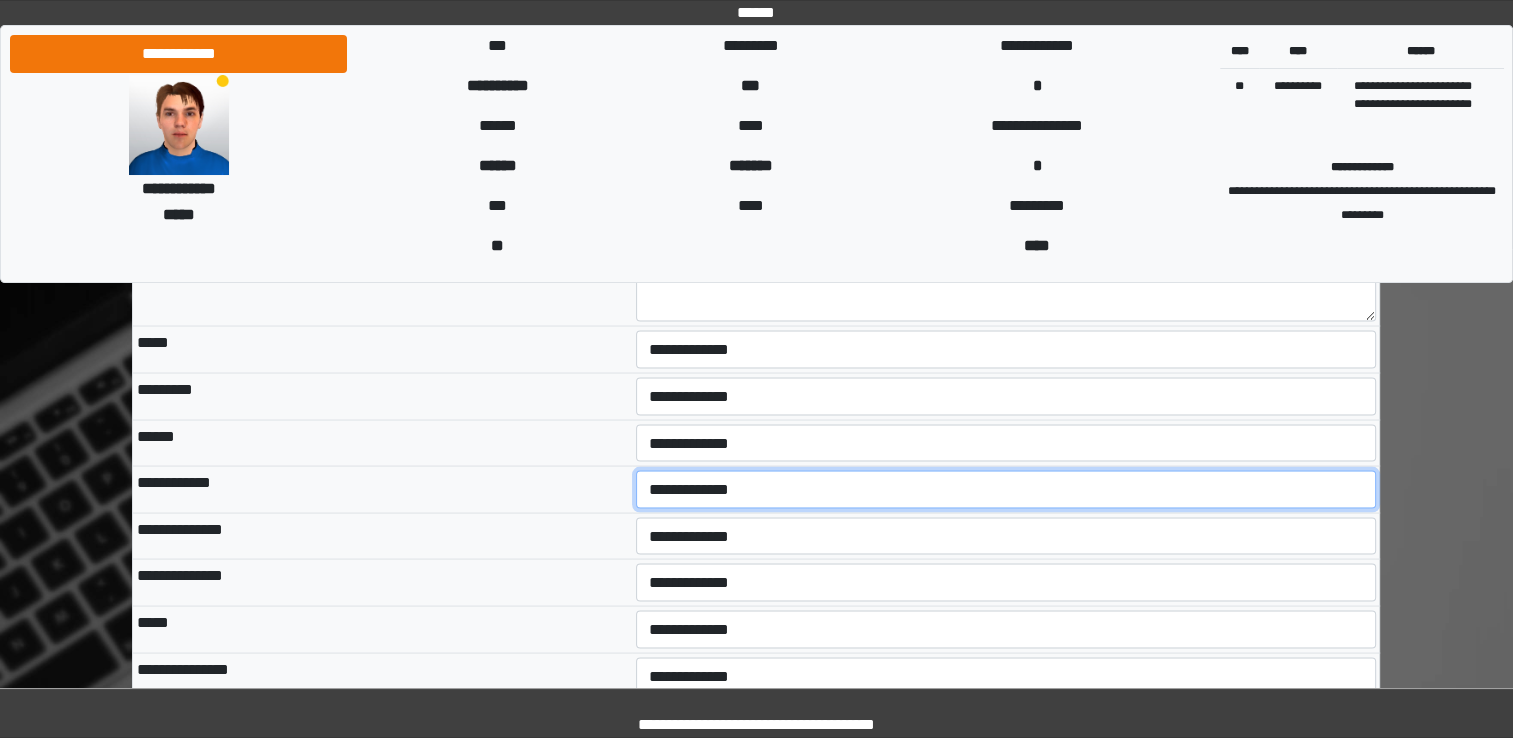 click on "**********" at bounding box center [1006, 489] 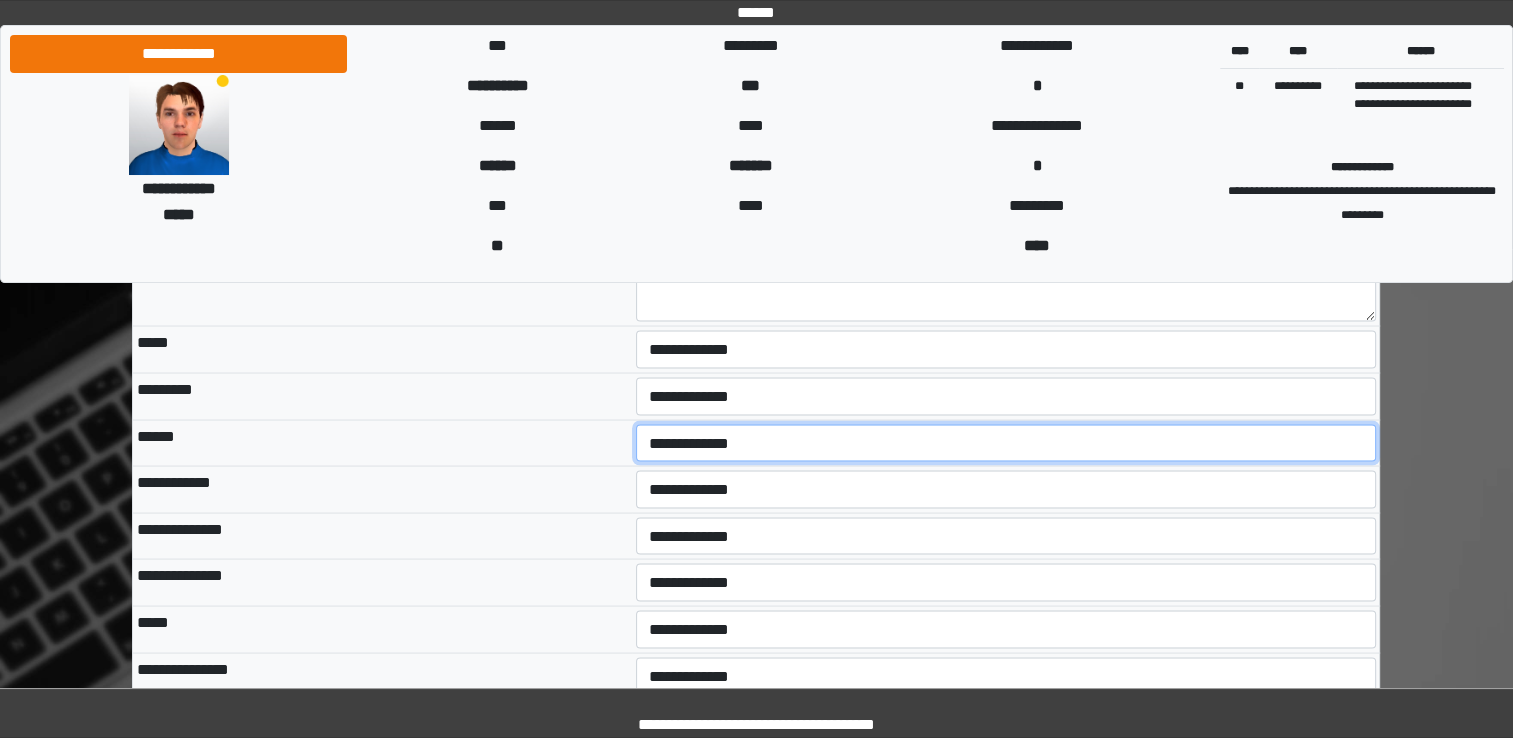 click on "**********" at bounding box center (1006, 443) 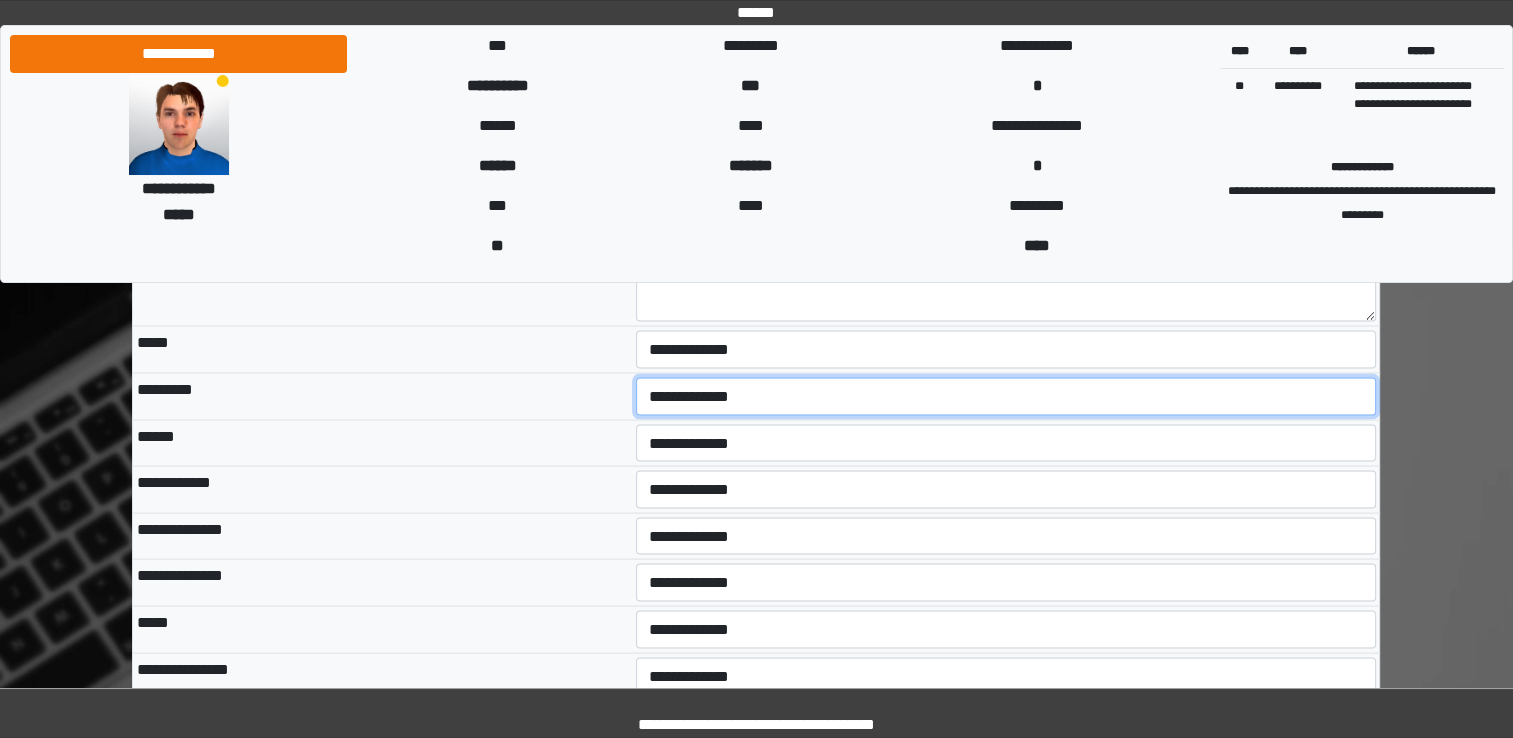click on "**********" at bounding box center [1006, 396] 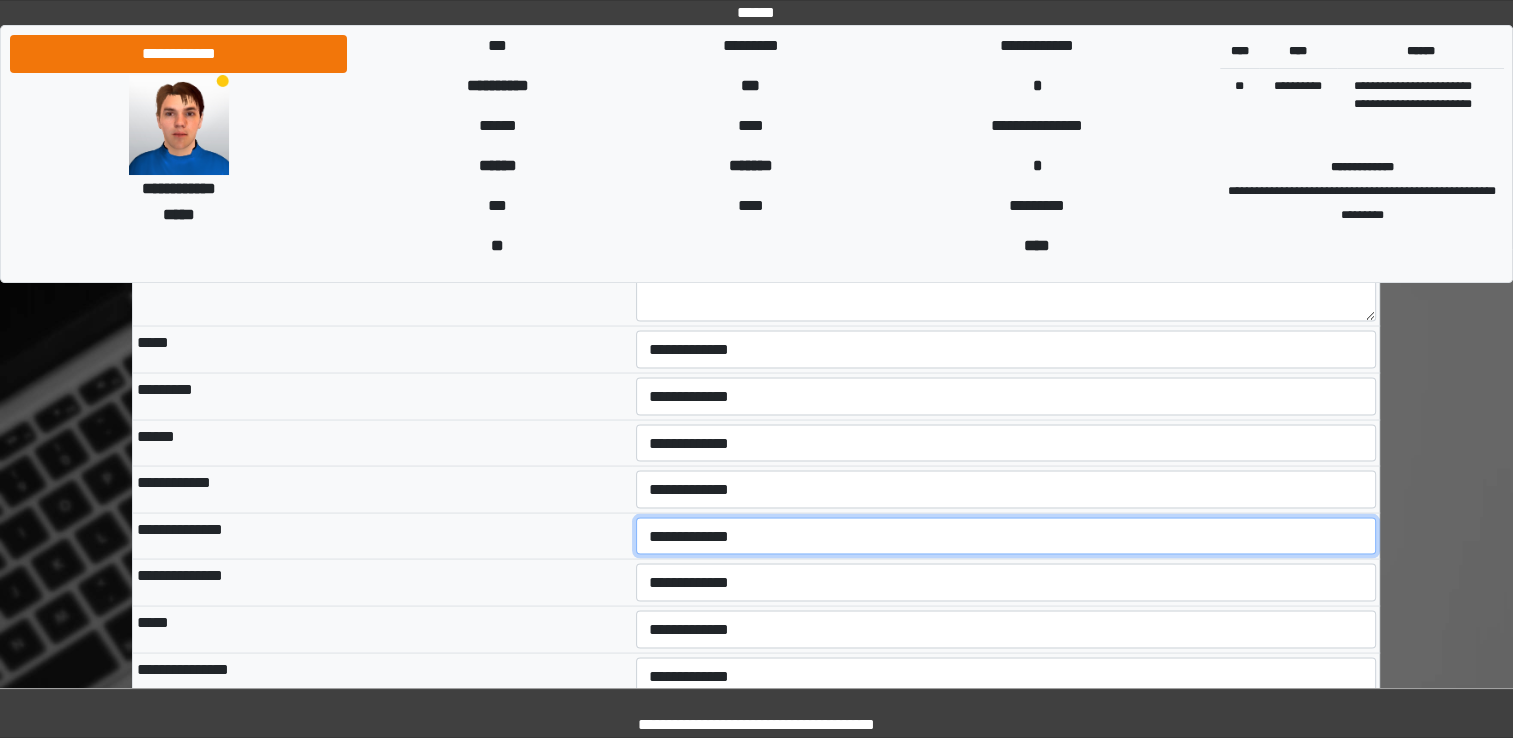 click on "**********" at bounding box center [1006, 536] 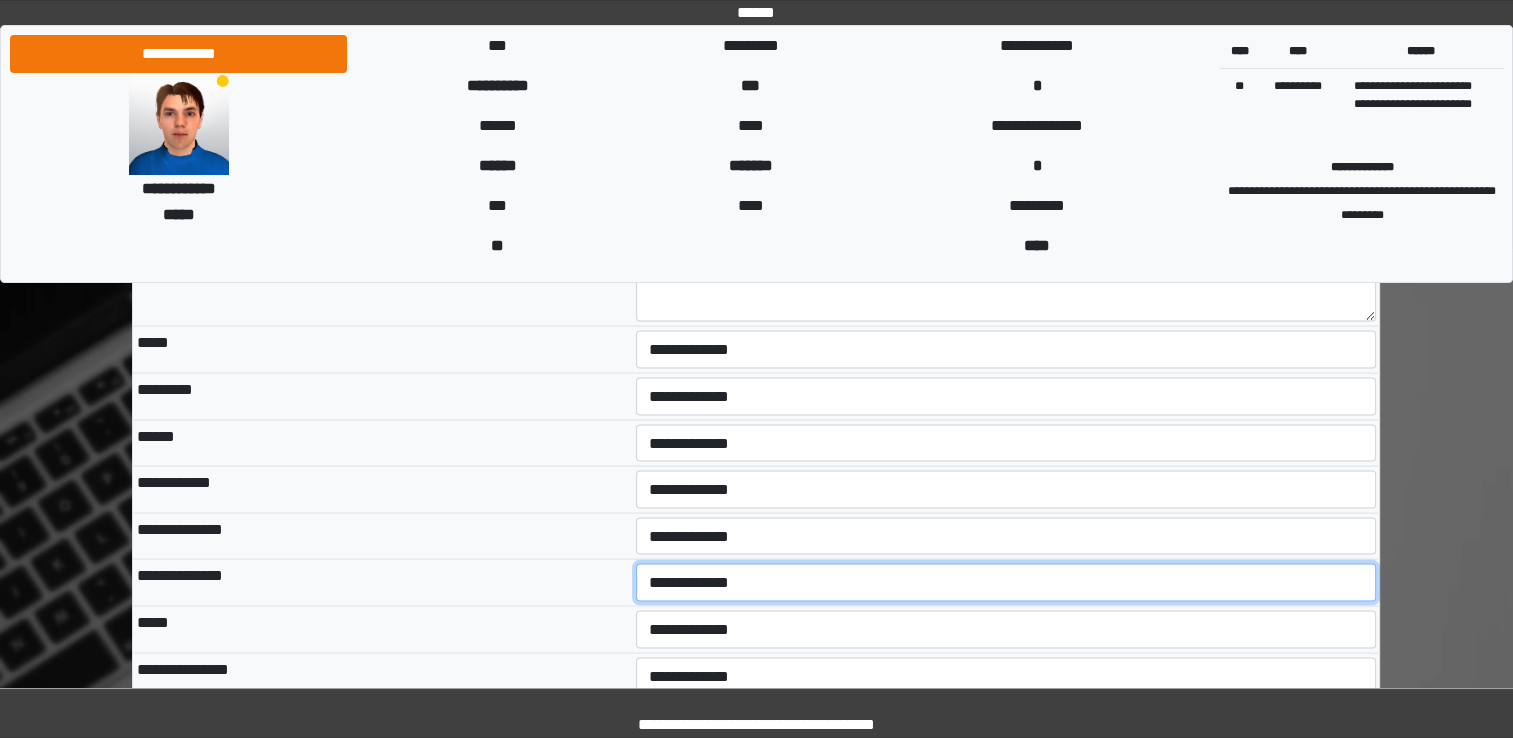 click on "**********" at bounding box center (1006, 582) 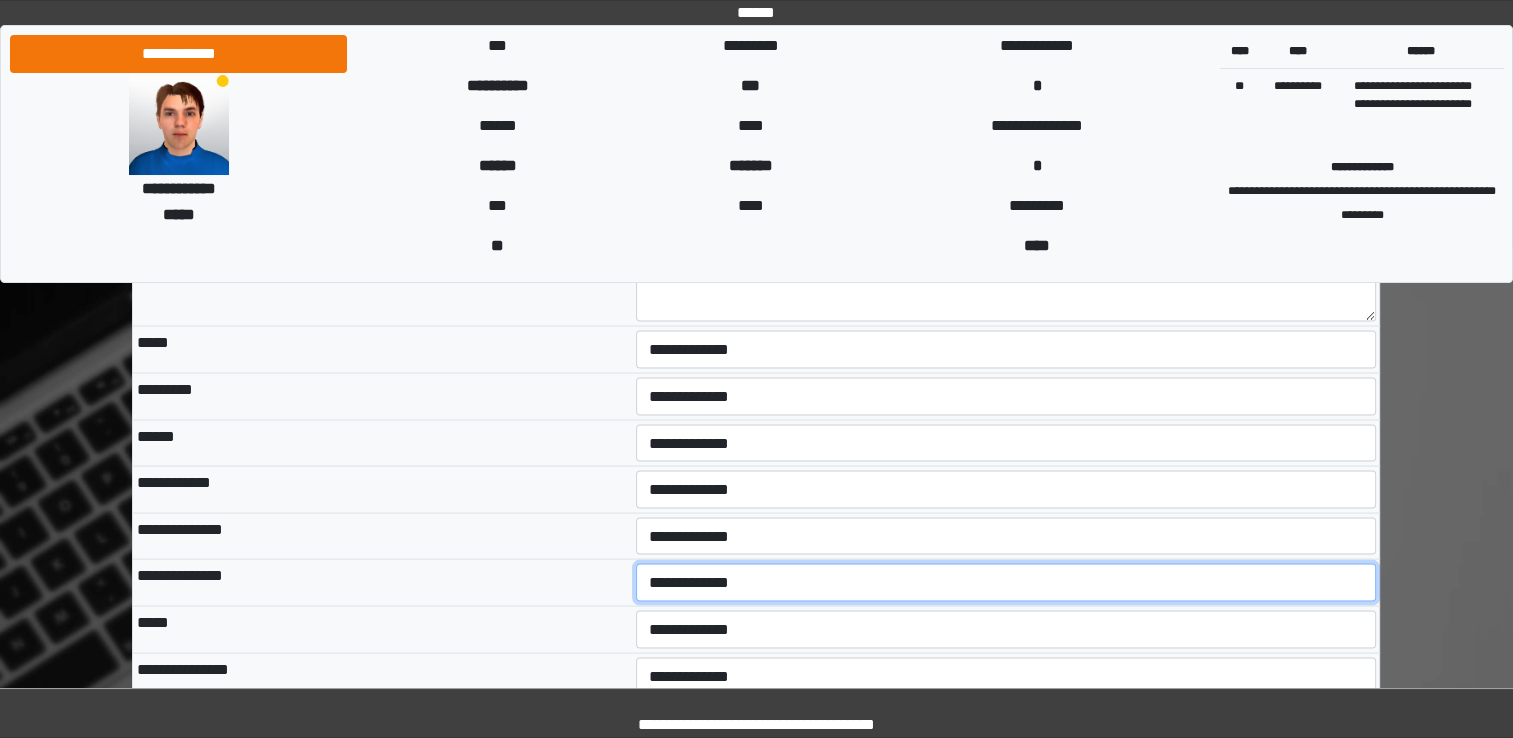 select on "*" 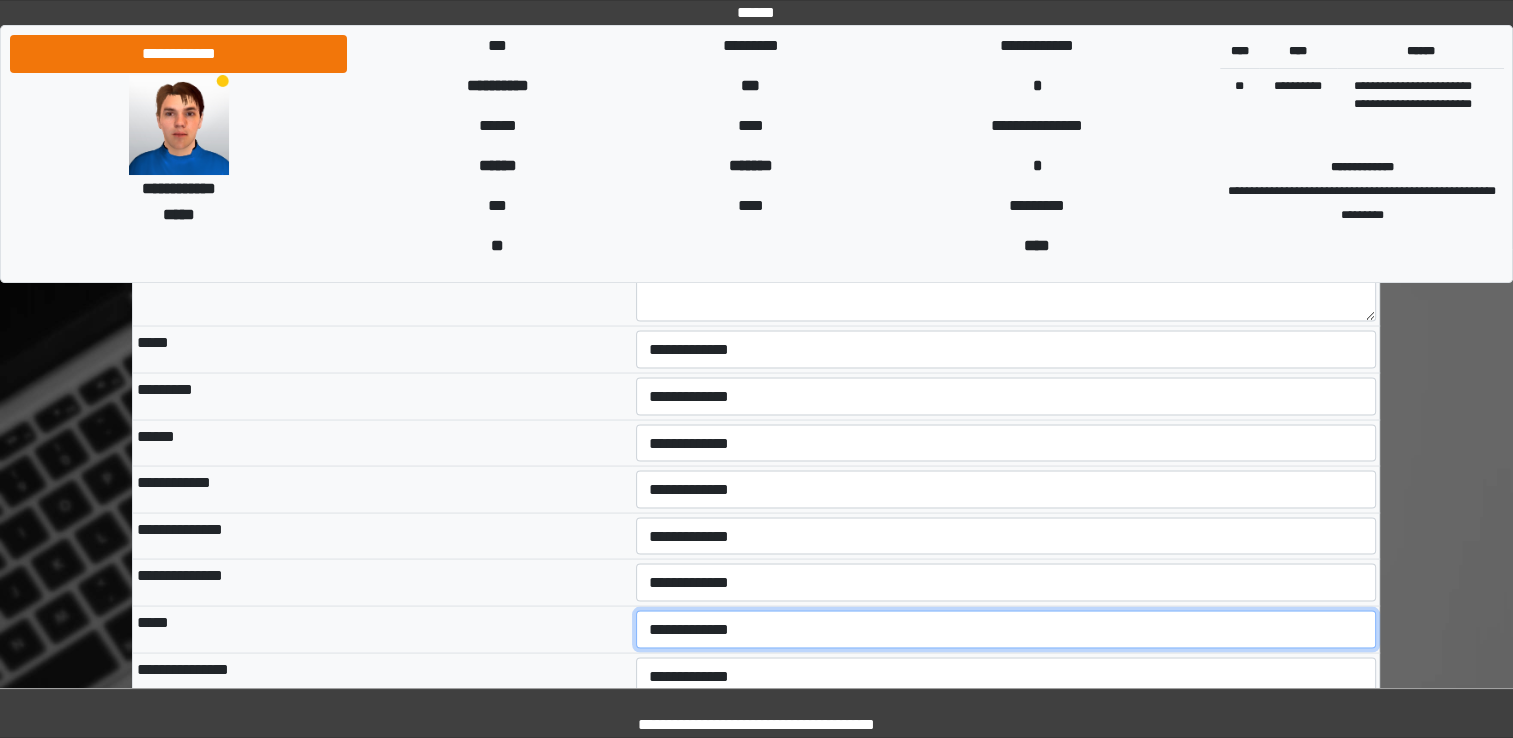 click on "**********" at bounding box center (1006, 629) 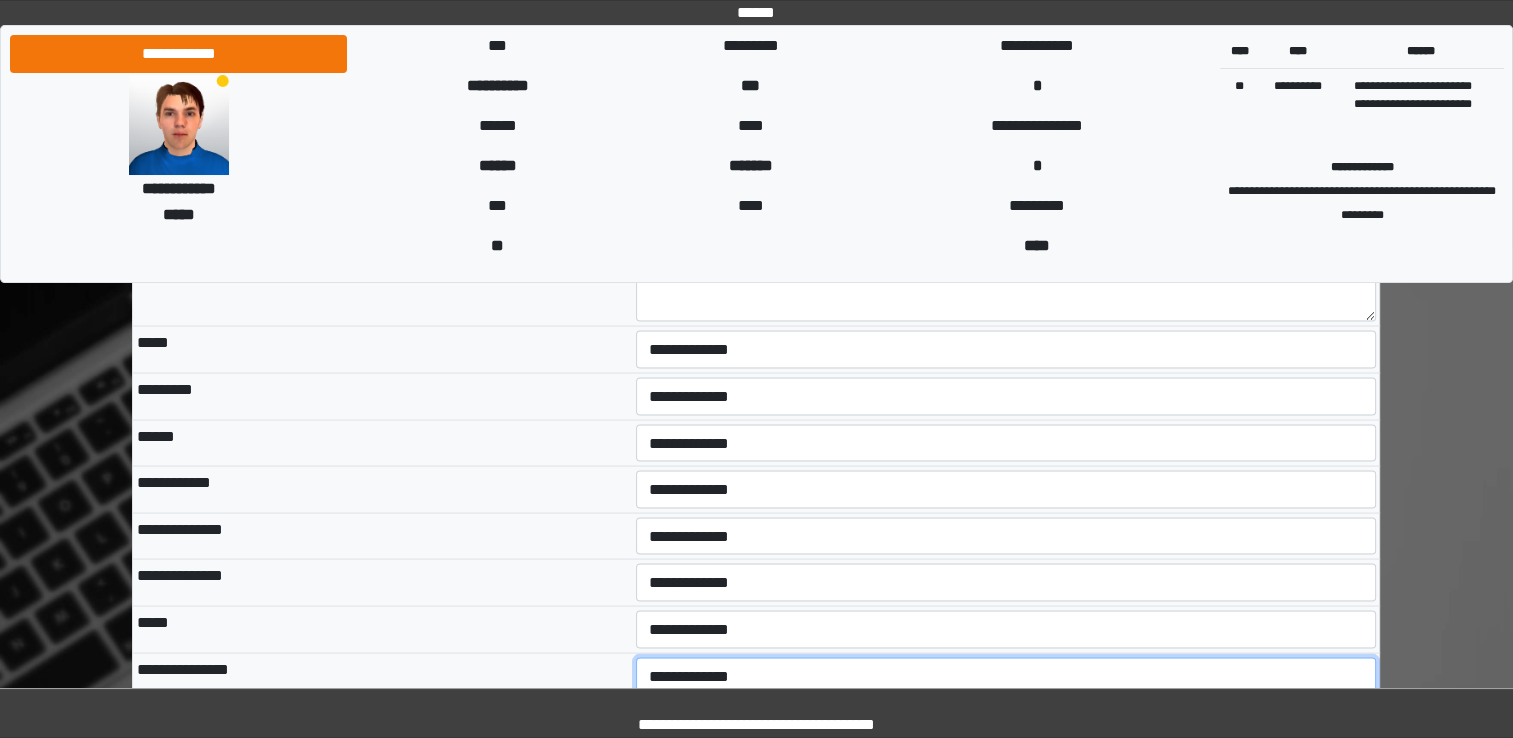 click on "**********" at bounding box center (1006, 676) 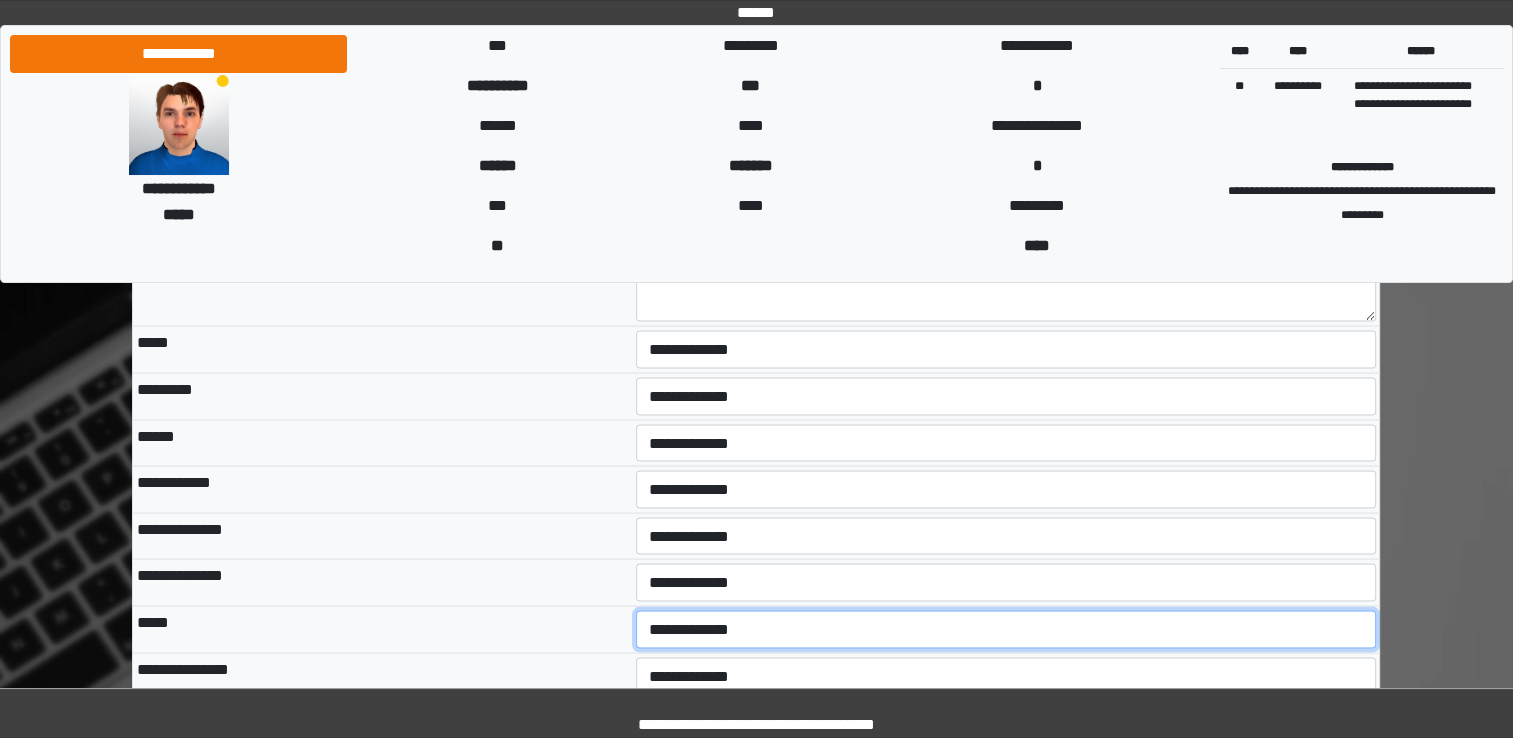 click on "**********" at bounding box center (1006, 629) 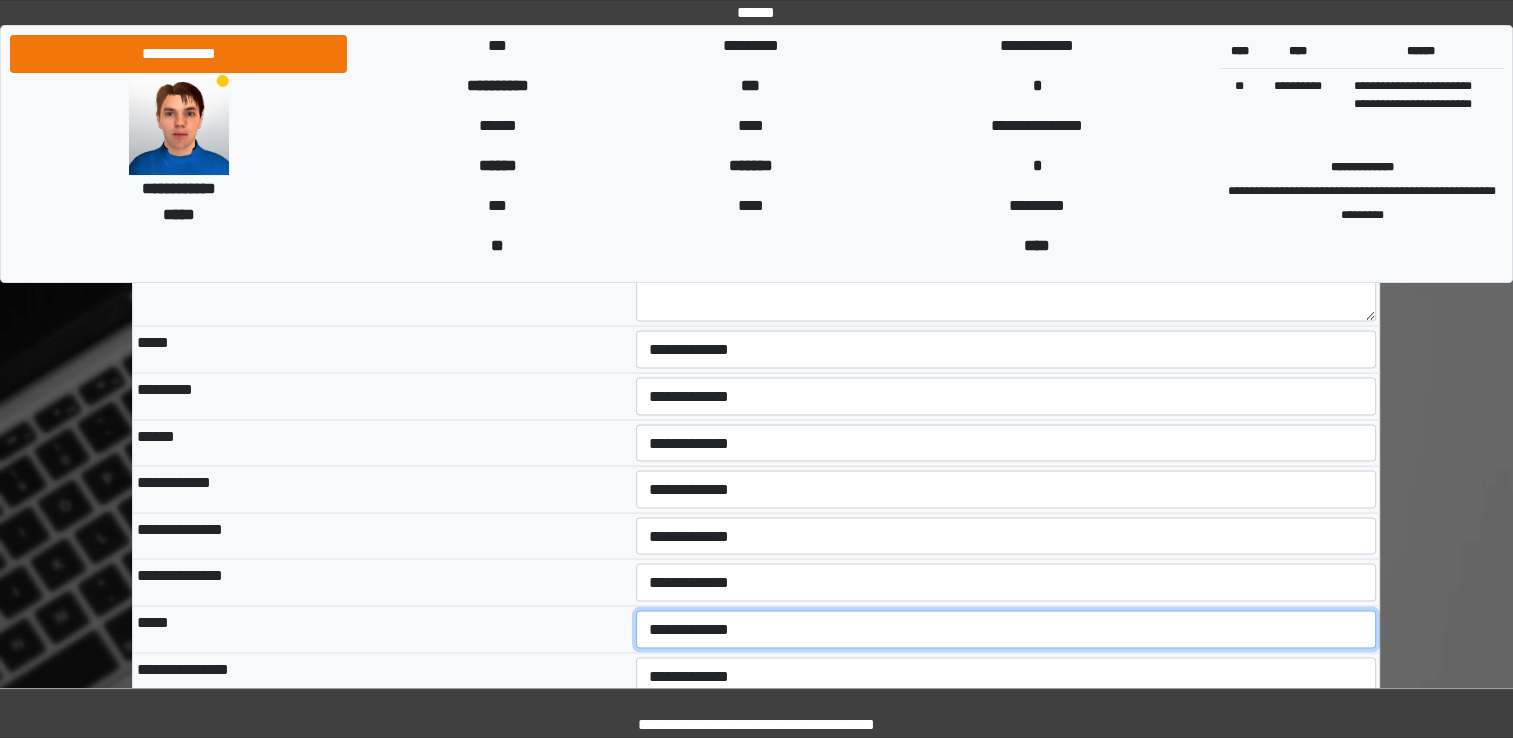 click on "**********" at bounding box center (1006, 629) 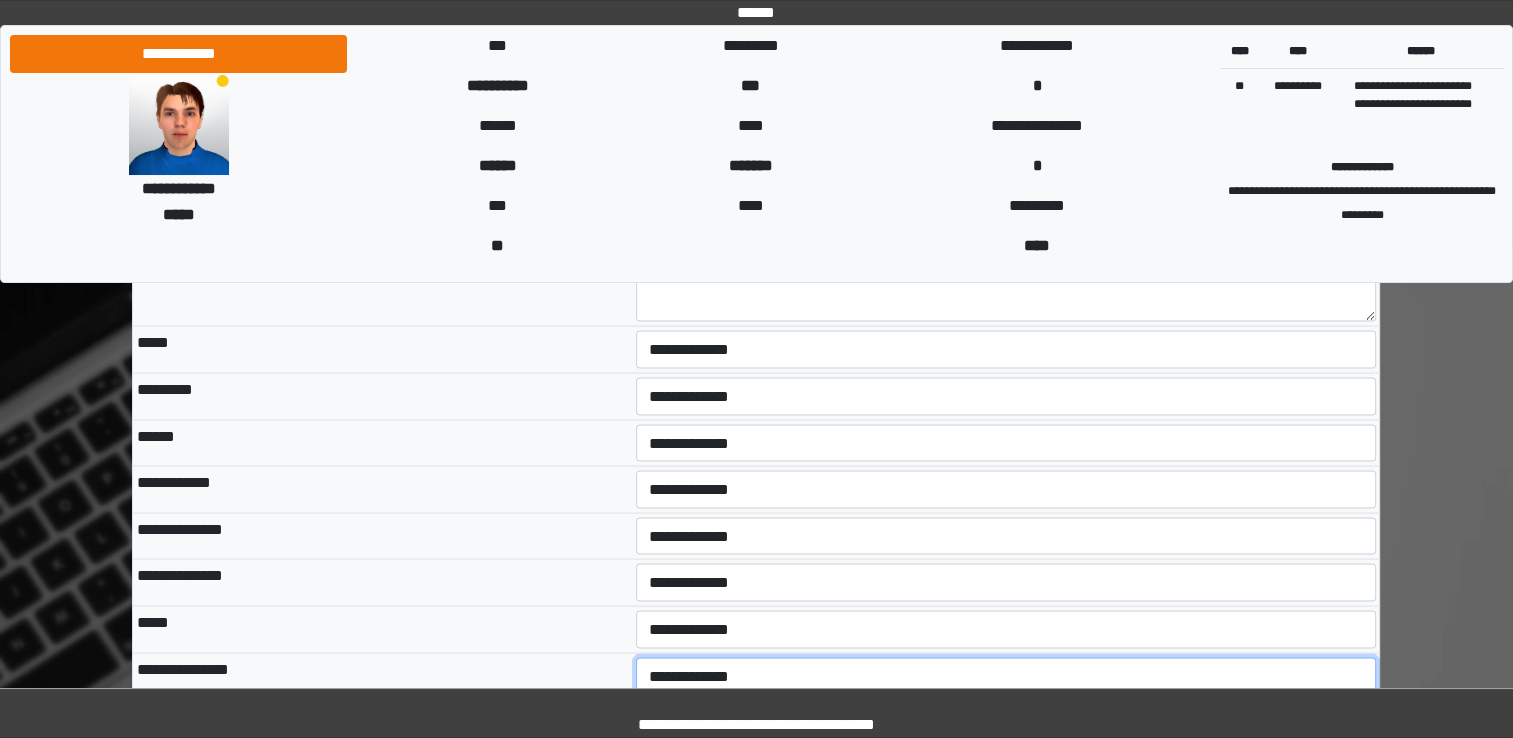 click on "**********" at bounding box center (1006, 676) 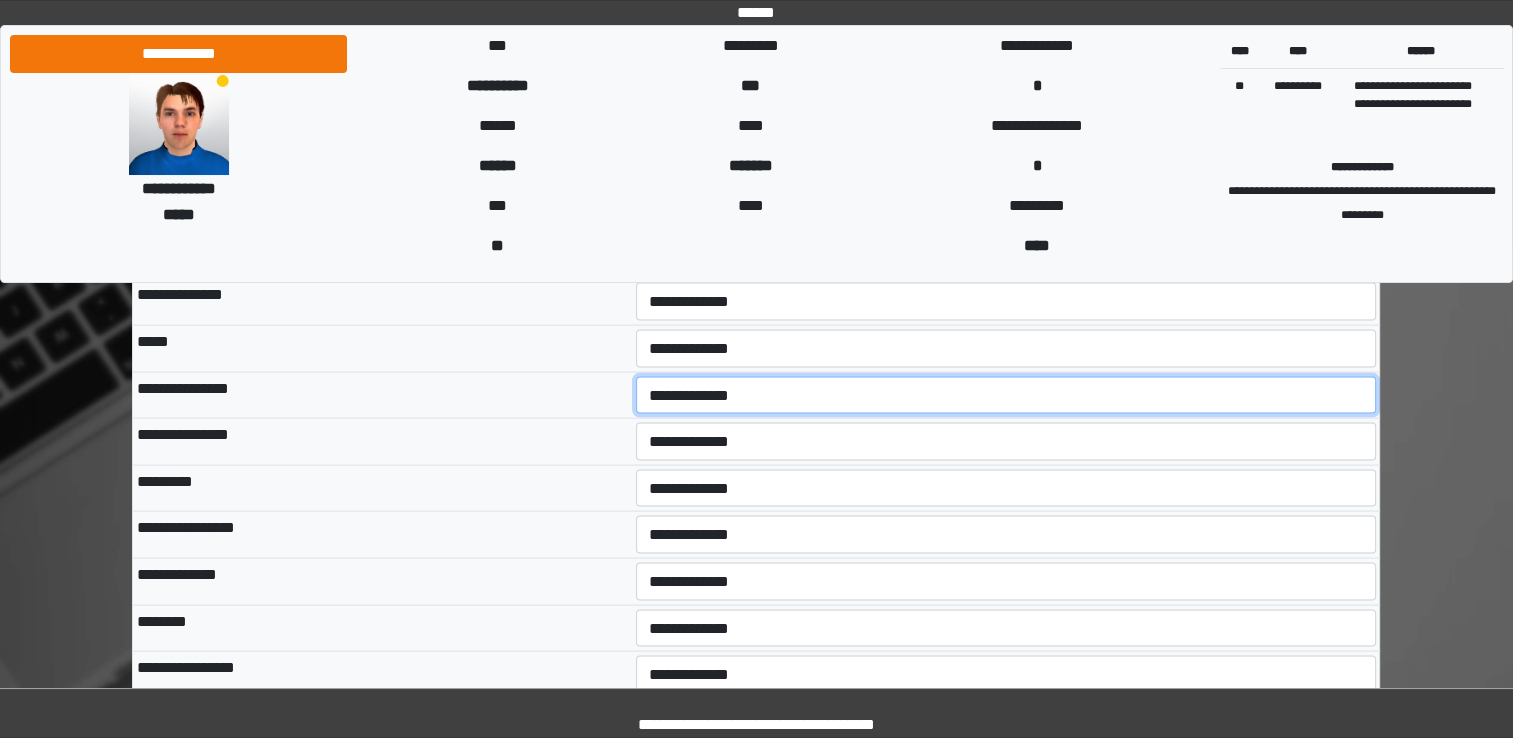 scroll, scrollTop: 3919, scrollLeft: 0, axis: vertical 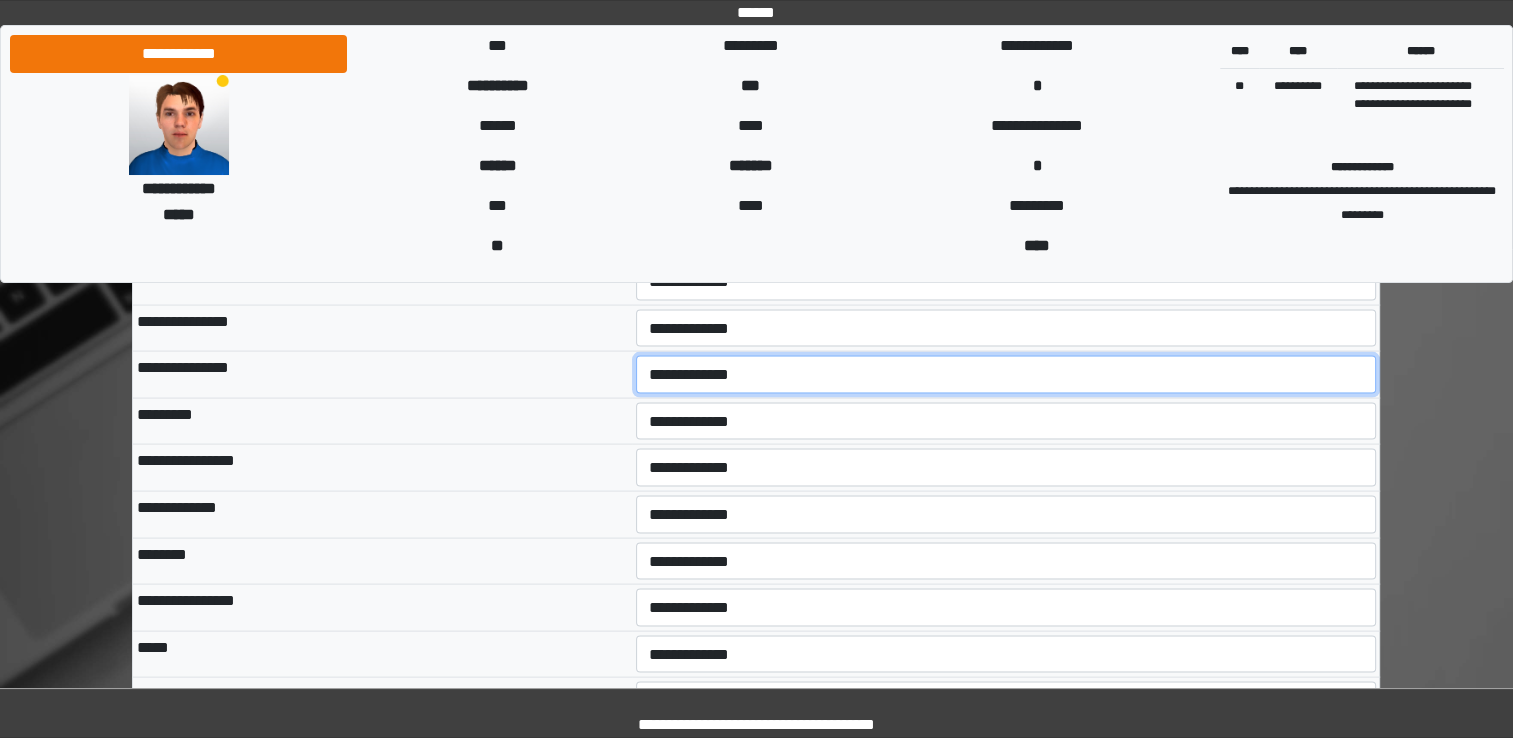 click on "**********" at bounding box center (1006, 375) 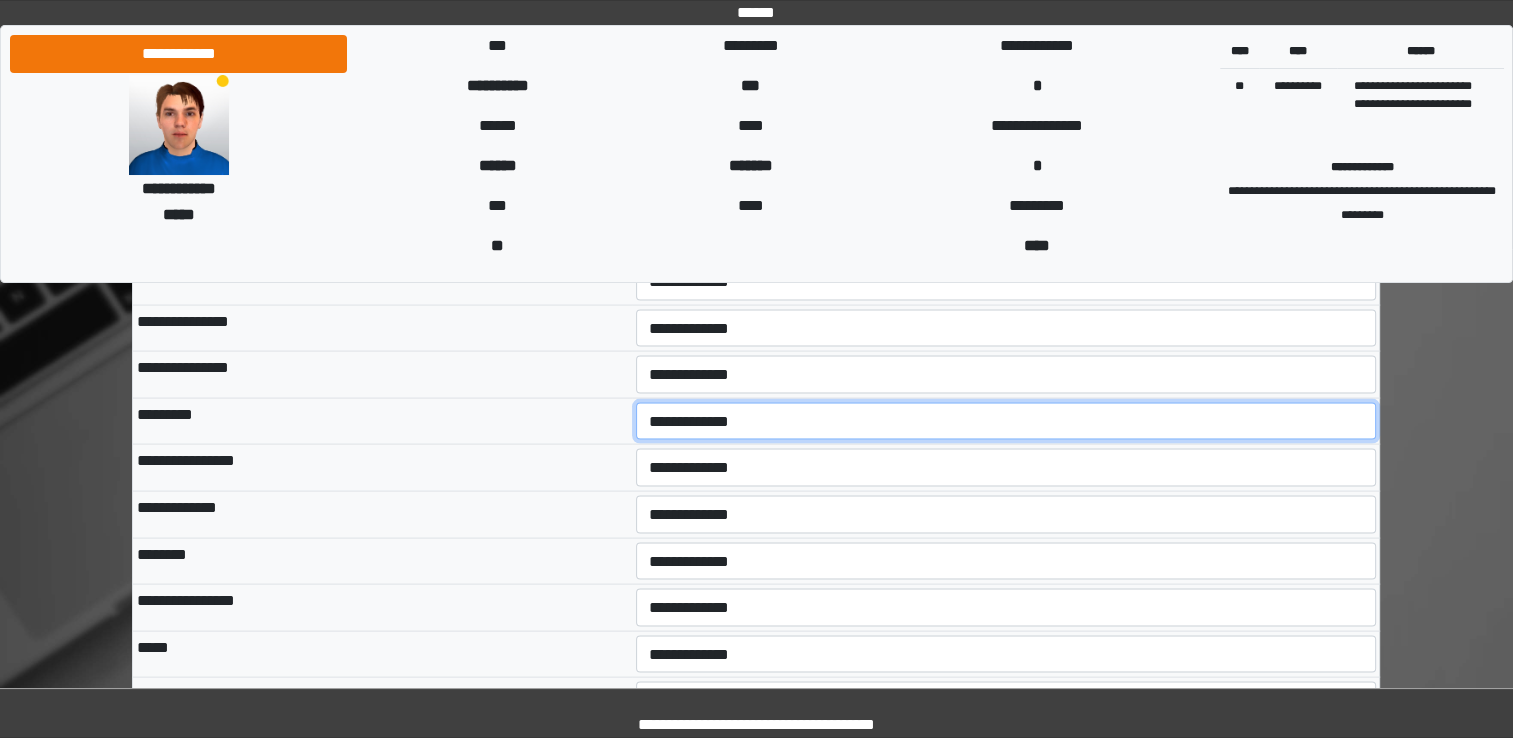 click on "**********" at bounding box center [1006, 422] 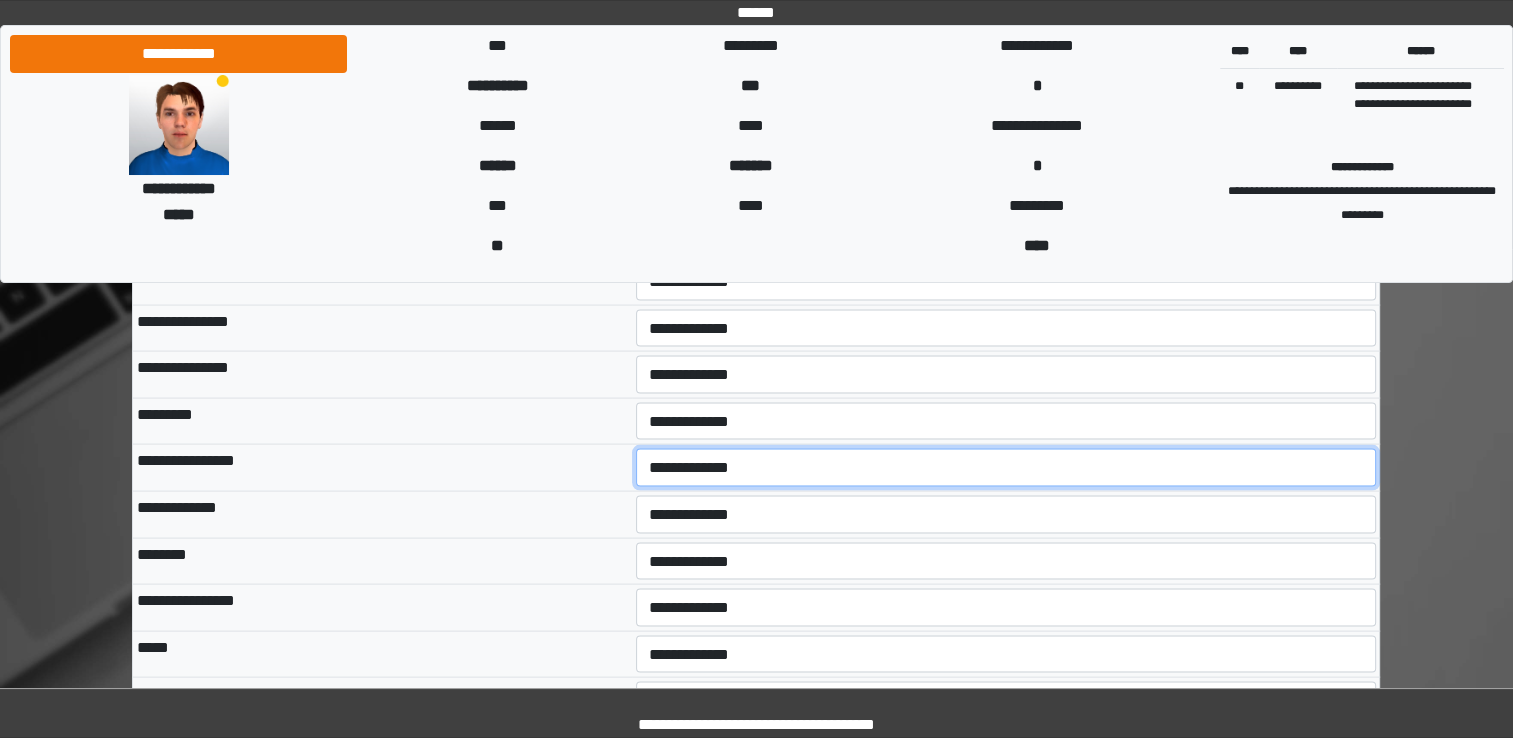 click on "**********" at bounding box center (1006, 468) 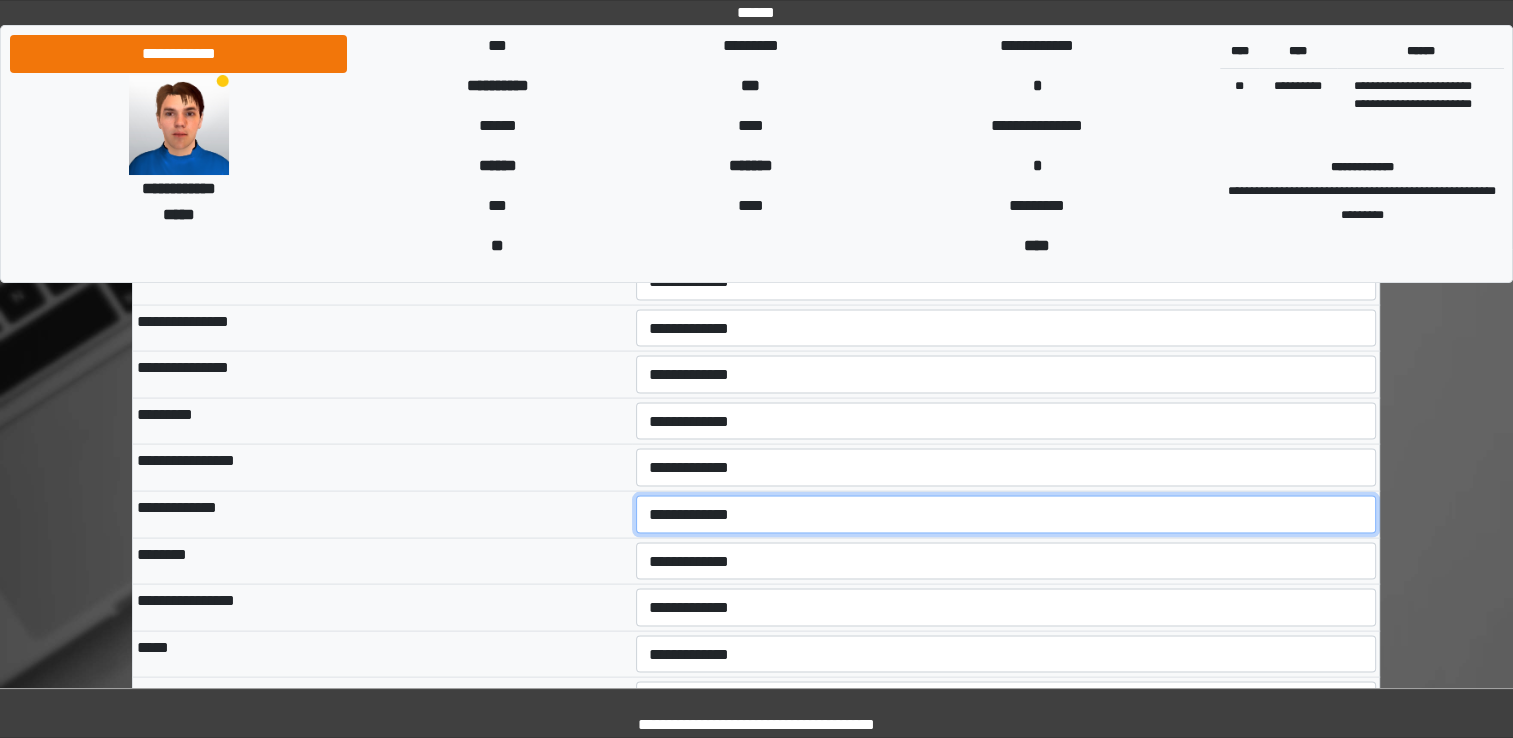click on "**********" at bounding box center [1006, 515] 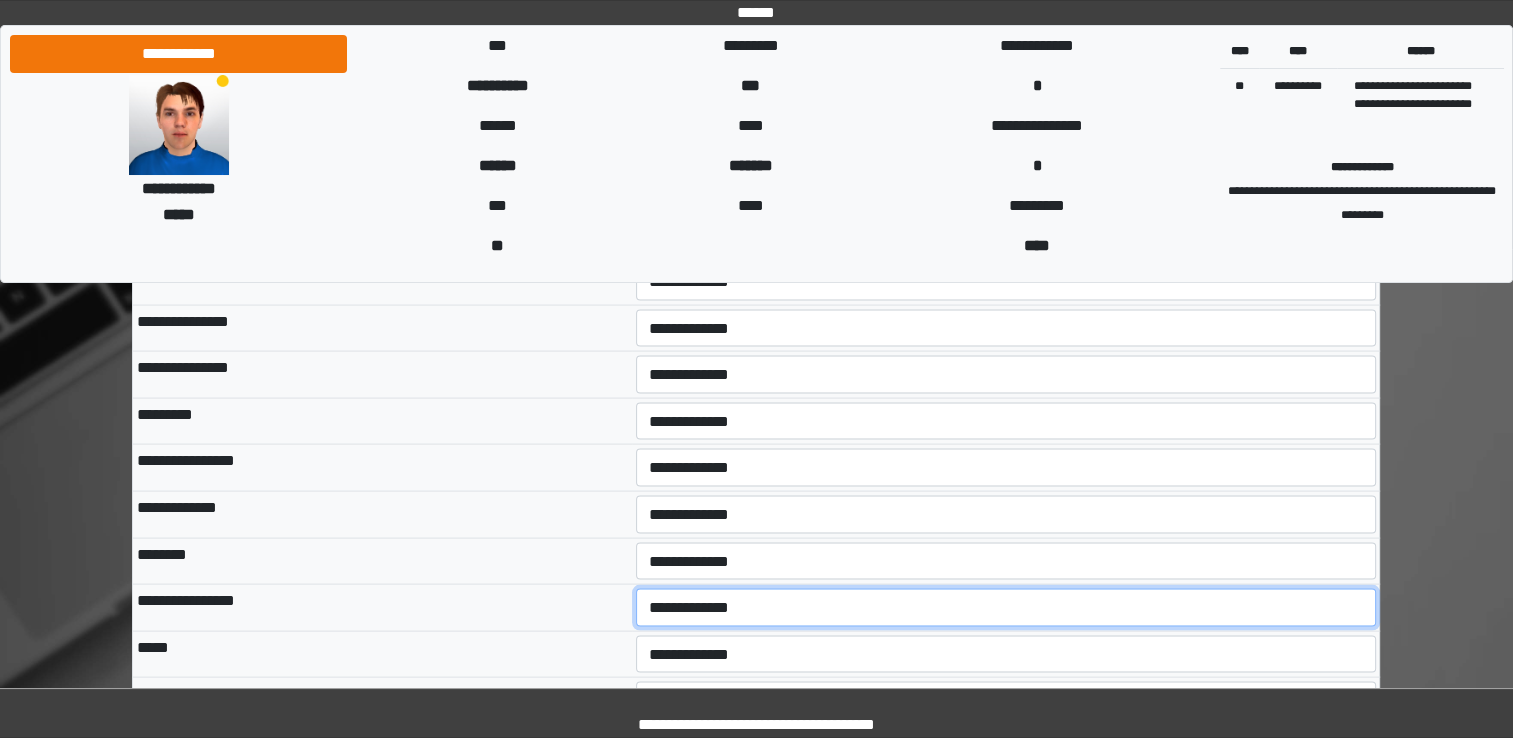 click on "**********" at bounding box center [1006, 608] 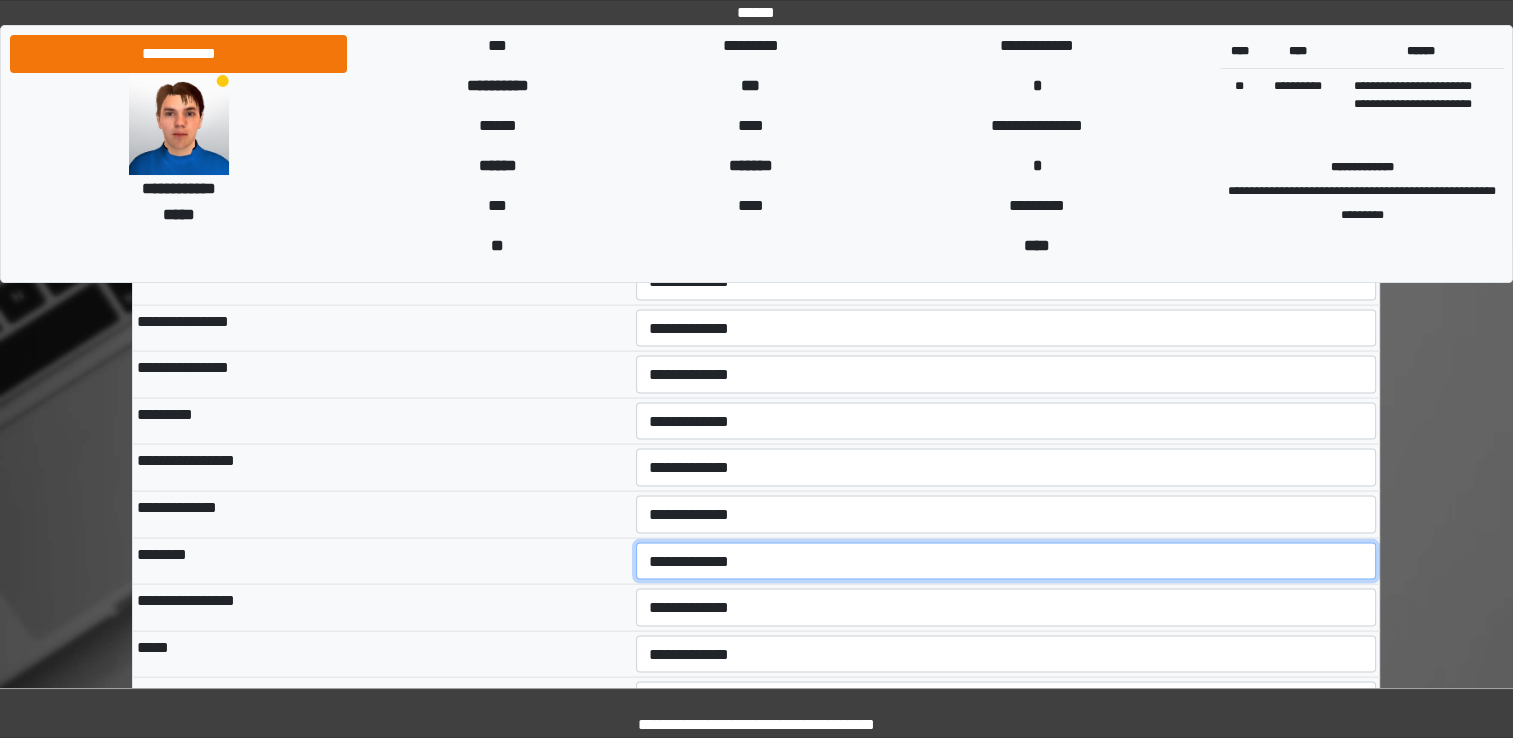 click on "**********" at bounding box center (1006, 562) 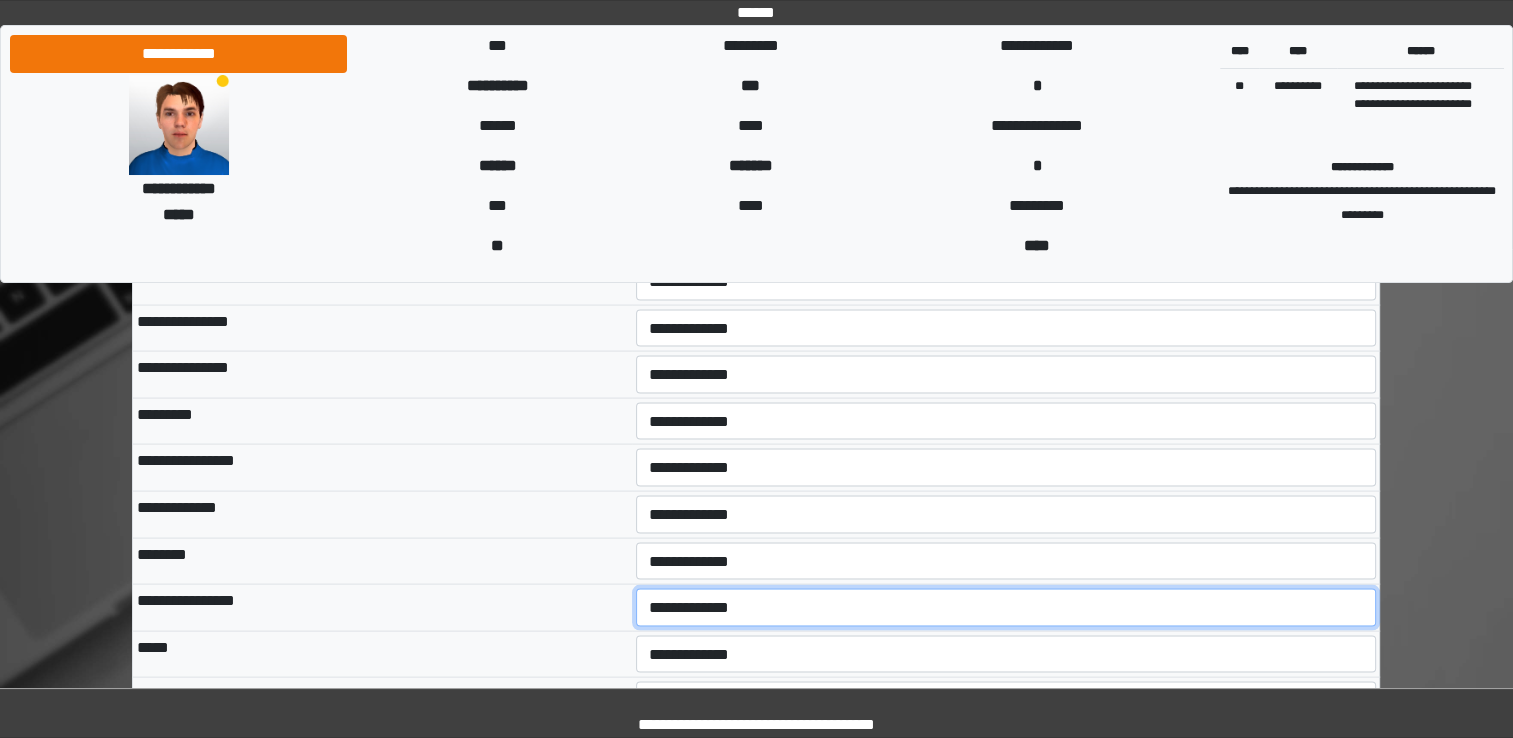 click on "**********" at bounding box center [1006, 608] 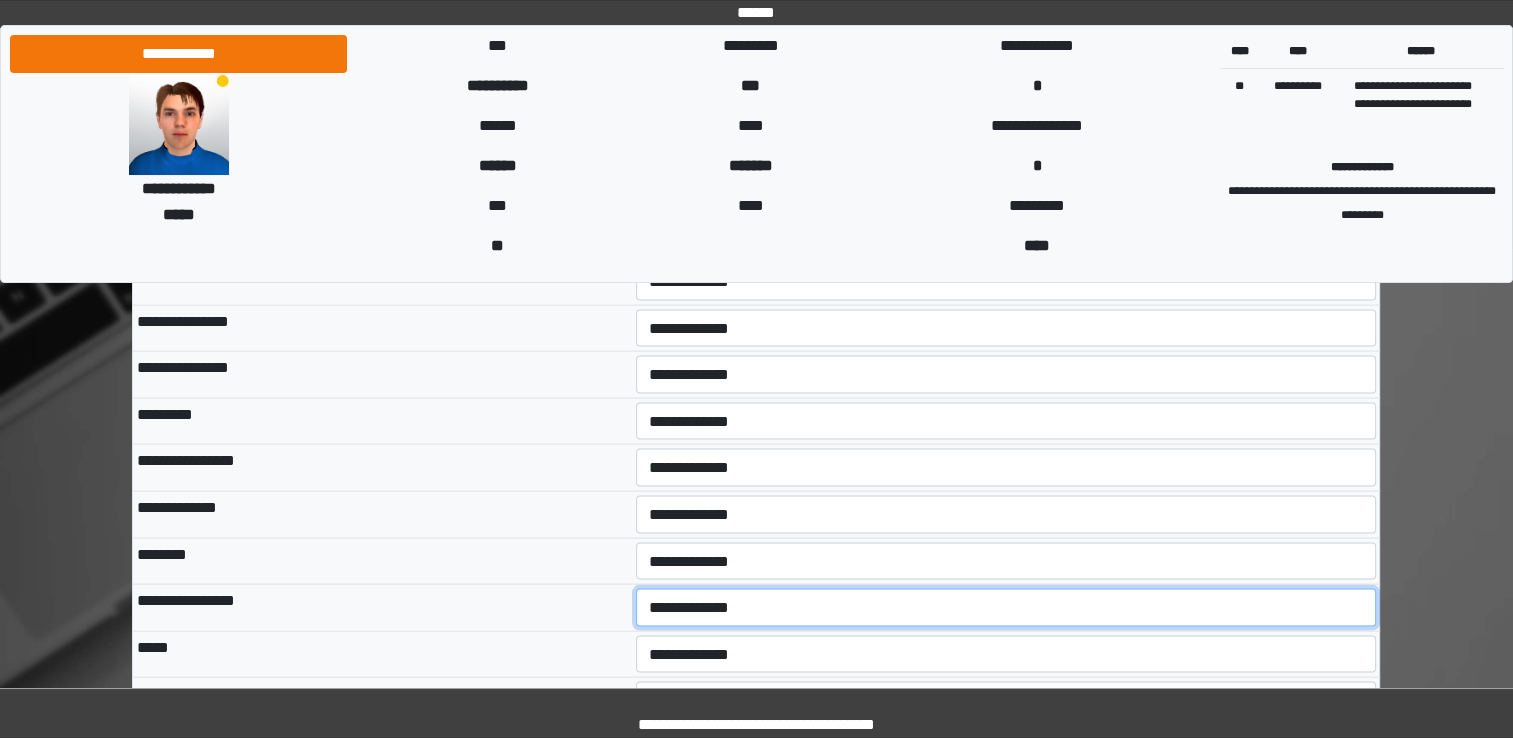 select on "*" 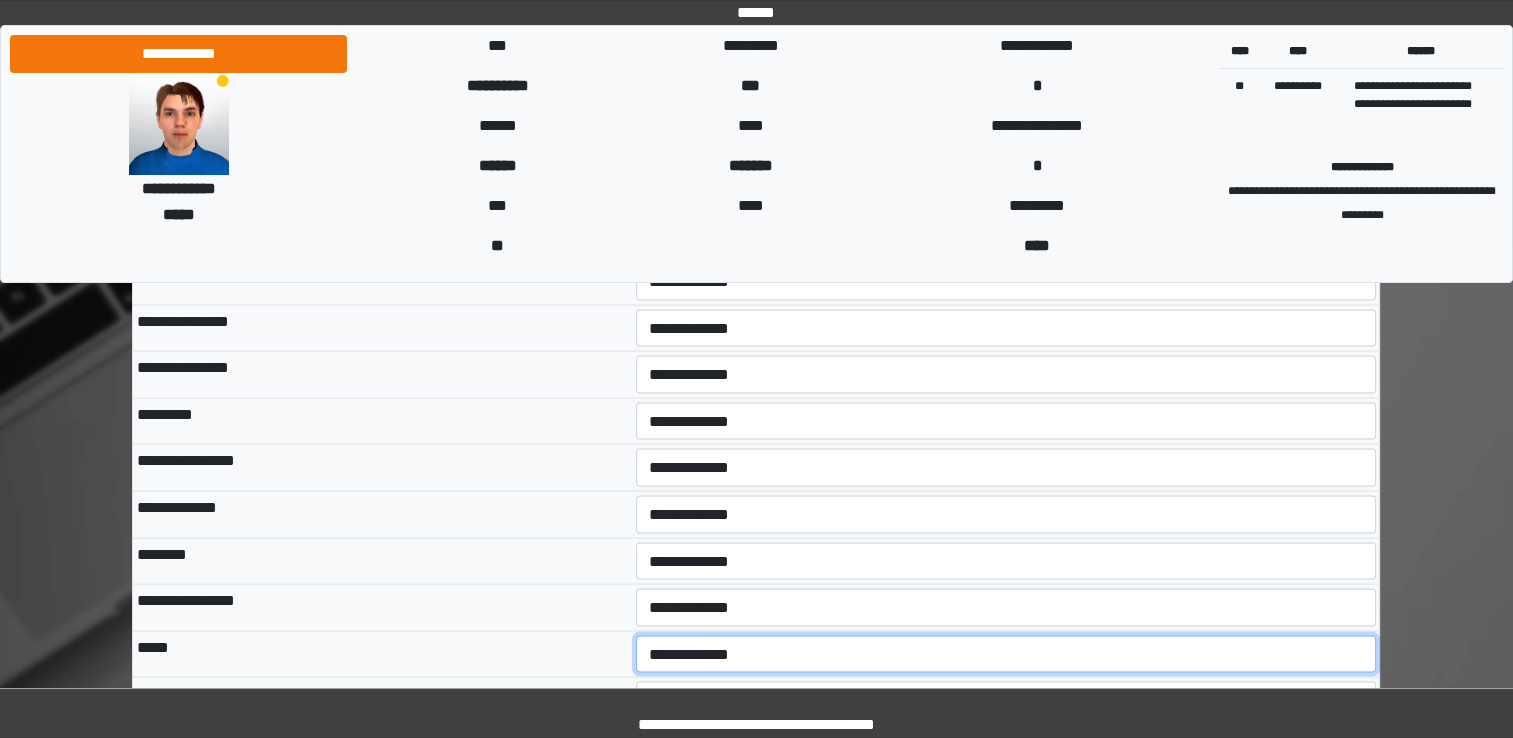 click on "**********" at bounding box center [1006, 655] 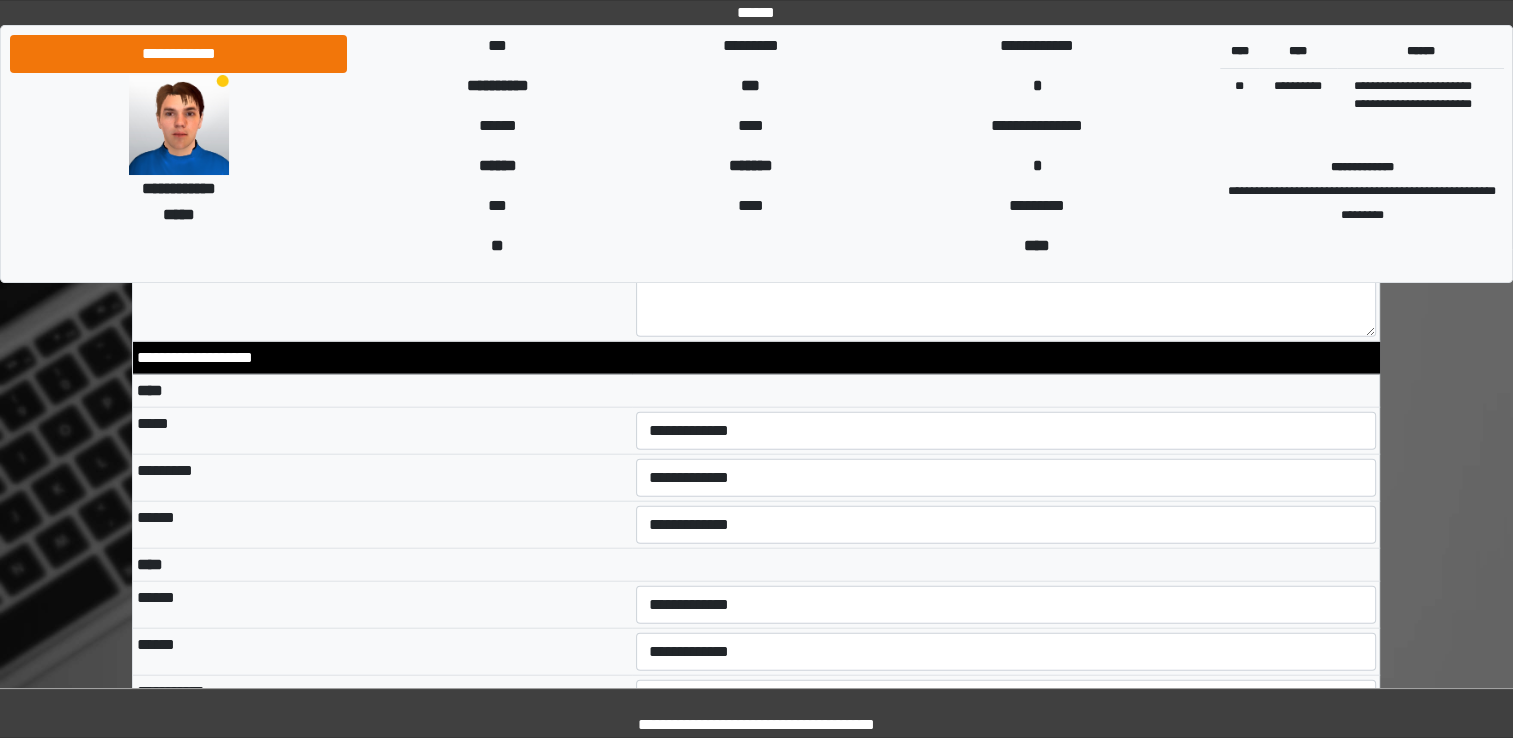 scroll, scrollTop: 4652, scrollLeft: 0, axis: vertical 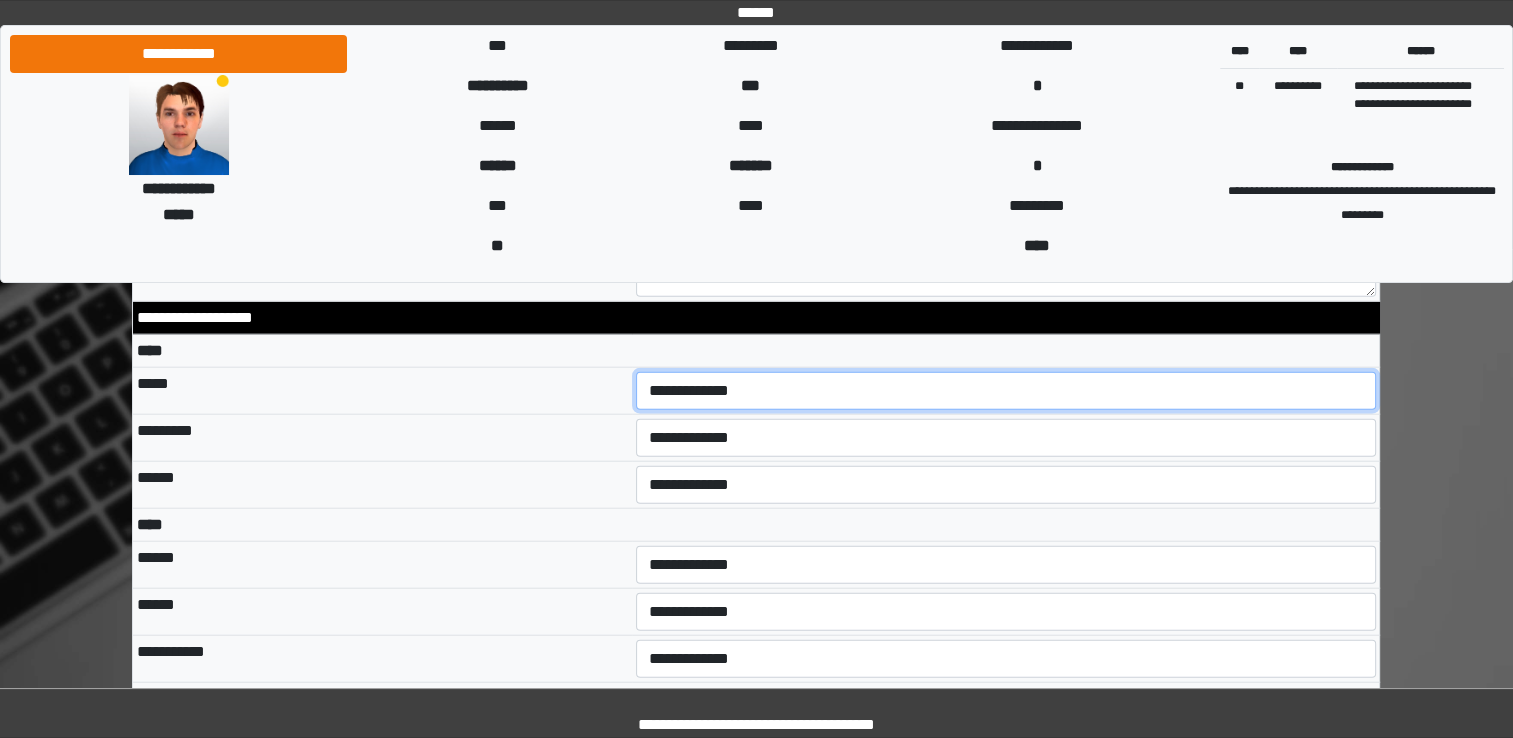click on "**********" at bounding box center [1006, 391] 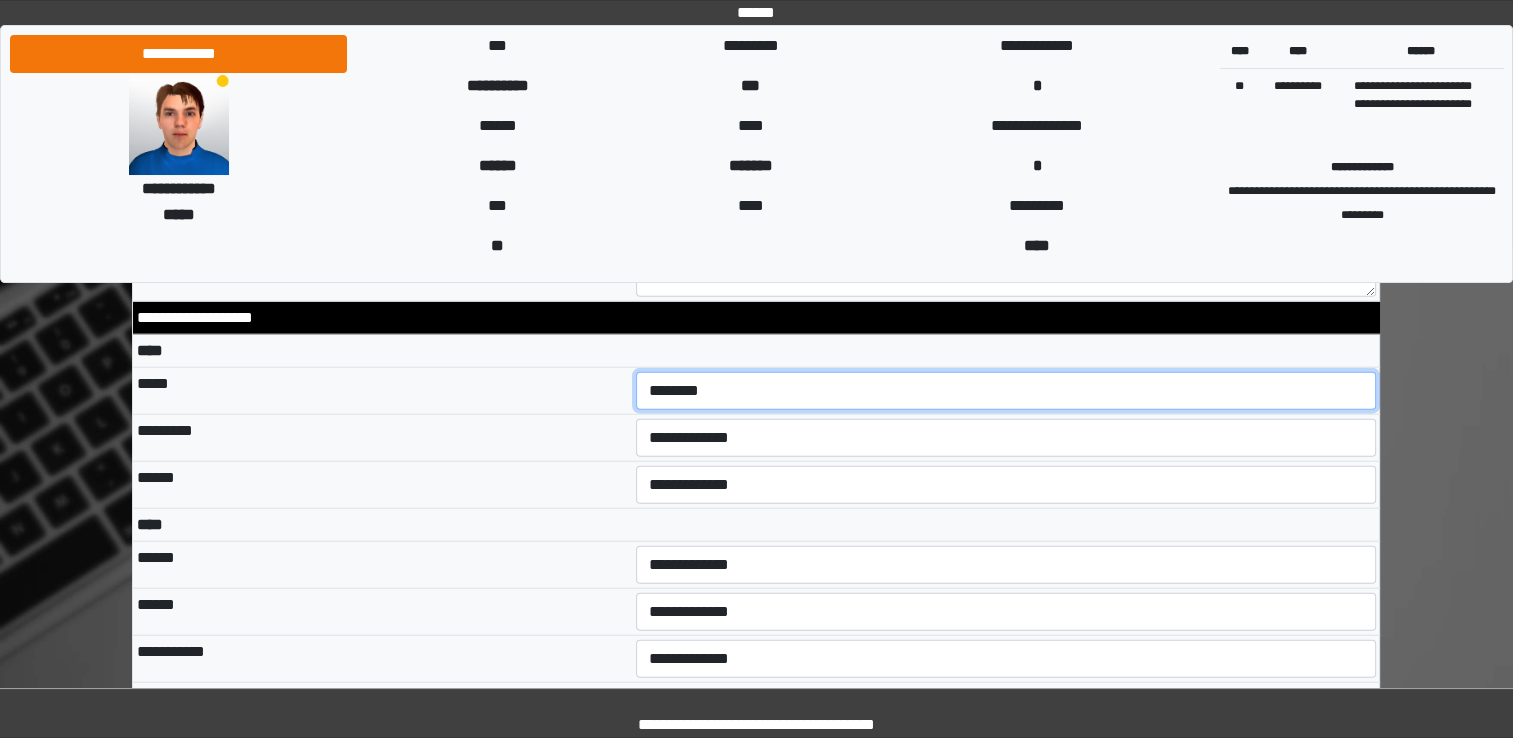 click on "**********" at bounding box center [1006, 391] 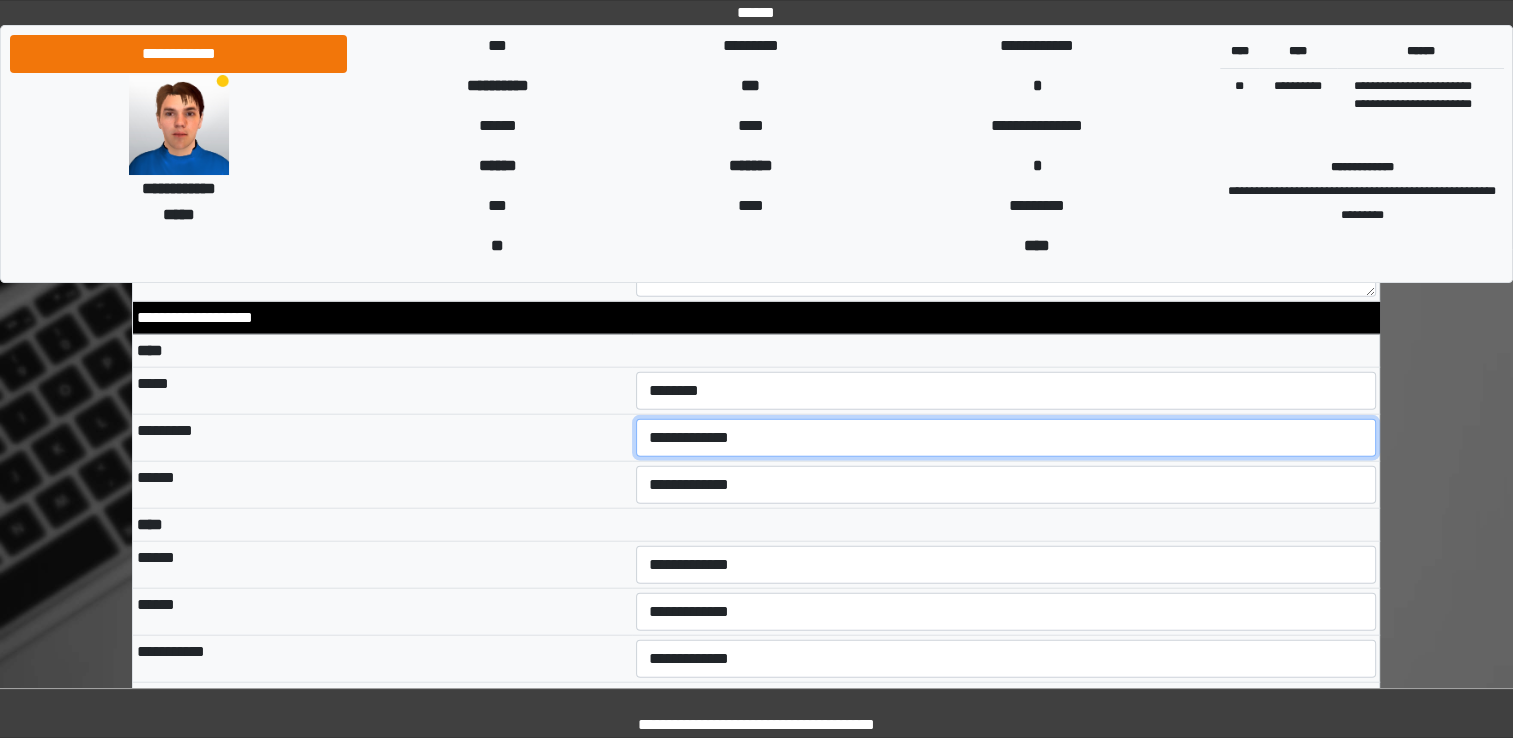 click on "**********" at bounding box center [1006, 438] 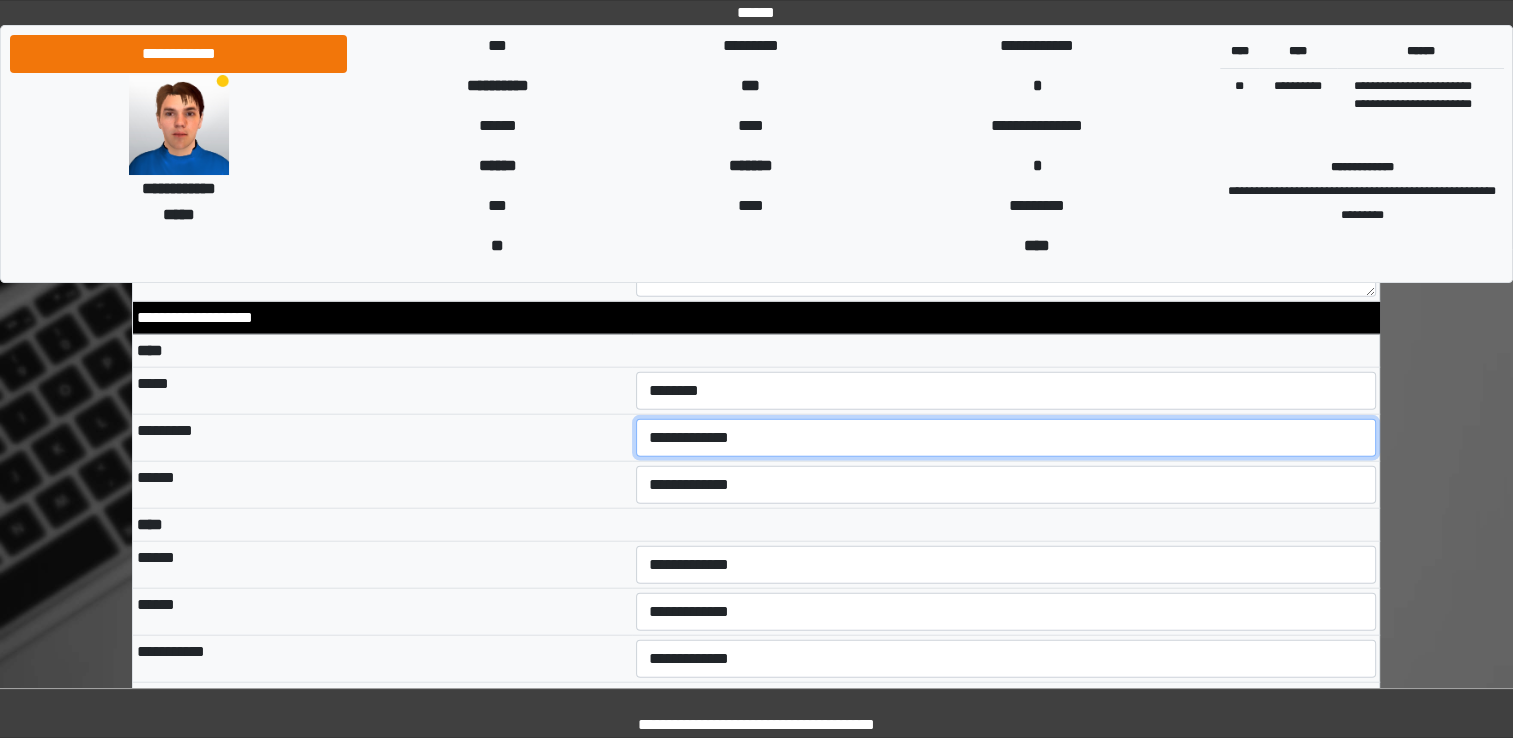 select on "***" 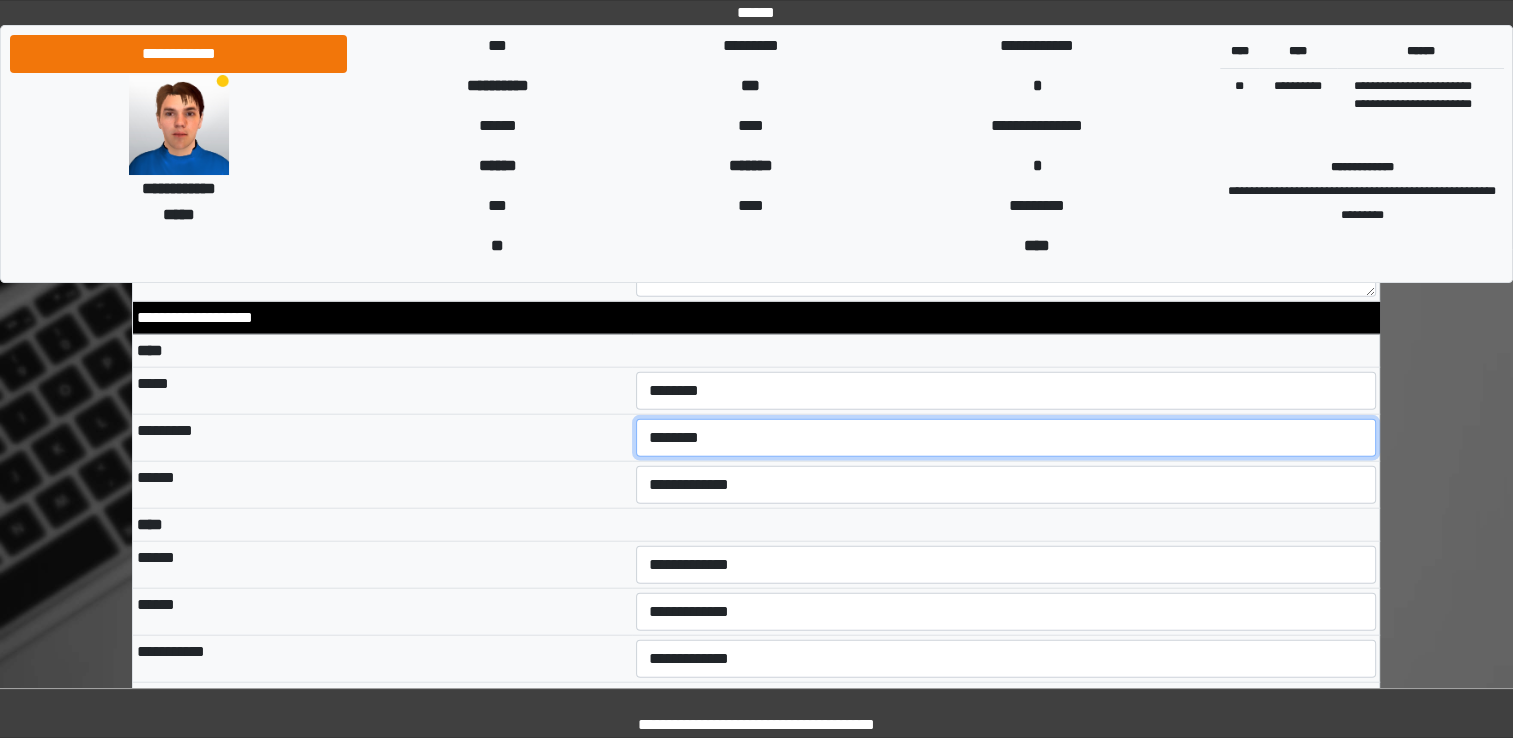 click on "**********" at bounding box center (1006, 438) 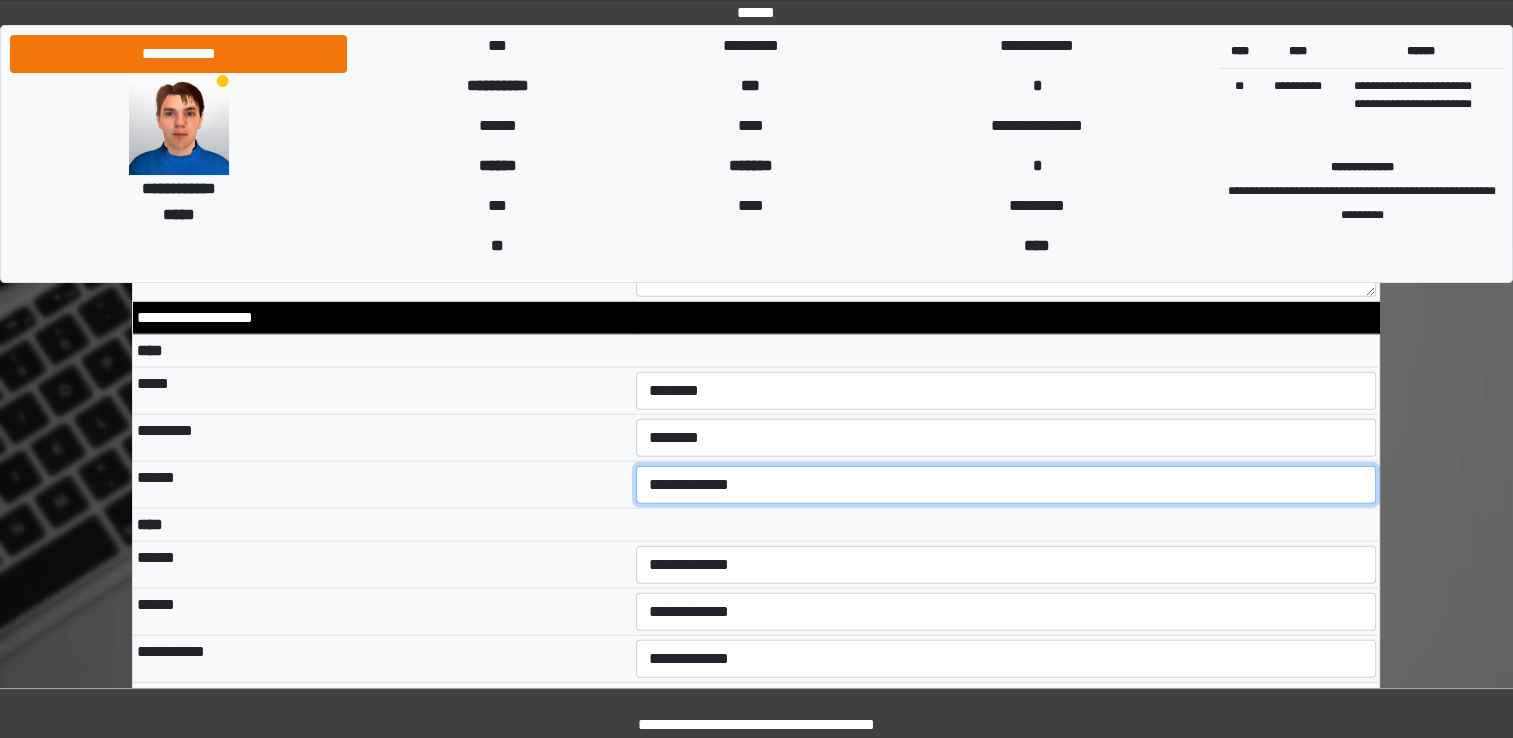 click on "**********" at bounding box center (1006, 485) 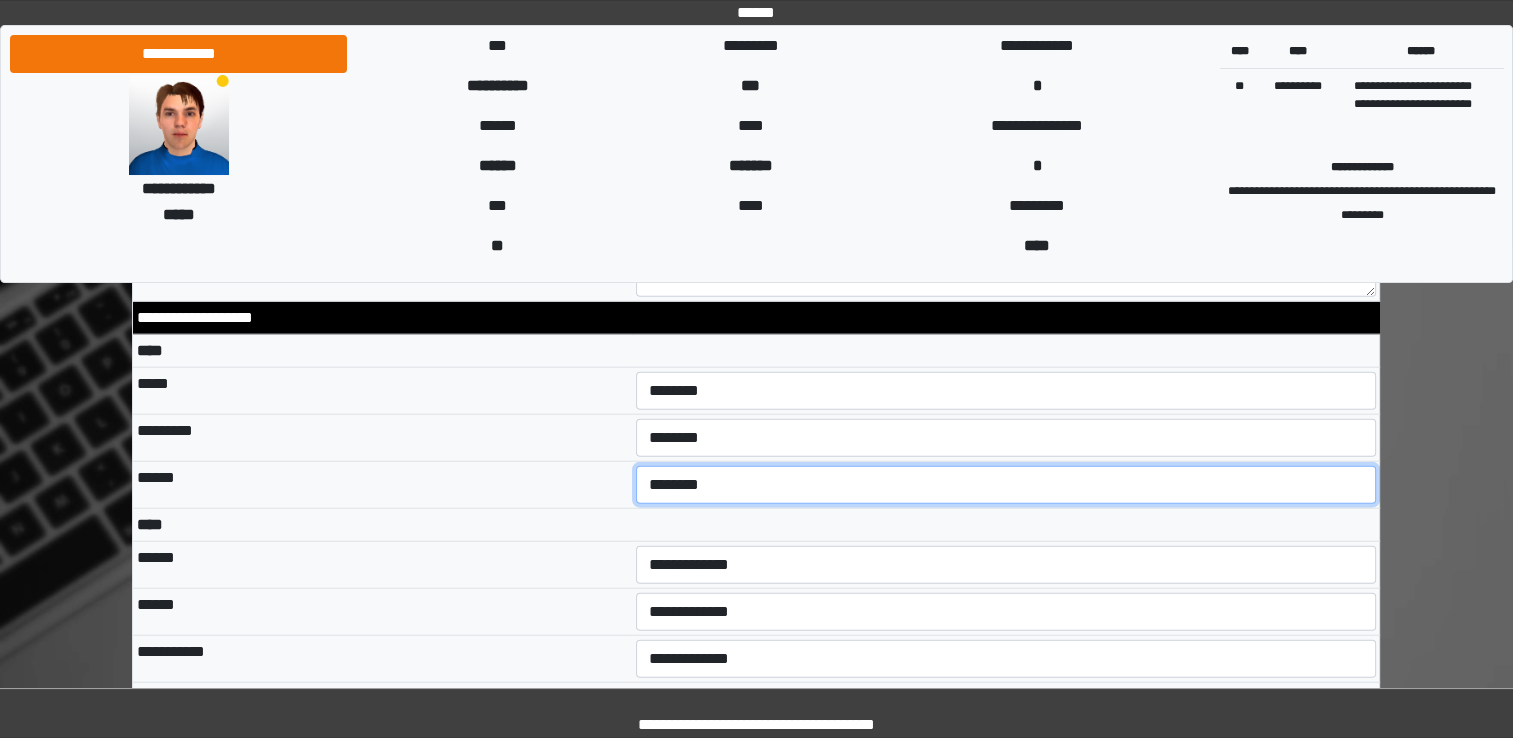 click on "**********" at bounding box center (1006, 485) 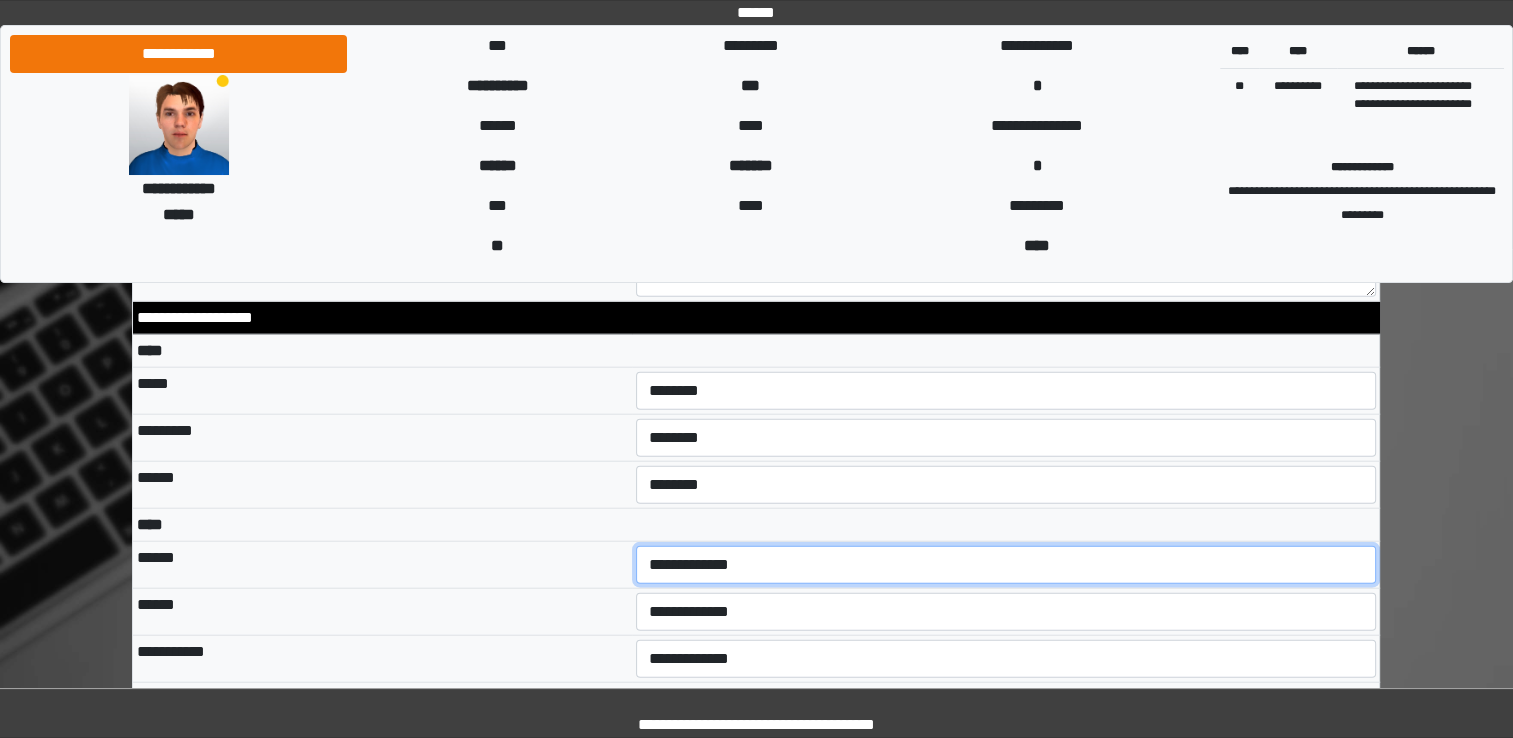 click on "**********" at bounding box center (1006, 565) 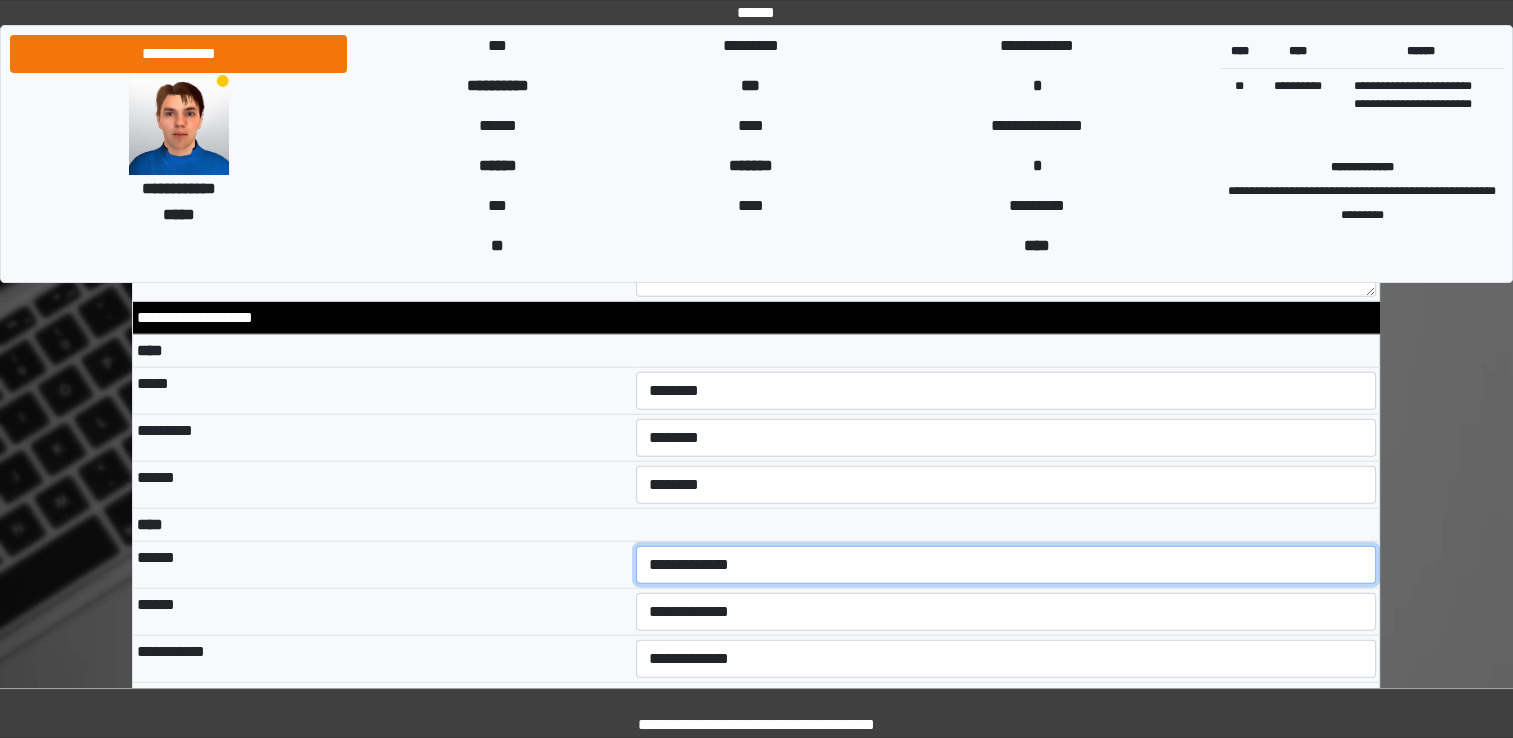 select on "***" 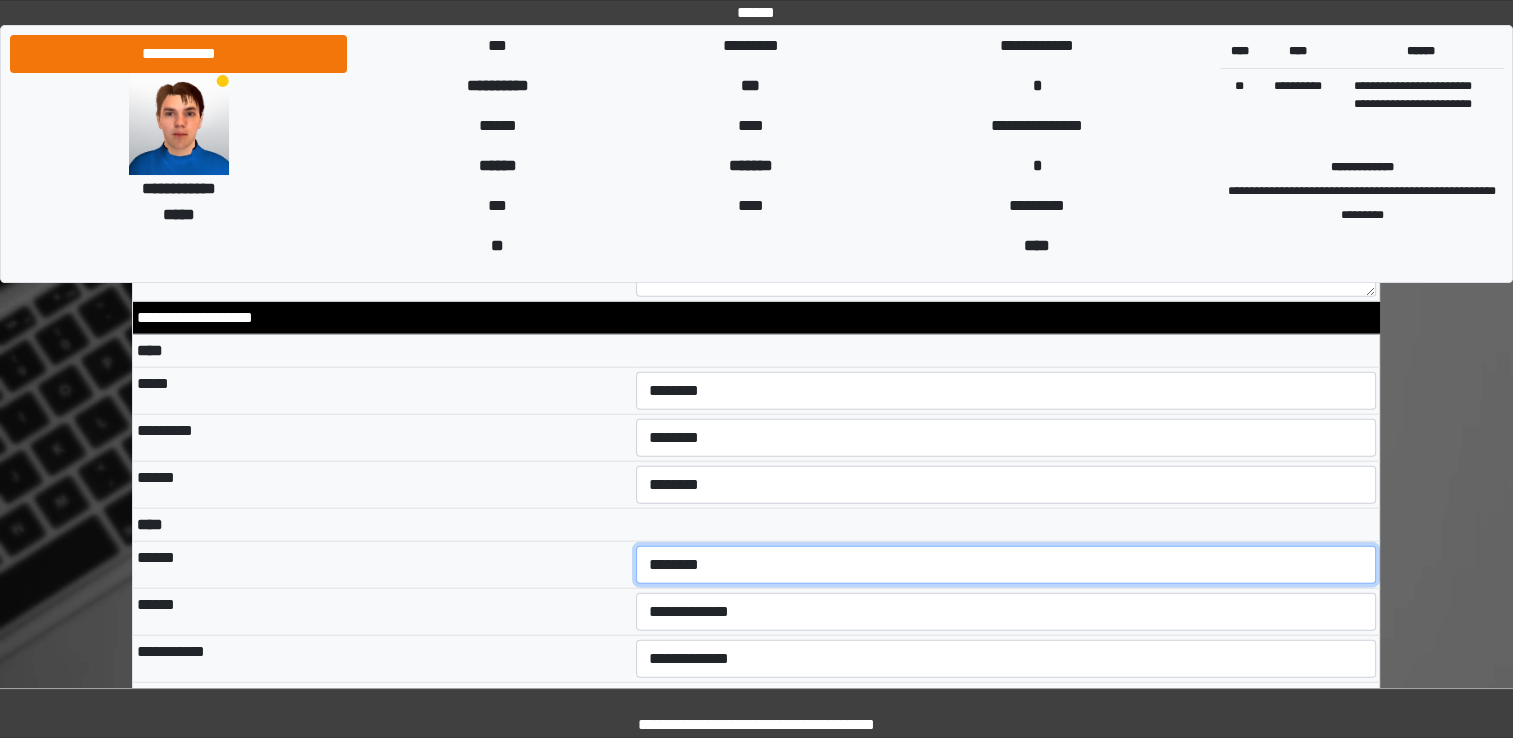 click on "**********" at bounding box center [1006, 565] 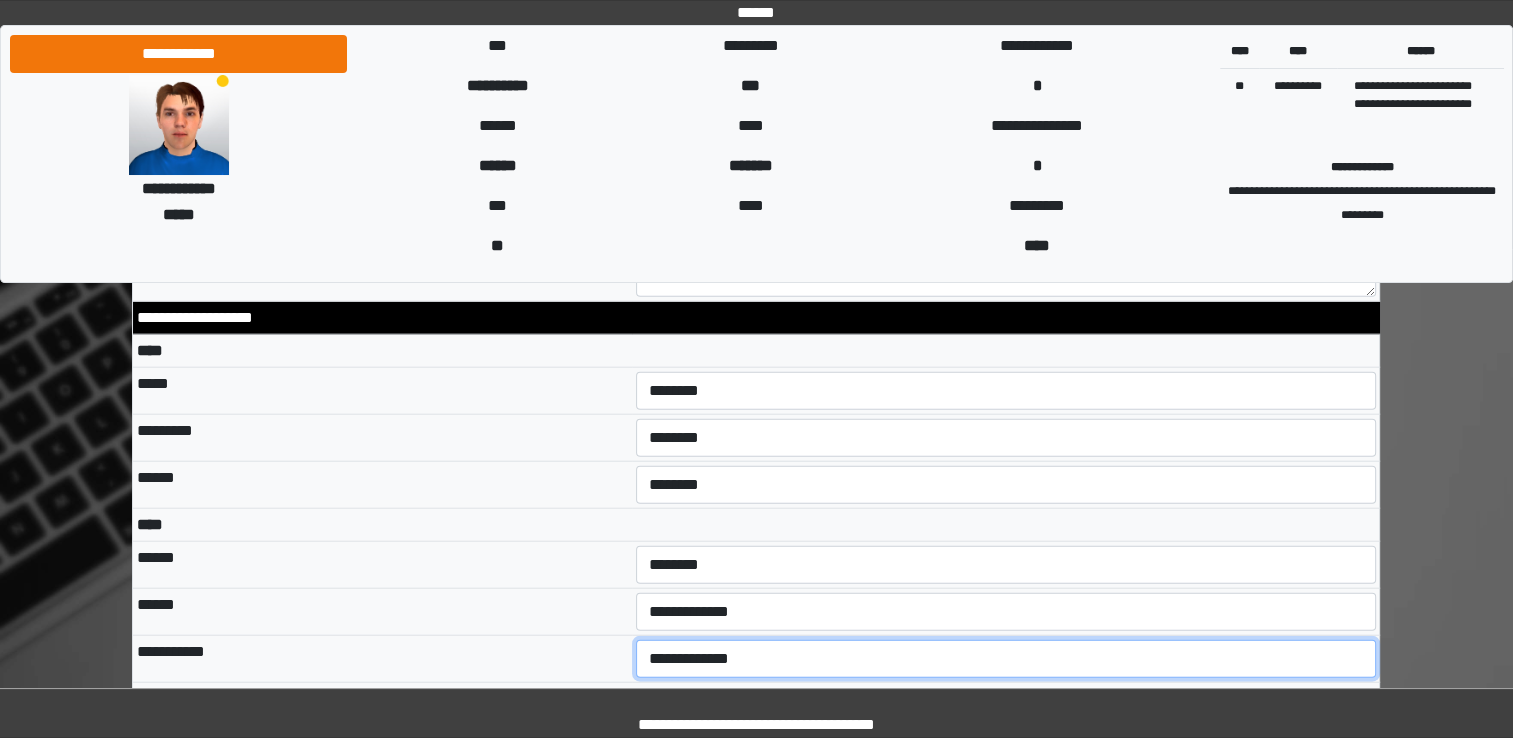 click on "**********" at bounding box center (1006, 659) 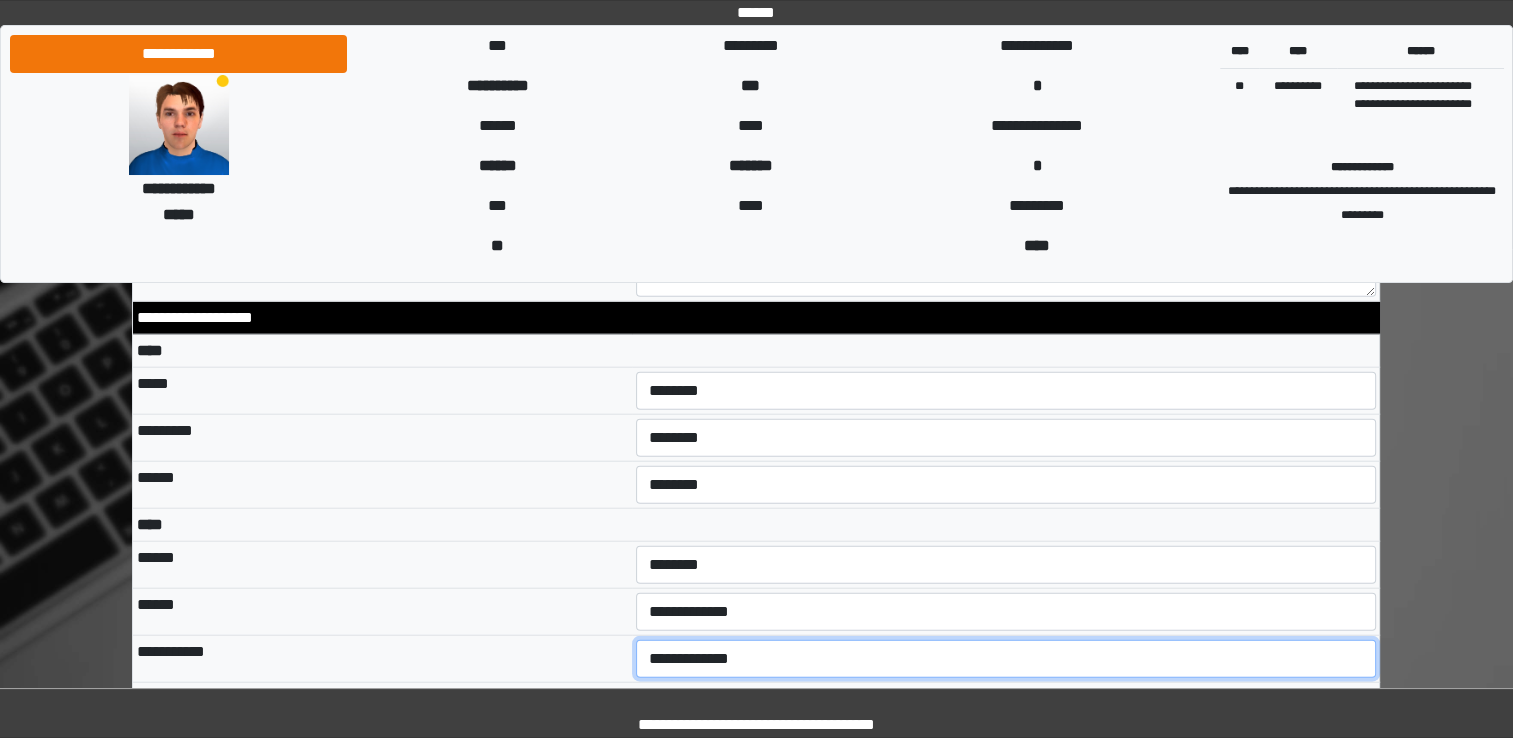 select on "***" 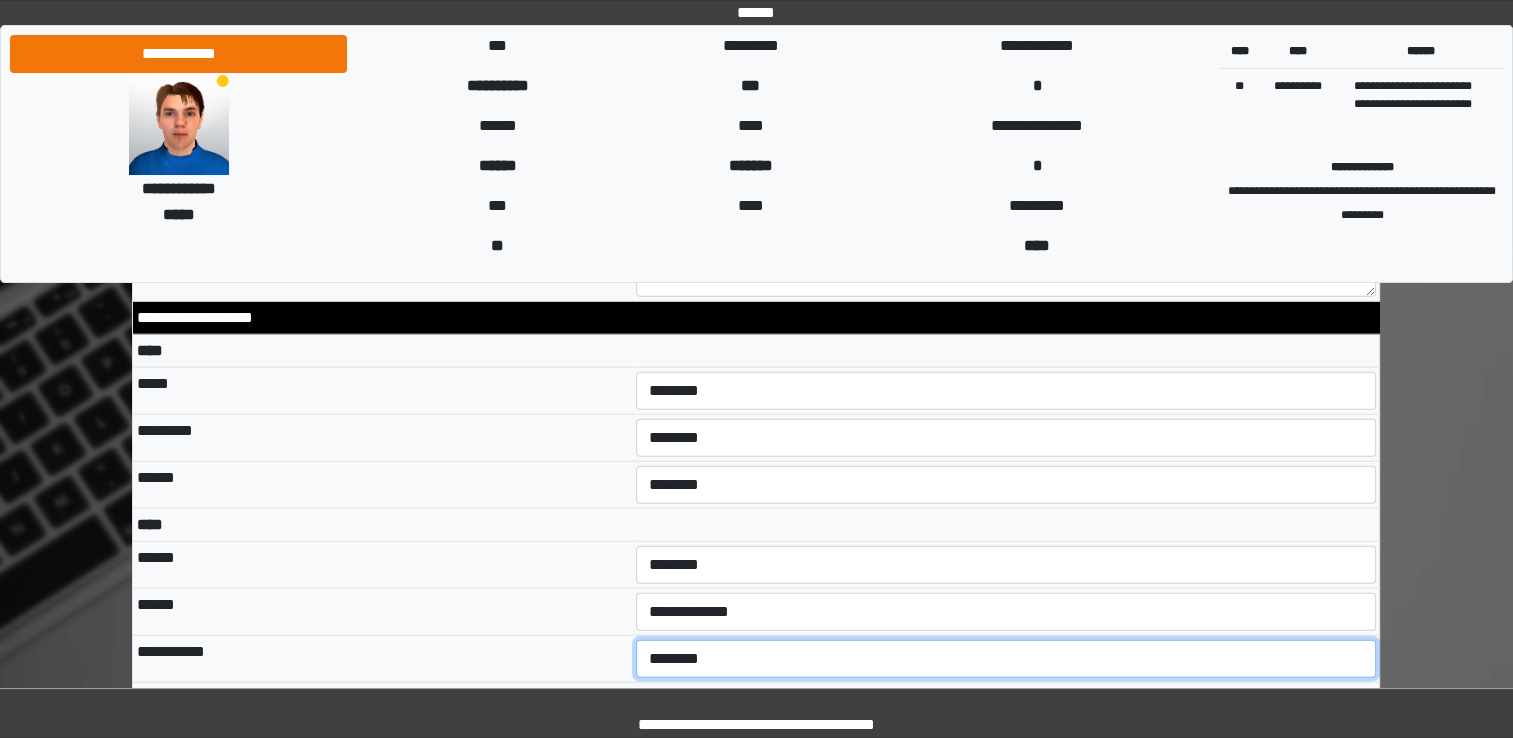 click on "**********" at bounding box center [1006, 659] 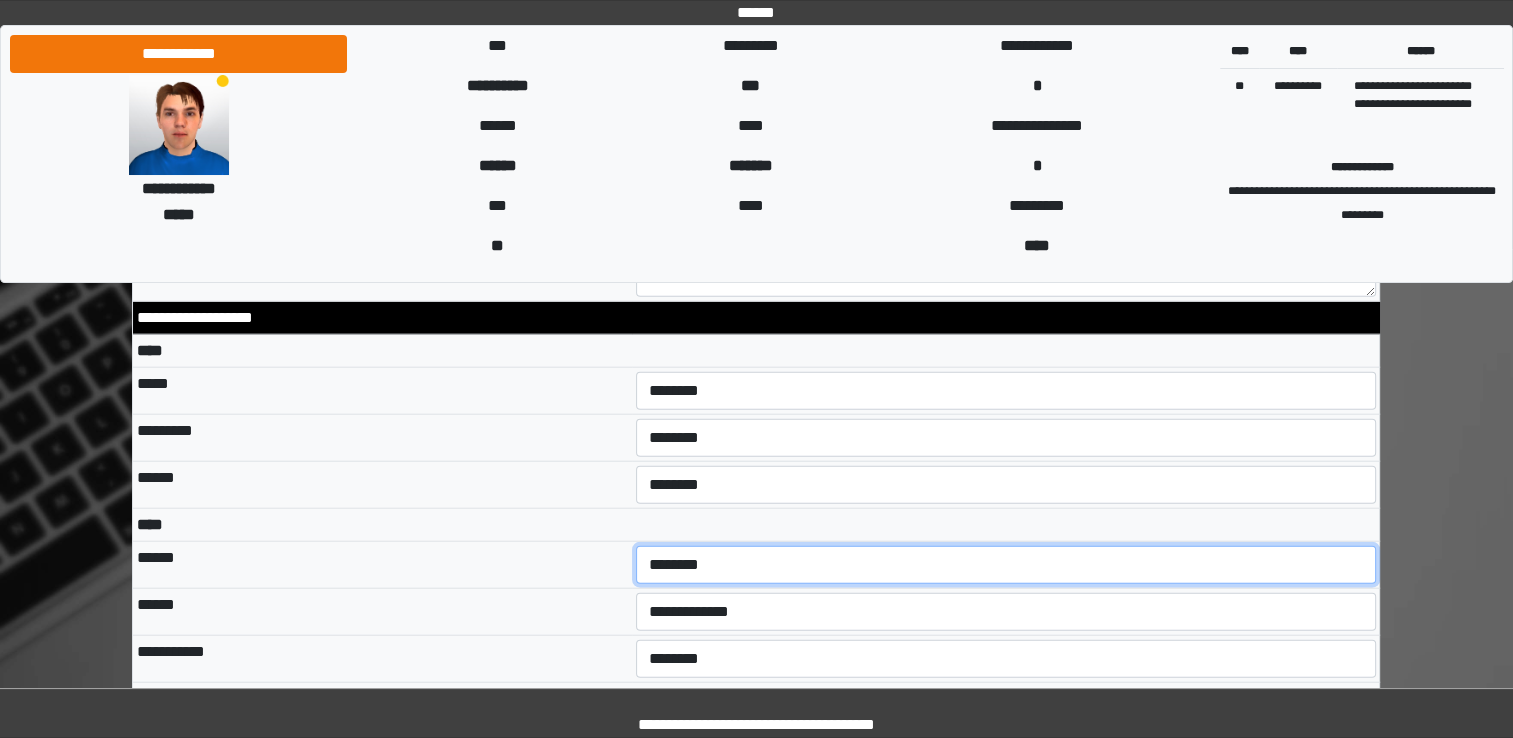 click on "**********" at bounding box center [1006, 565] 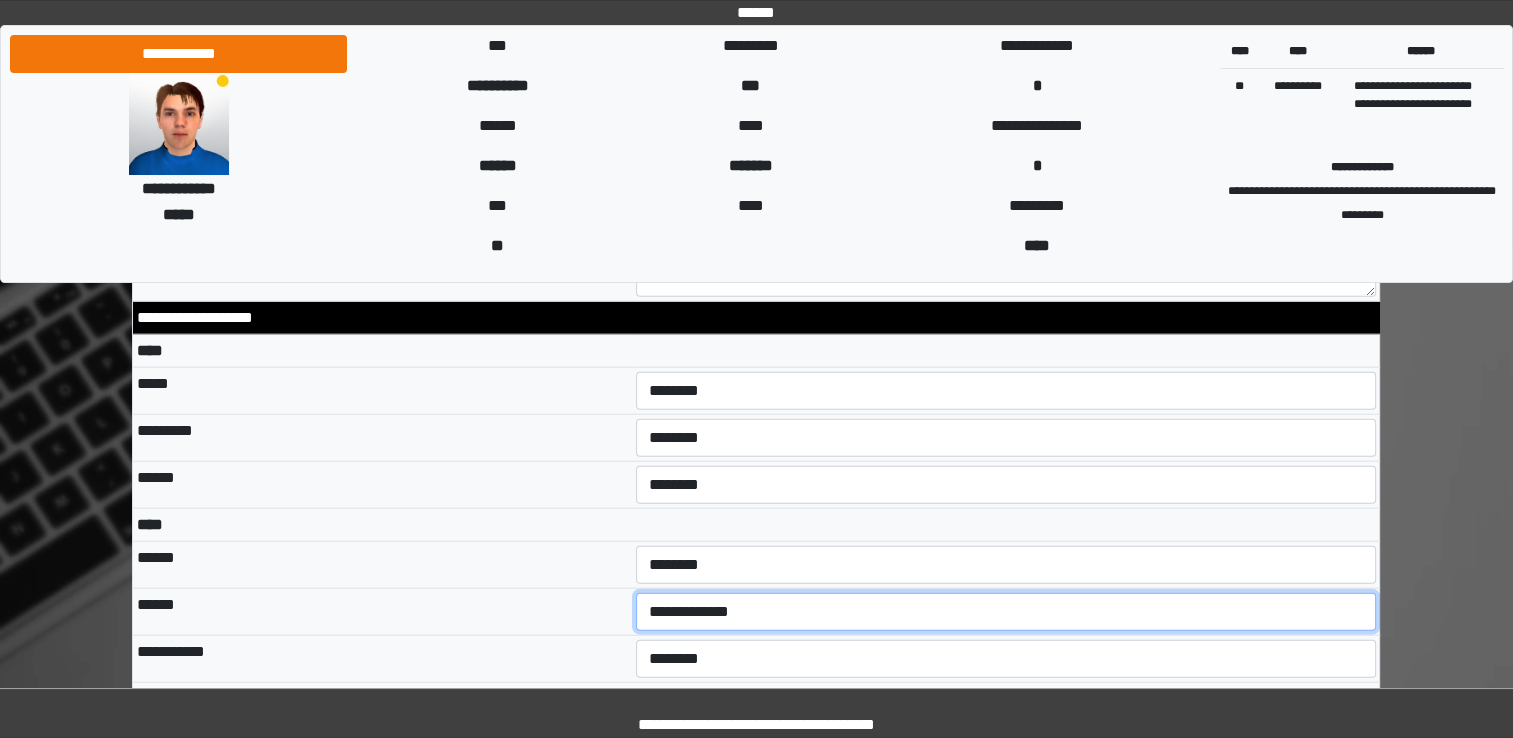click on "**********" at bounding box center (1006, 612) 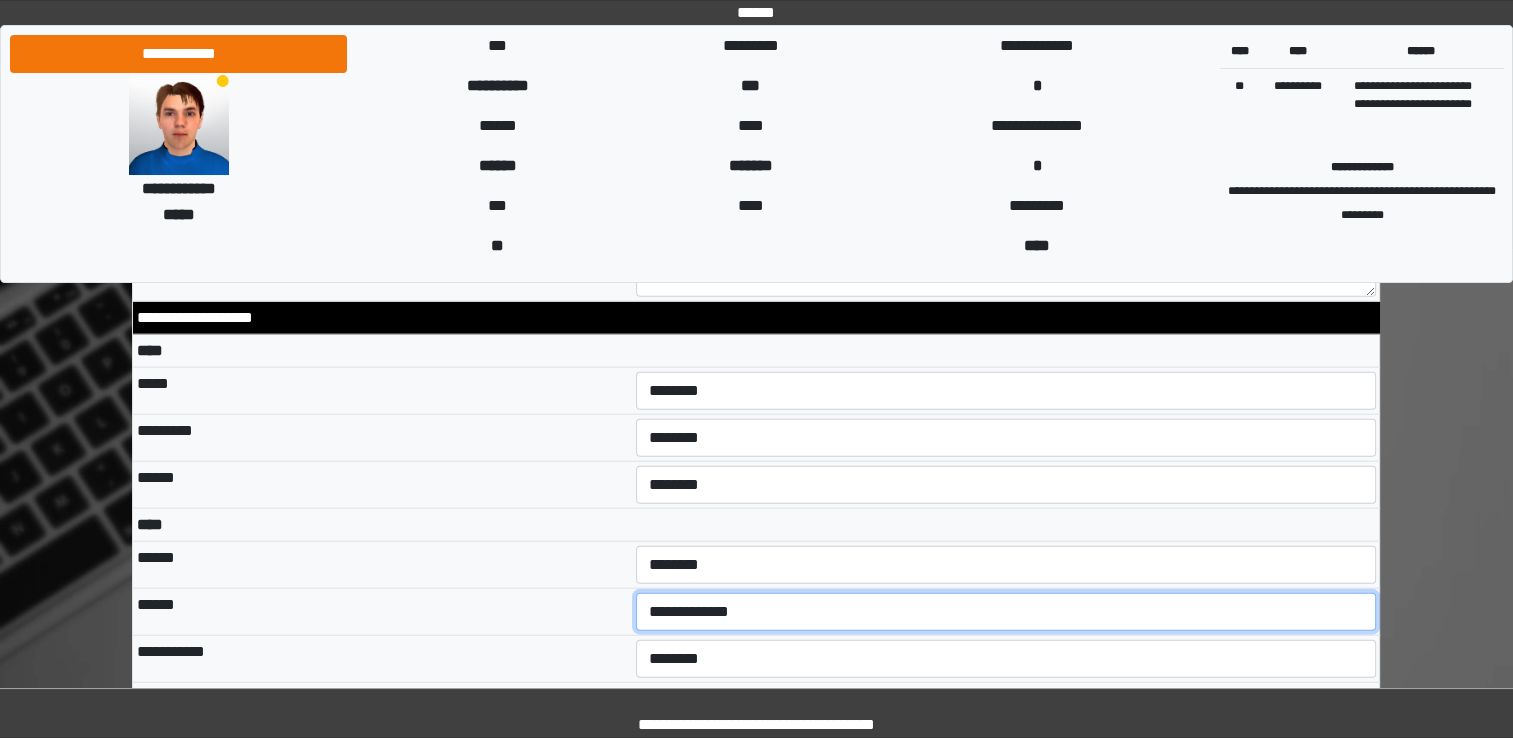 select on "***" 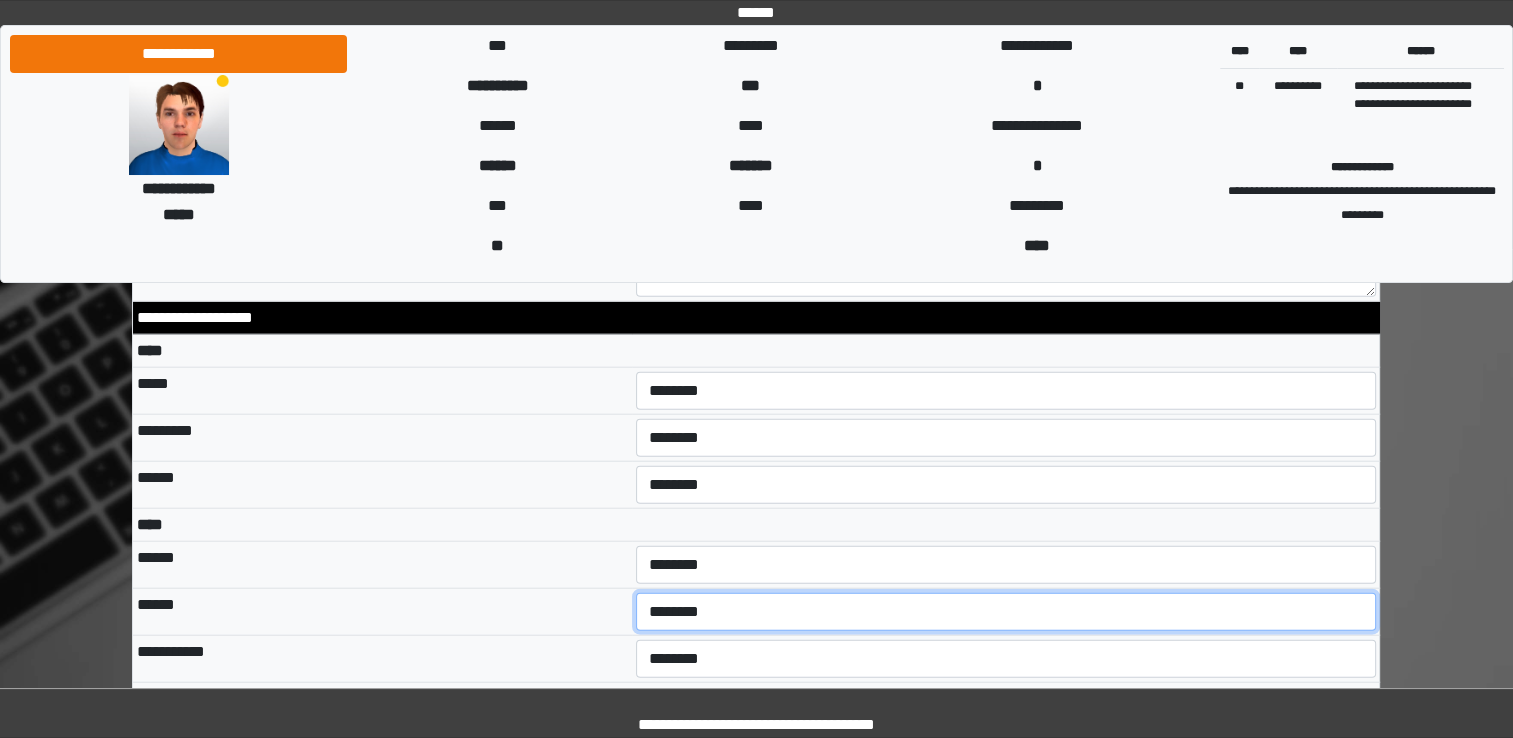 click on "**********" at bounding box center (1006, 612) 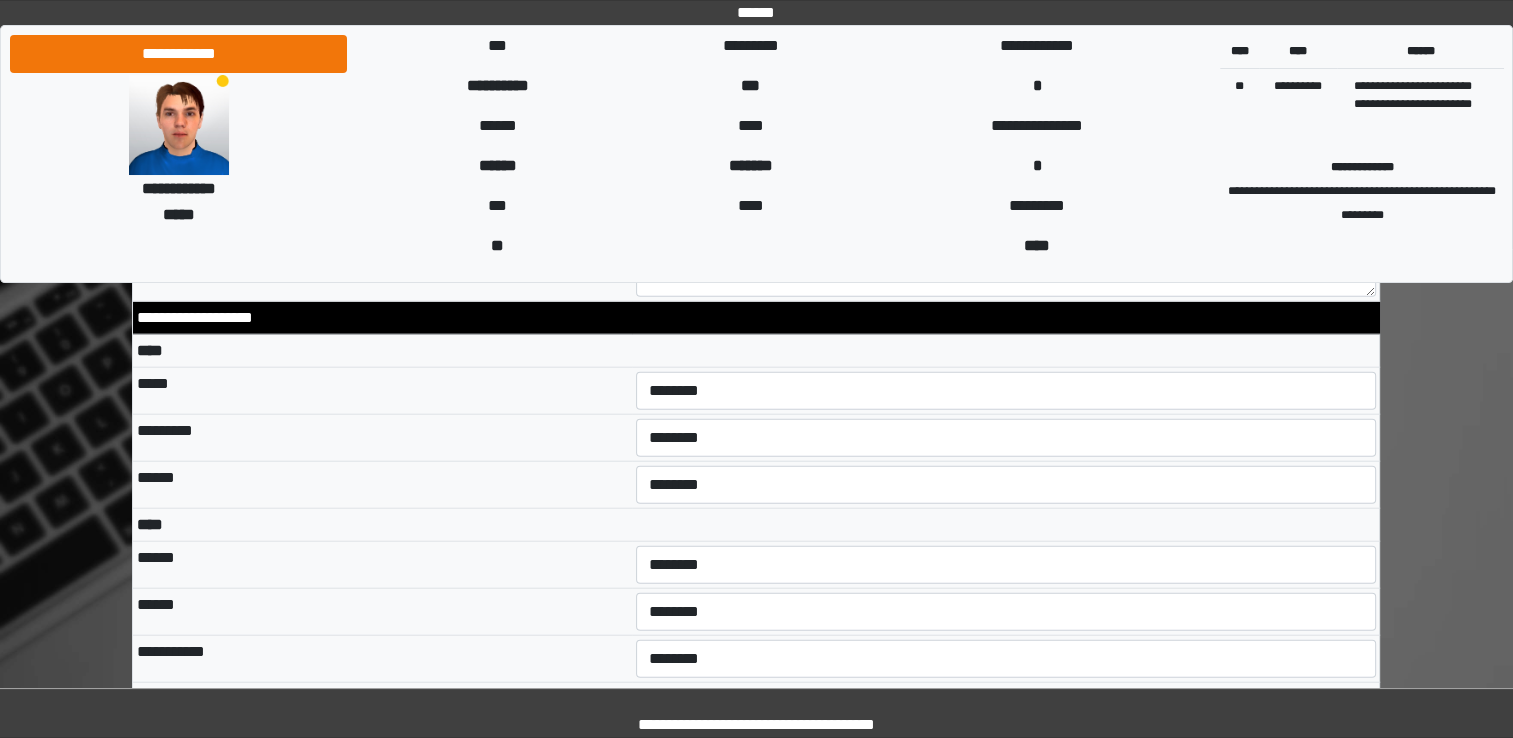 click at bounding box center (1006, 699) 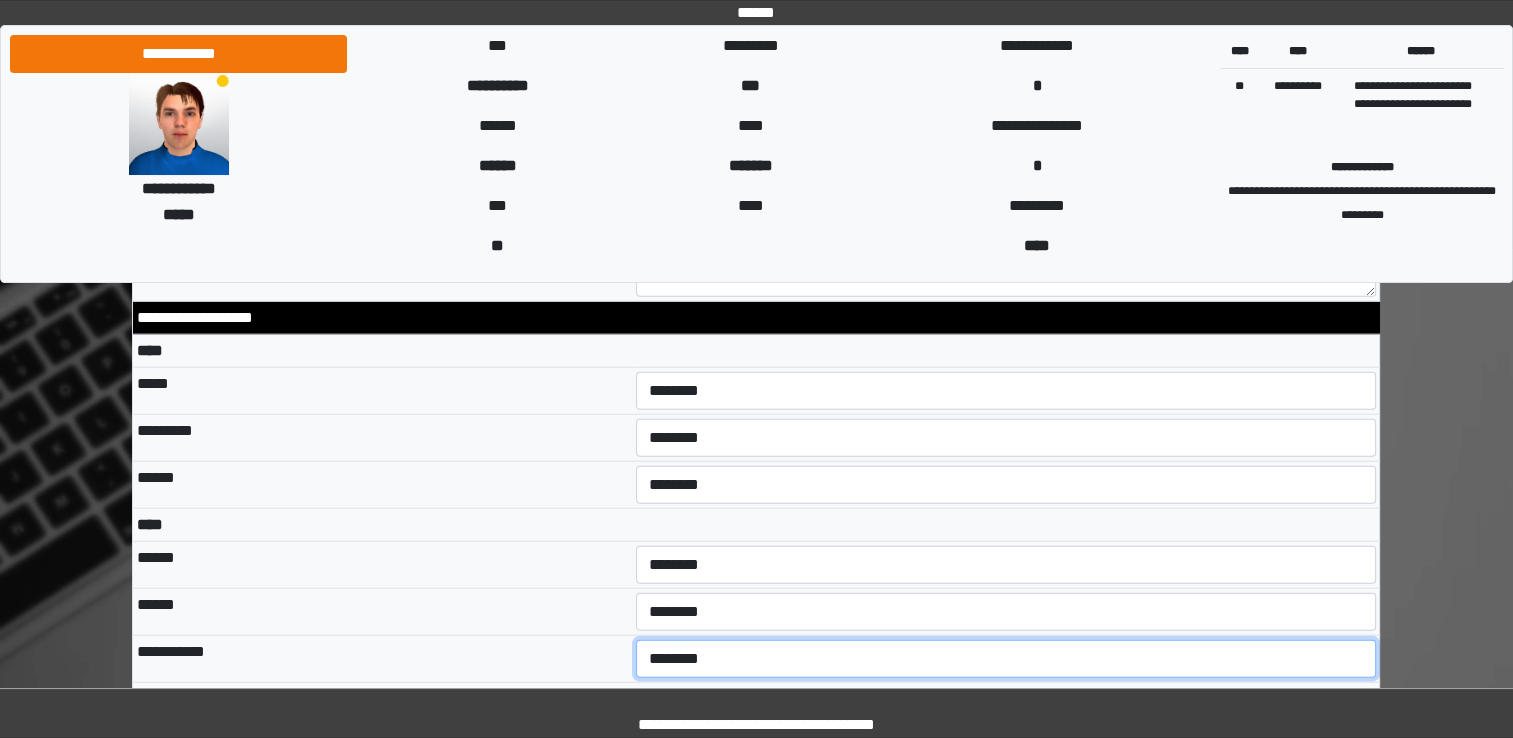 click on "**********" at bounding box center (1006, 659) 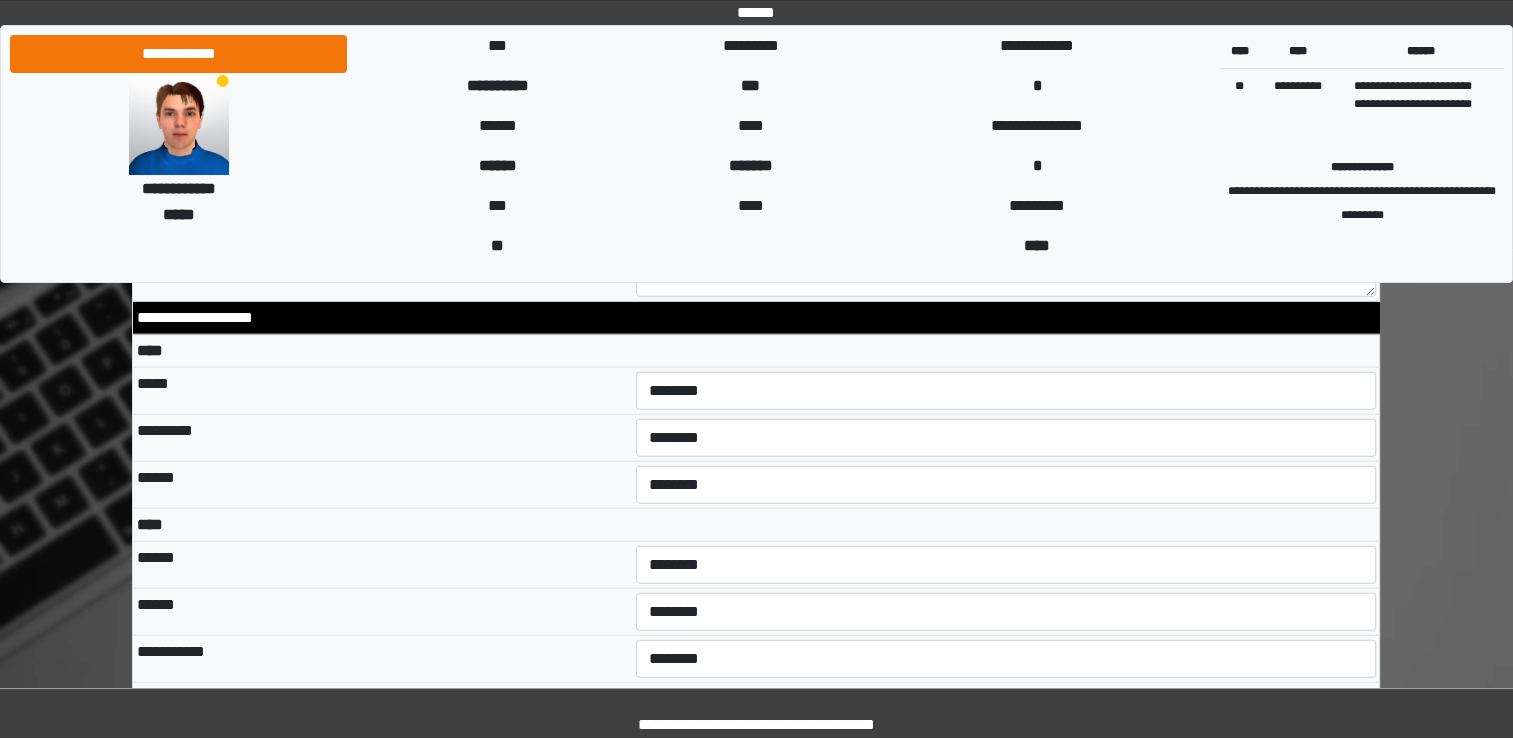 click on "**********" at bounding box center (382, 659) 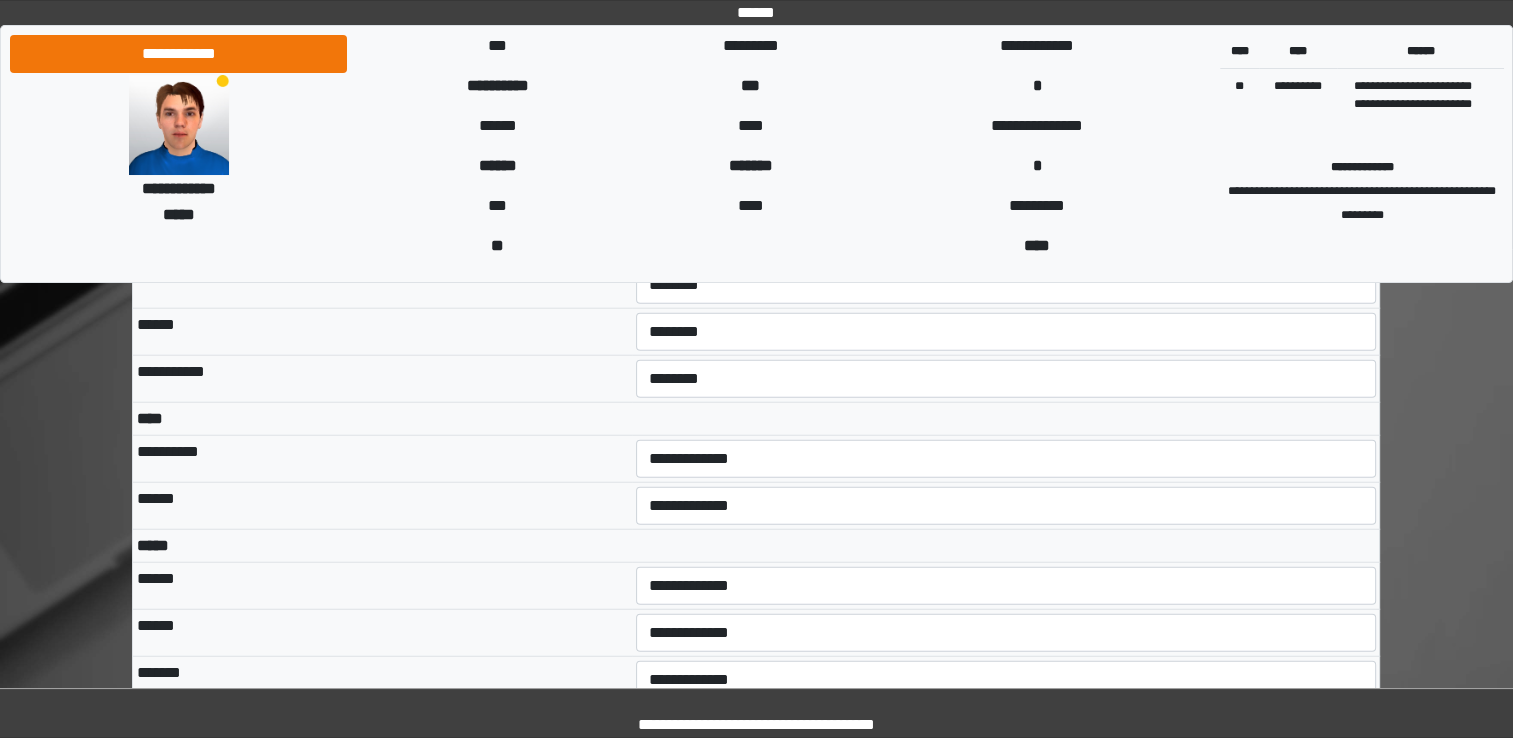 scroll, scrollTop: 4998, scrollLeft: 0, axis: vertical 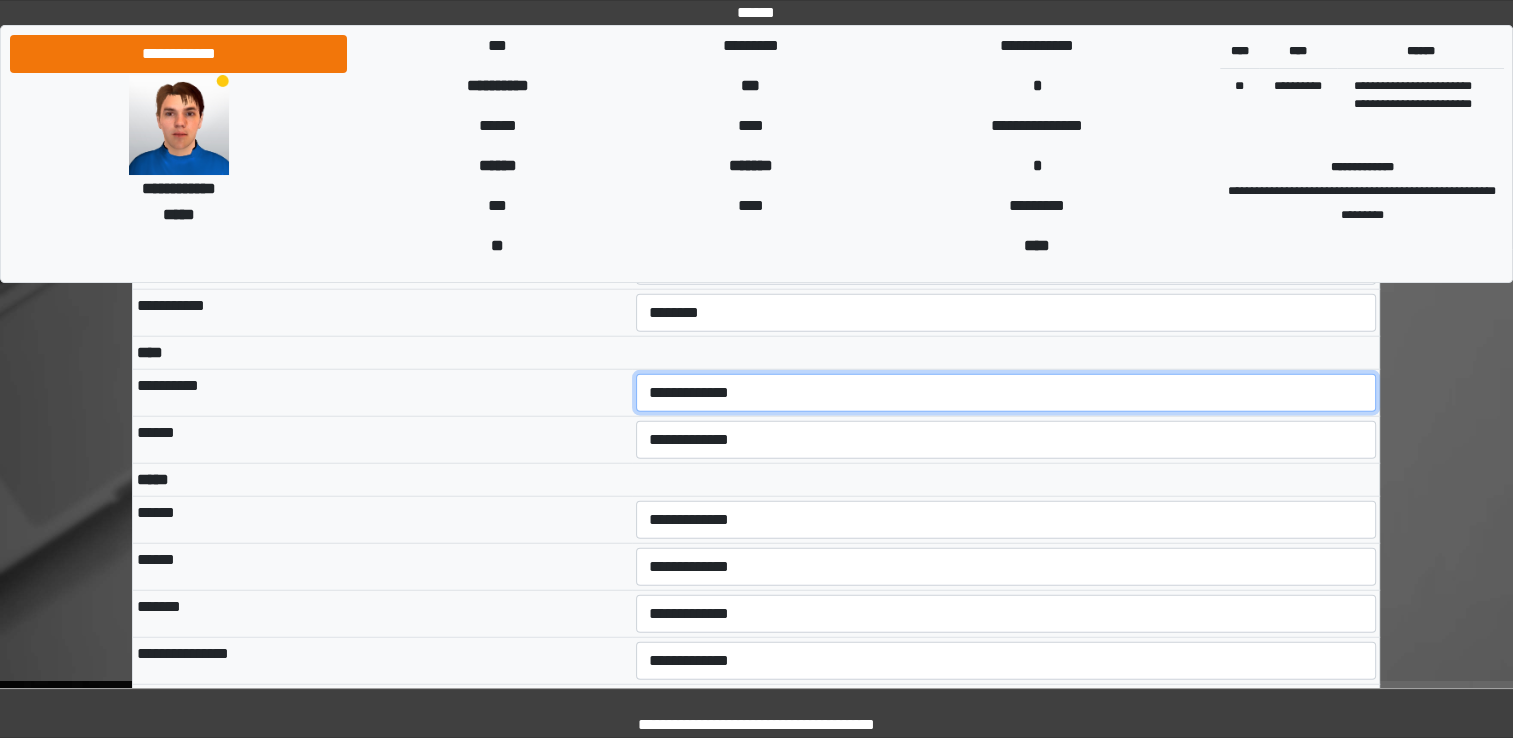 click on "**********" at bounding box center [1006, 393] 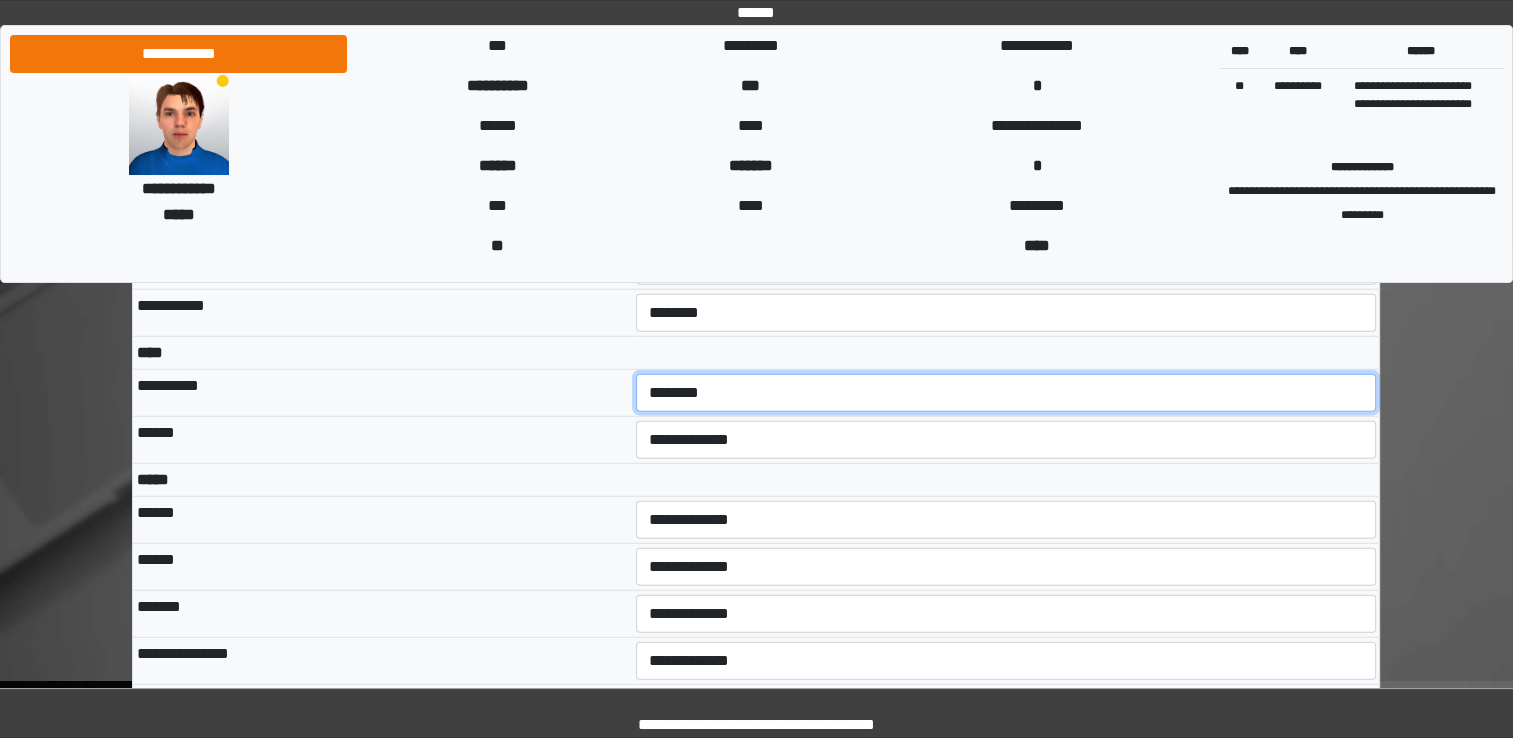 click on "**********" at bounding box center [1006, 393] 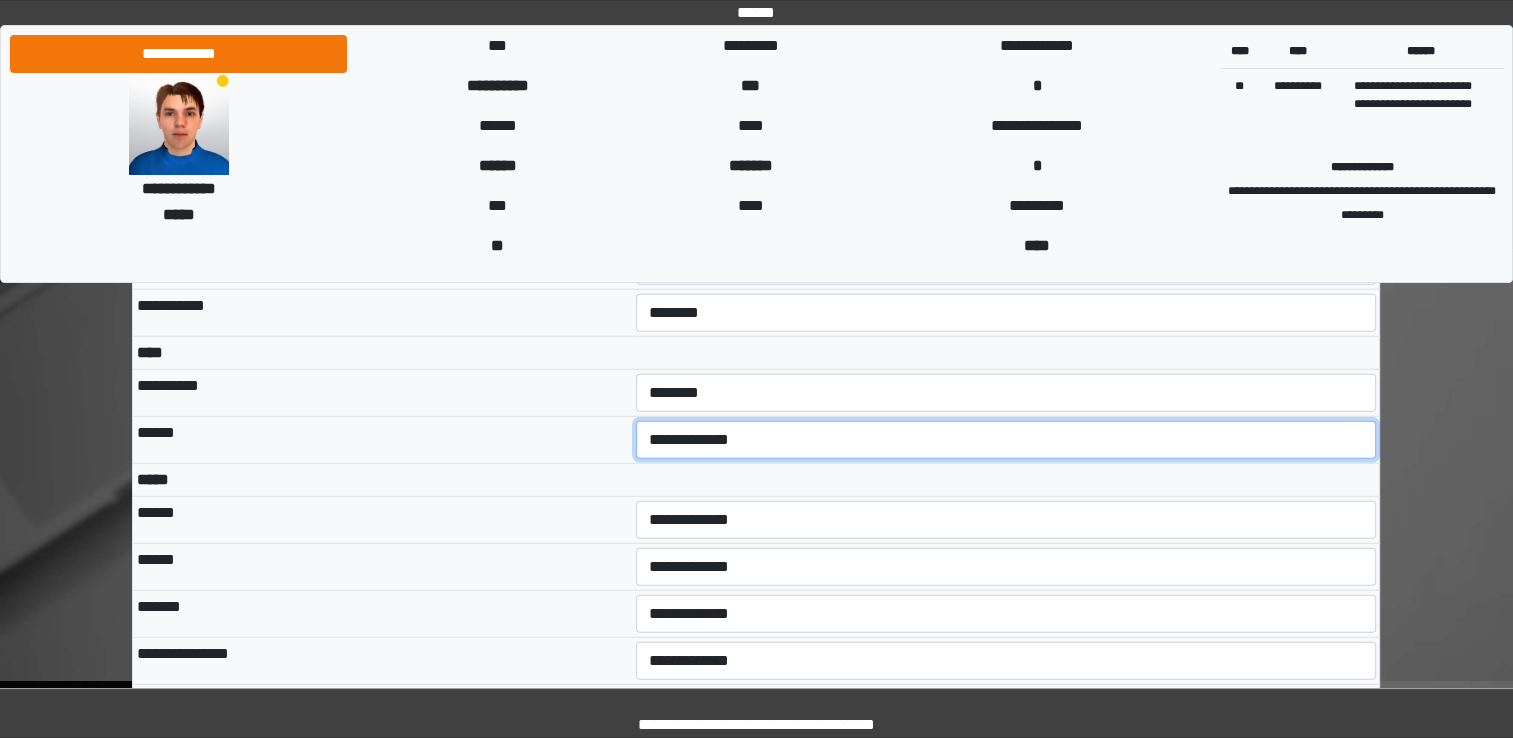 click on "**********" at bounding box center (1006, 440) 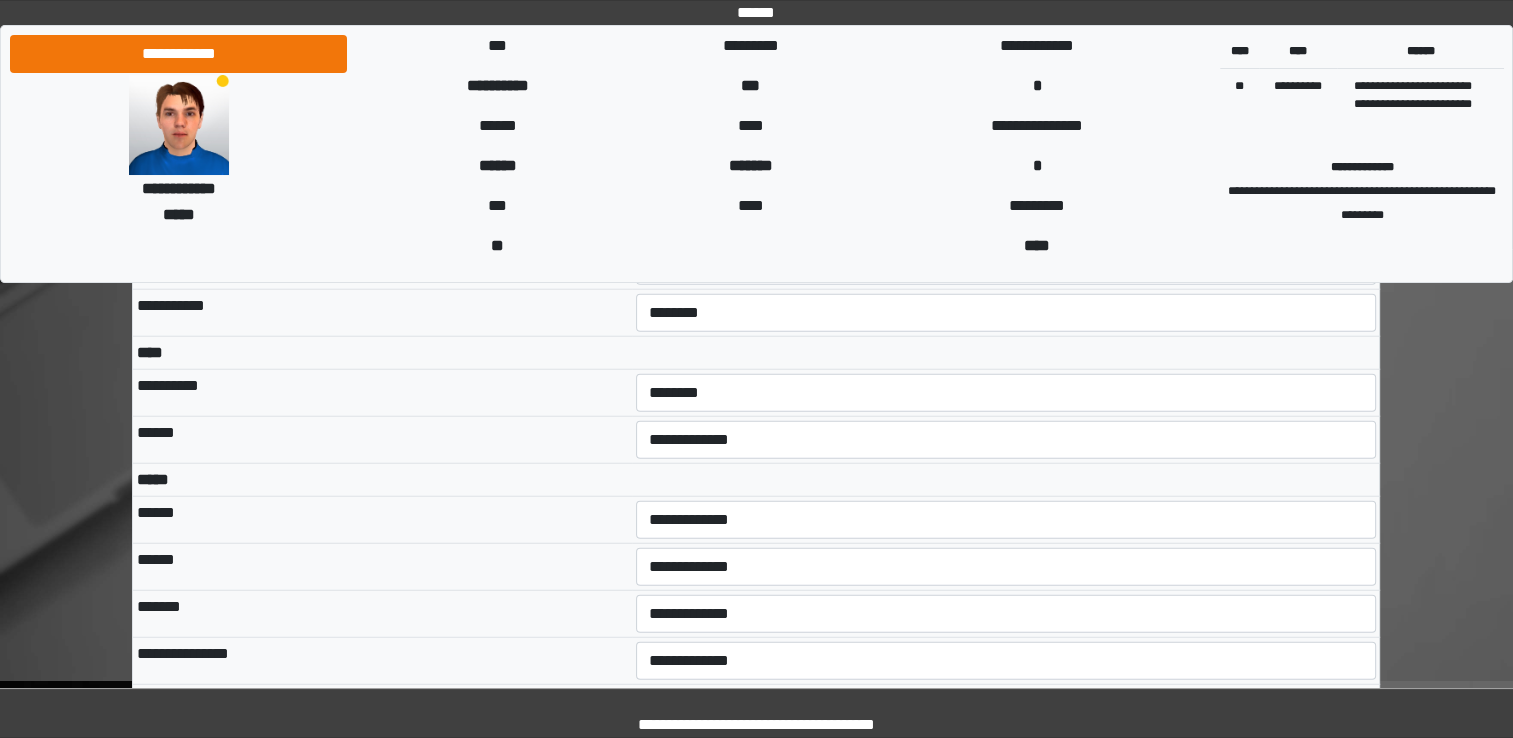 click on "******" at bounding box center [382, 520] 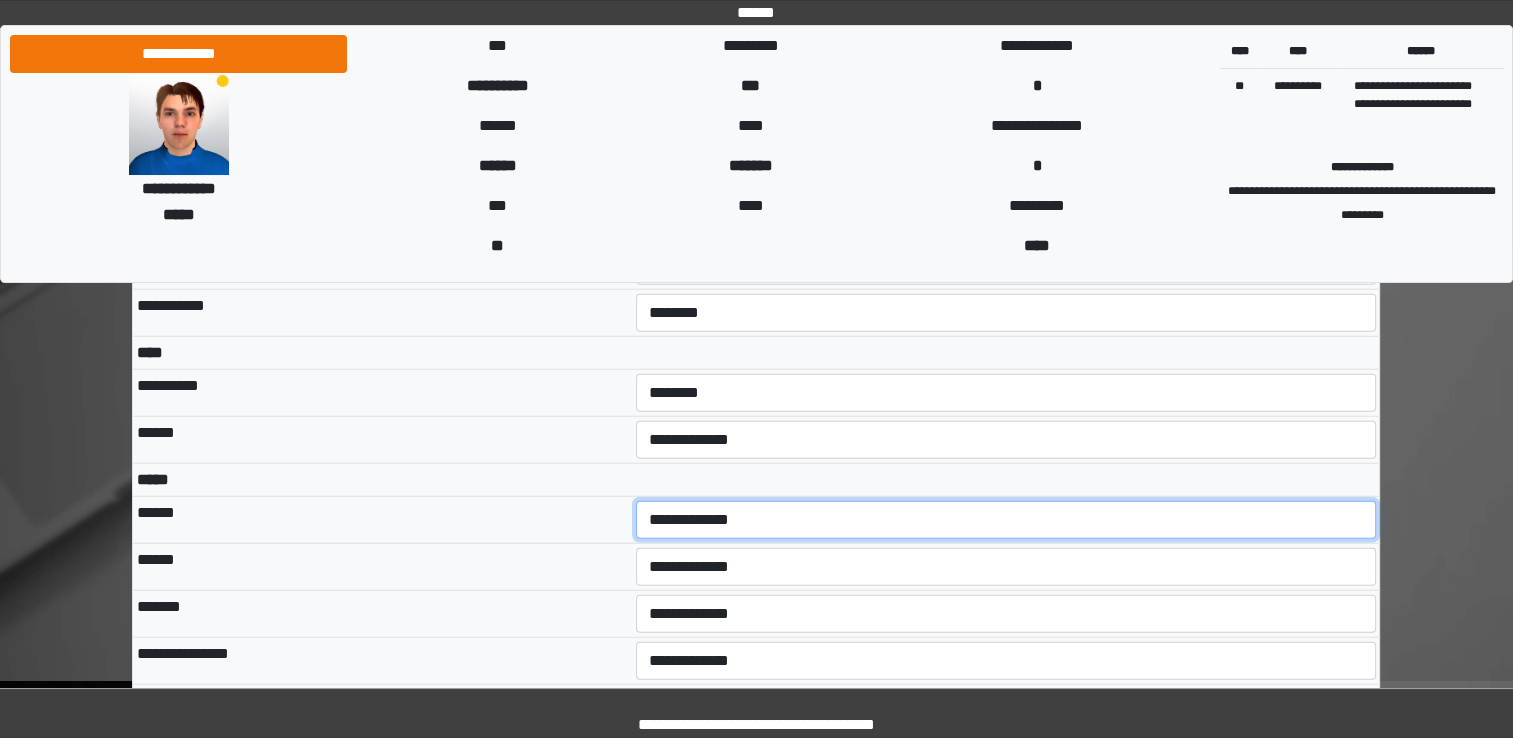 click on "**********" at bounding box center (1006, 520) 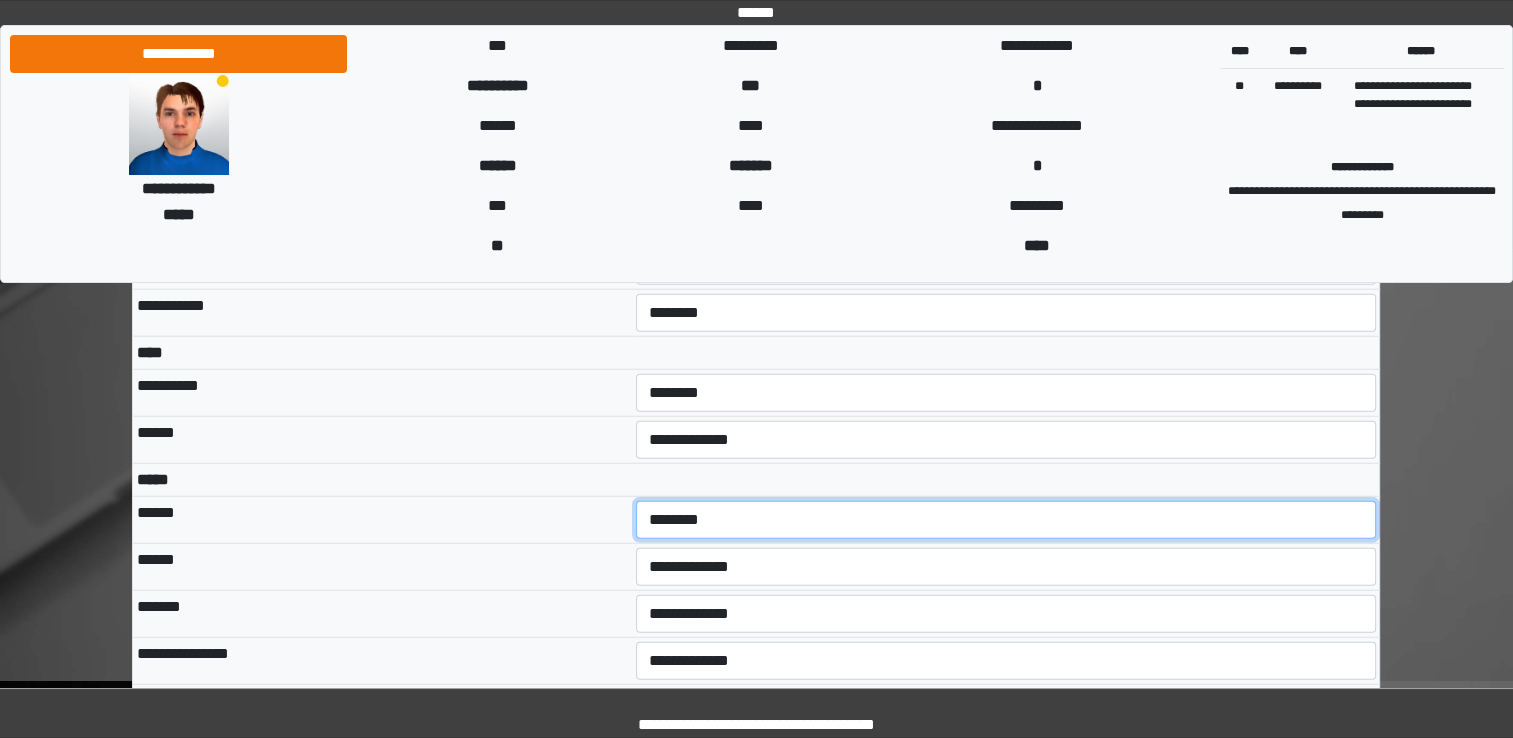 click on "**********" at bounding box center [1006, 520] 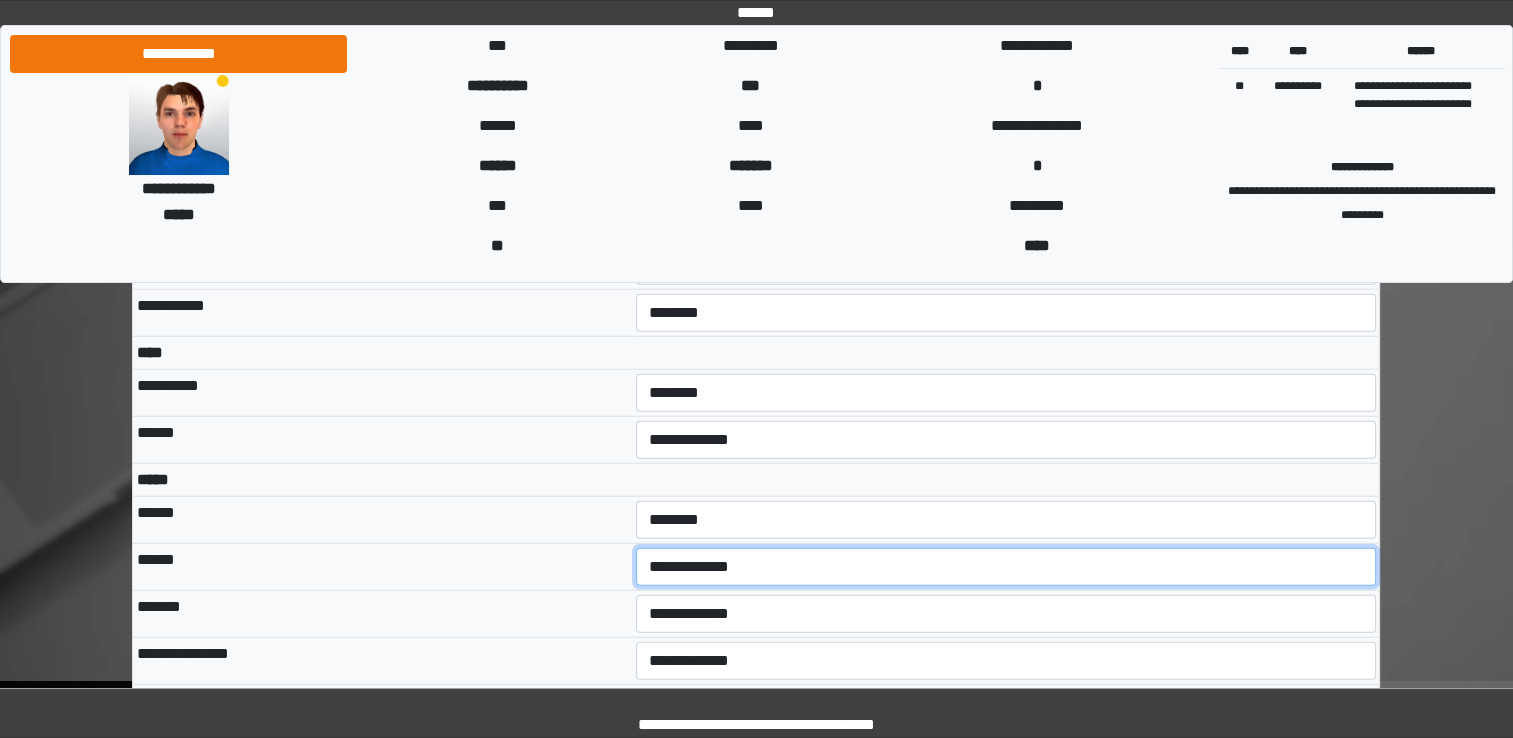 click on "**********" at bounding box center (1006, 567) 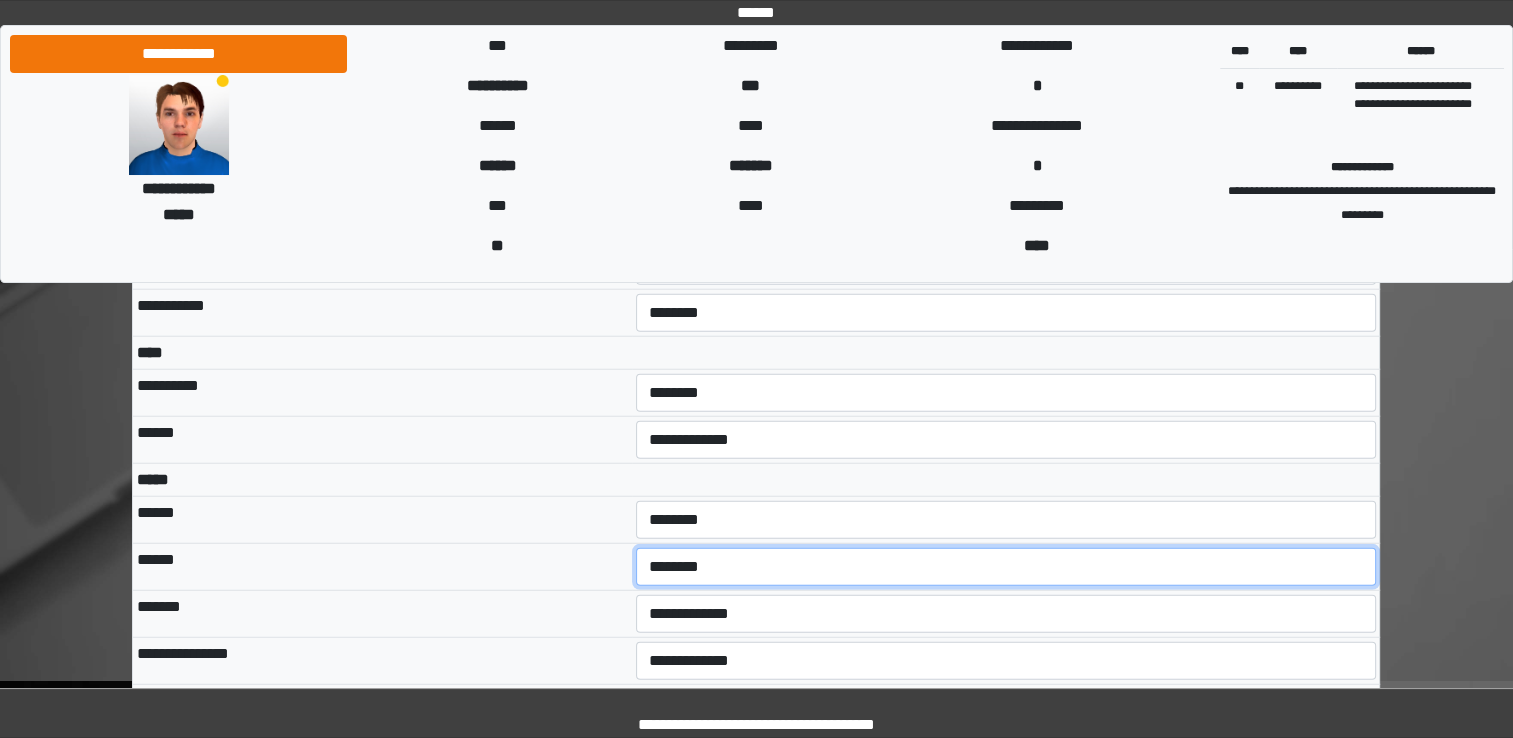 click on "**********" at bounding box center (1006, 567) 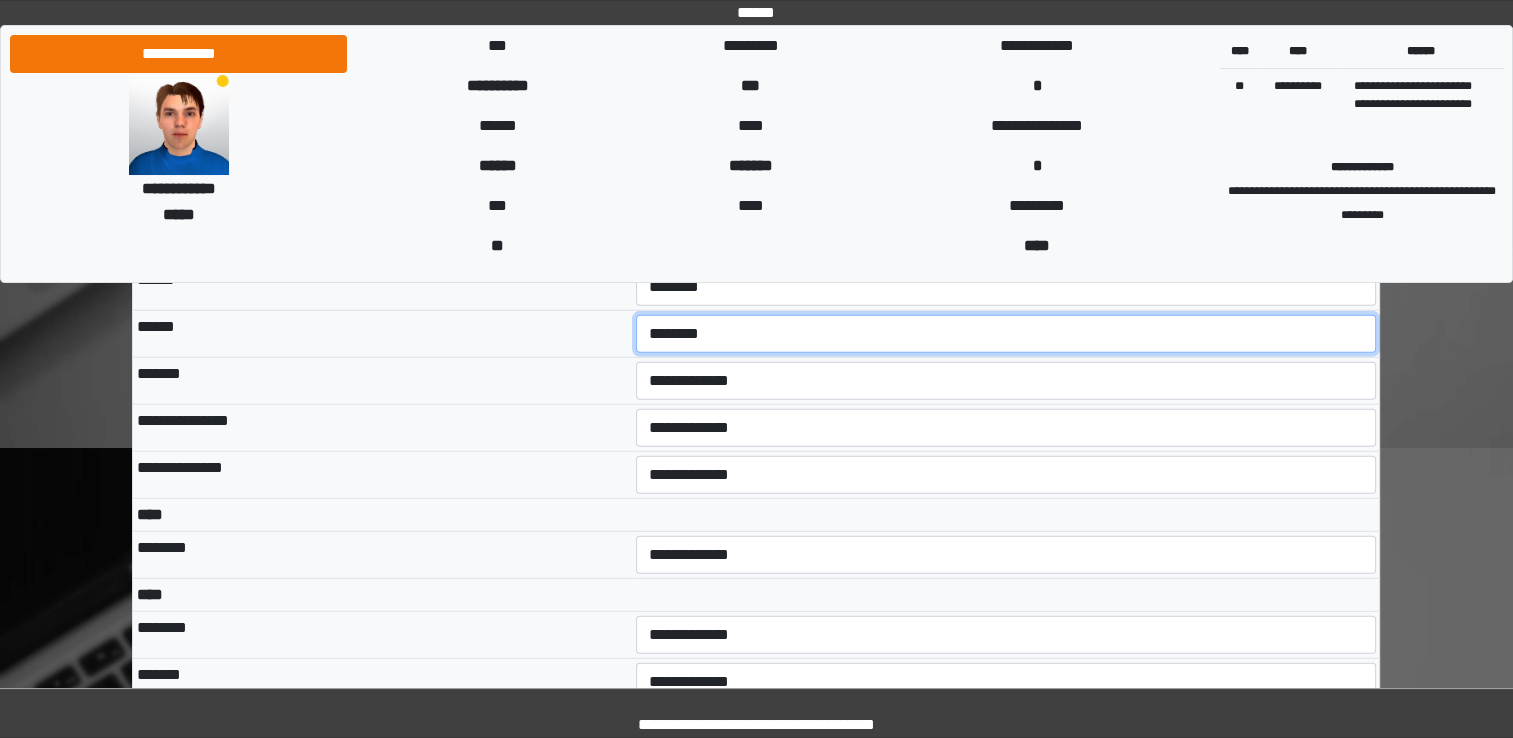 scroll, scrollTop: 5238, scrollLeft: 0, axis: vertical 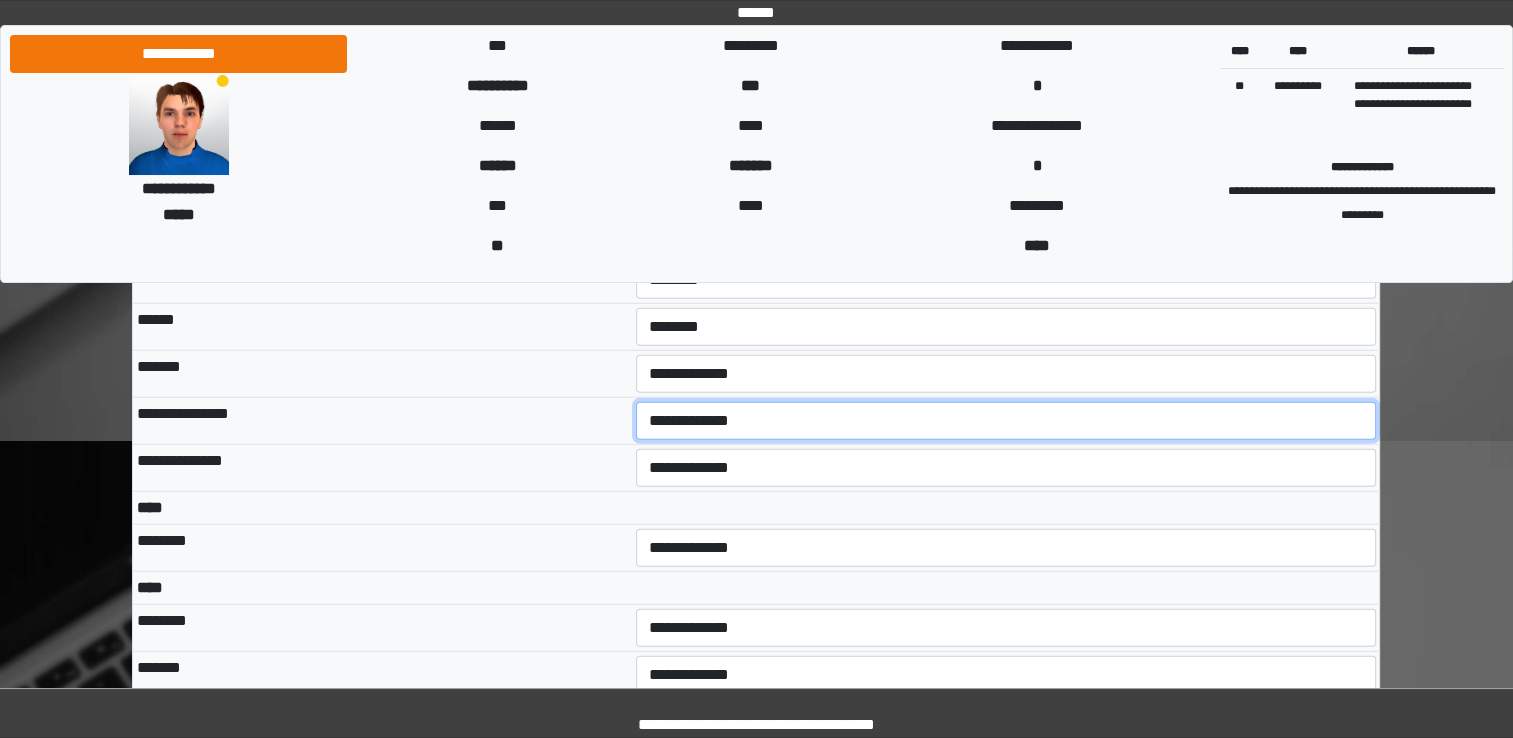 click on "**********" at bounding box center (1006, 421) 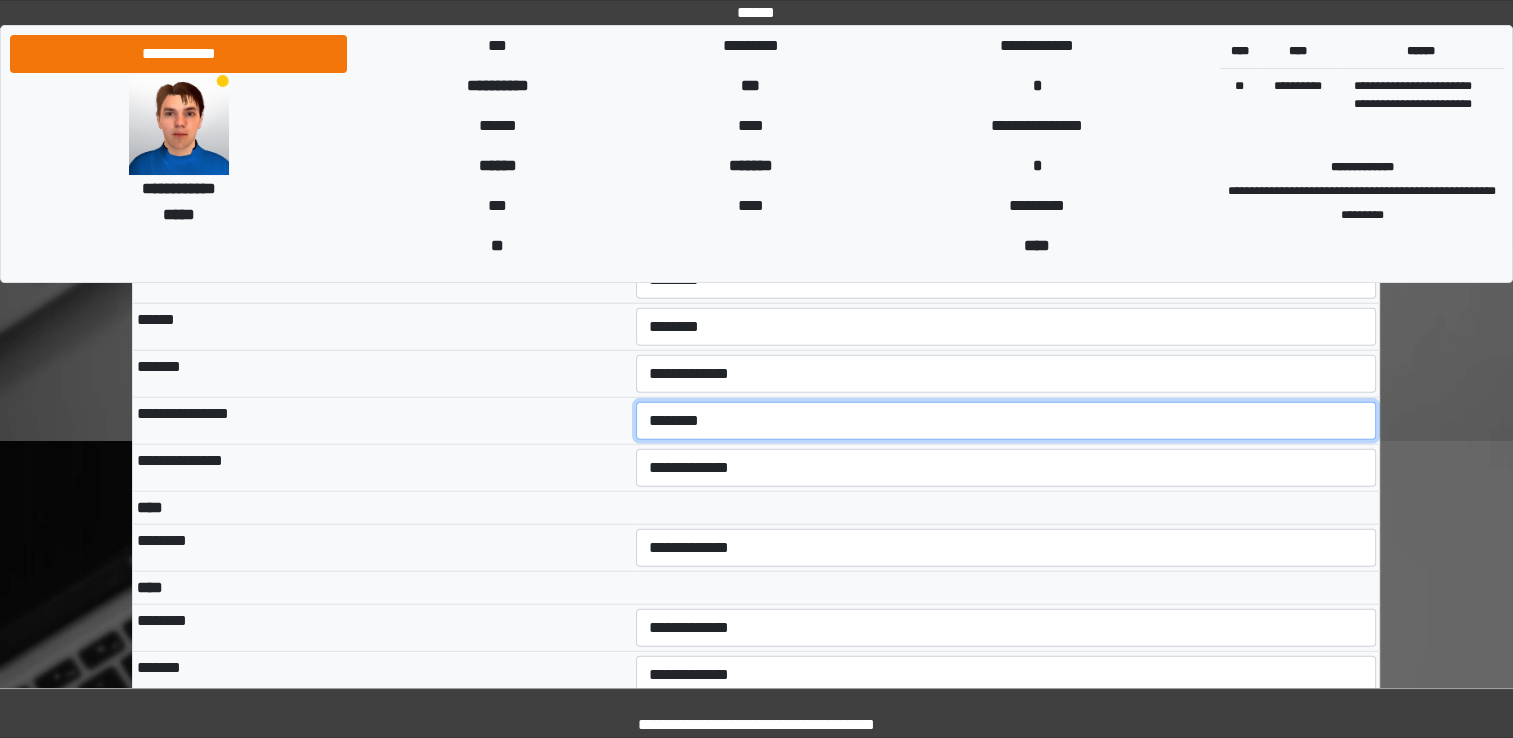 click on "**********" at bounding box center (1006, 421) 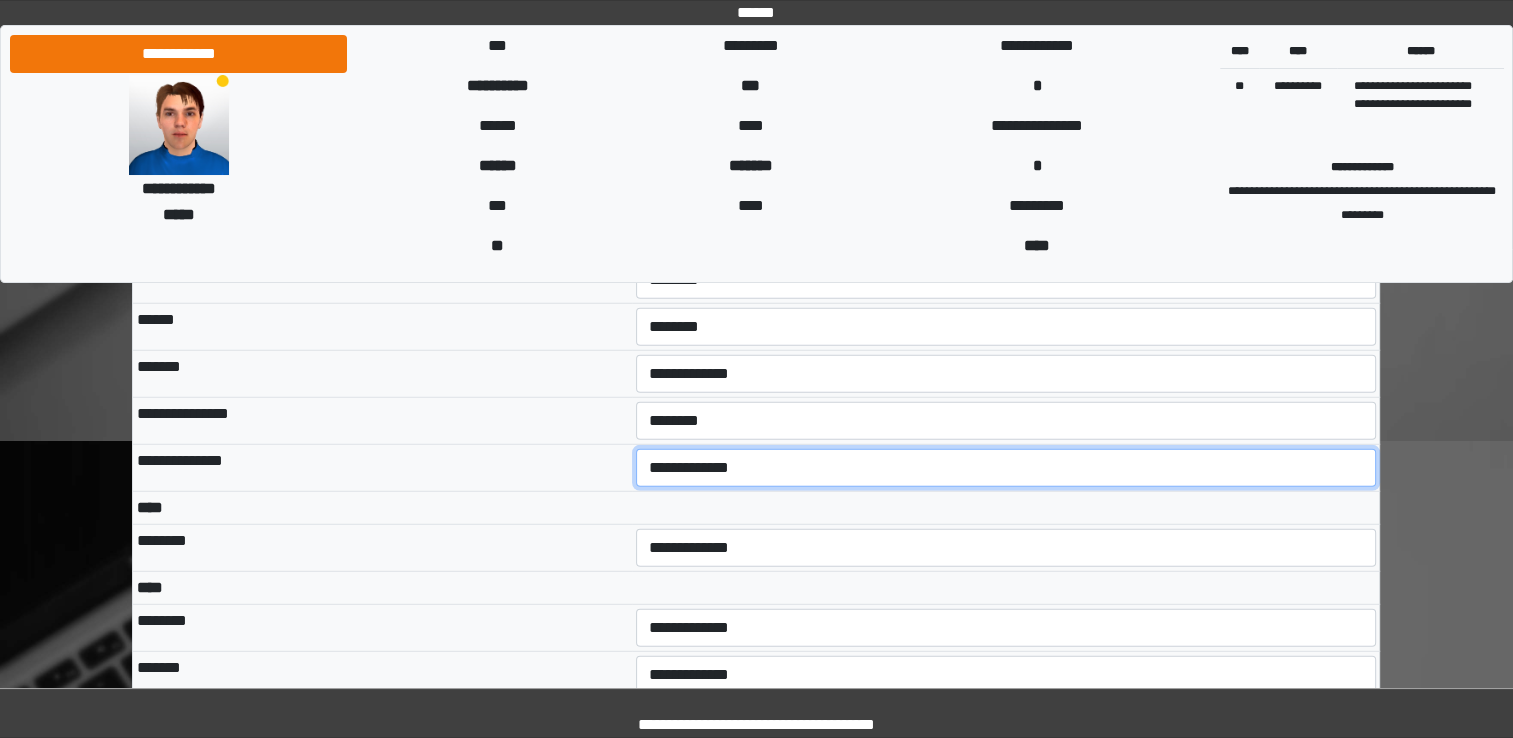 click on "**********" at bounding box center [1006, 468] 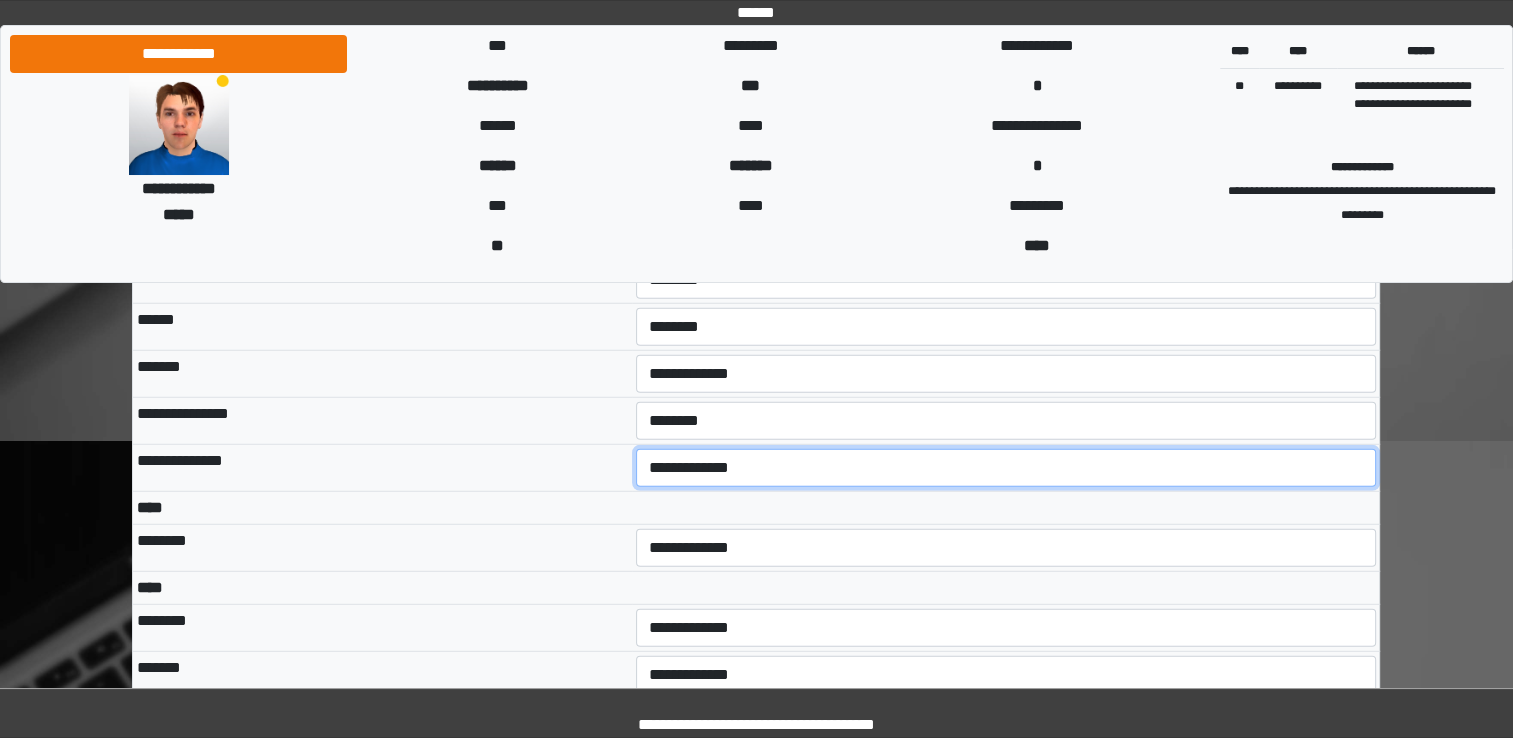 select on "***" 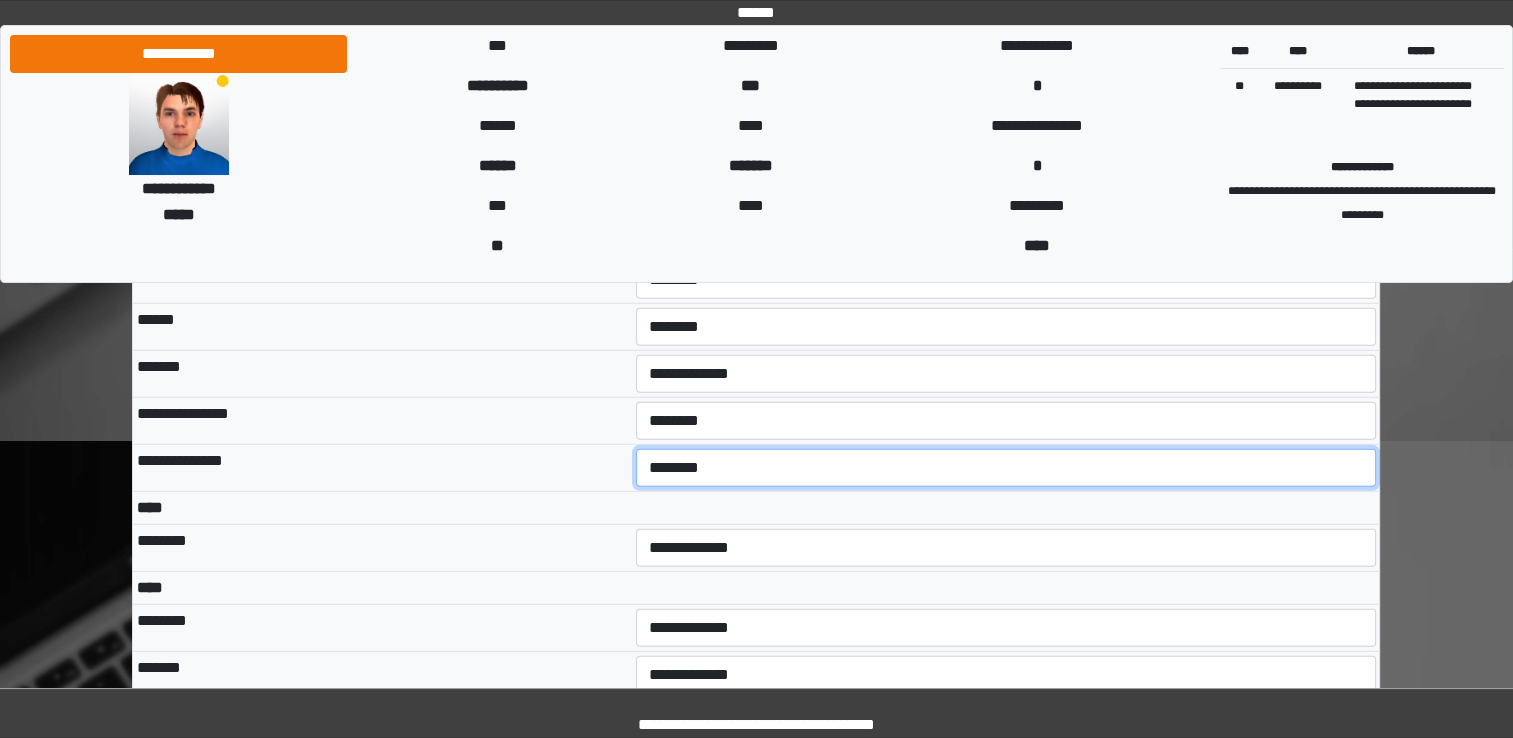 click on "**********" at bounding box center [1006, 468] 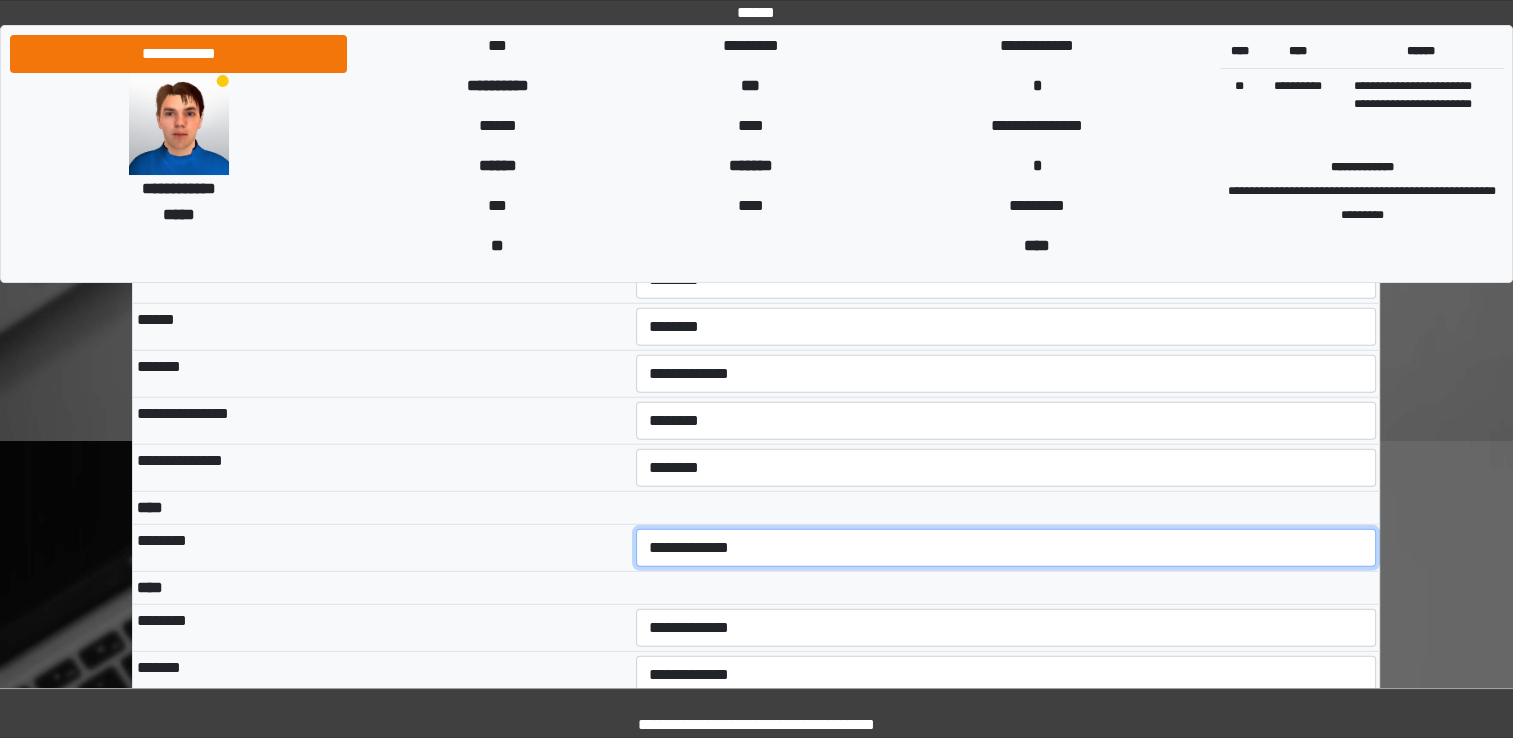 click on "**********" at bounding box center [1006, 548] 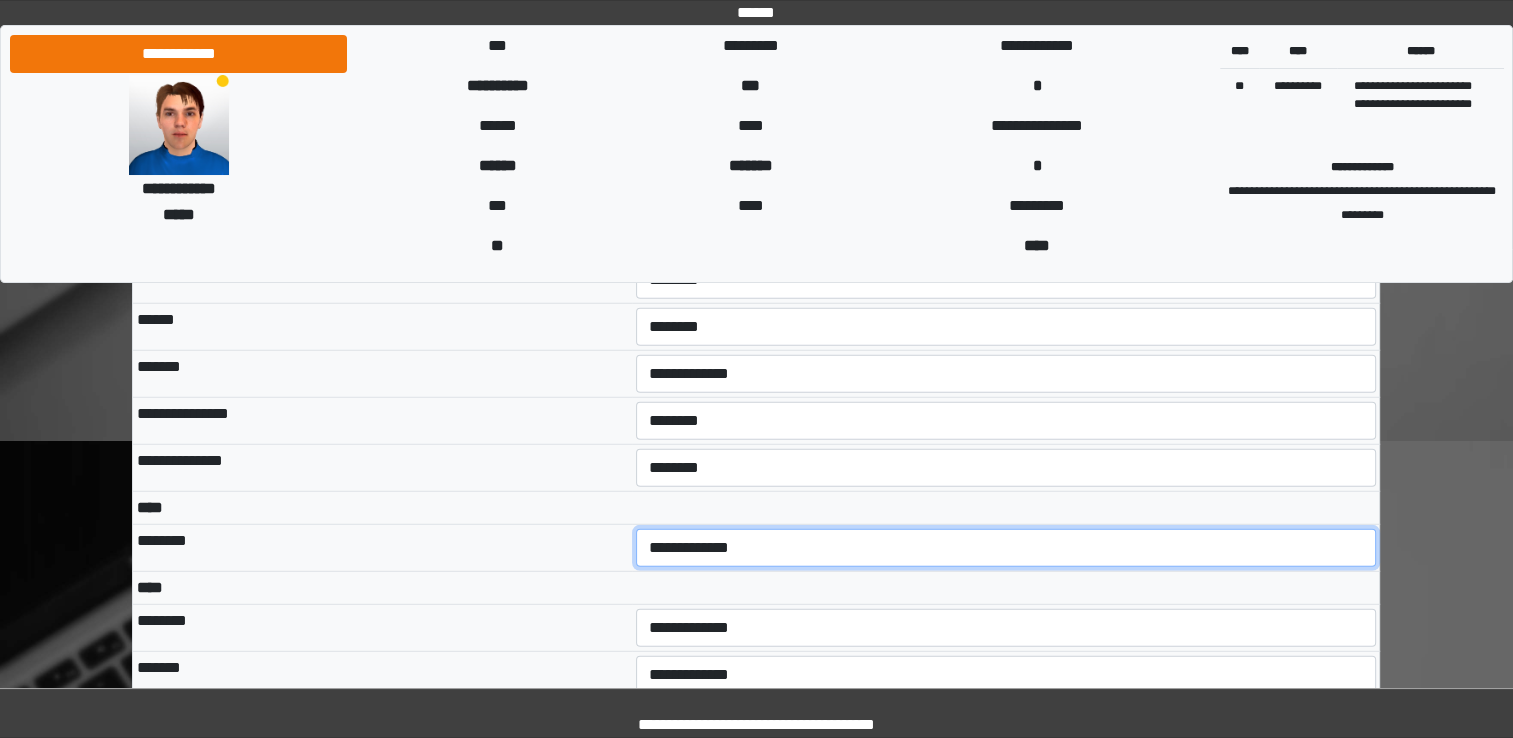 select on "*" 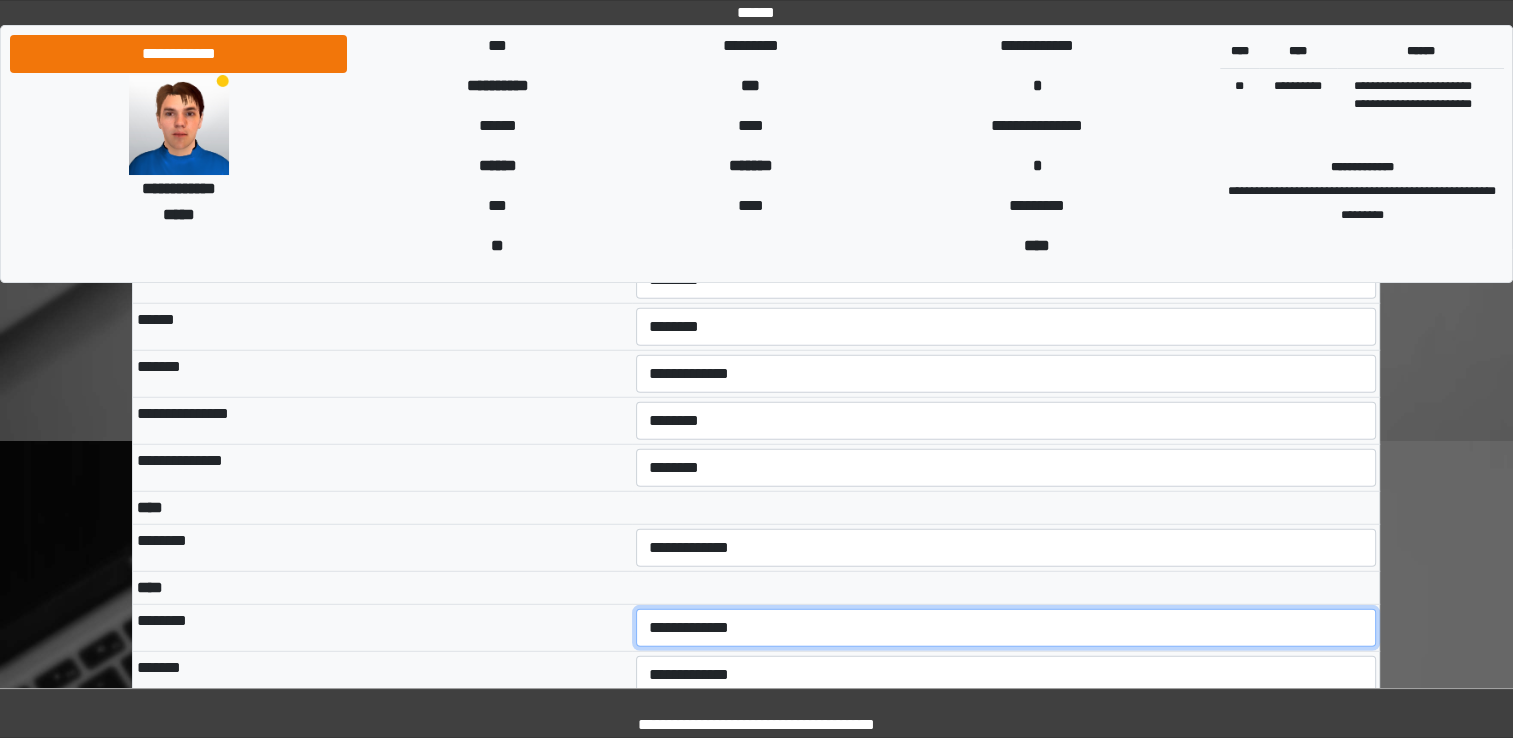 click on "**********" at bounding box center (1006, 628) 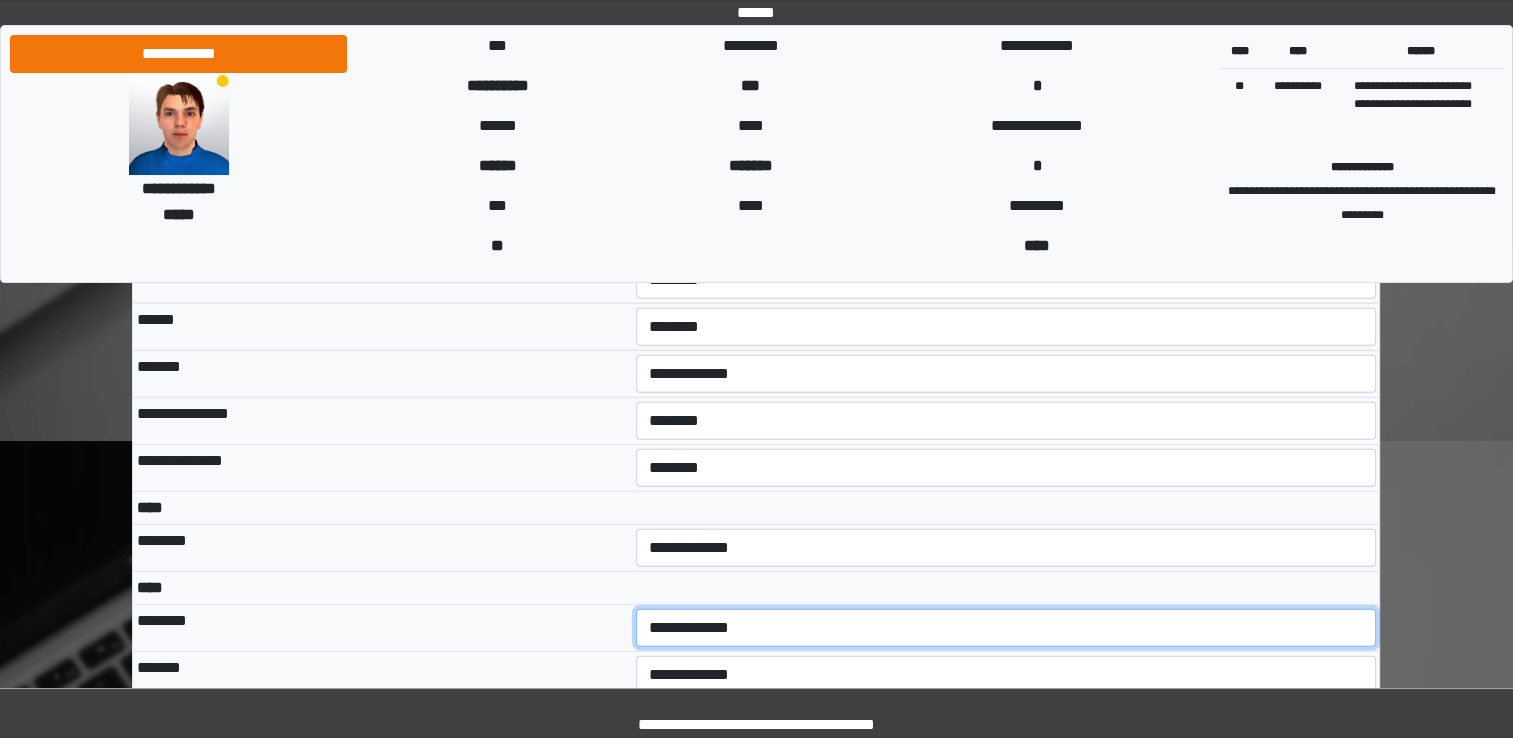 select on "***" 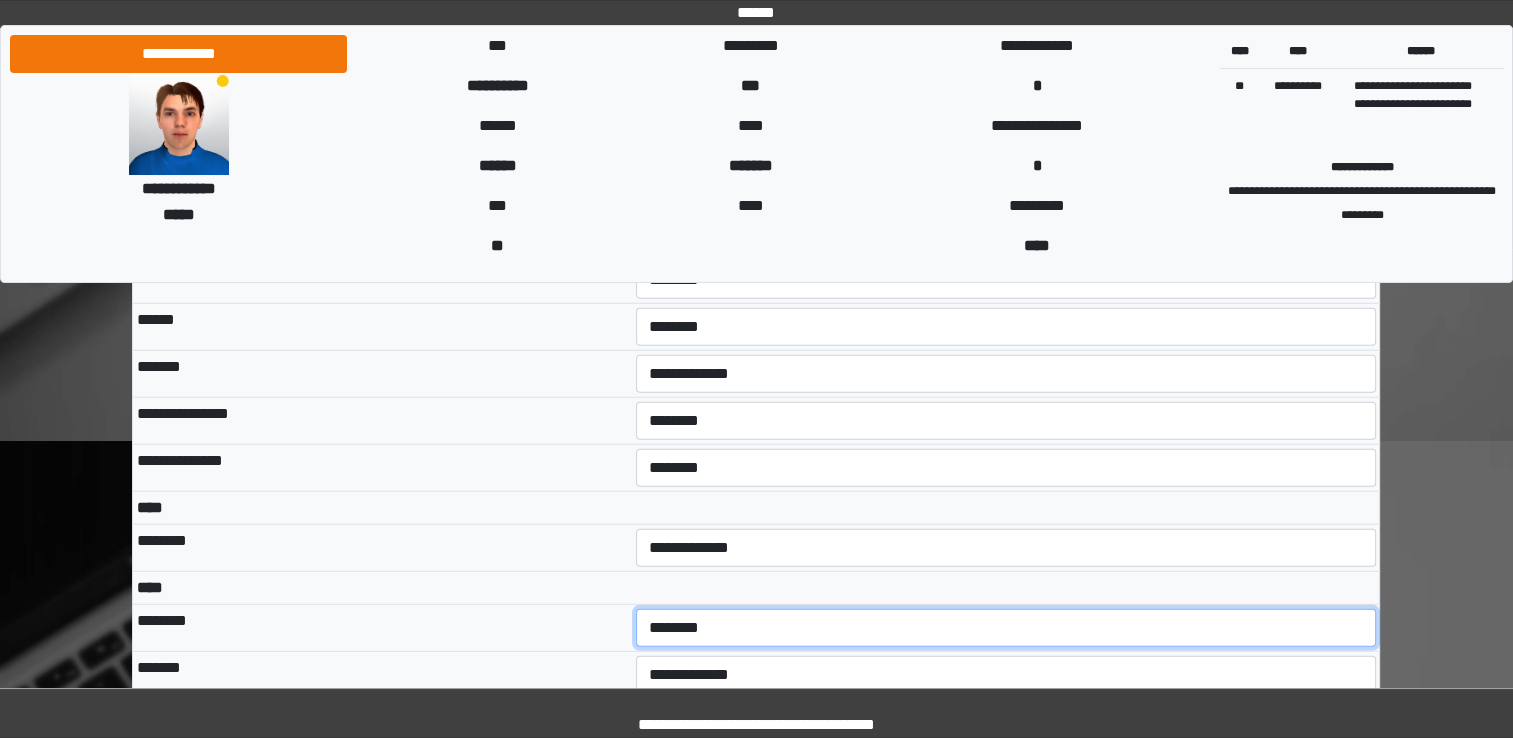 click on "**********" at bounding box center [1006, 628] 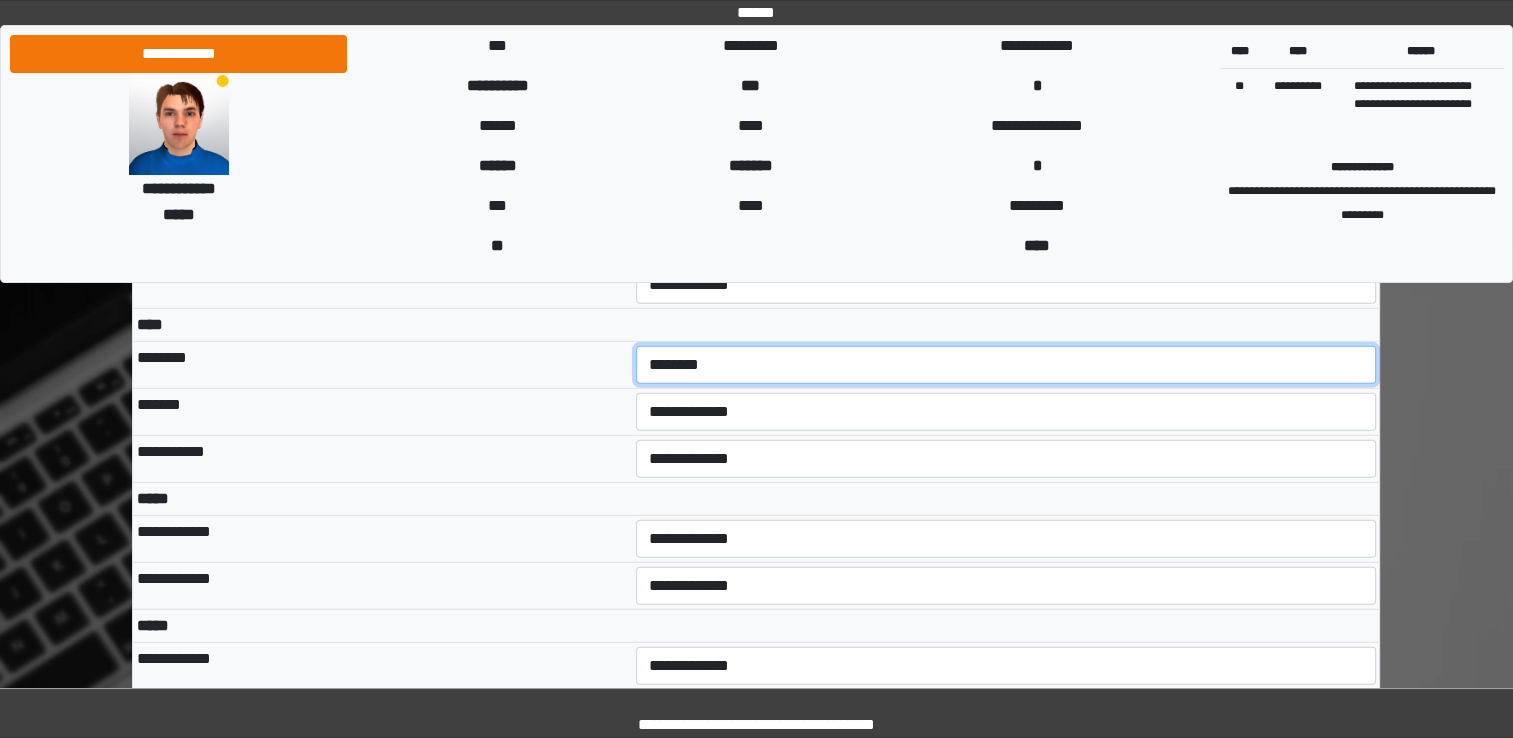 scroll, scrollTop: 5518, scrollLeft: 0, axis: vertical 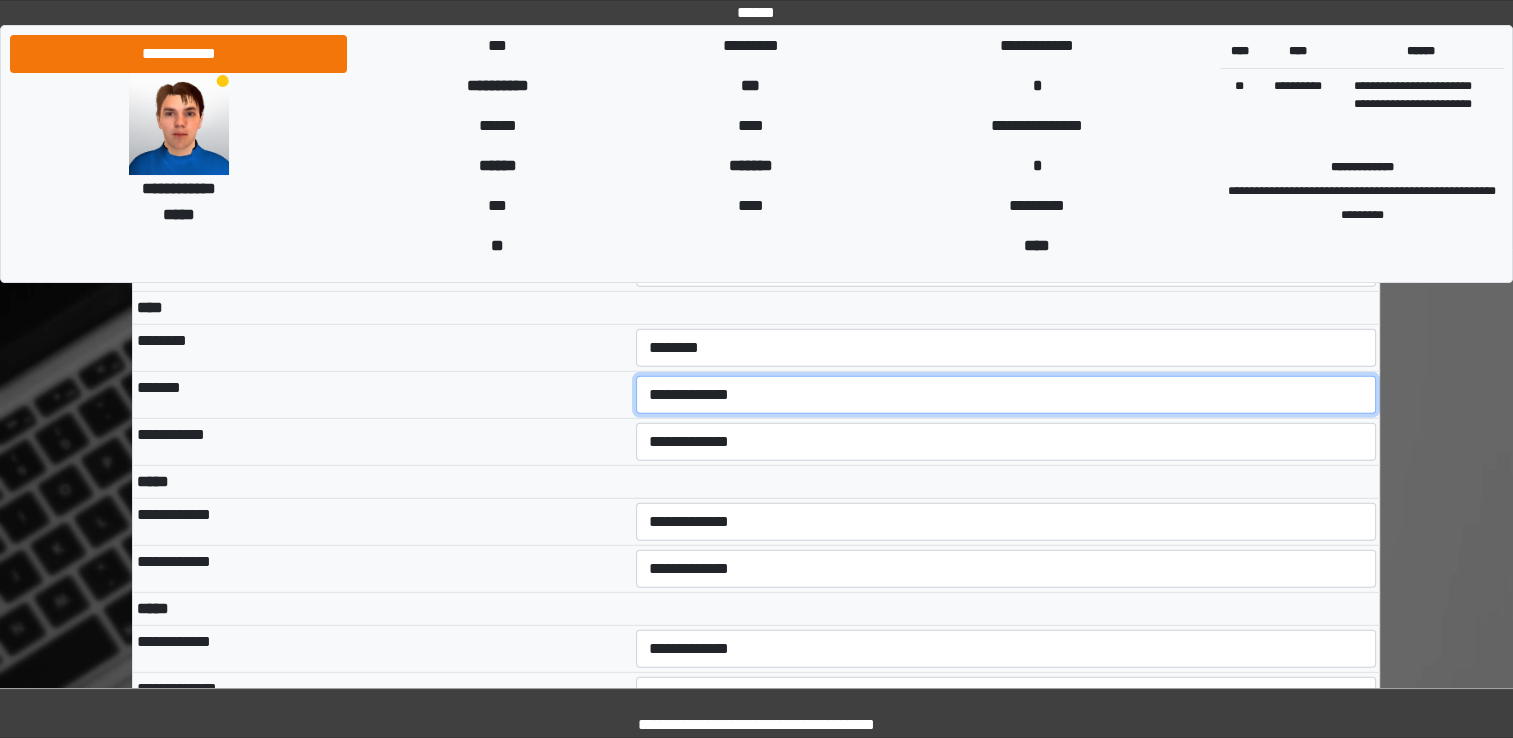 click on "**********" at bounding box center (1006, 395) 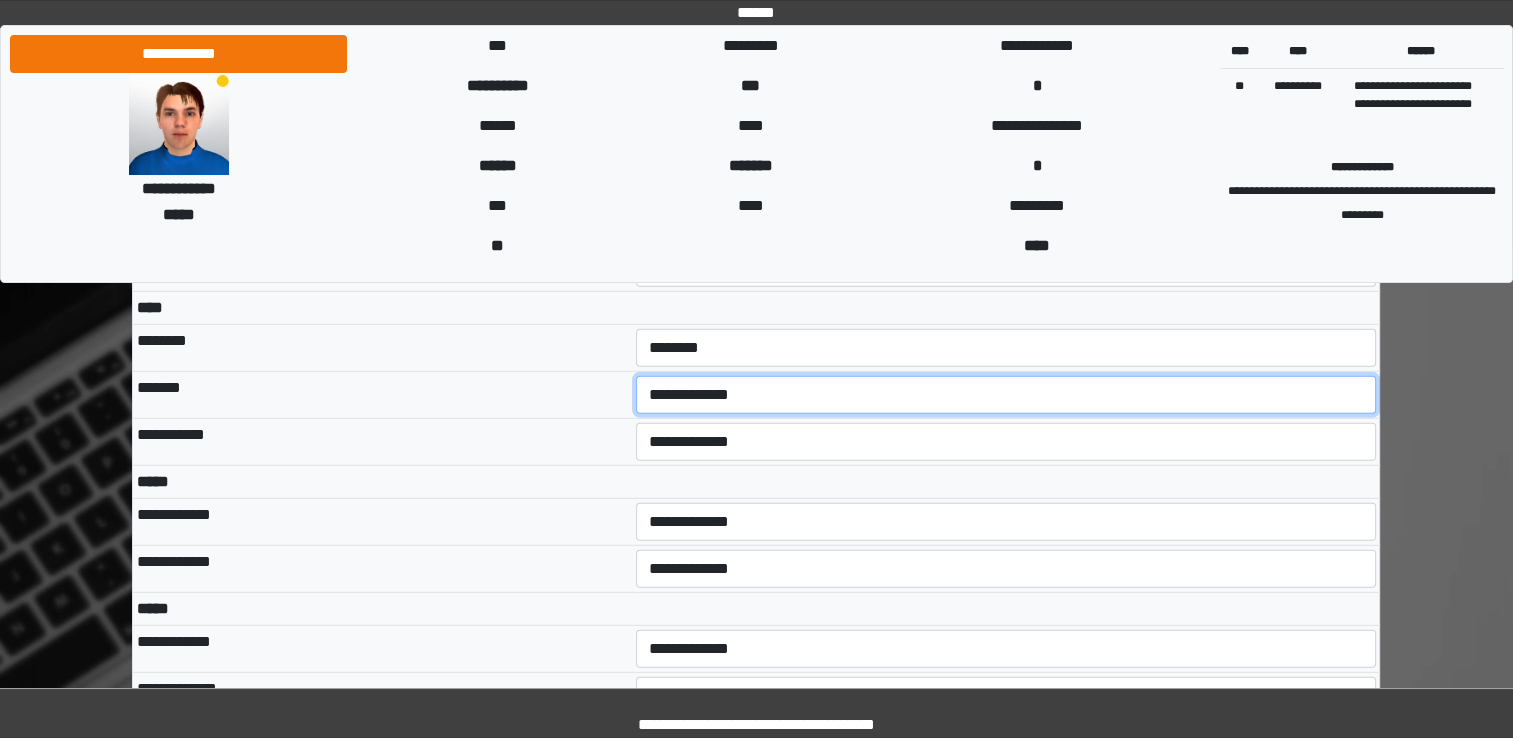 select on "***" 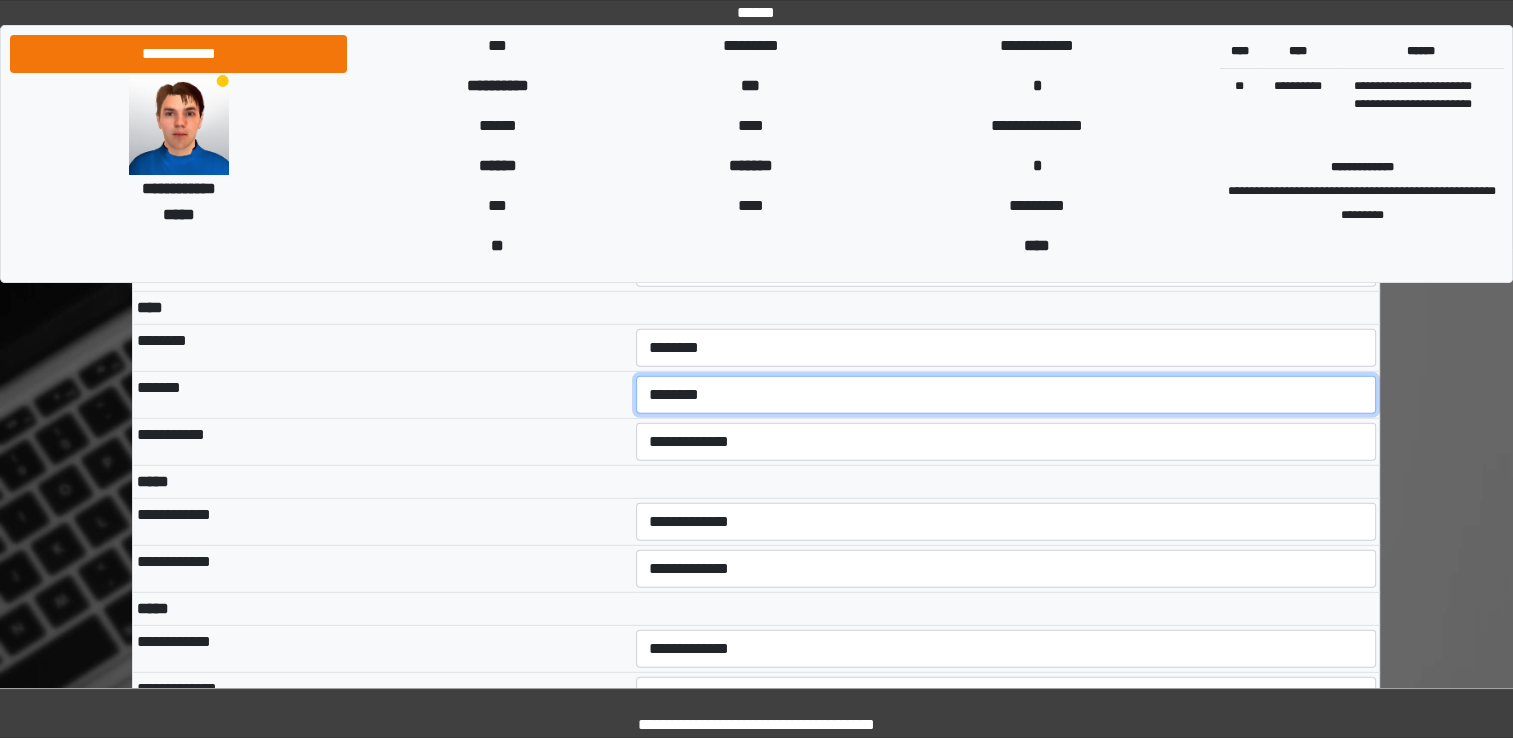 click on "**********" at bounding box center (1006, 395) 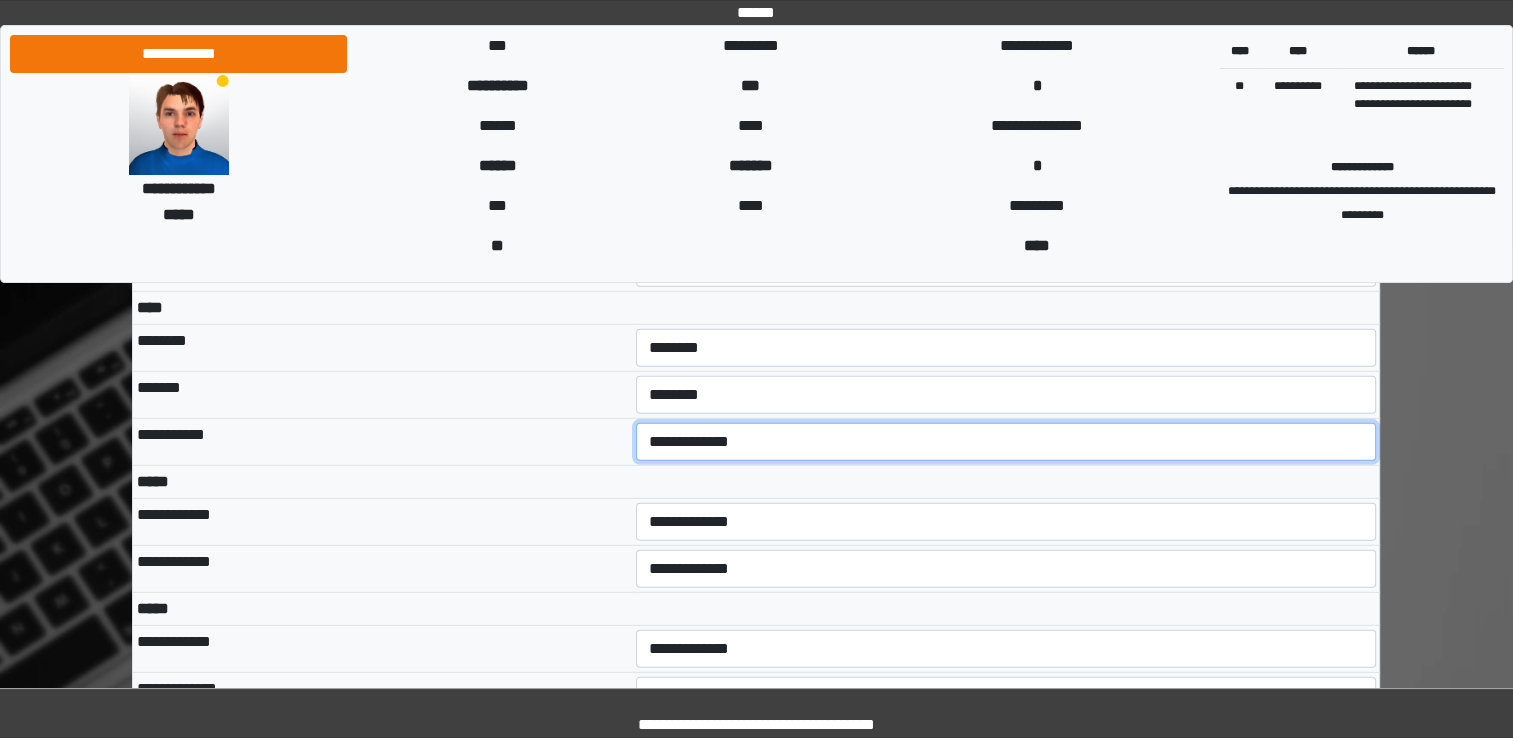 click on "**********" at bounding box center [1006, 442] 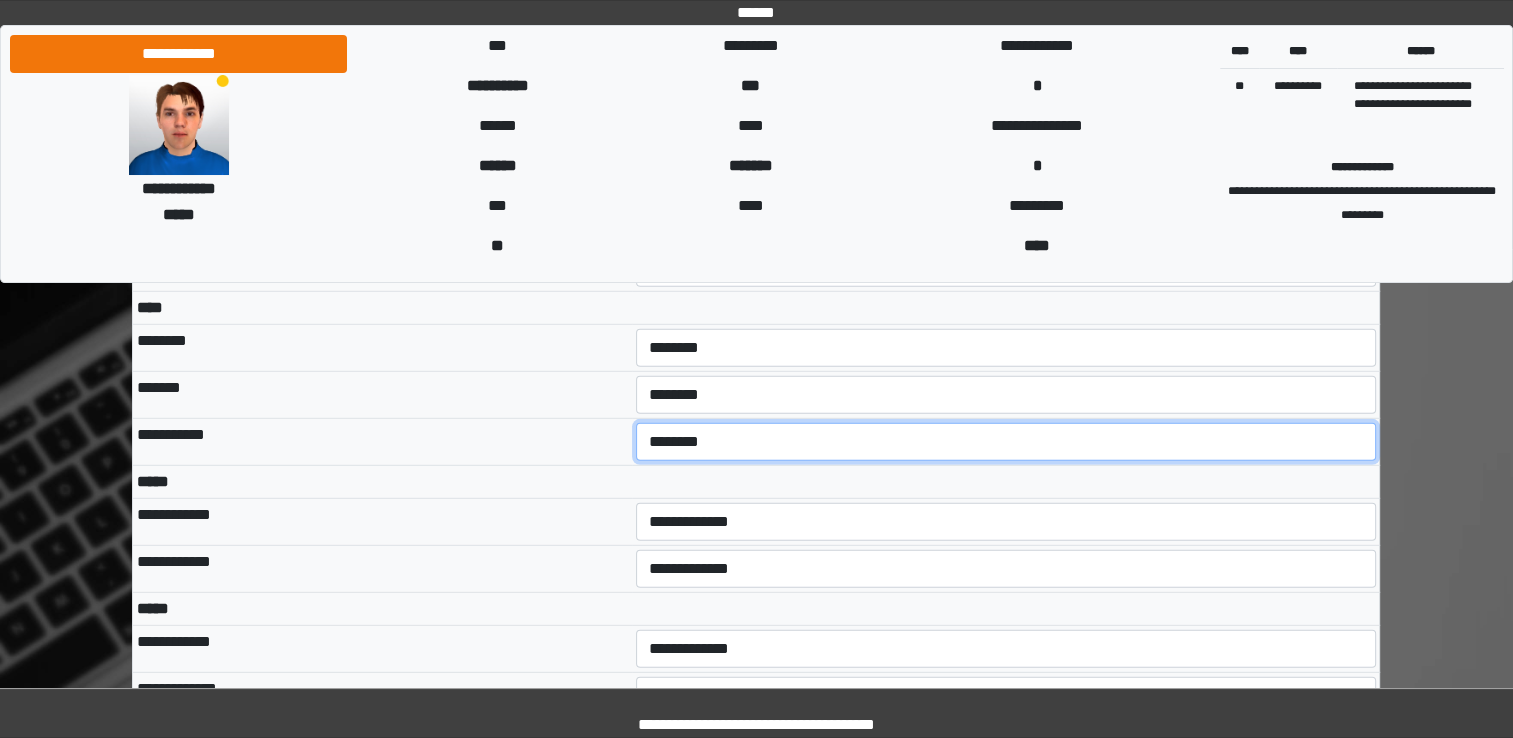 click on "**********" at bounding box center (1006, 442) 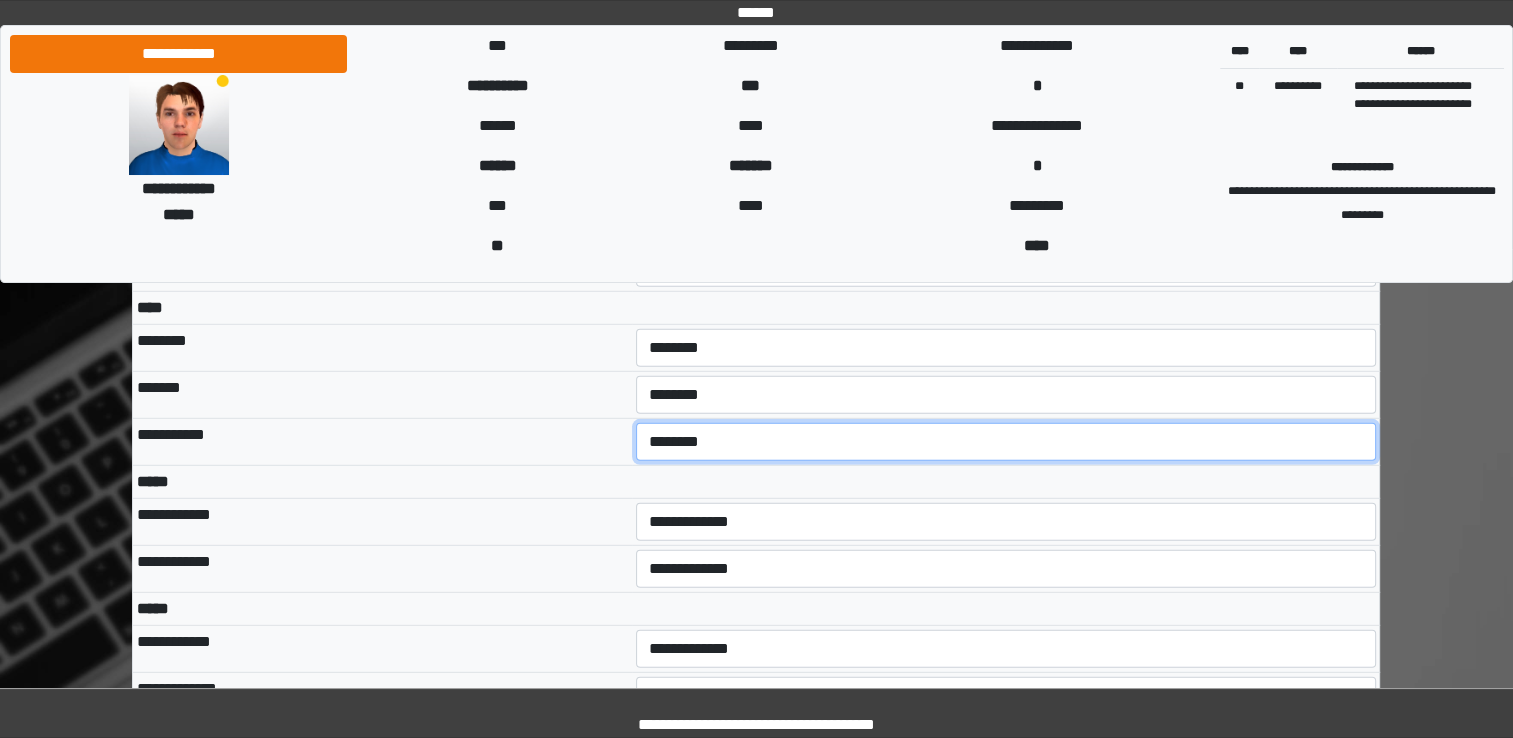 select on "***" 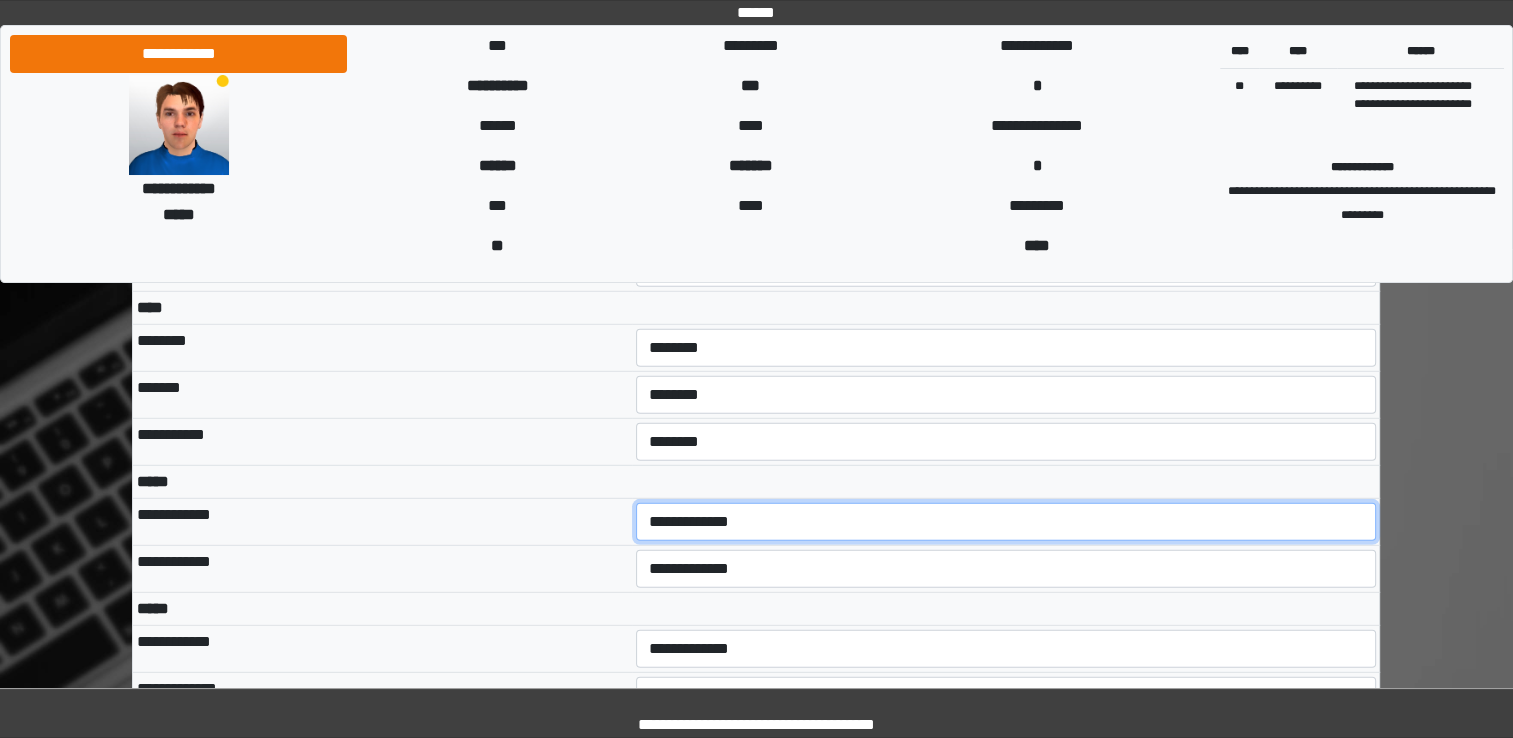 click on "**********" at bounding box center [1006, 522] 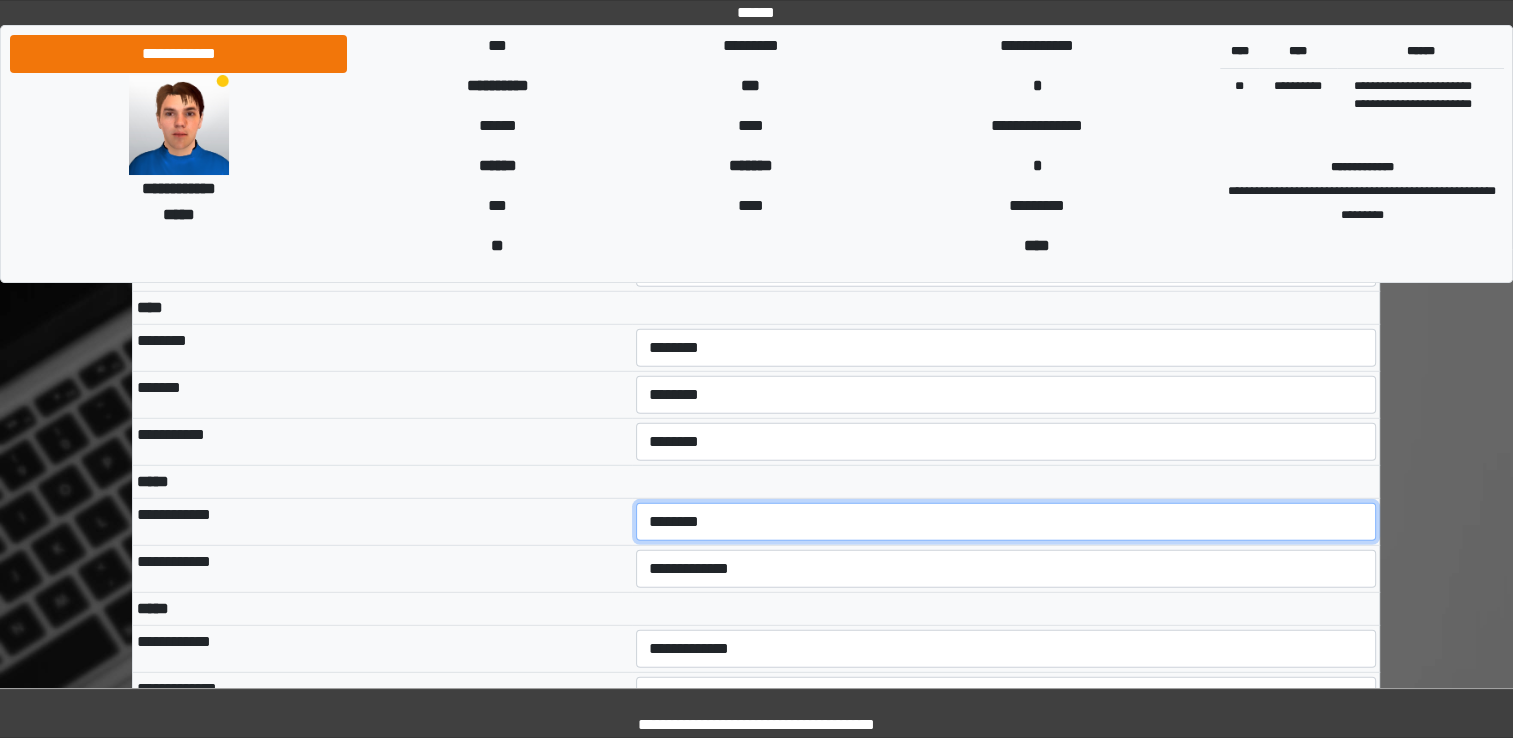 click on "**********" at bounding box center (1006, 522) 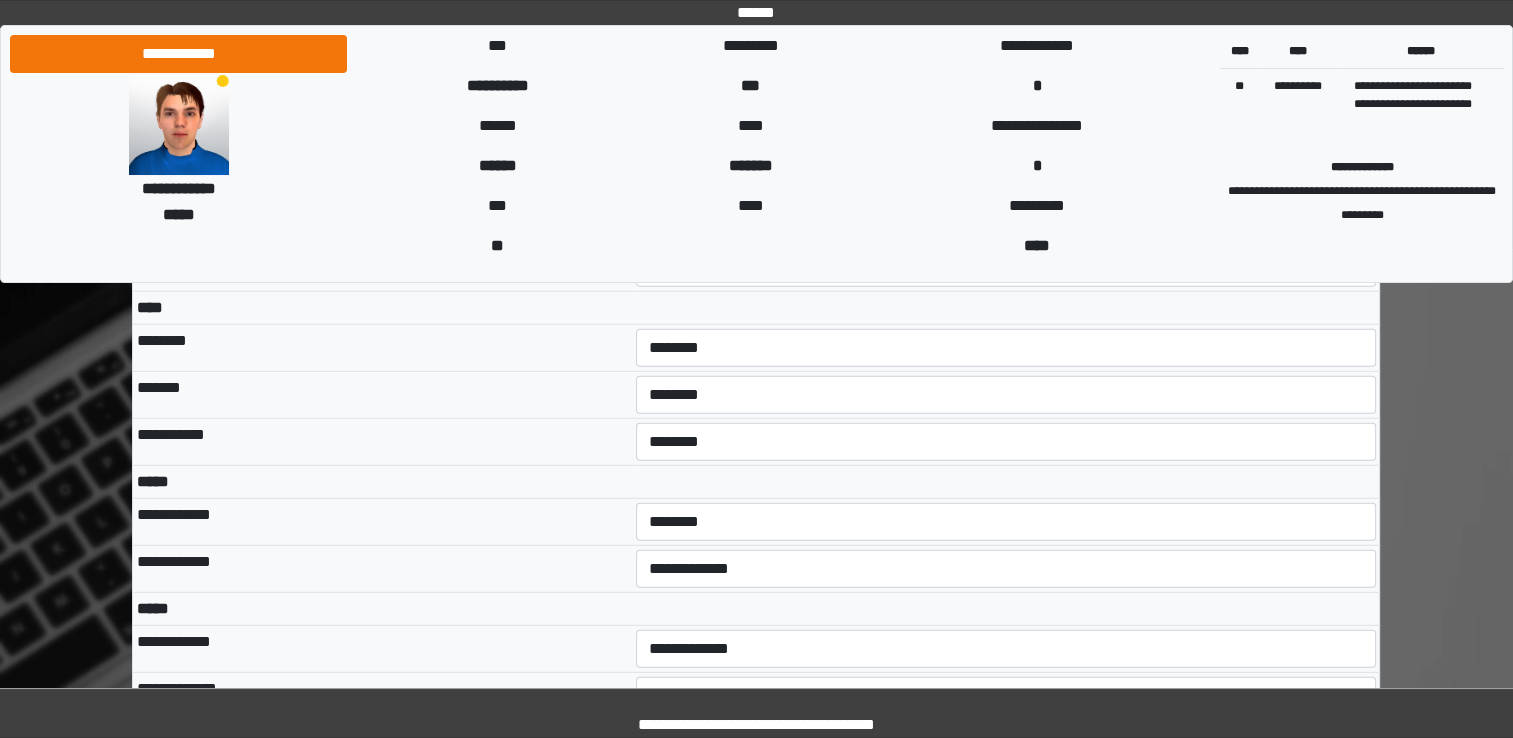 click on "**********" at bounding box center (1006, 568) 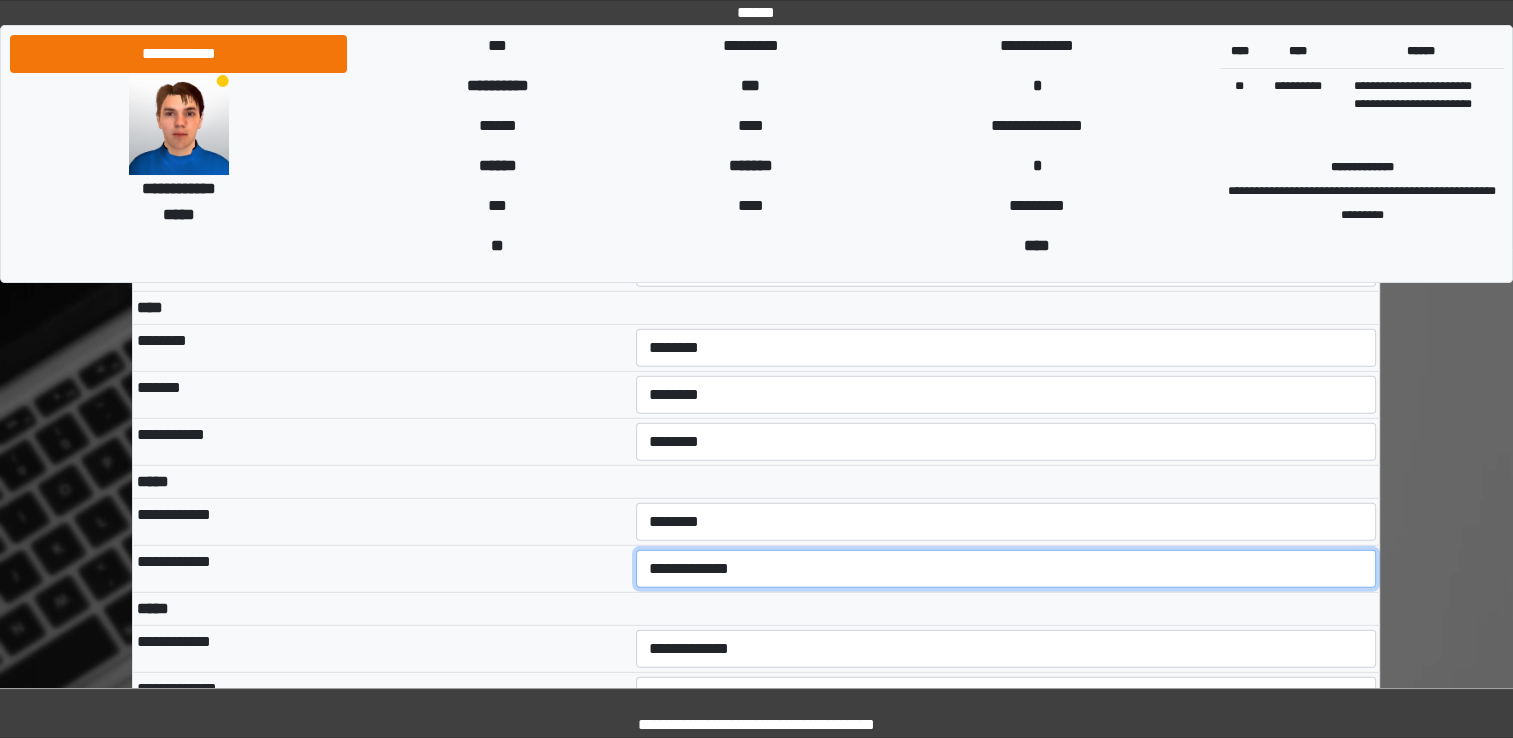 click on "**********" at bounding box center [1006, 569] 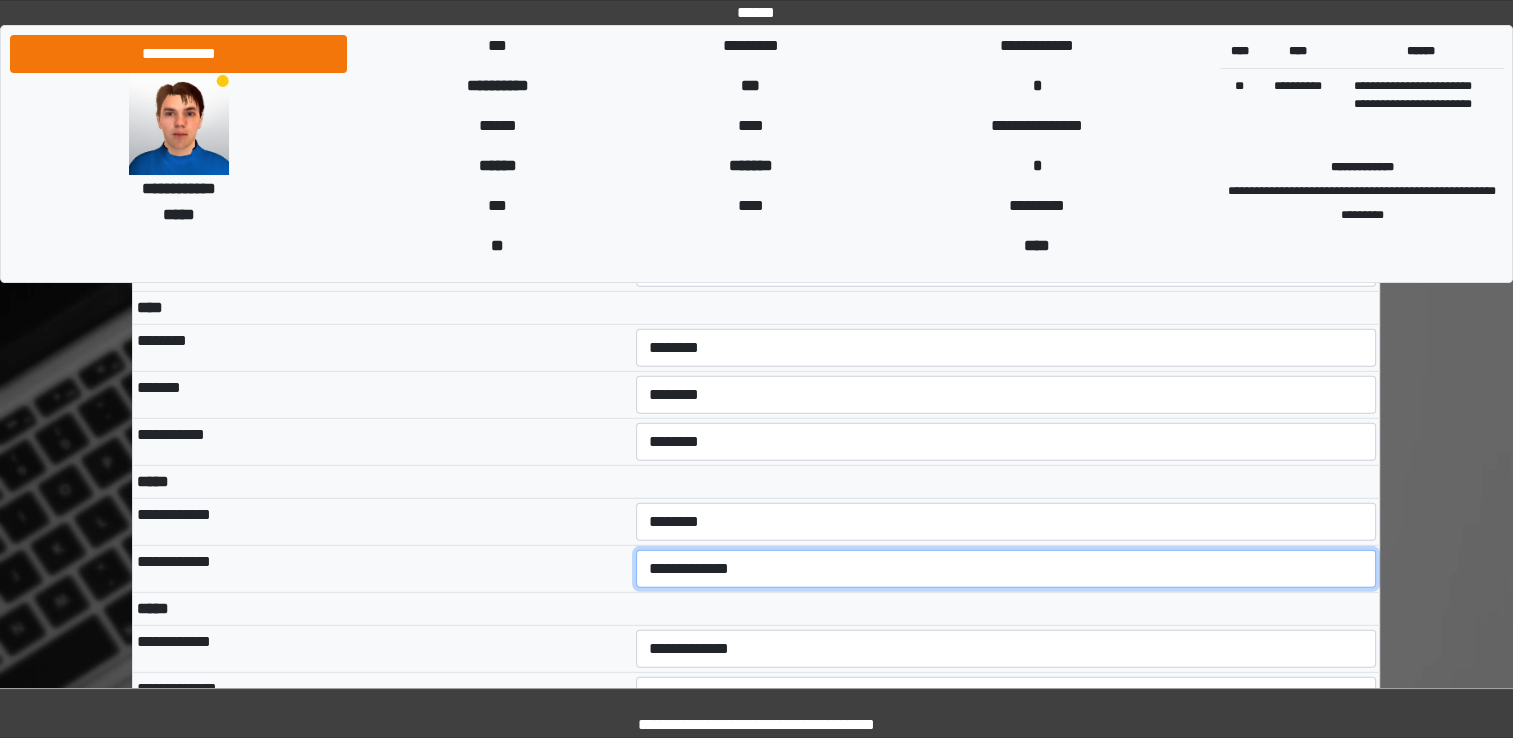 select on "***" 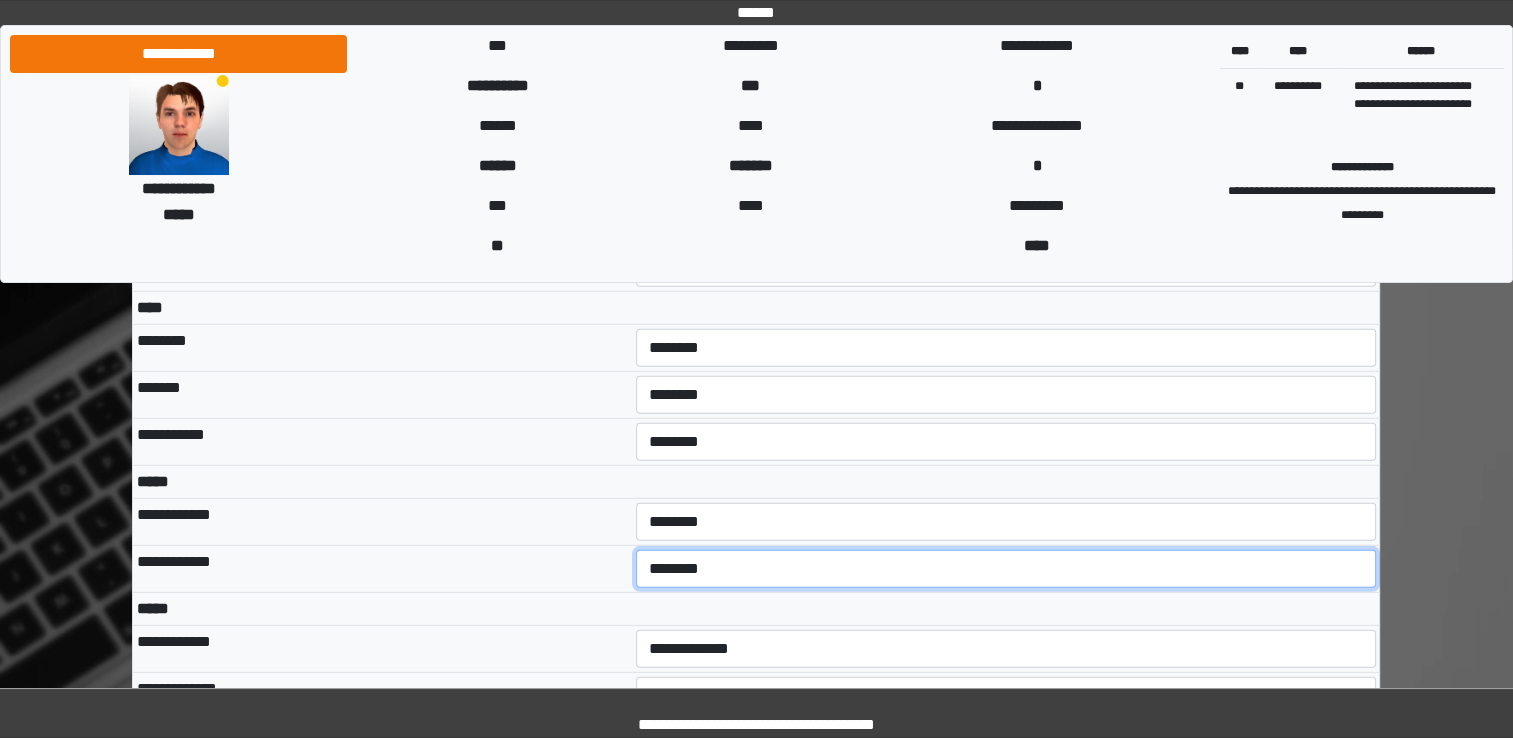 click on "**********" at bounding box center (1006, 569) 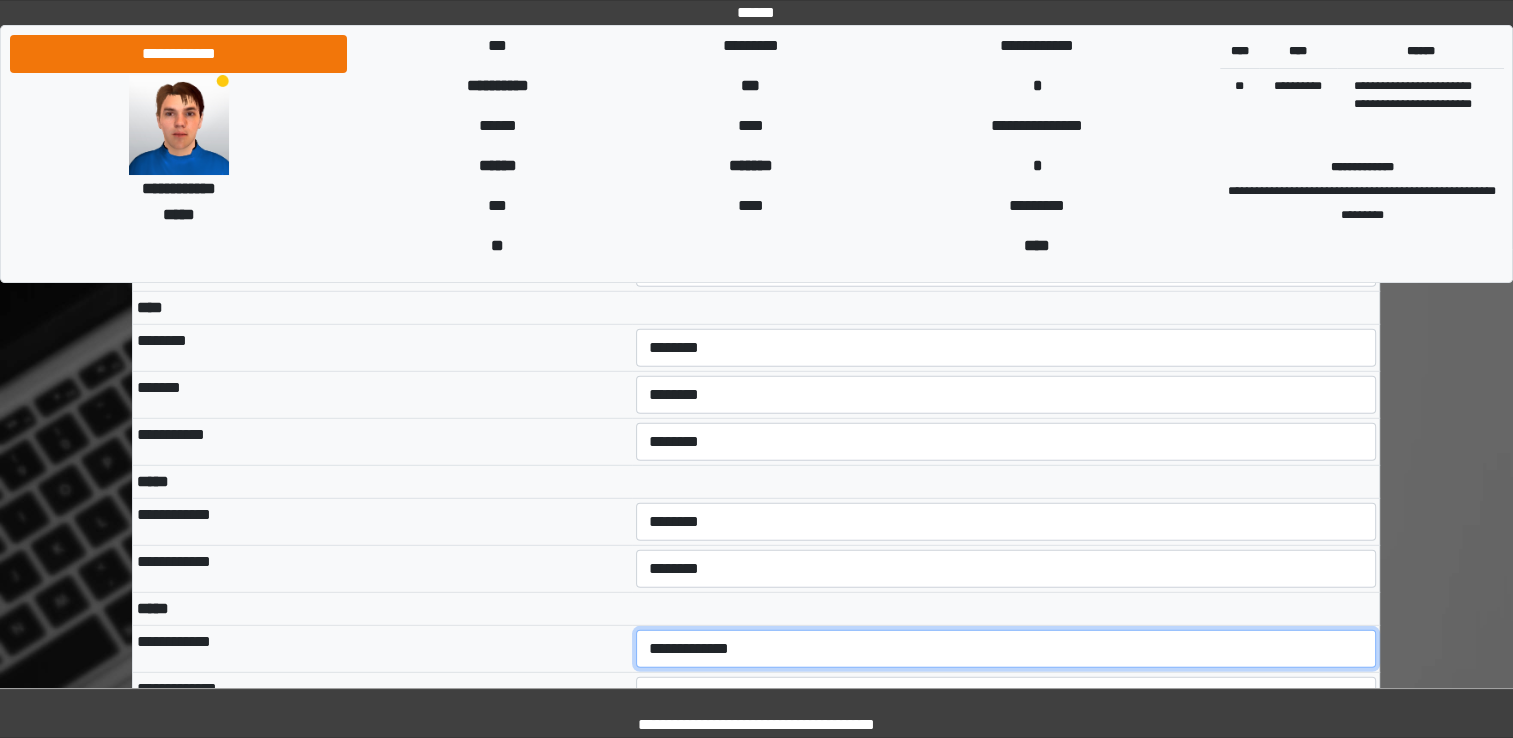 click on "**********" at bounding box center [1006, 649] 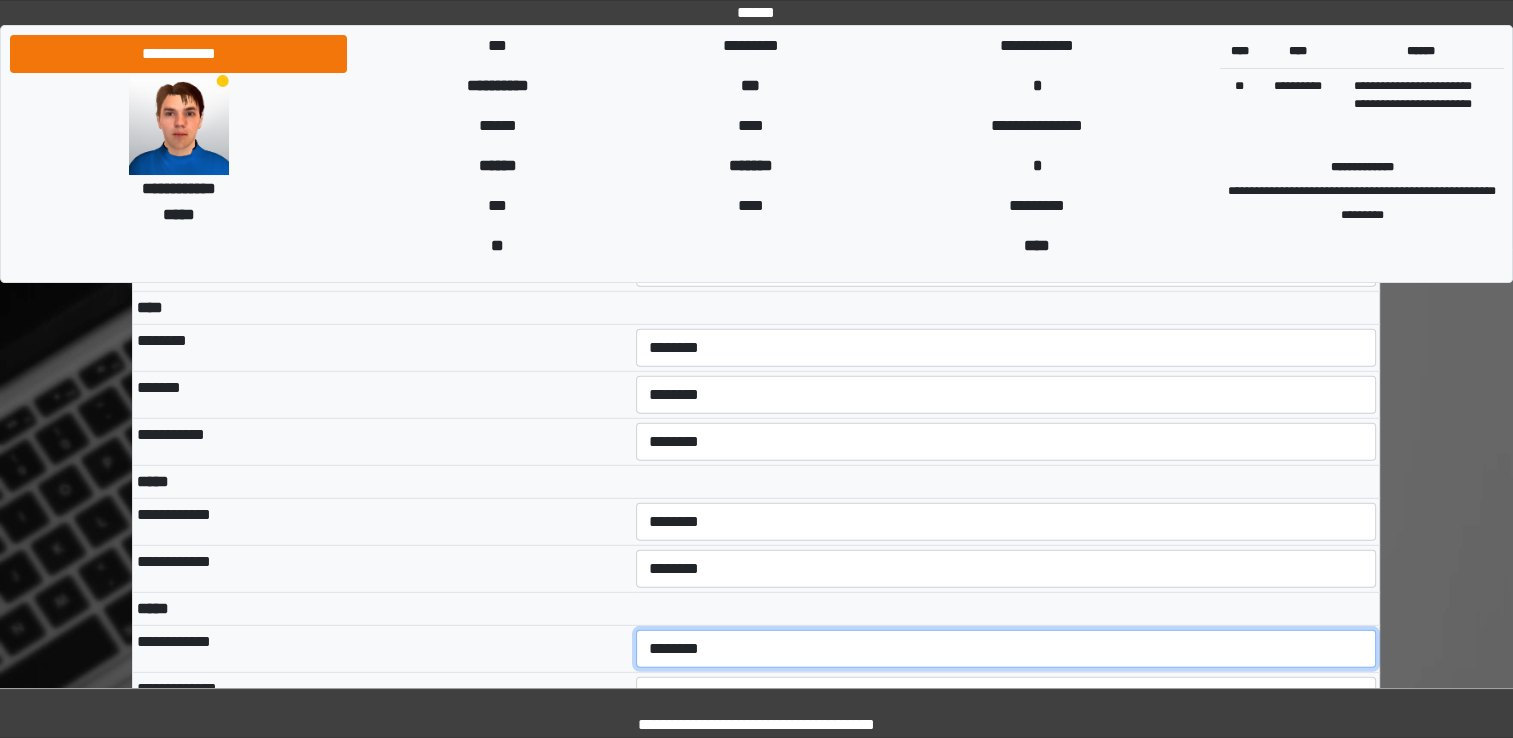 click on "**********" at bounding box center (1006, 649) 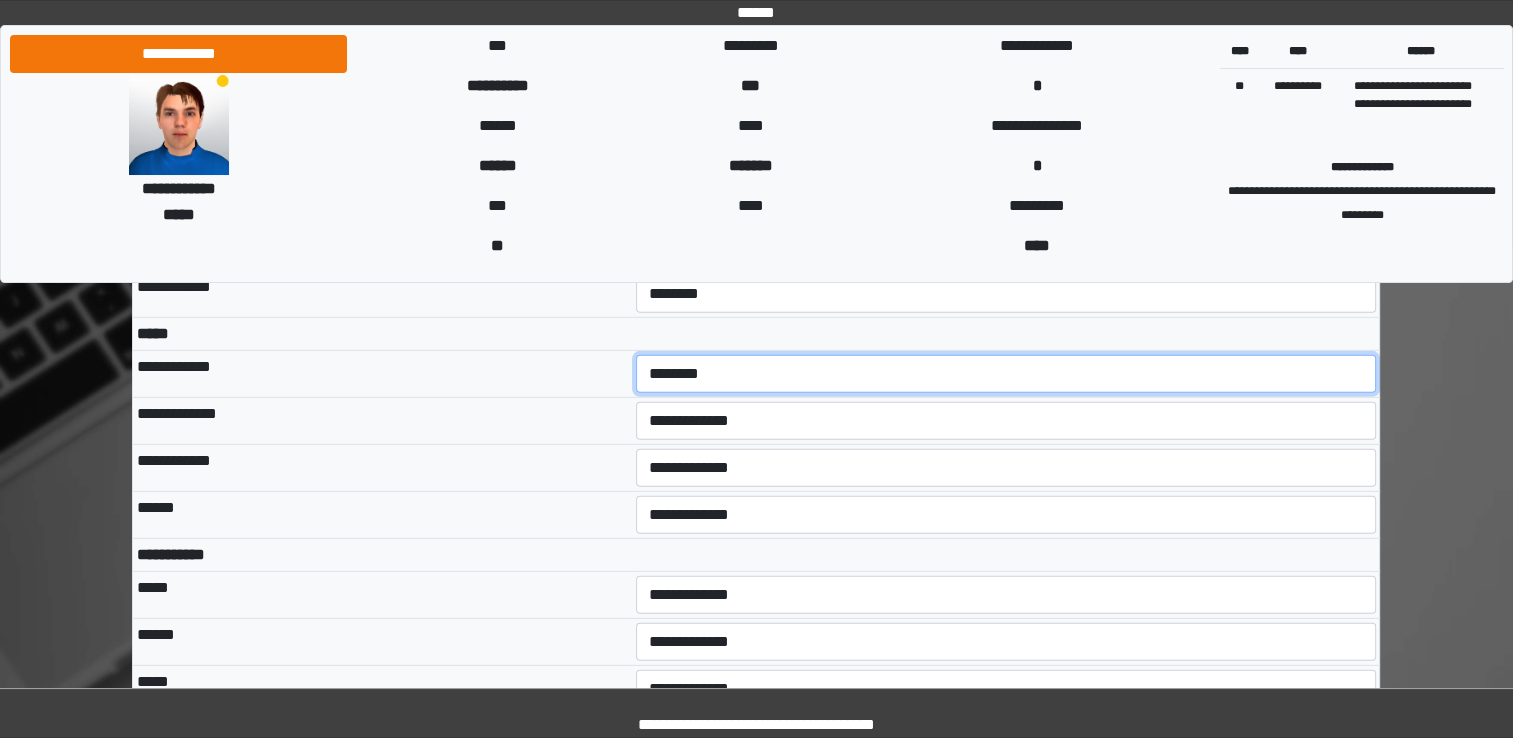 scroll, scrollTop: 5798, scrollLeft: 0, axis: vertical 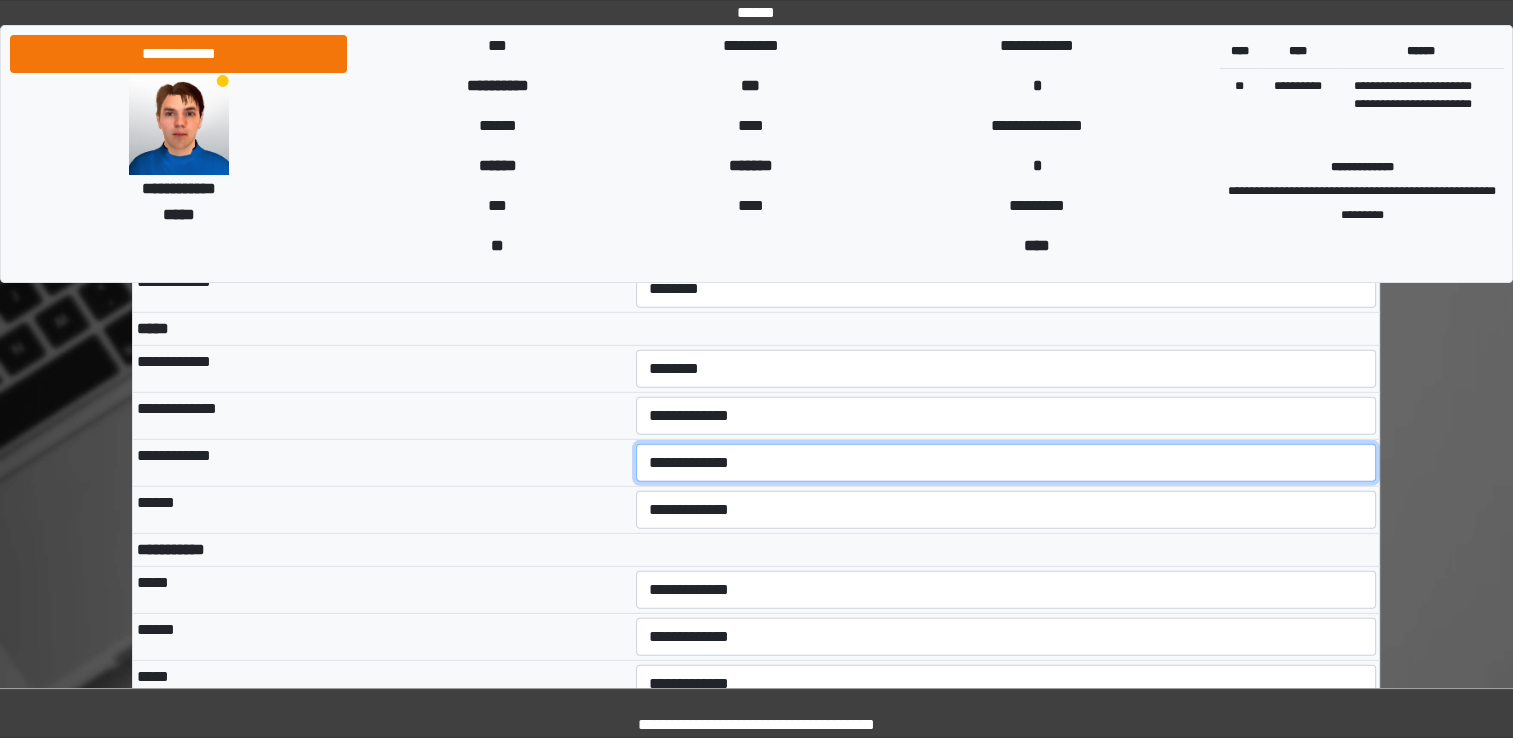 click on "**********" at bounding box center [1006, 463] 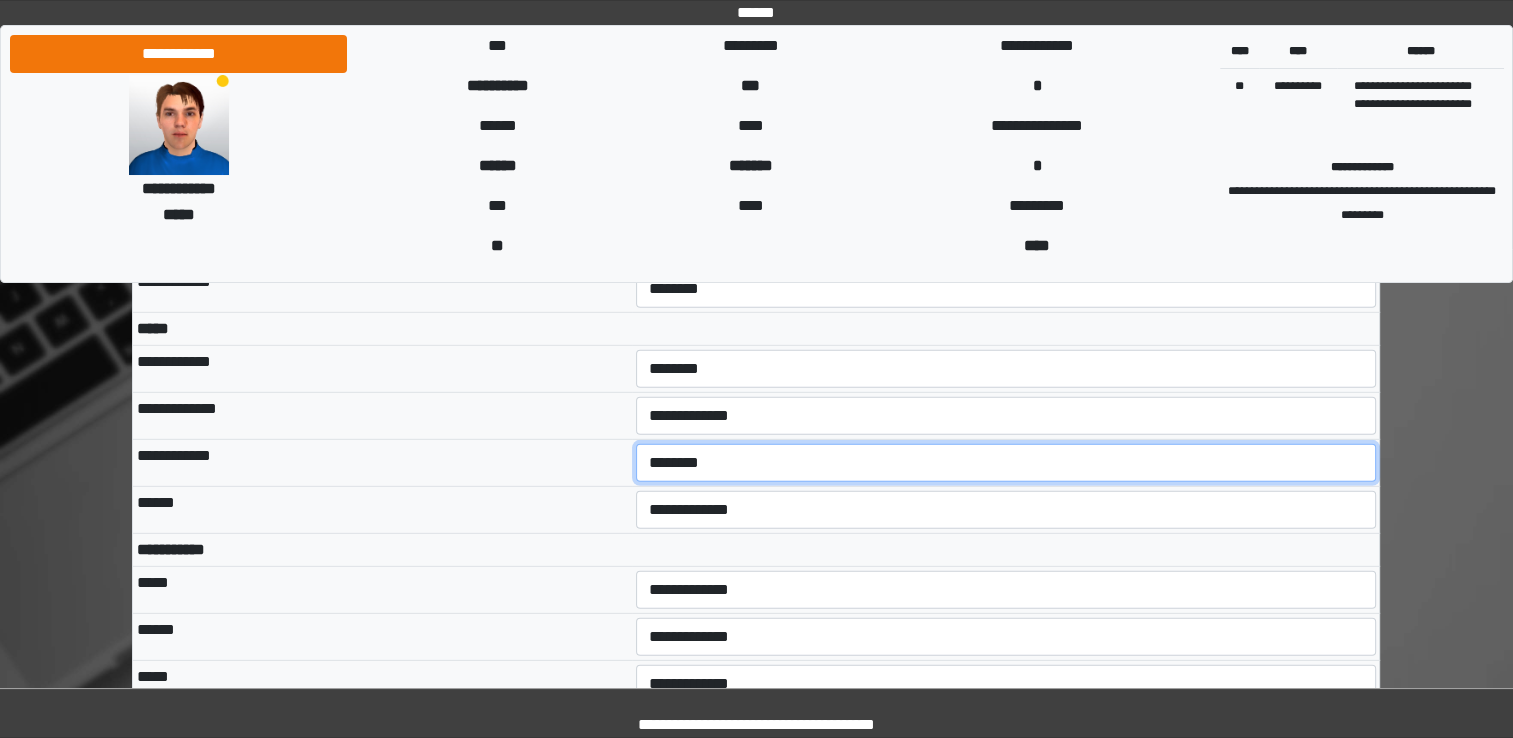 click on "**********" at bounding box center (1006, 463) 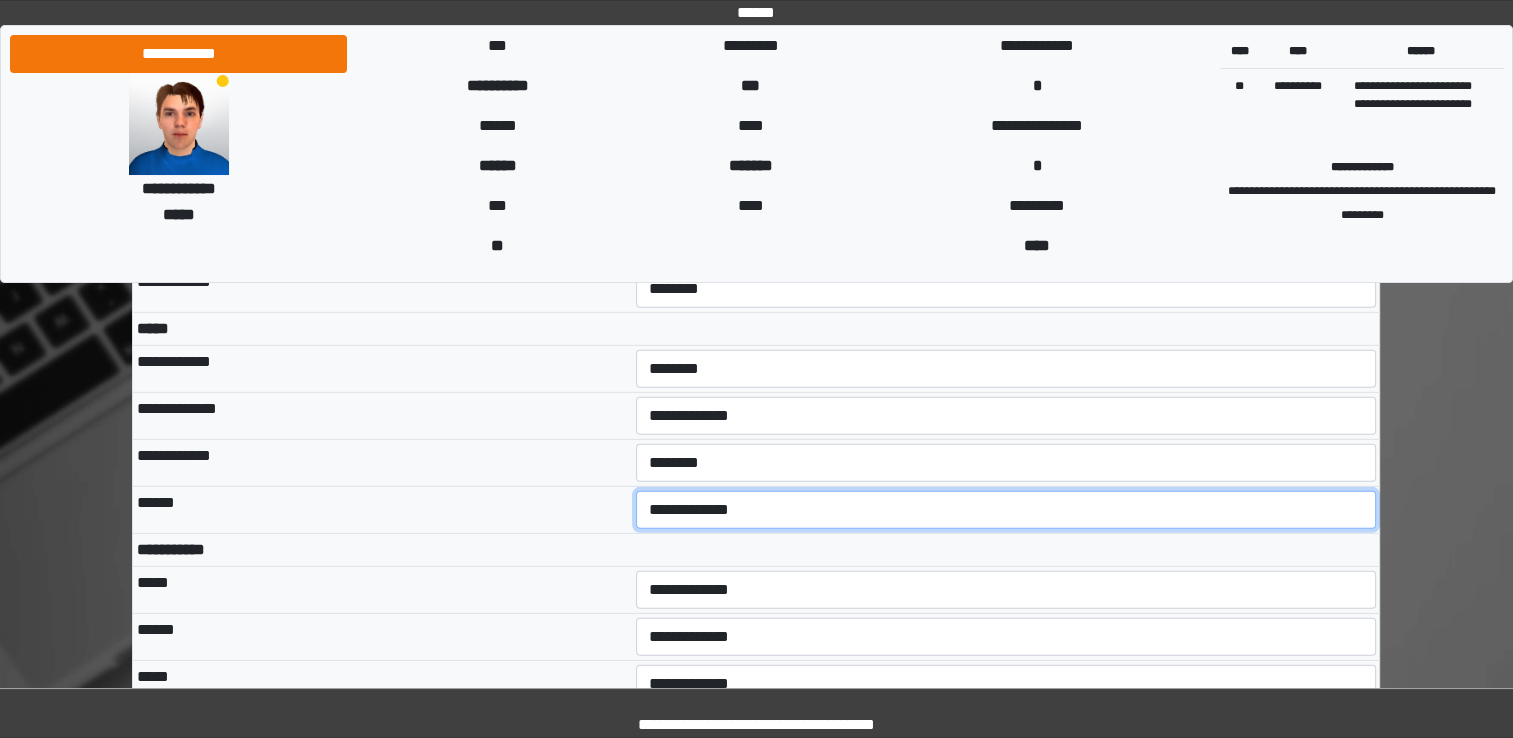 click on "**********" at bounding box center [1006, 510] 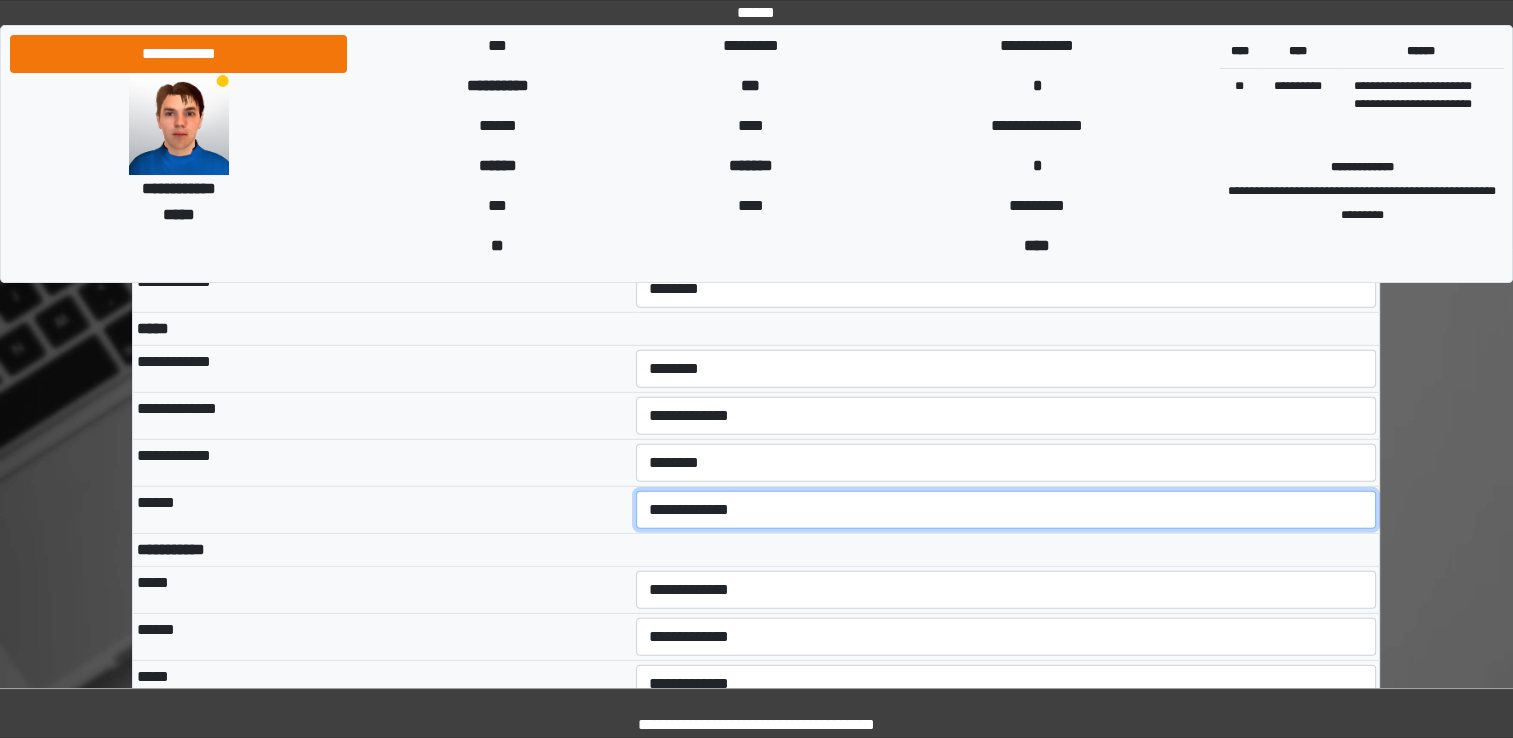 select on "***" 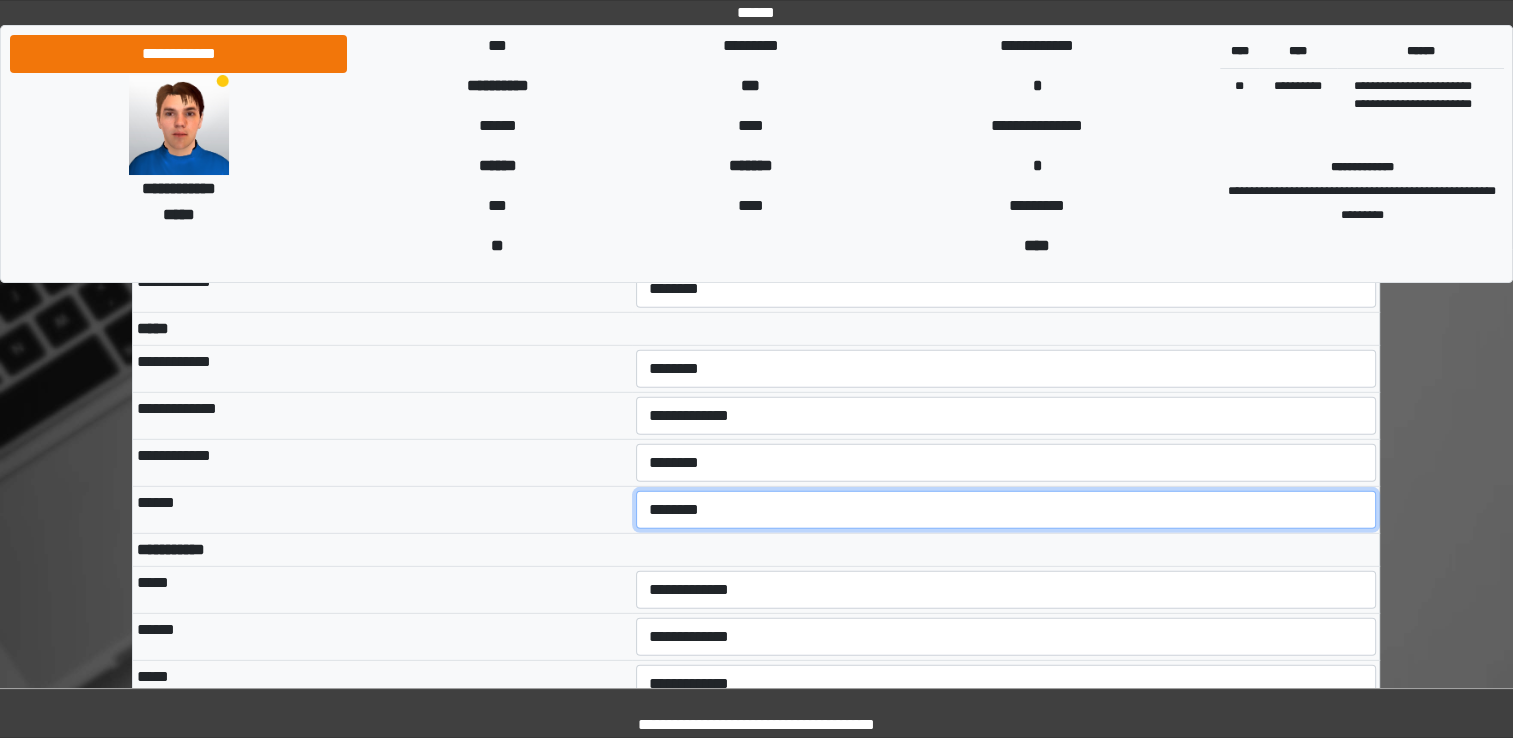 click on "**********" at bounding box center [1006, 510] 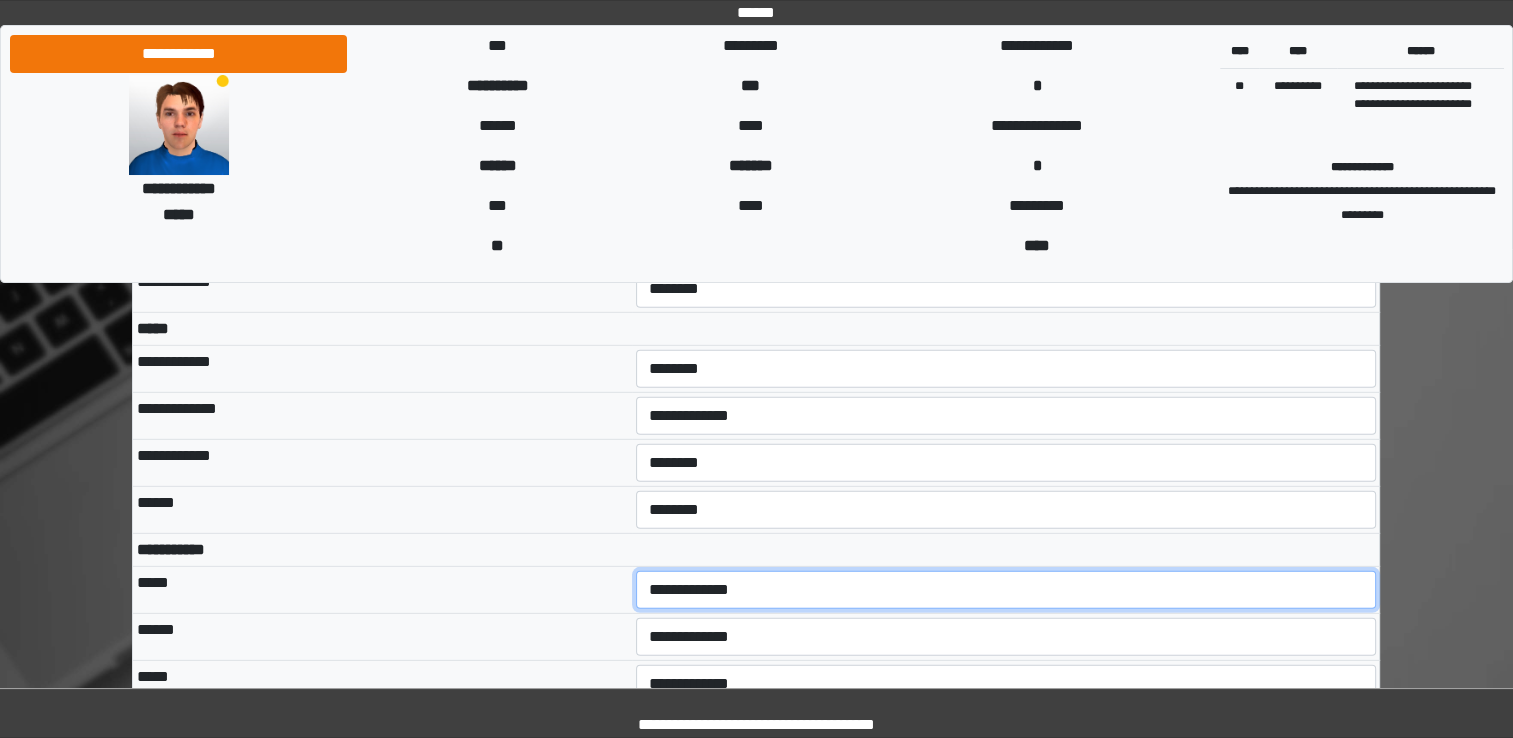 click on "**********" at bounding box center [1006, 590] 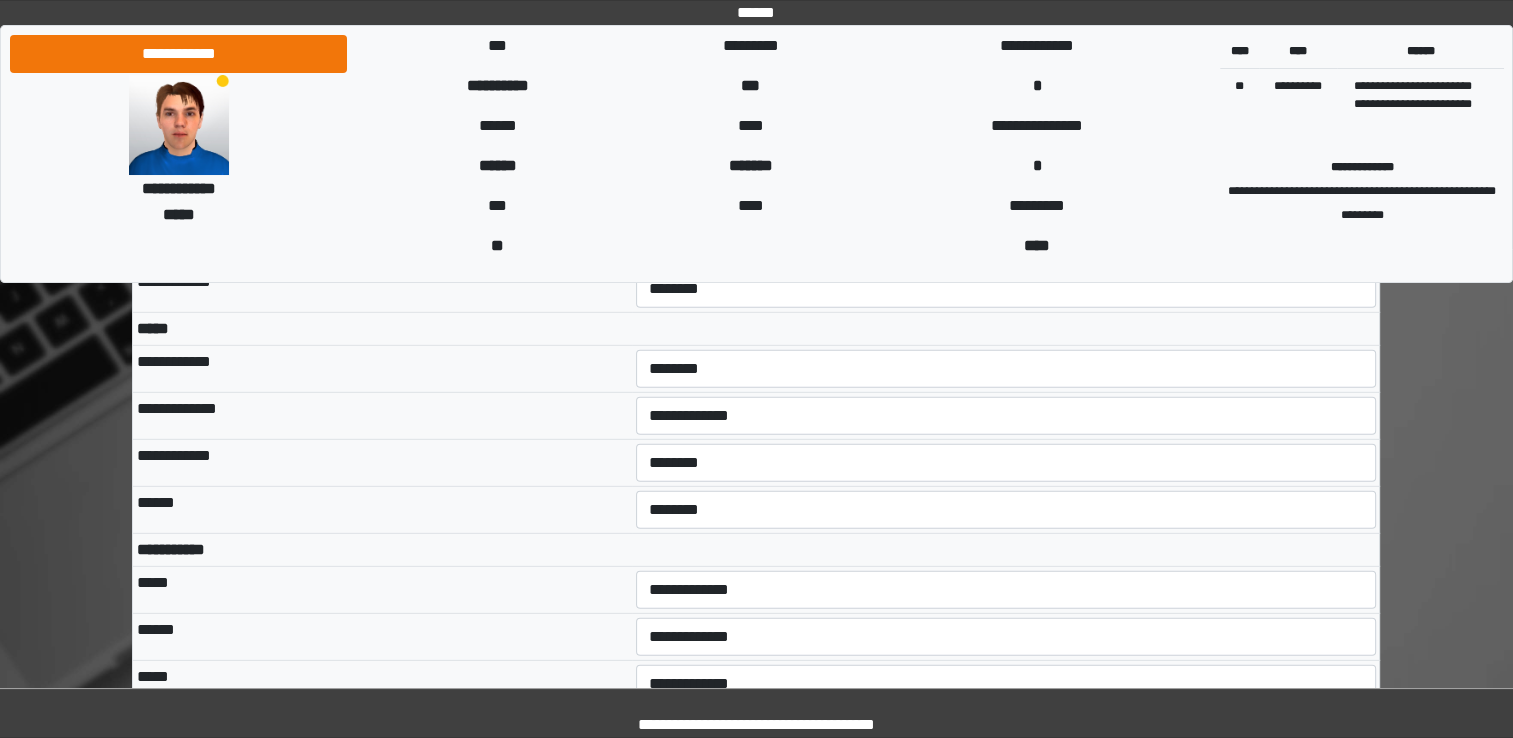 click on "**********" at bounding box center [1006, 636] 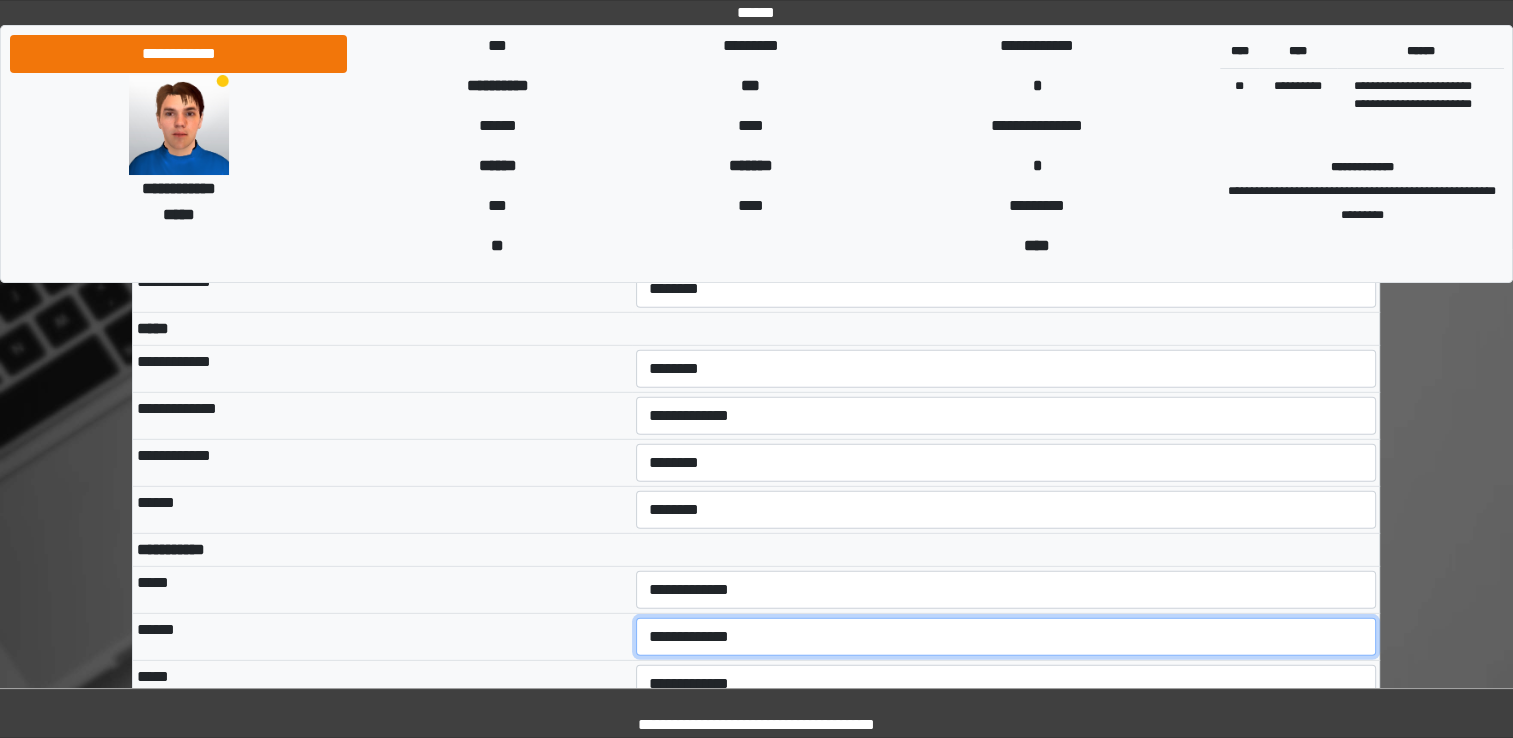 click on "**********" at bounding box center (1006, 637) 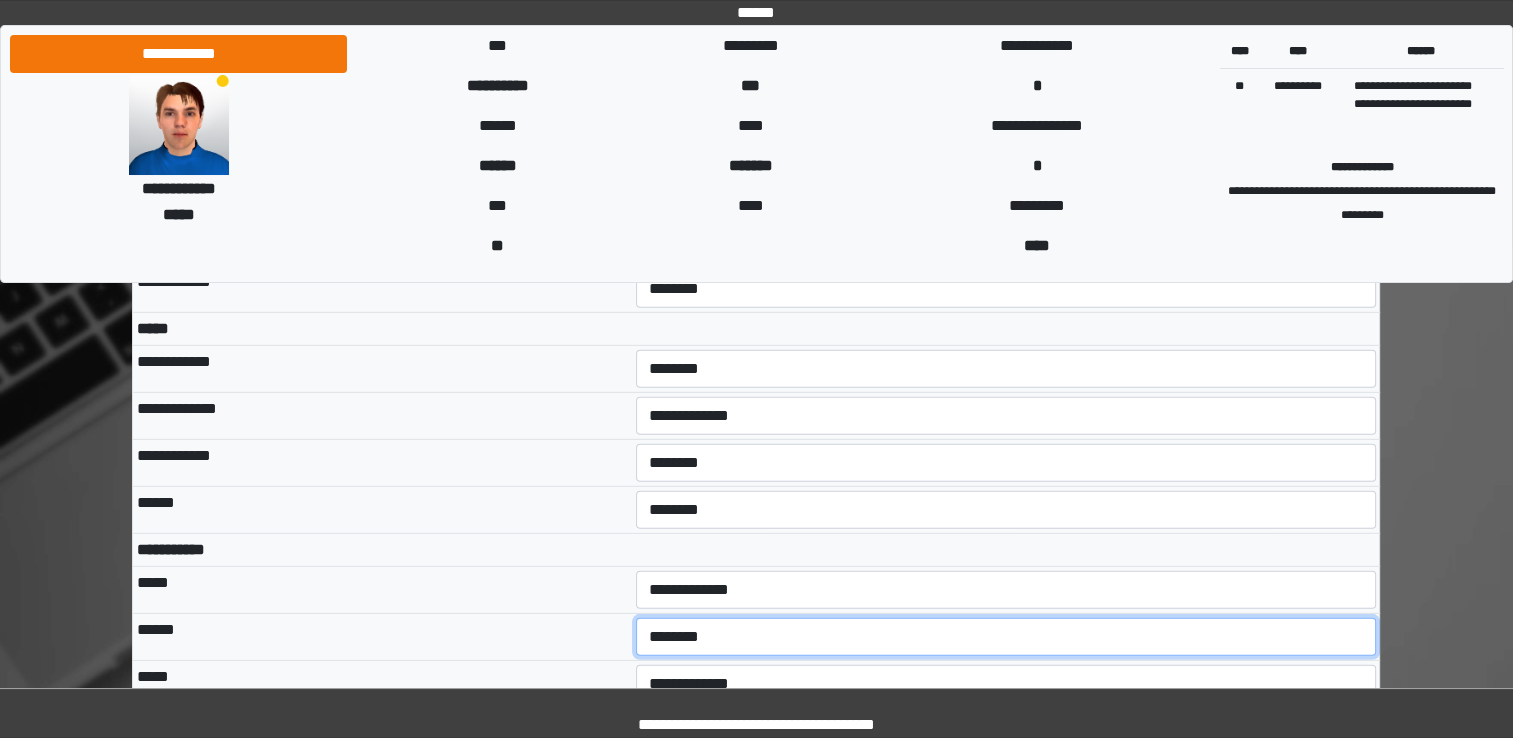 click on "**********" at bounding box center [1006, 637] 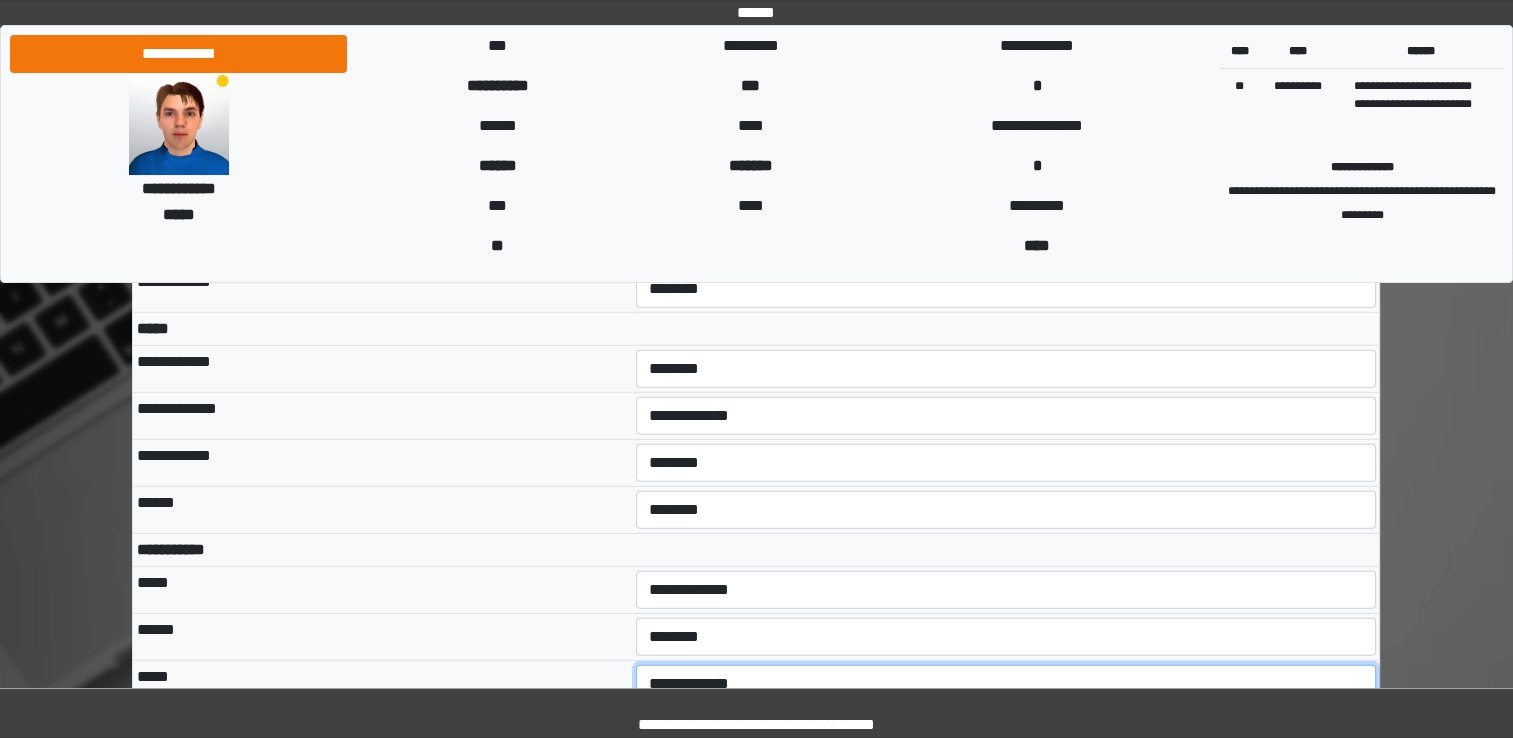 click on "**********" at bounding box center (1006, 684) 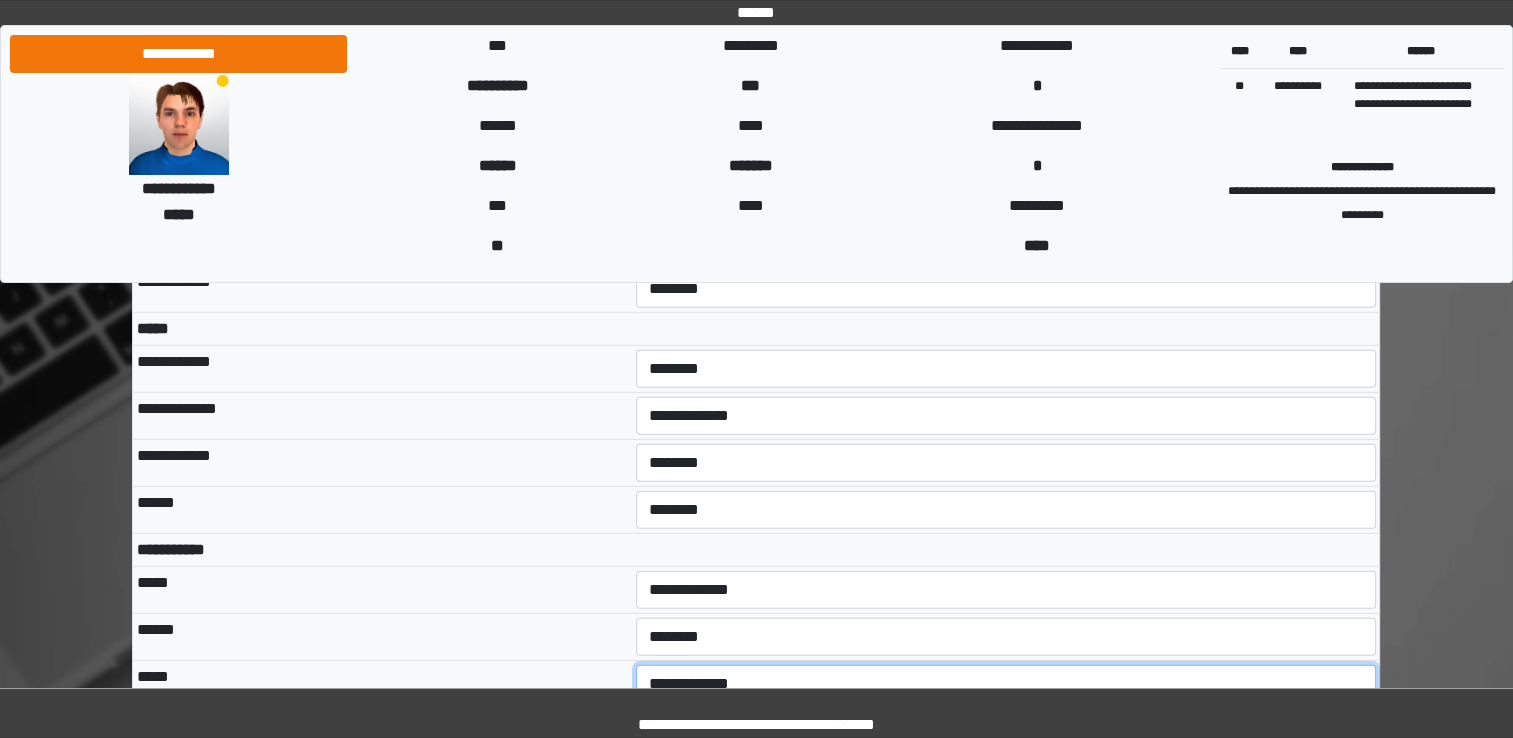 select on "***" 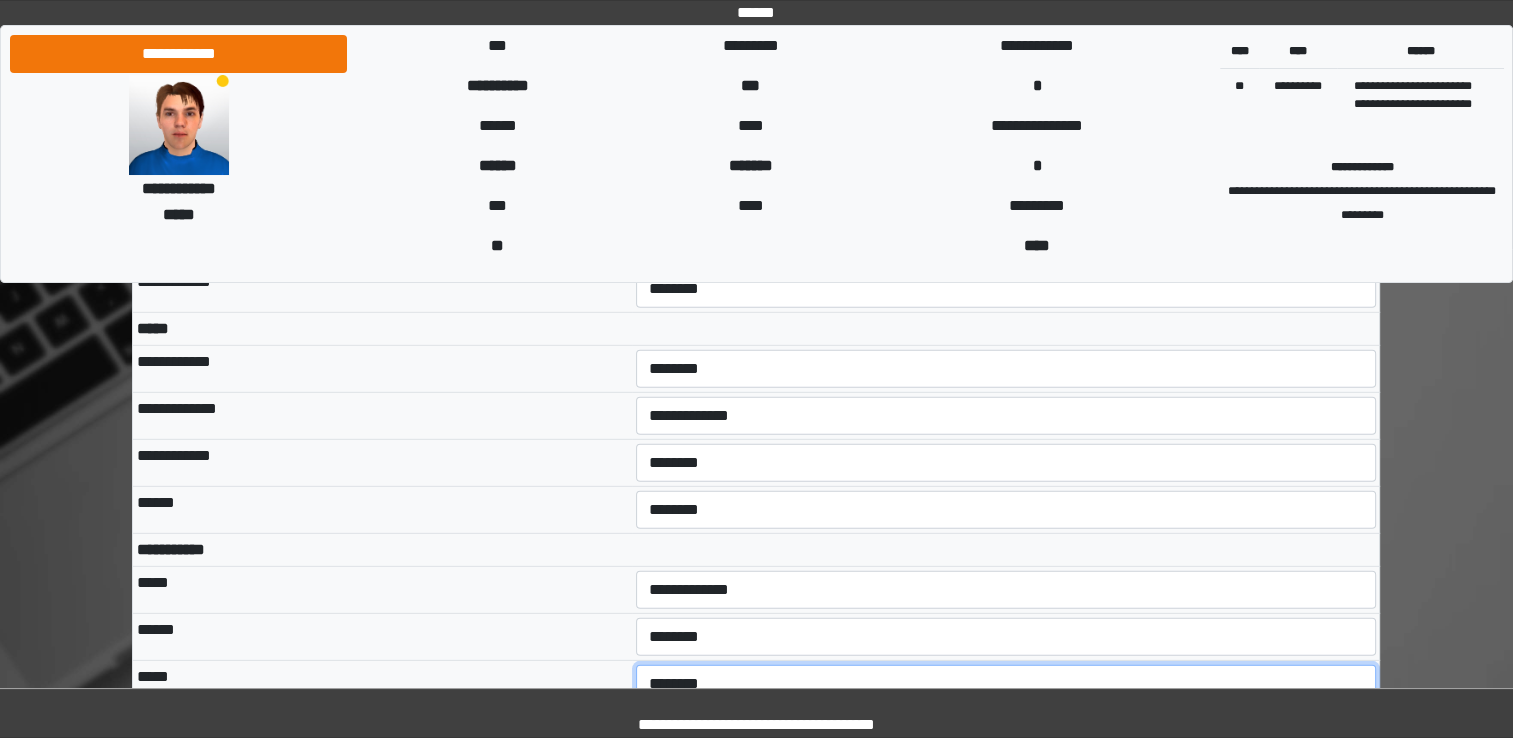 click on "**********" at bounding box center (1006, 684) 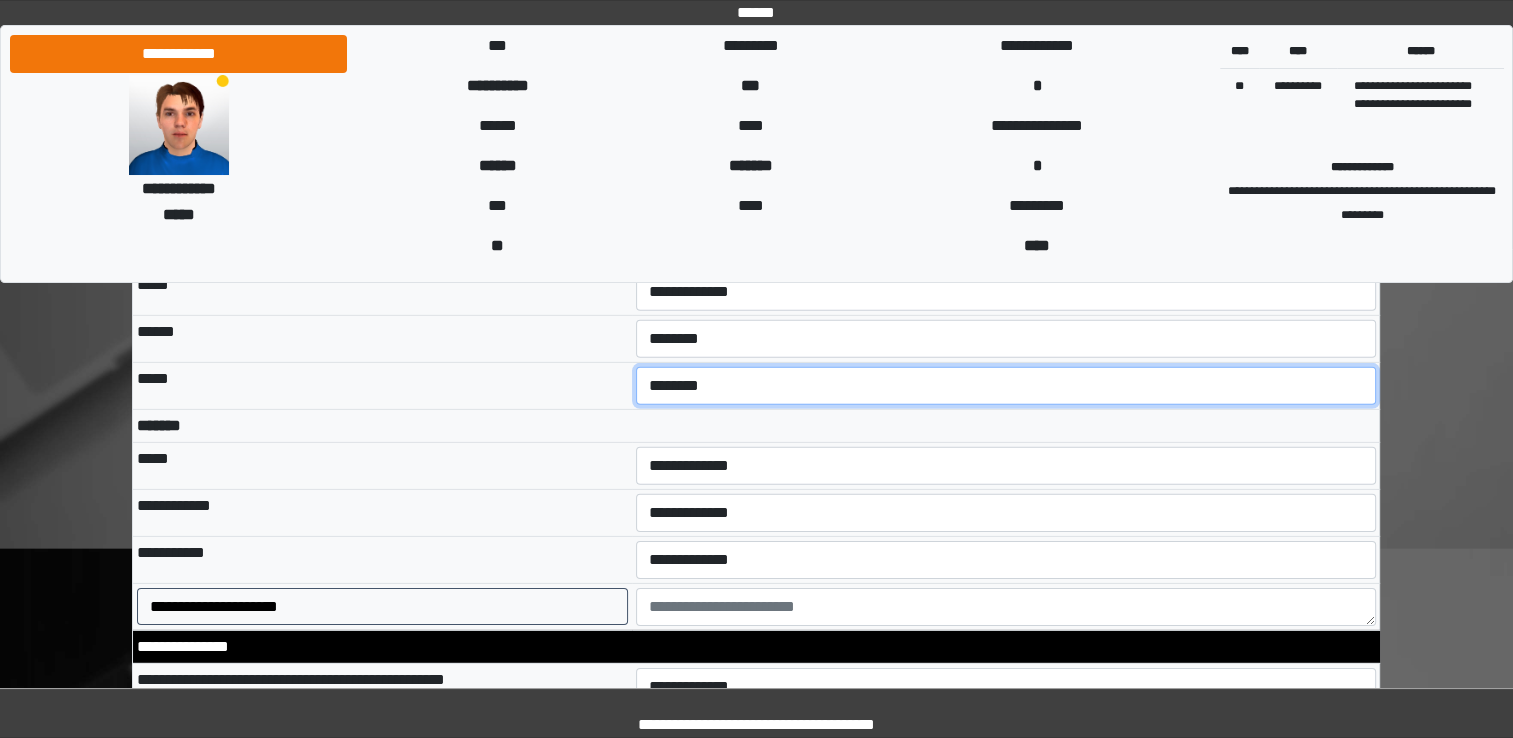 scroll, scrollTop: 6118, scrollLeft: 0, axis: vertical 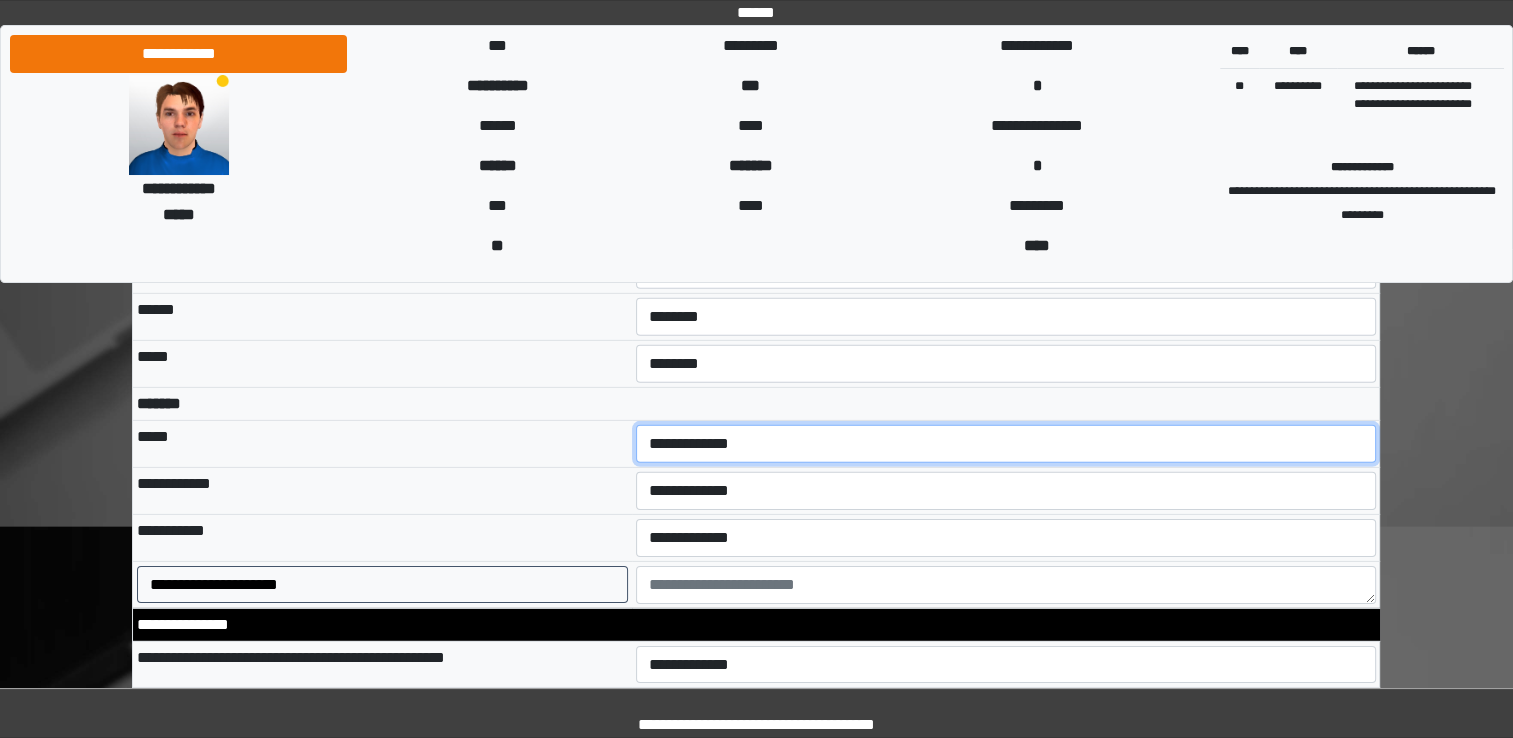 click on "**********" at bounding box center (1006, 444) 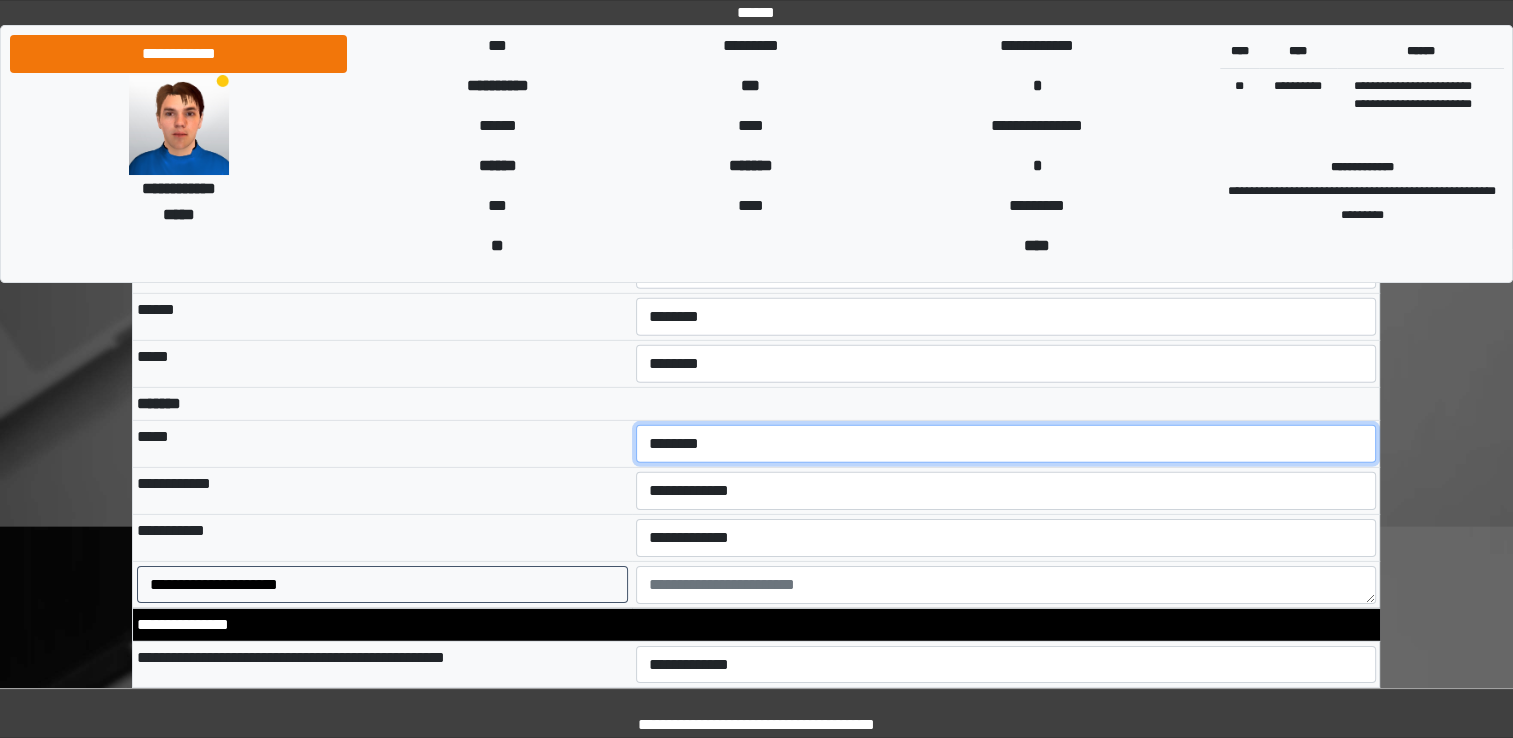 click on "**********" at bounding box center (1006, 444) 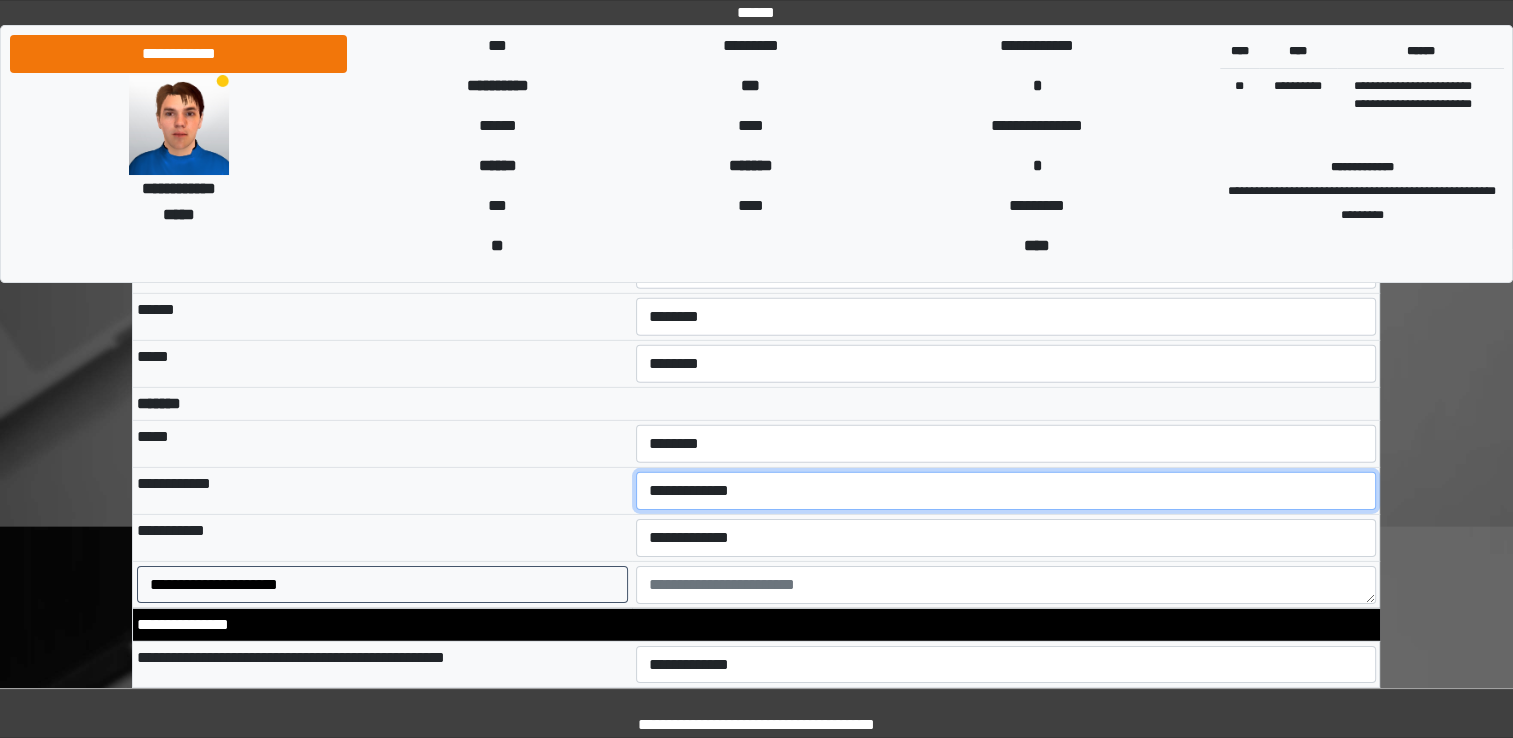 click on "**********" at bounding box center (1006, 491) 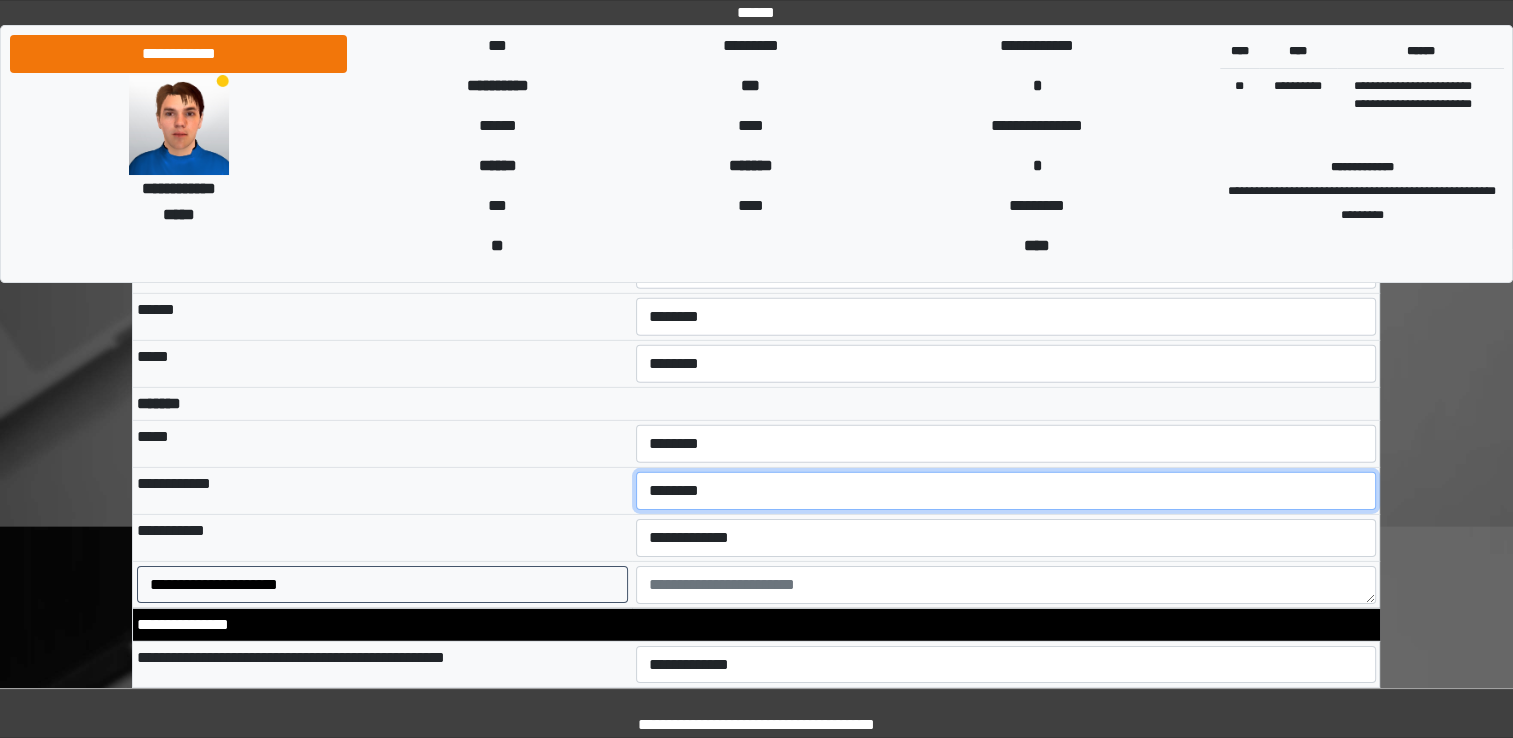click on "**********" at bounding box center [1006, 491] 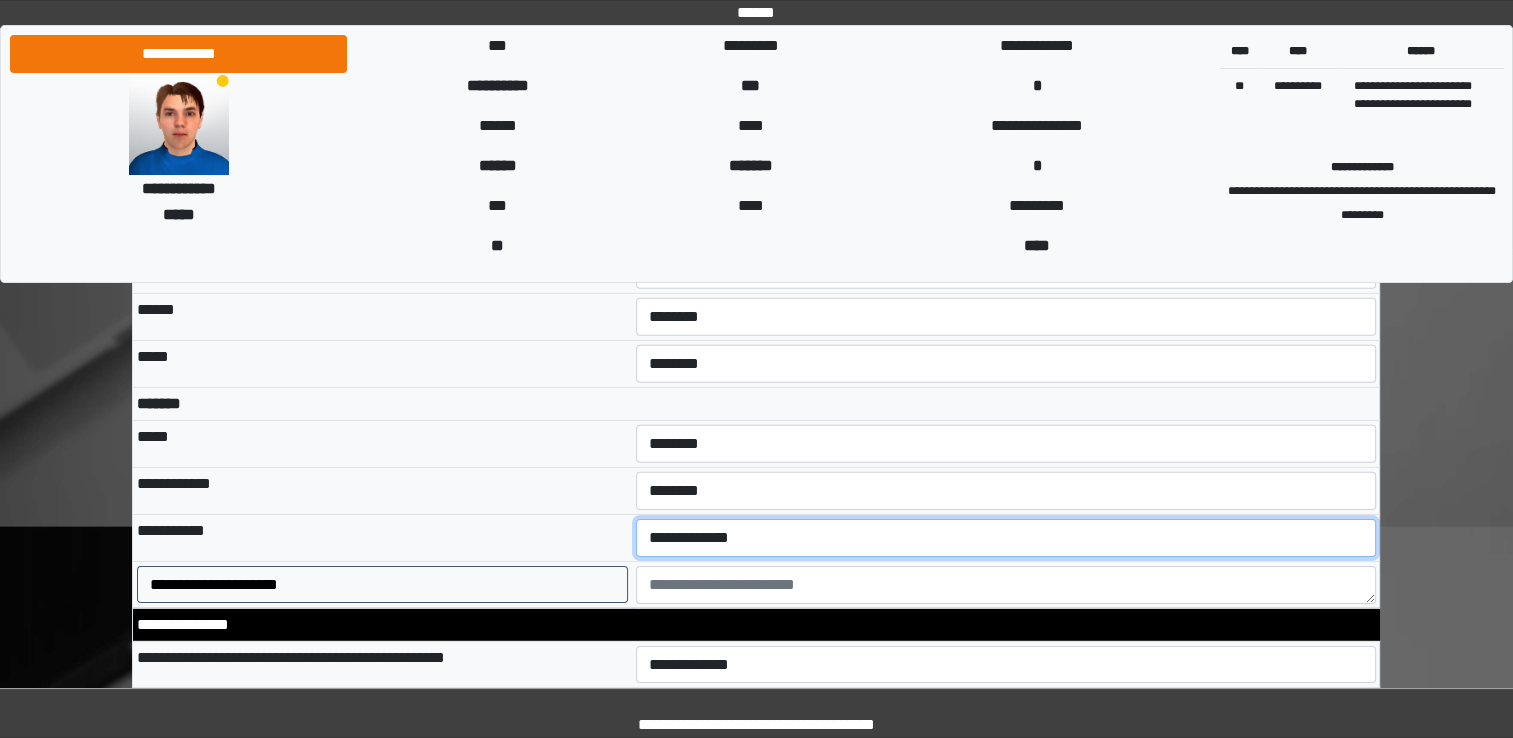 click on "**********" at bounding box center (1006, 538) 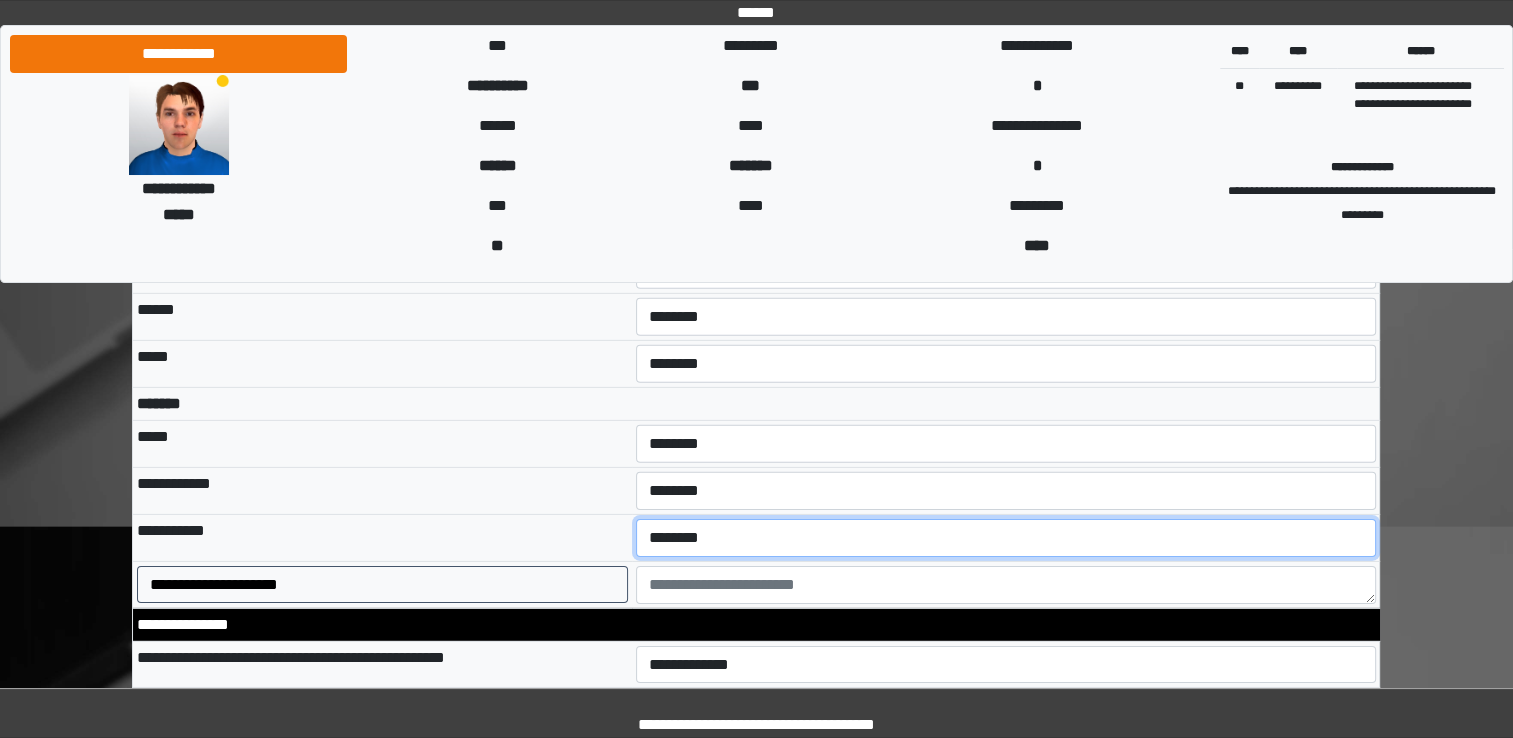 click on "**********" at bounding box center [1006, 538] 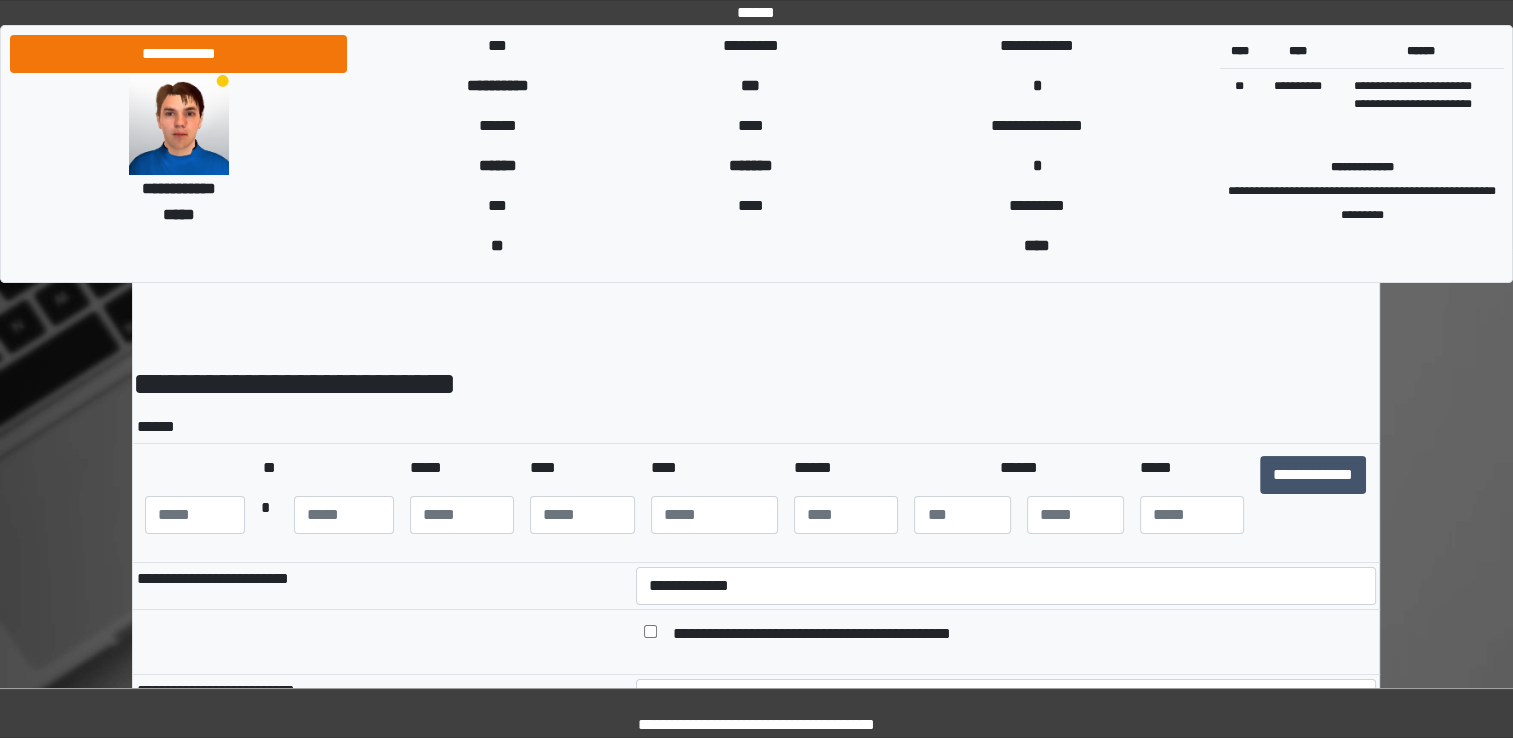 scroll, scrollTop: 14, scrollLeft: 0, axis: vertical 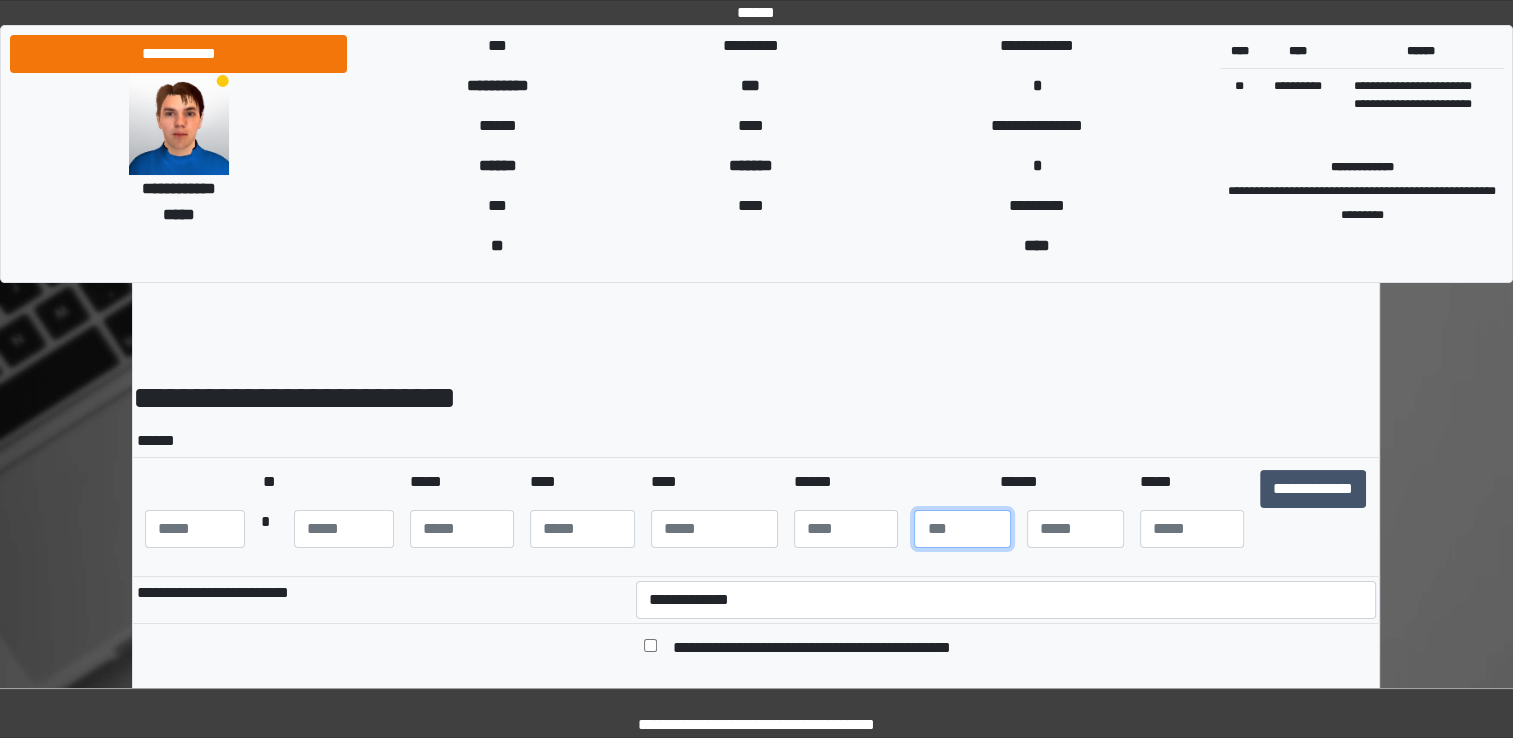 click at bounding box center [962, 529] 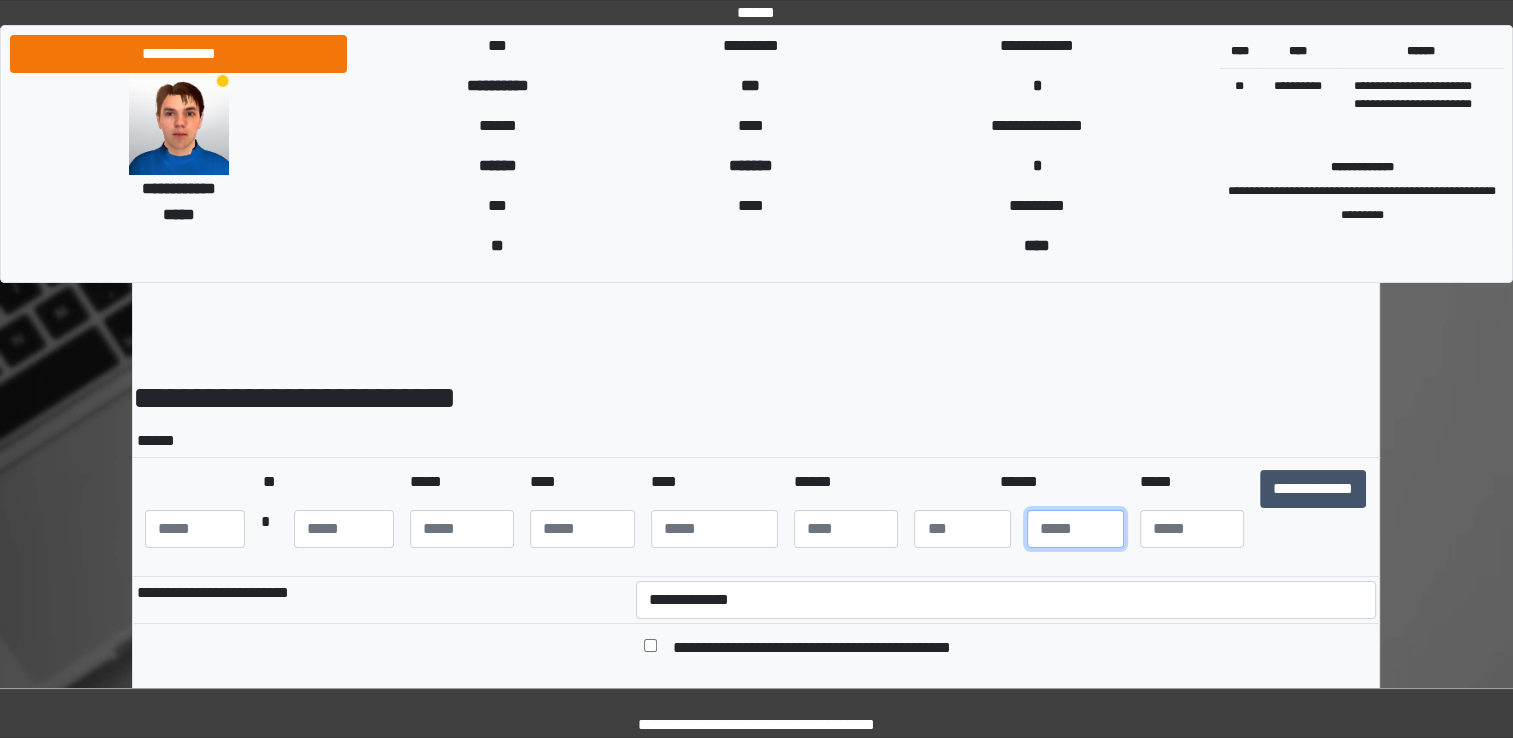 type on "*" 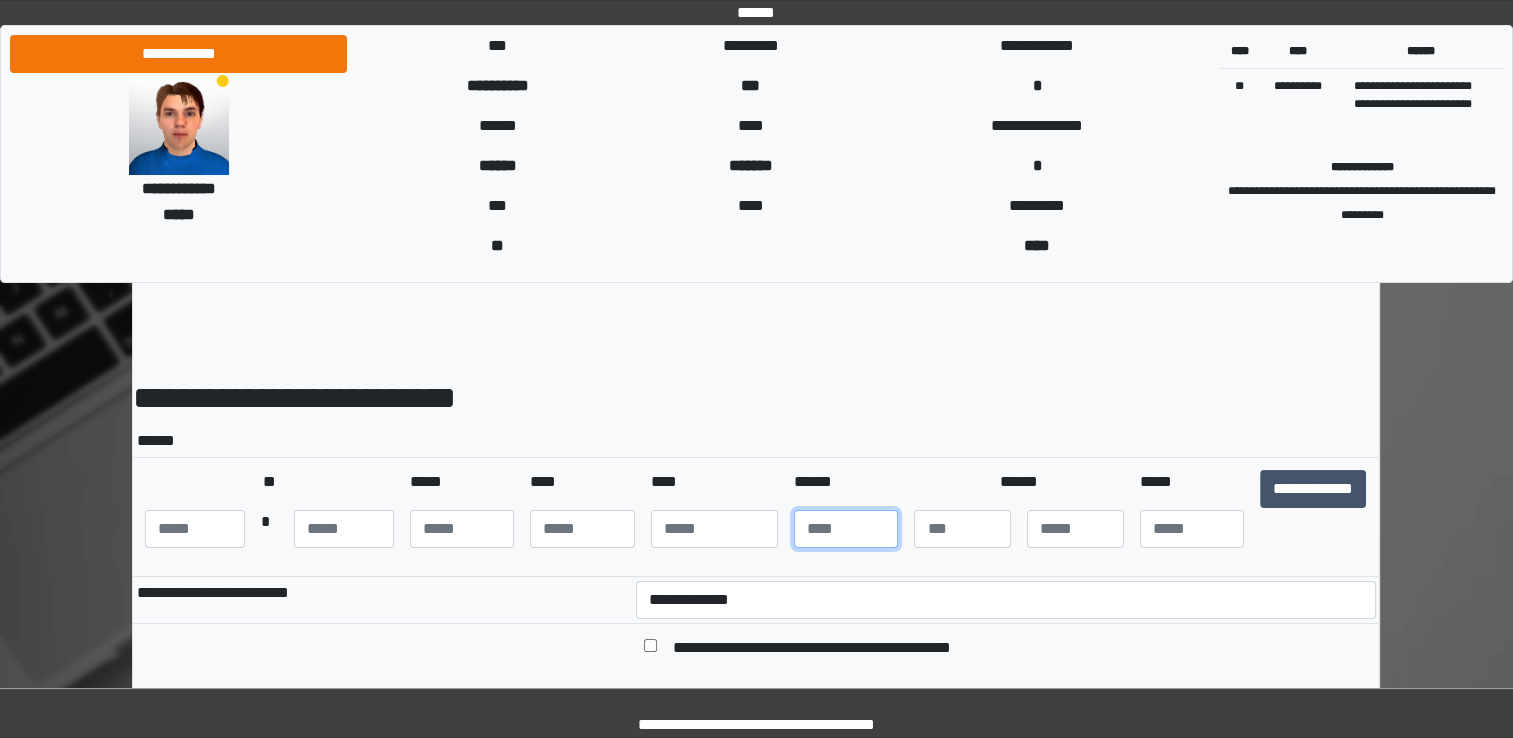 click at bounding box center (846, 529) 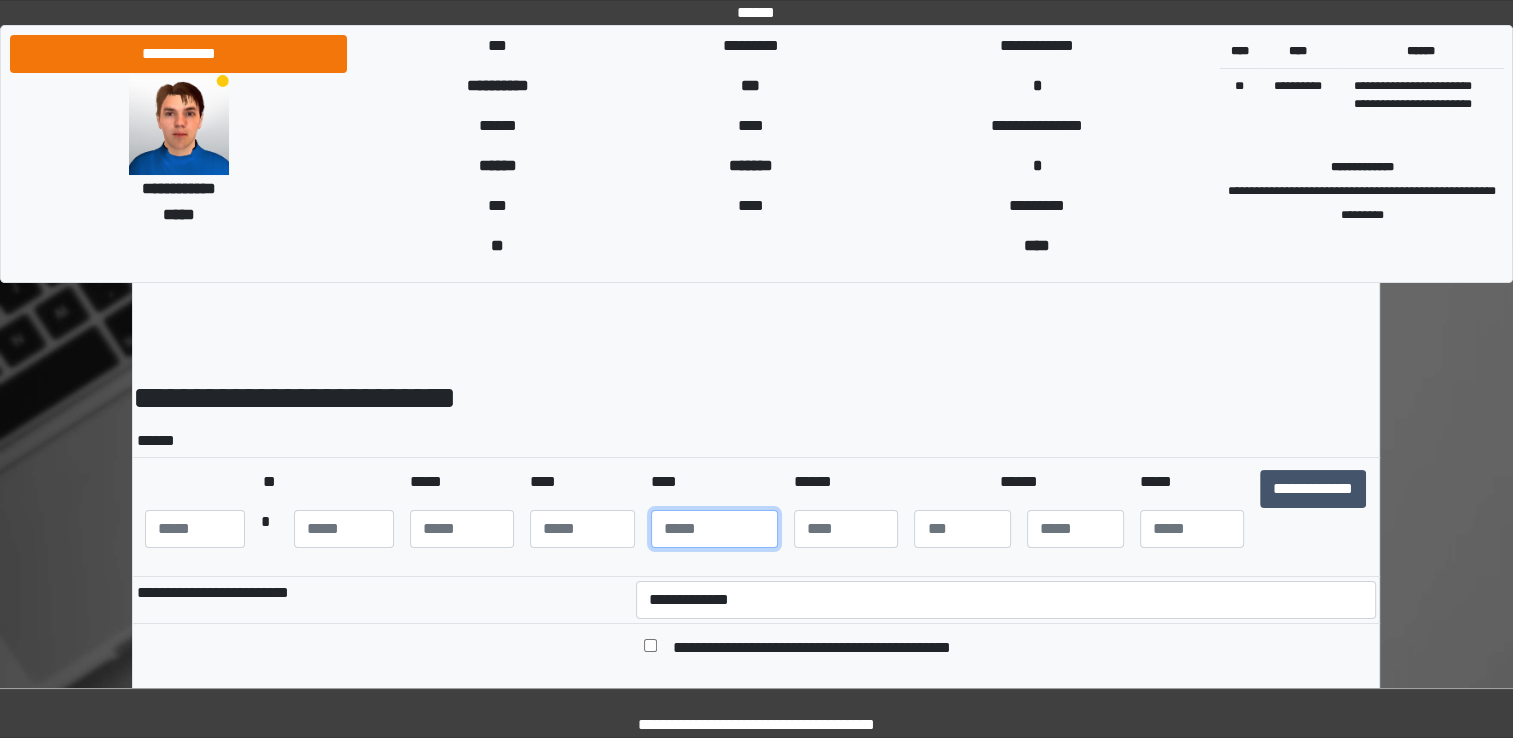 click at bounding box center (714, 529) 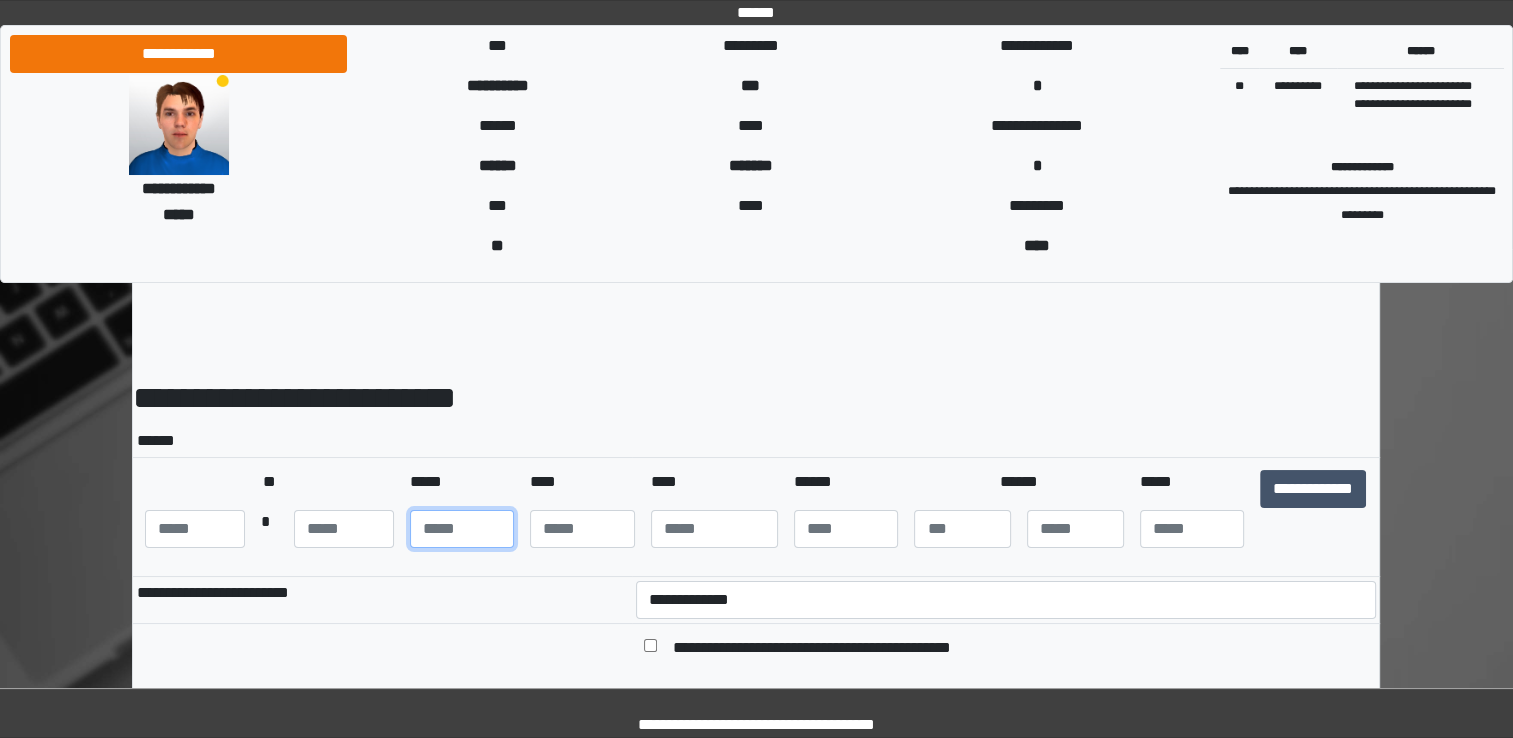 click at bounding box center (462, 529) 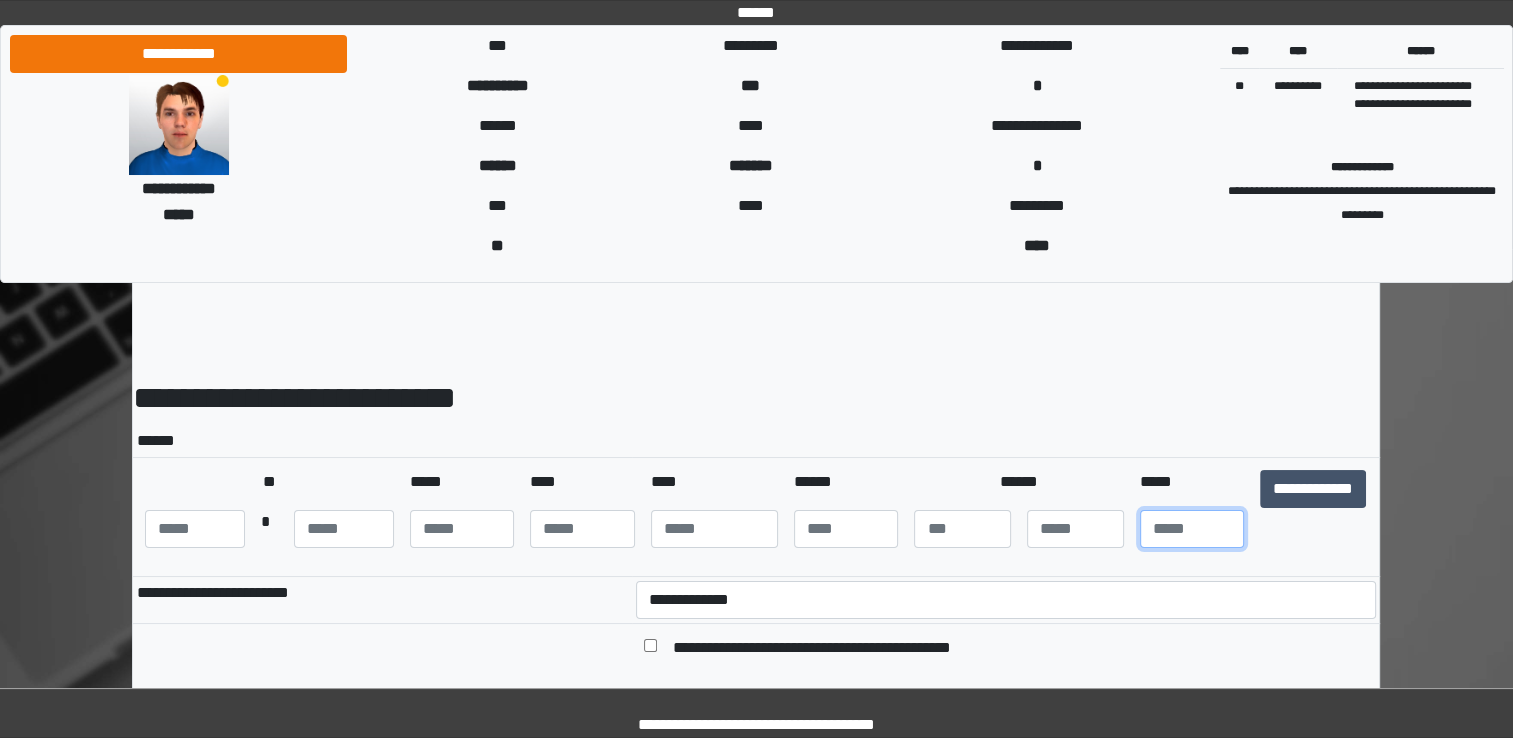 click at bounding box center [1192, 529] 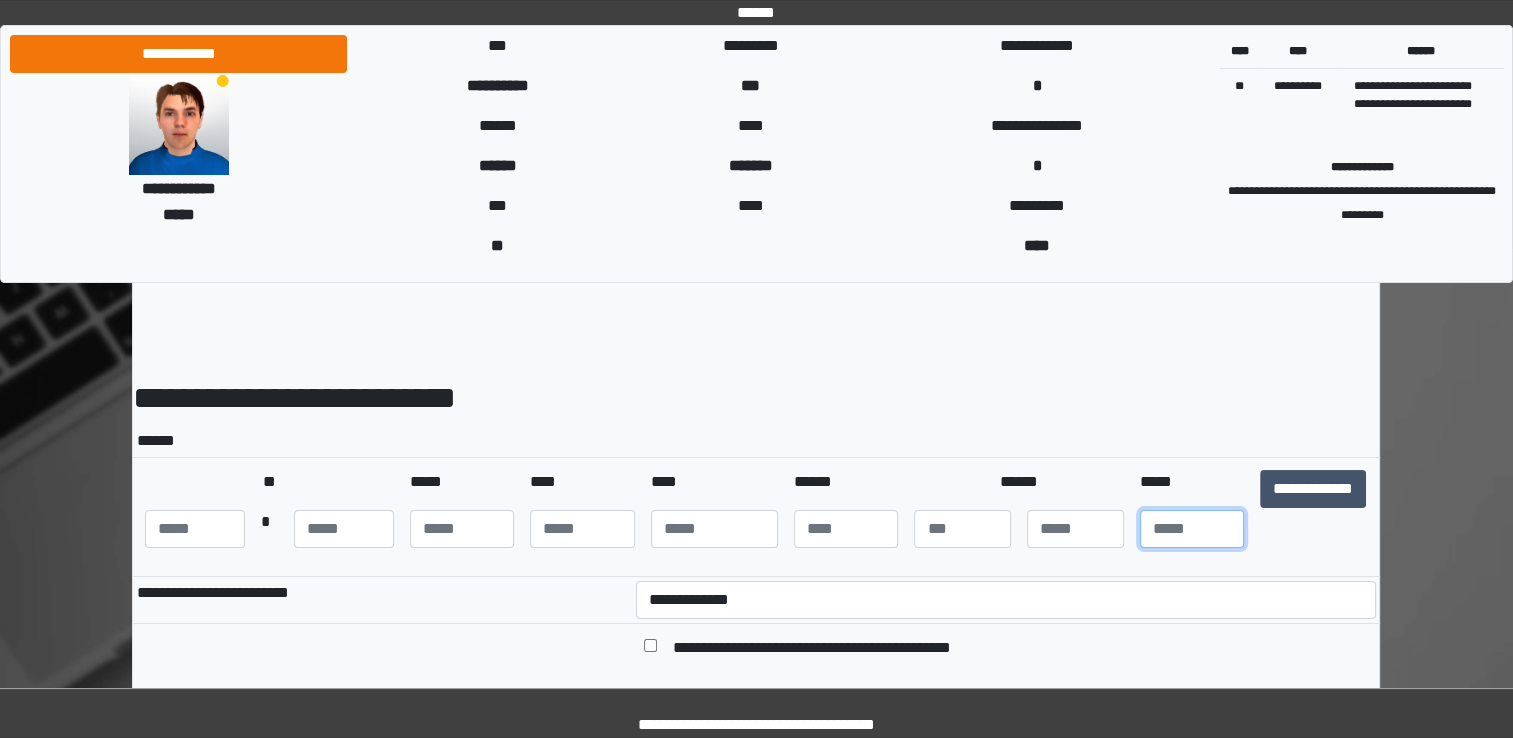 type on "**" 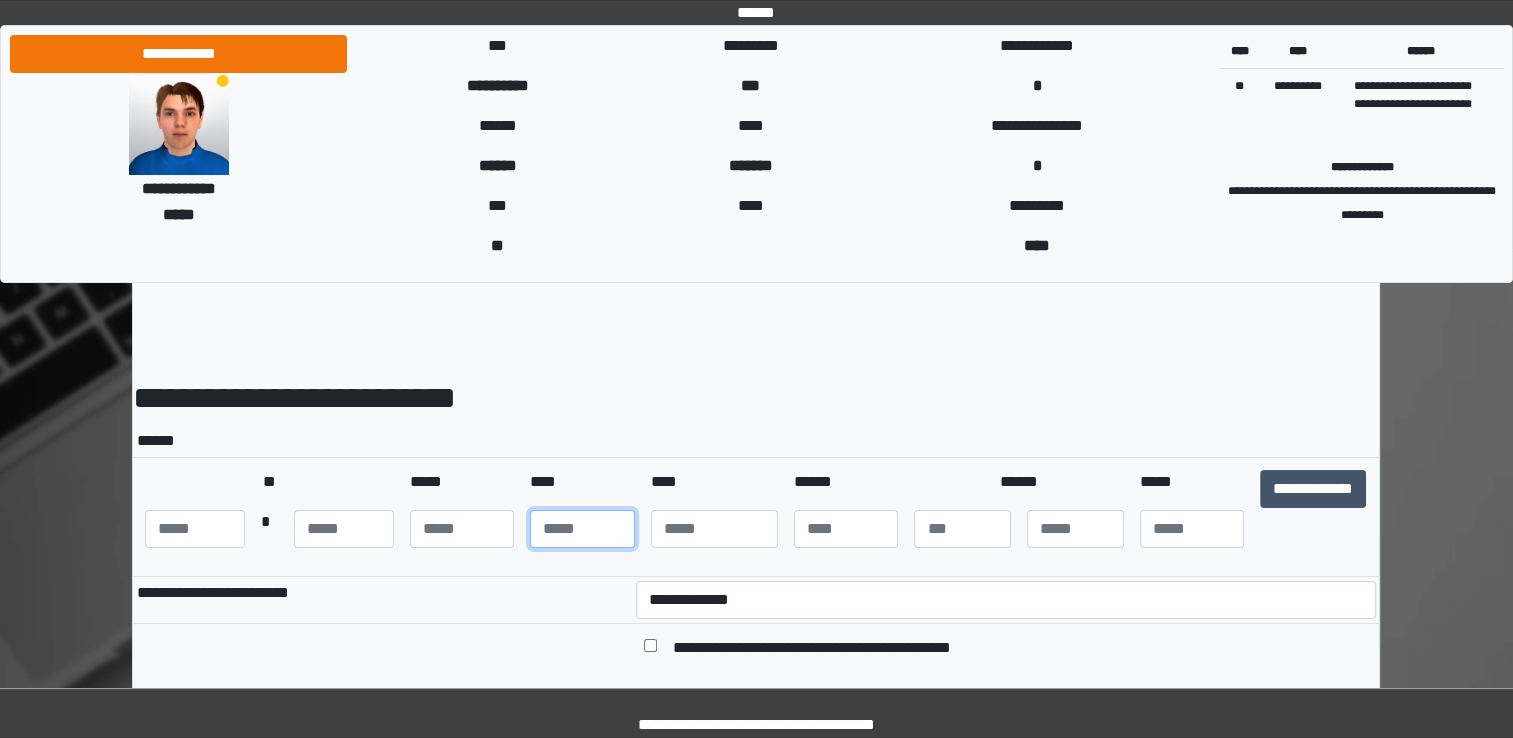 click at bounding box center (582, 529) 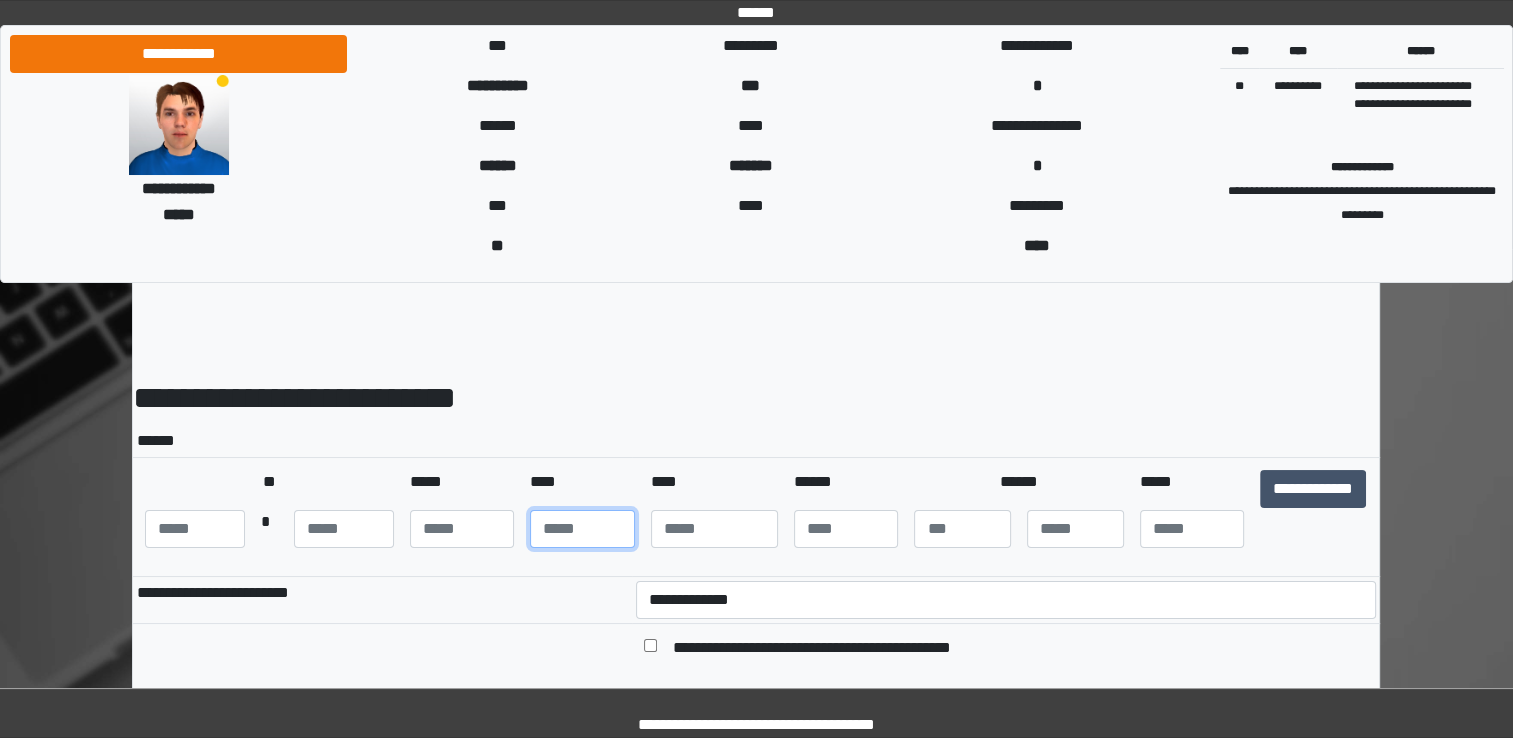 type on "**" 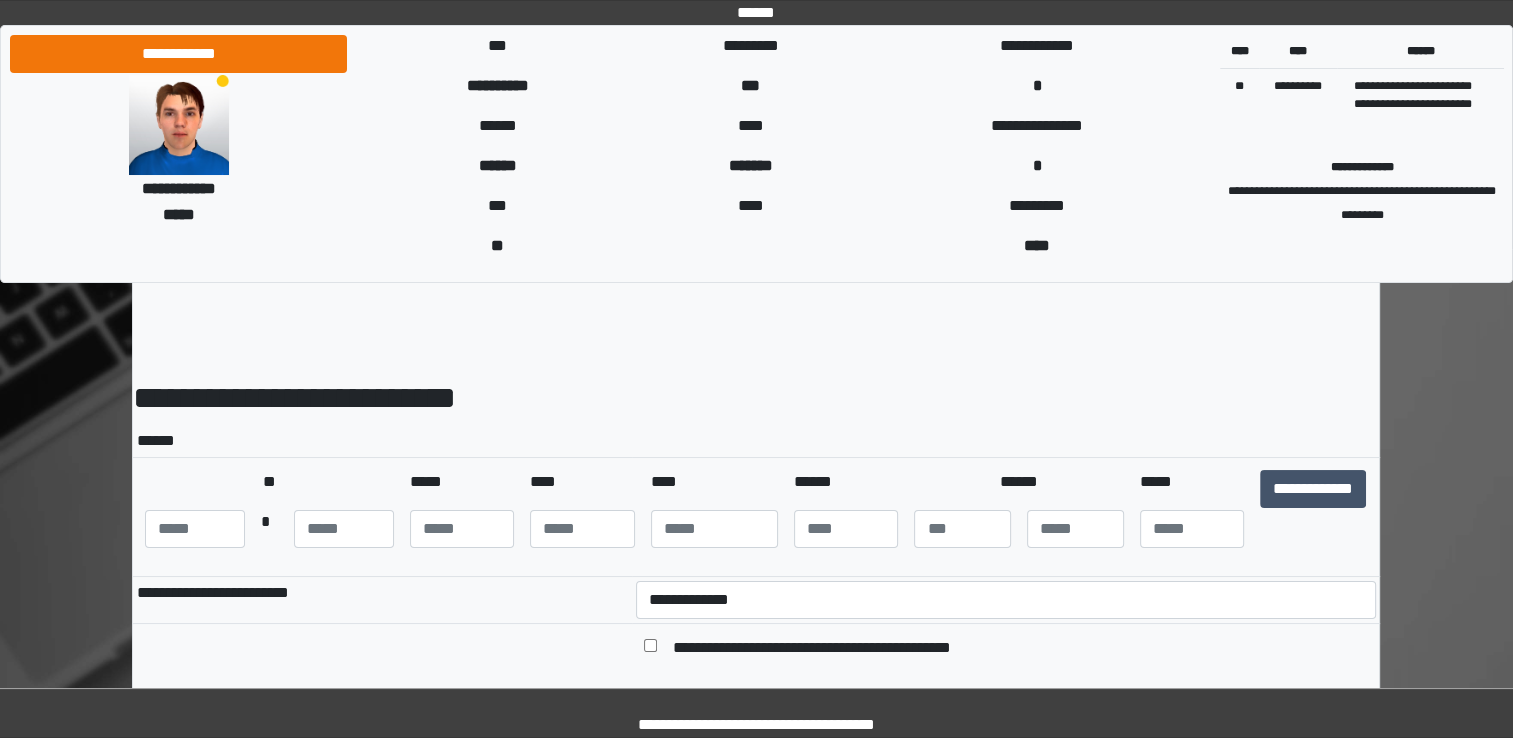 click at bounding box center (195, 529) 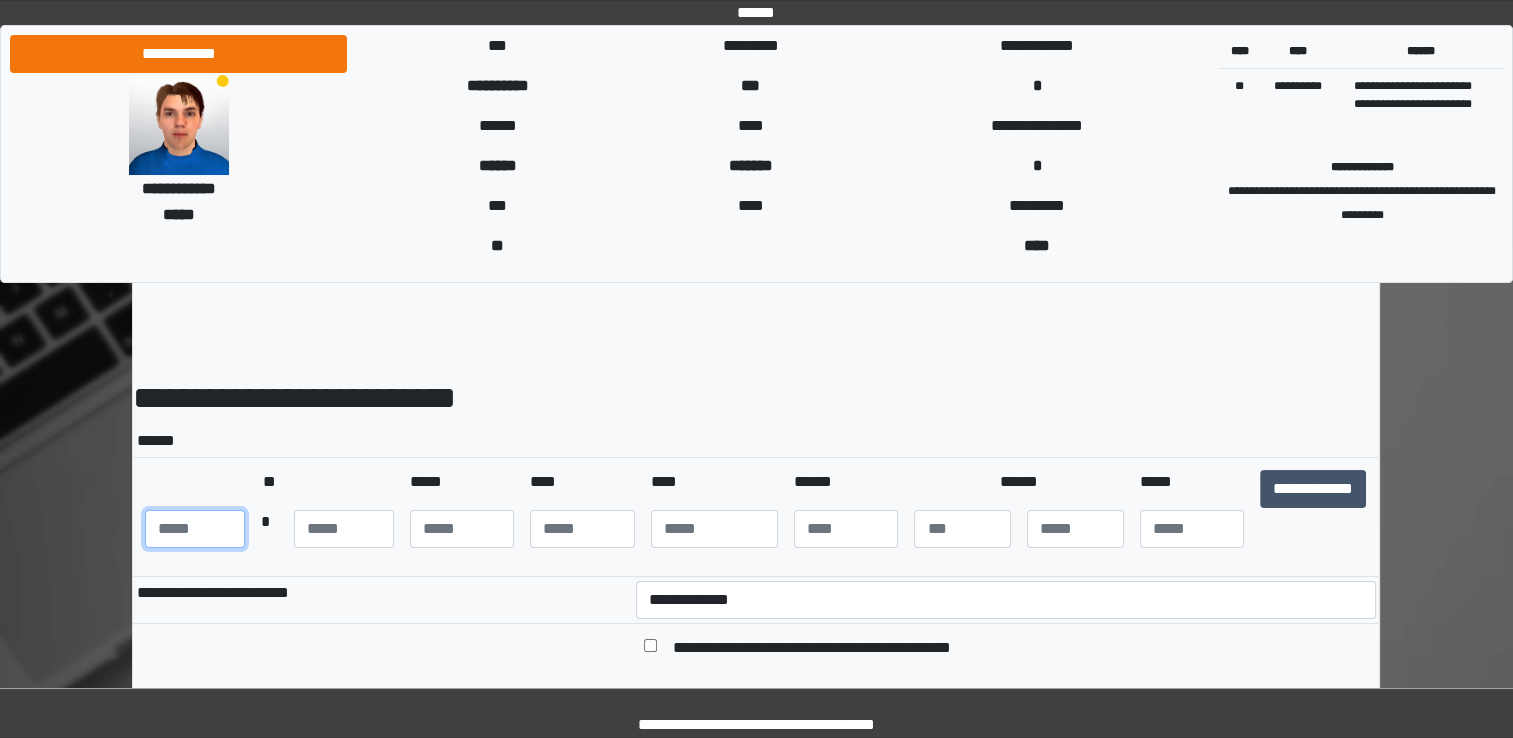 click at bounding box center (195, 529) 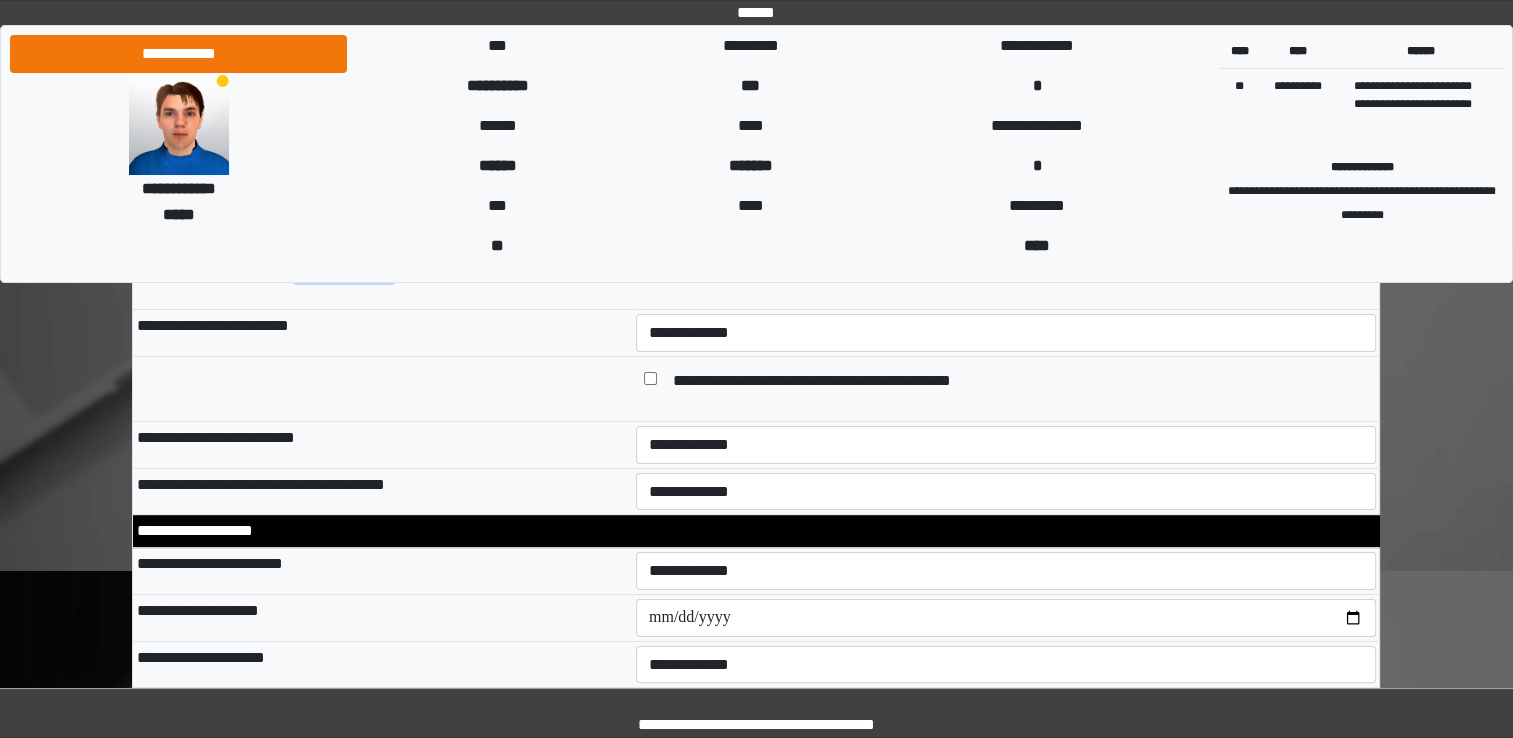 scroll, scrollTop: 294, scrollLeft: 0, axis: vertical 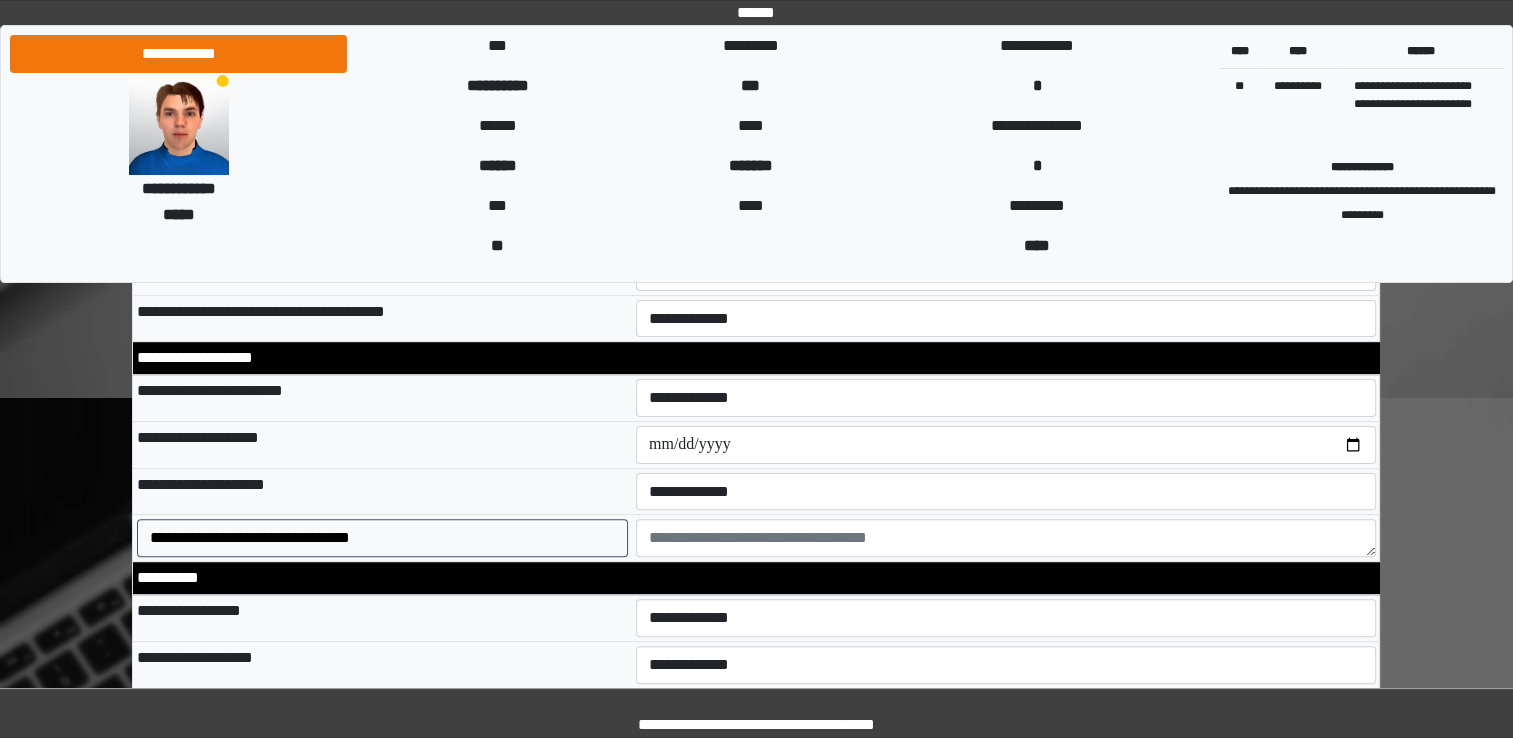type on "**" 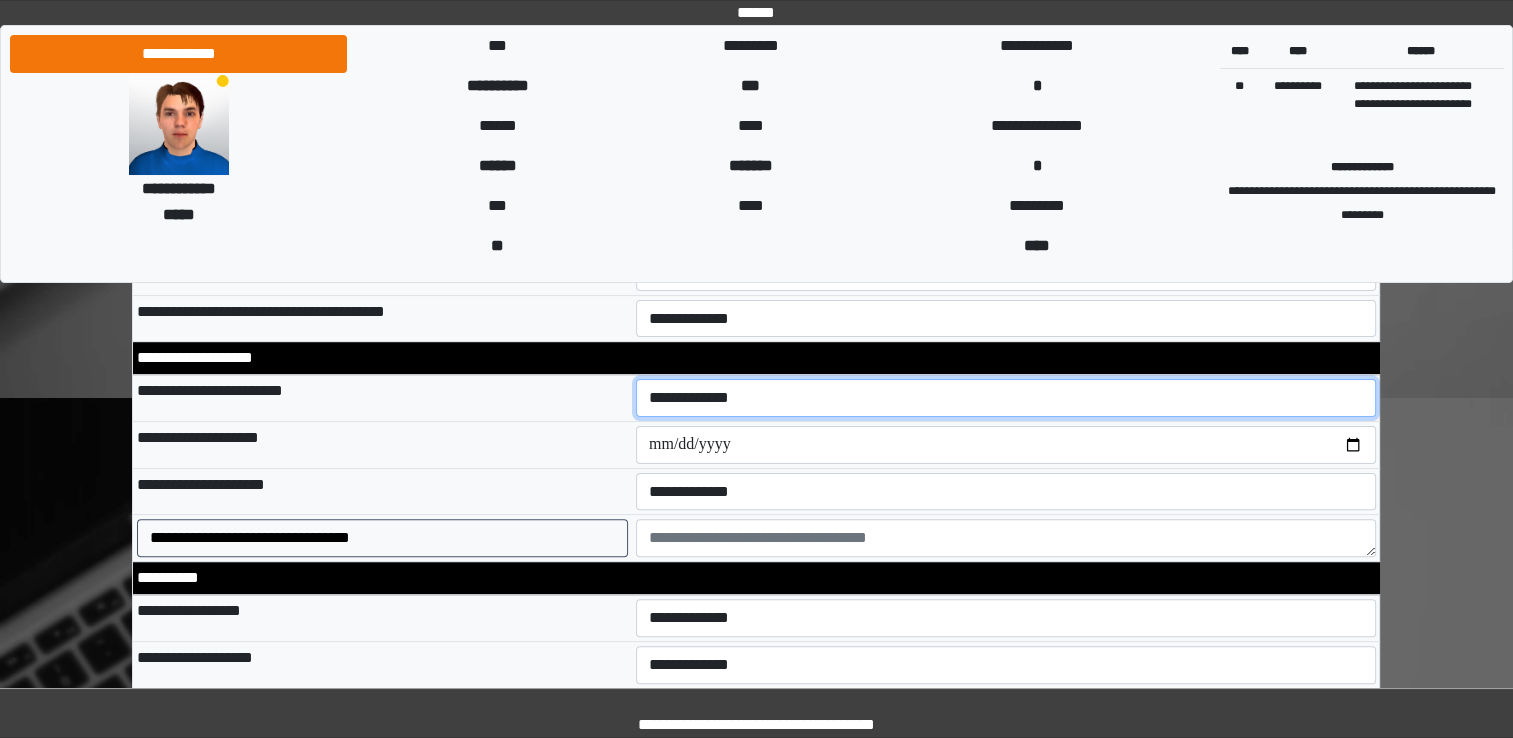 click on "**********" at bounding box center (1006, 398) 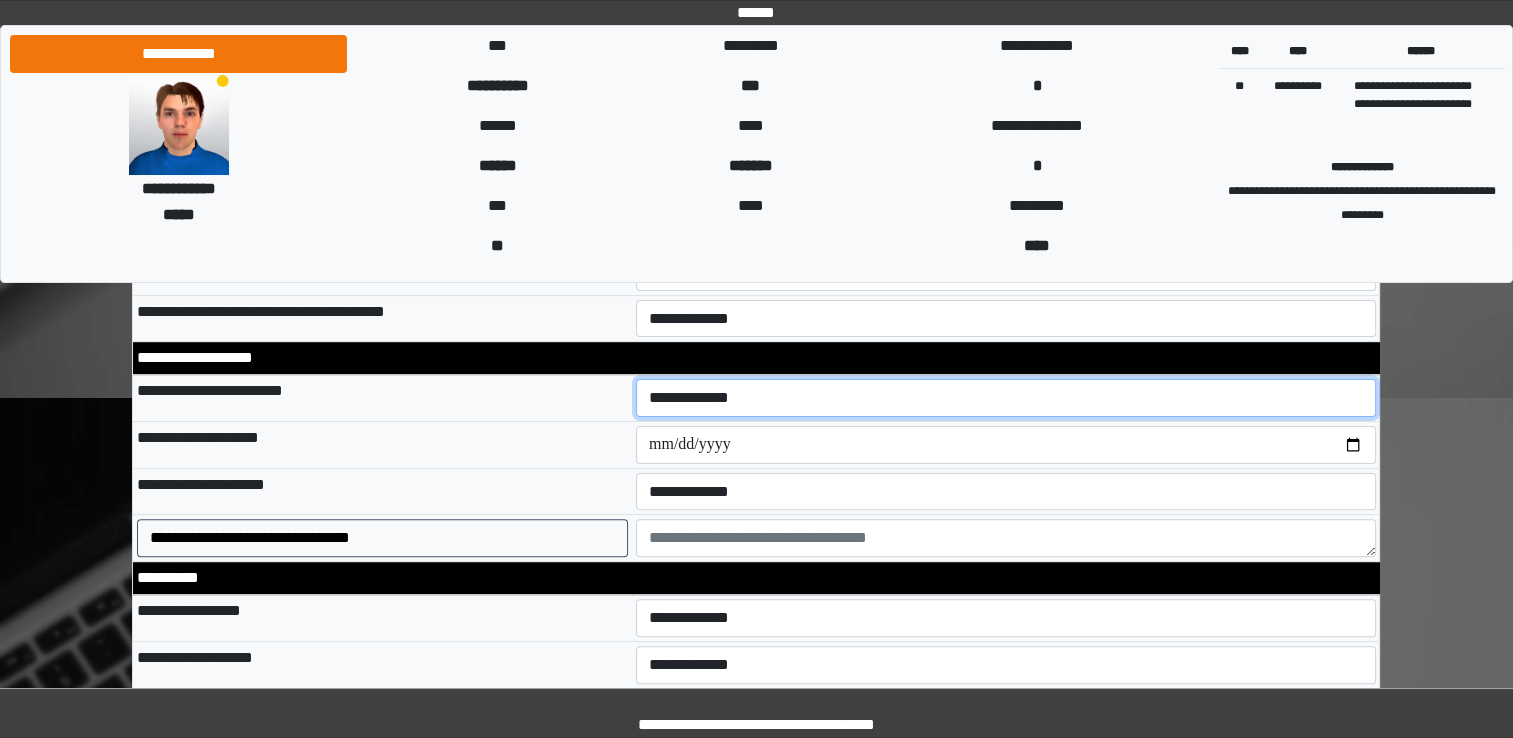 select on "*" 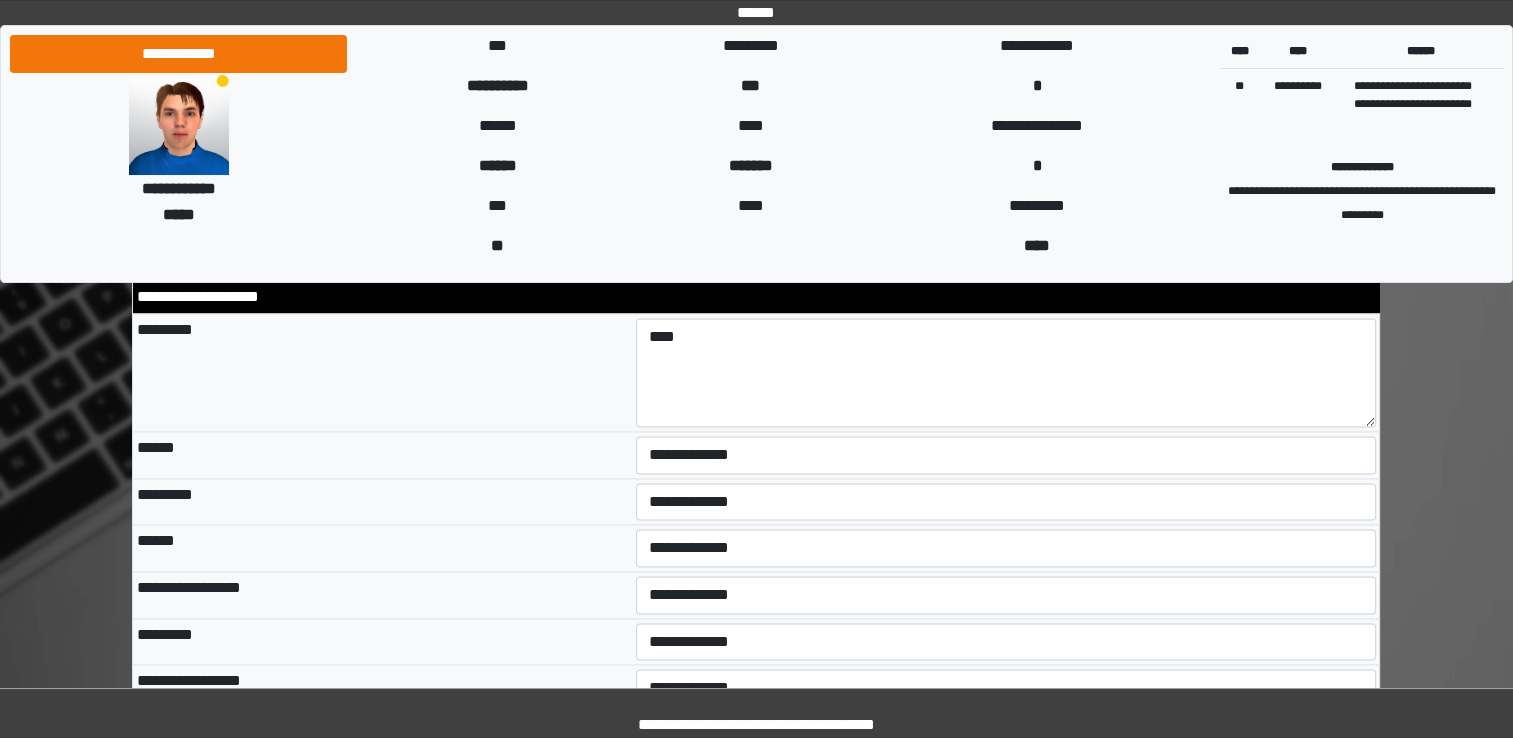 scroll, scrollTop: 2813, scrollLeft: 0, axis: vertical 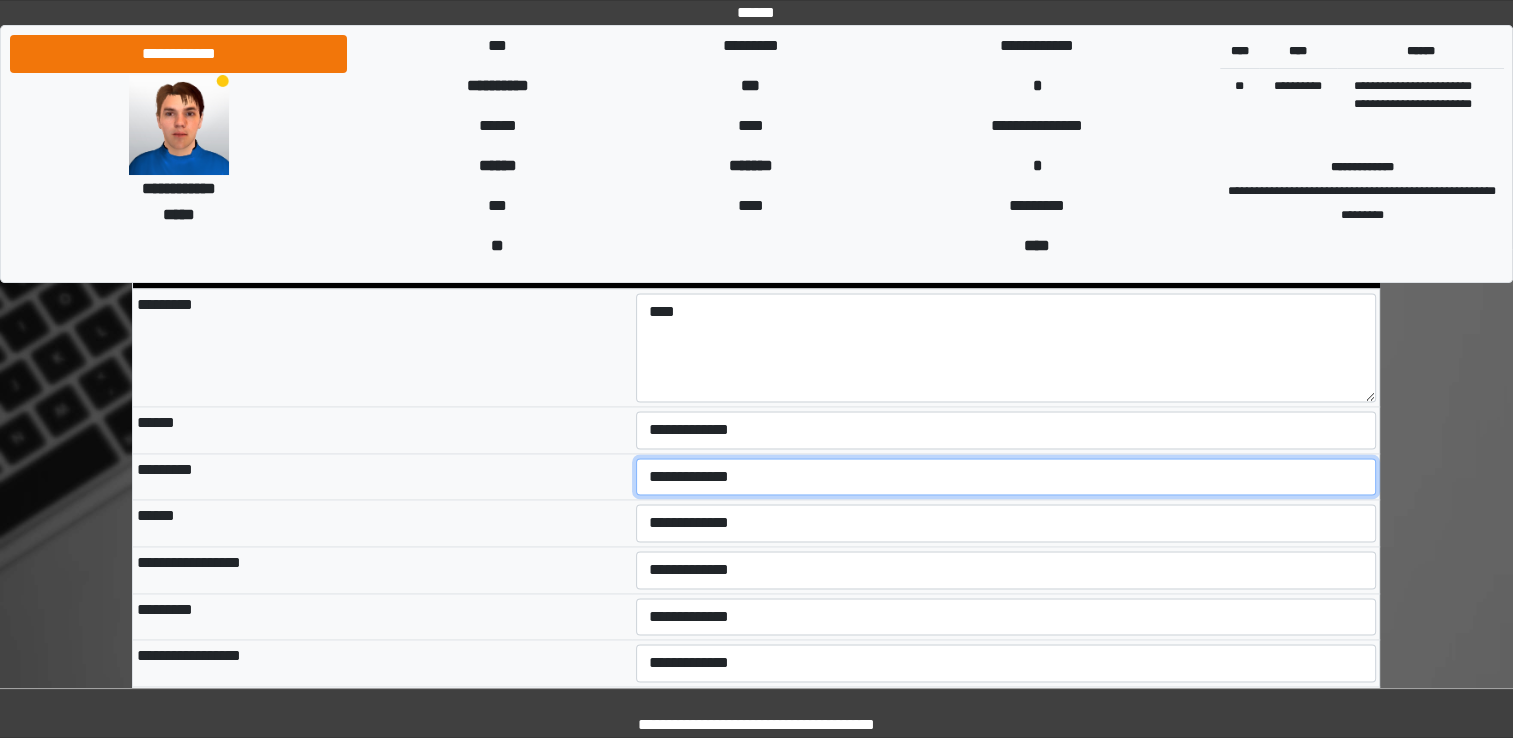 click on "**********" at bounding box center (1006, 477) 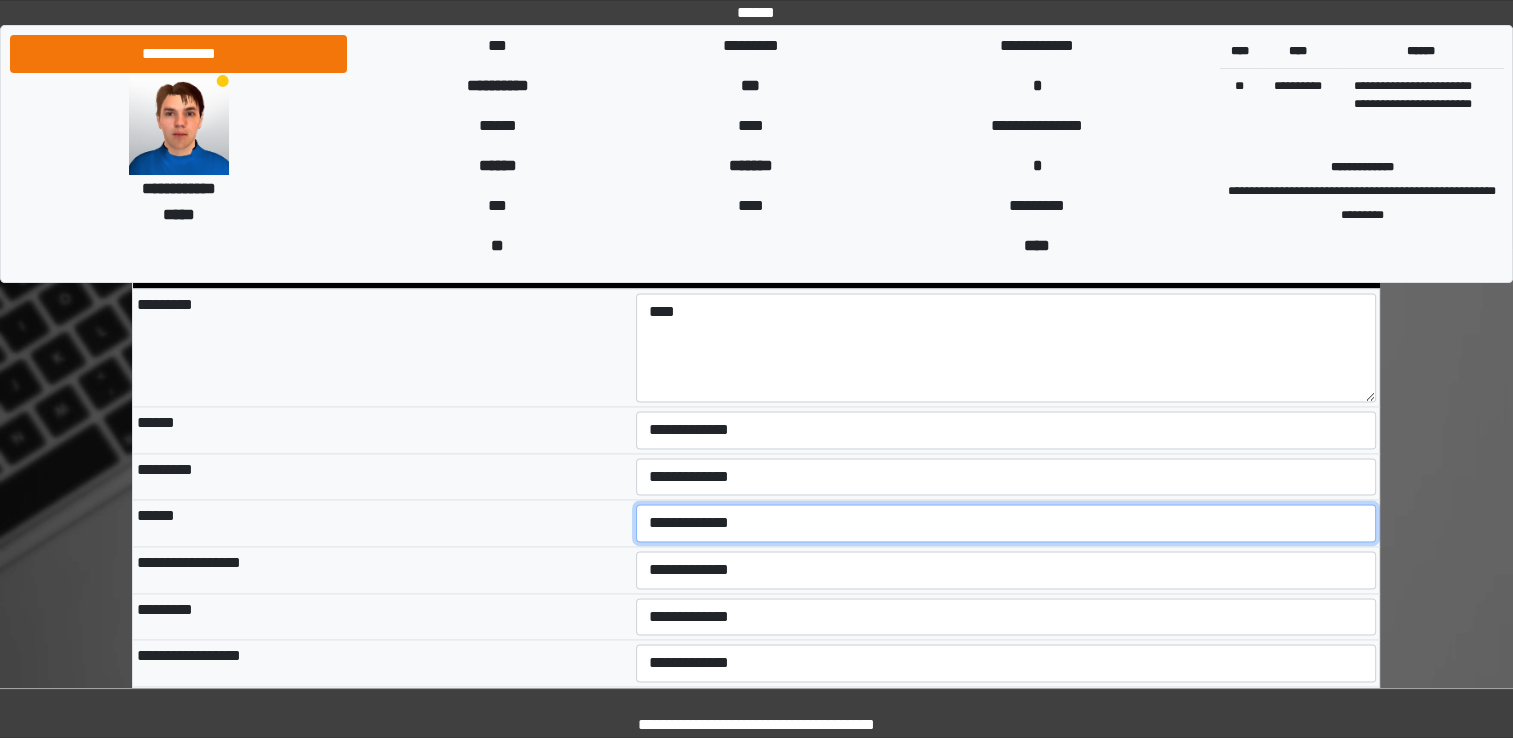 click on "**********" at bounding box center (1006, 523) 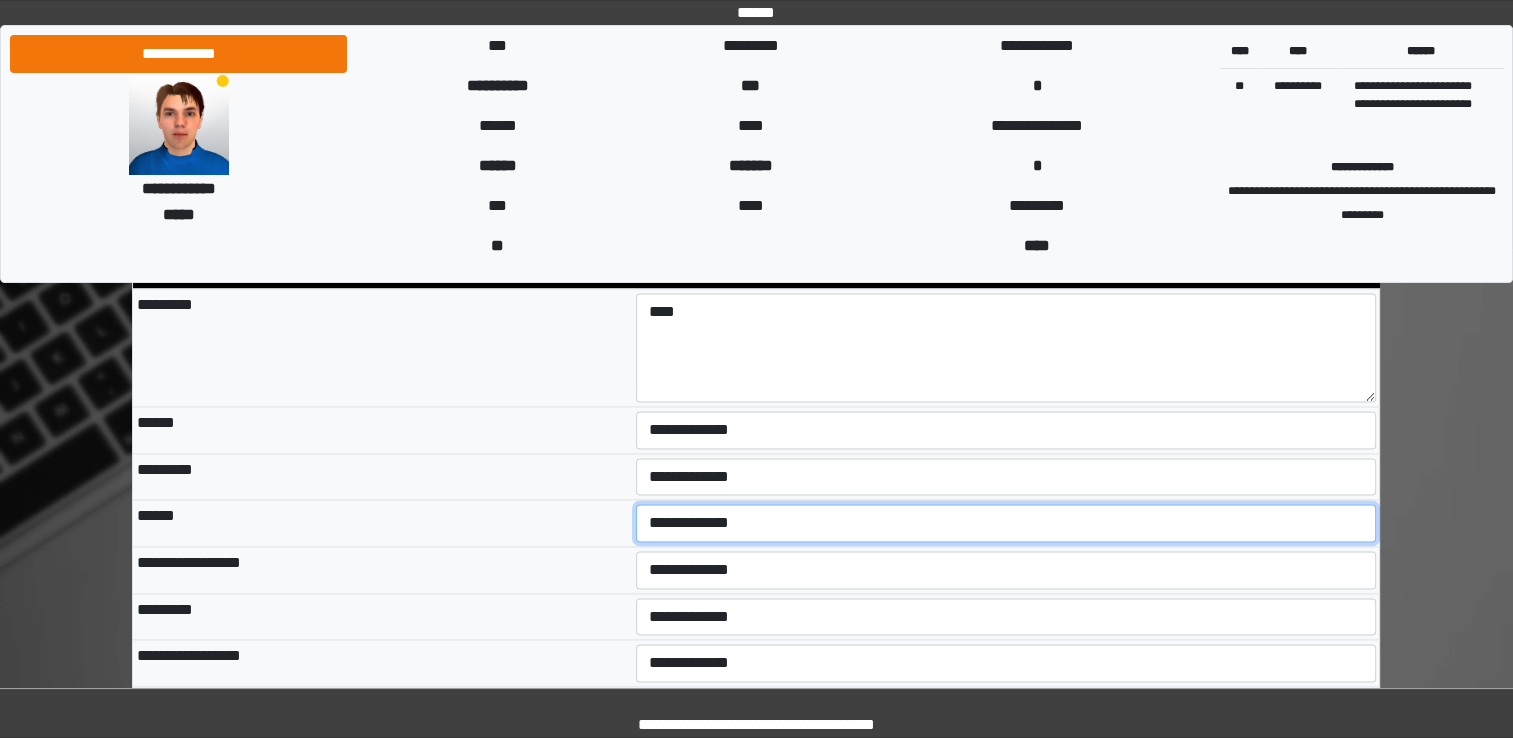 select on "*" 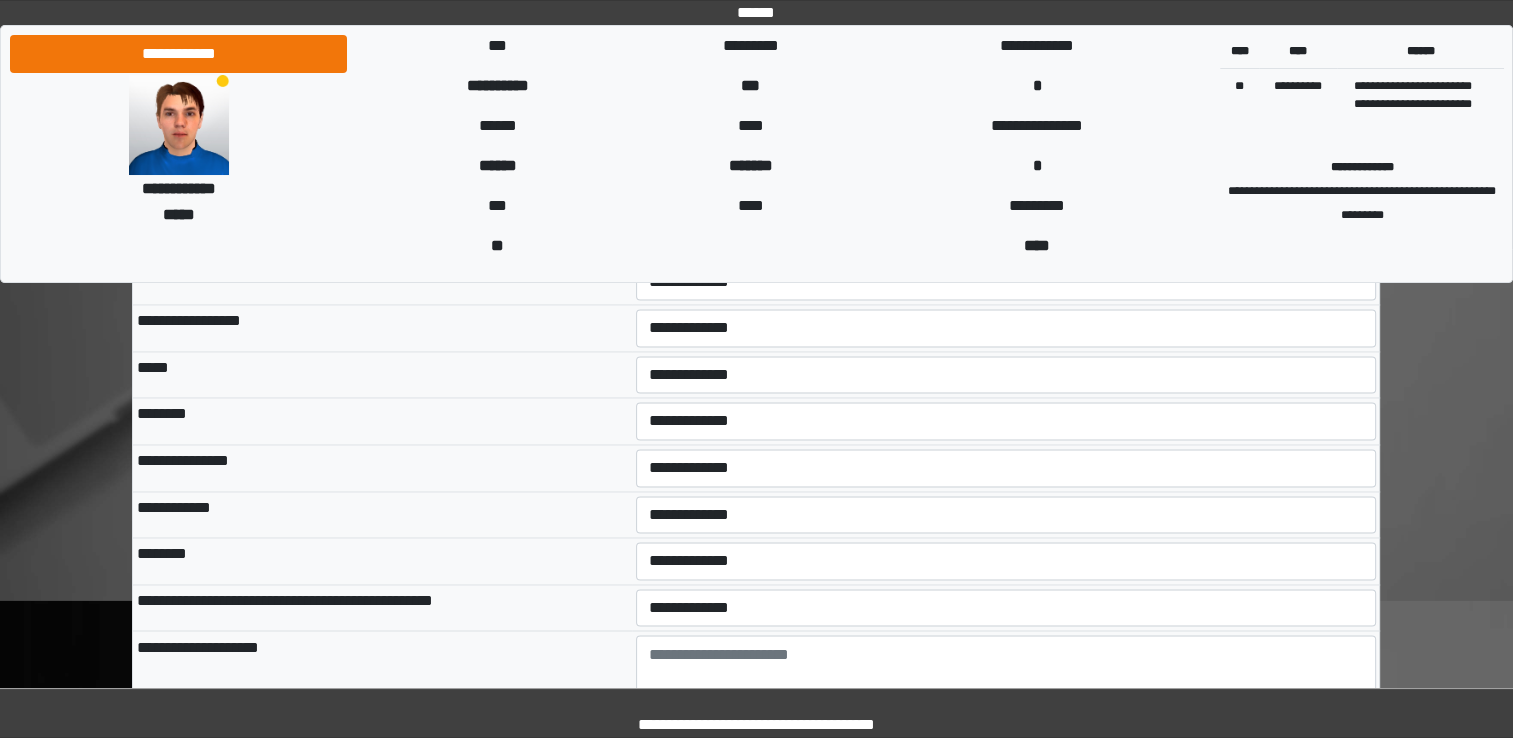 scroll, scrollTop: 3173, scrollLeft: 0, axis: vertical 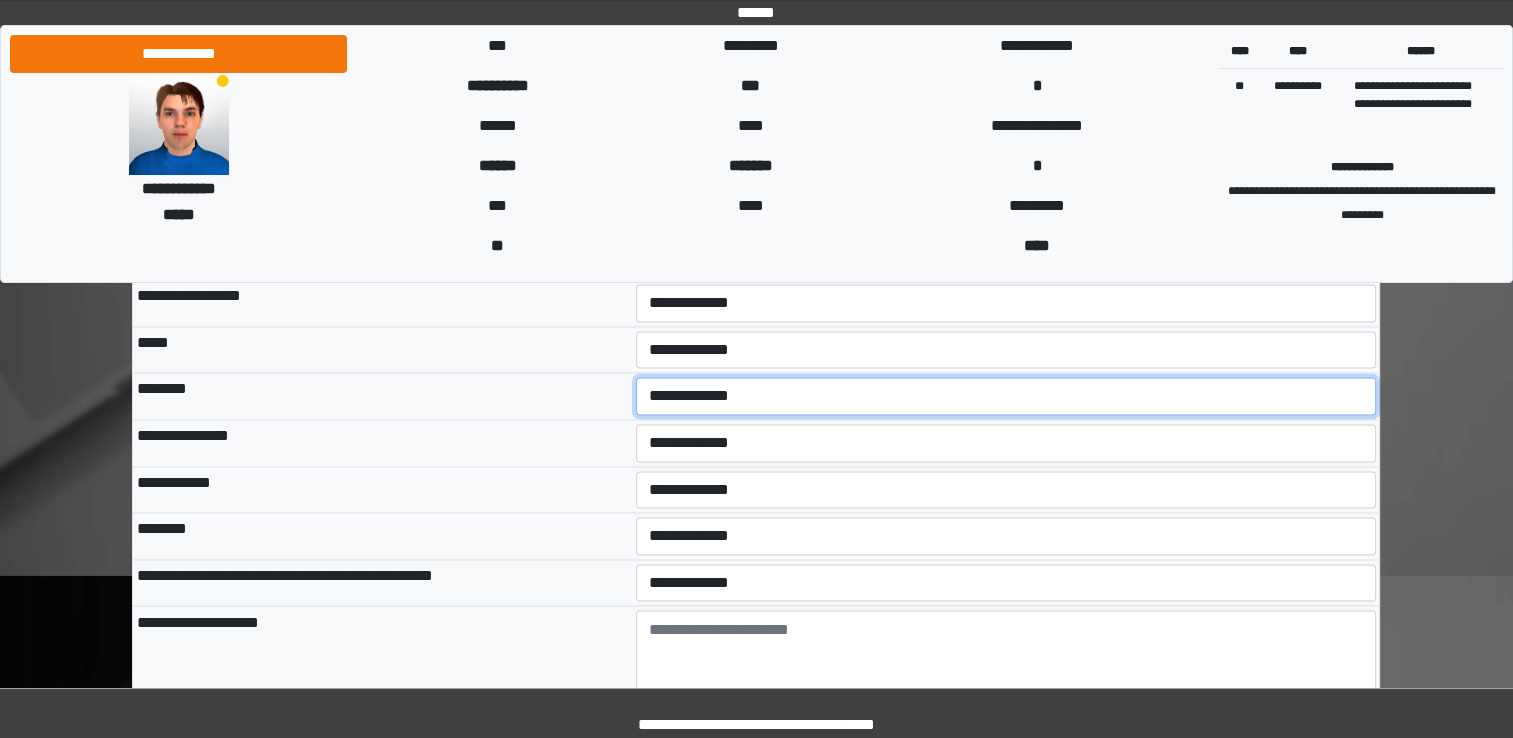 click on "**********" at bounding box center [1006, 396] 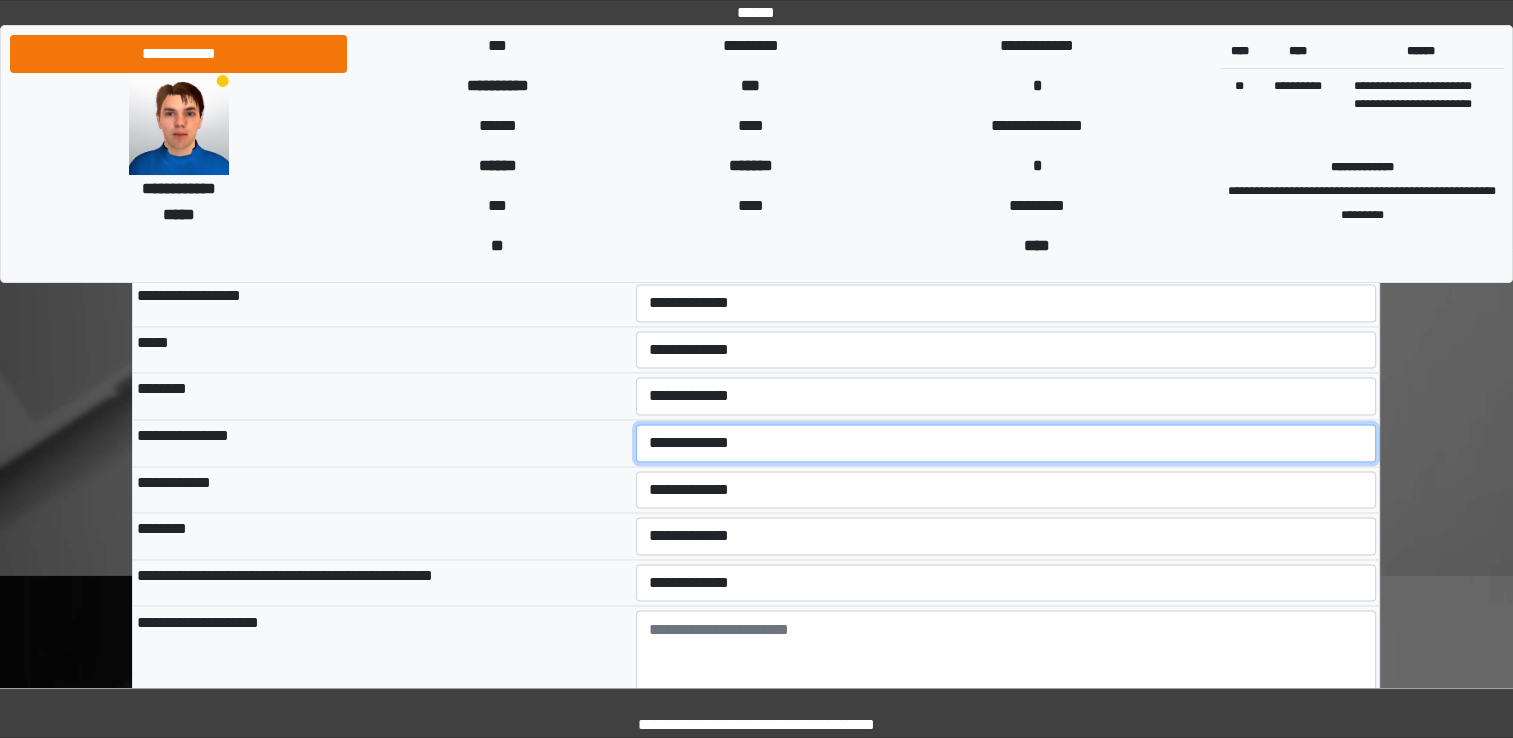 click on "**********" at bounding box center (1006, 443) 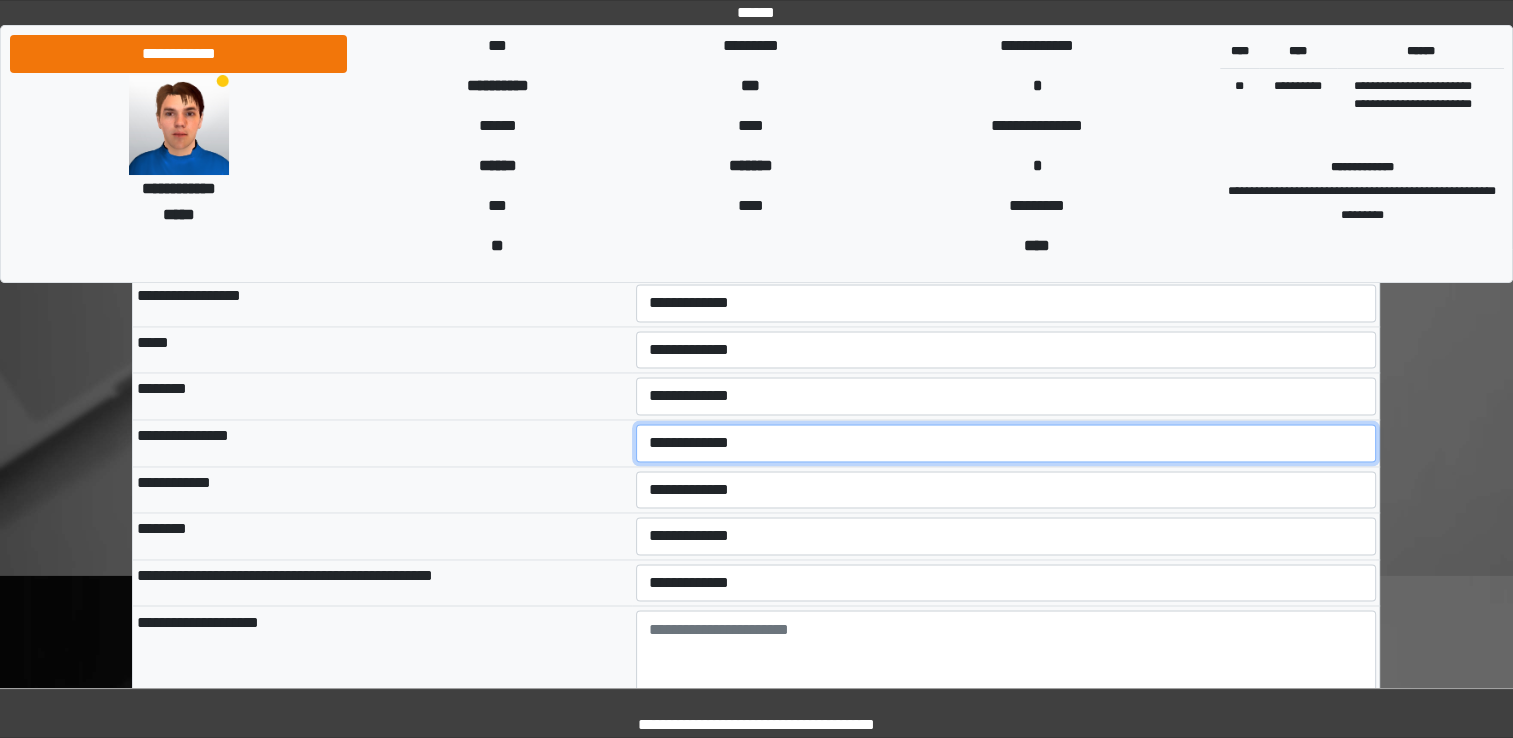 select on "*" 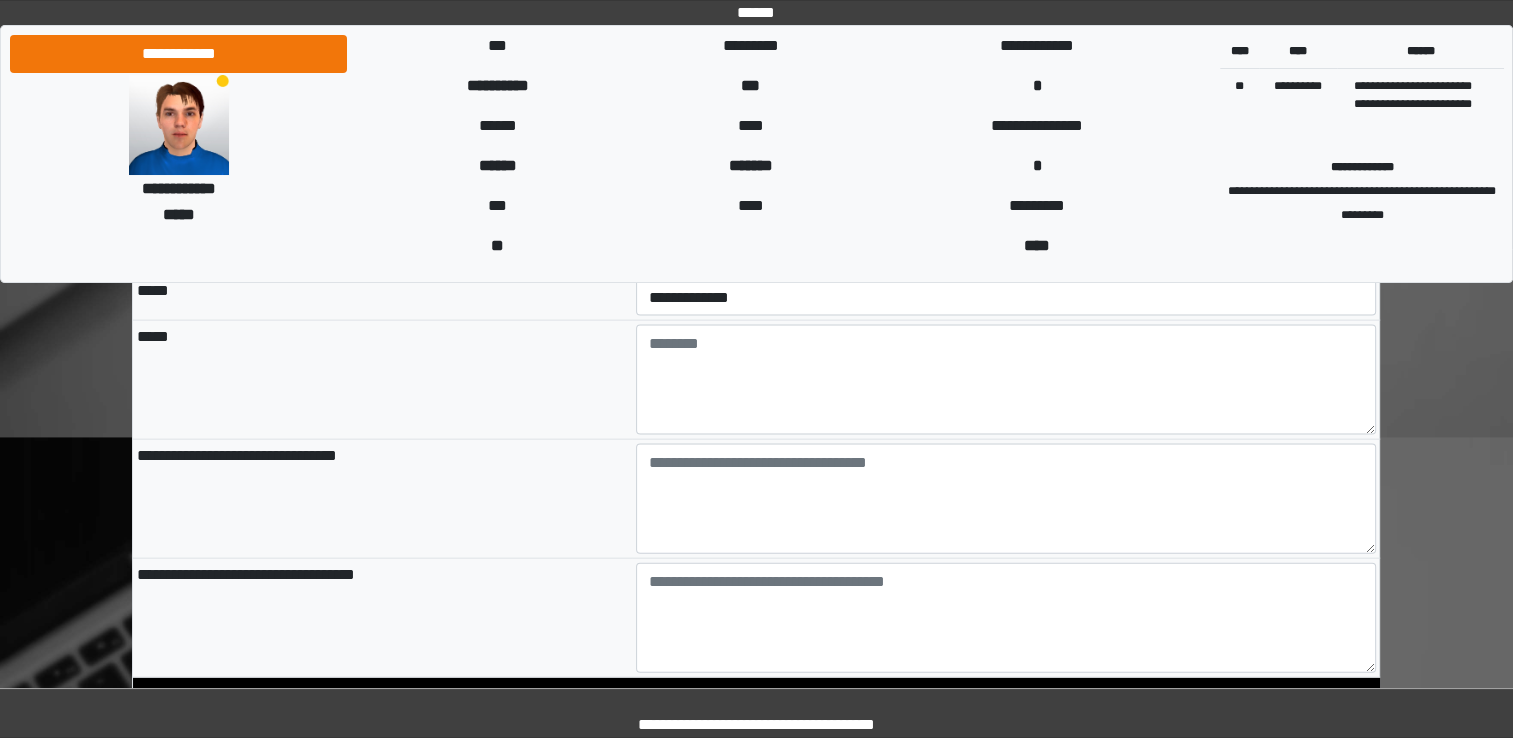 scroll, scrollTop: 4306, scrollLeft: 0, axis: vertical 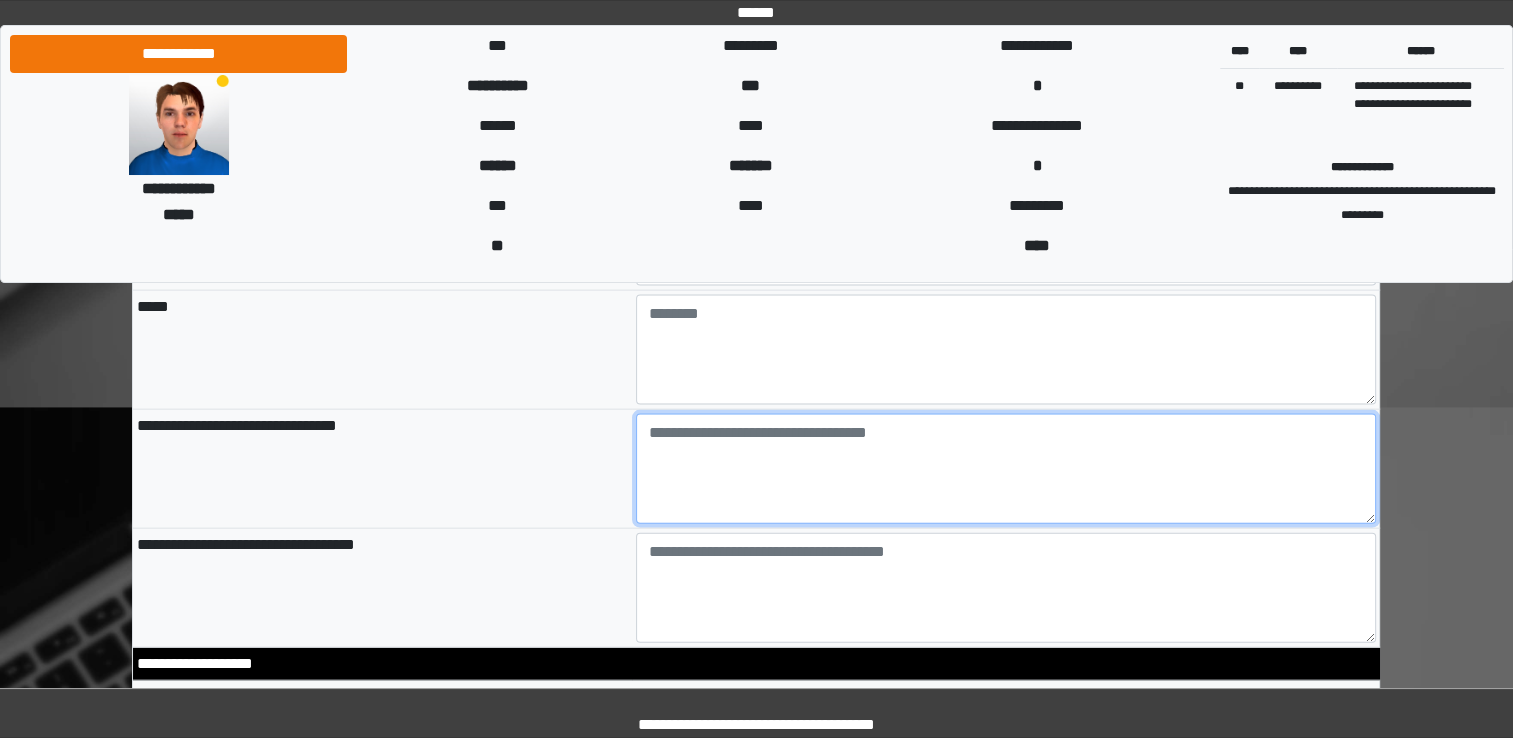 click at bounding box center [1006, 469] 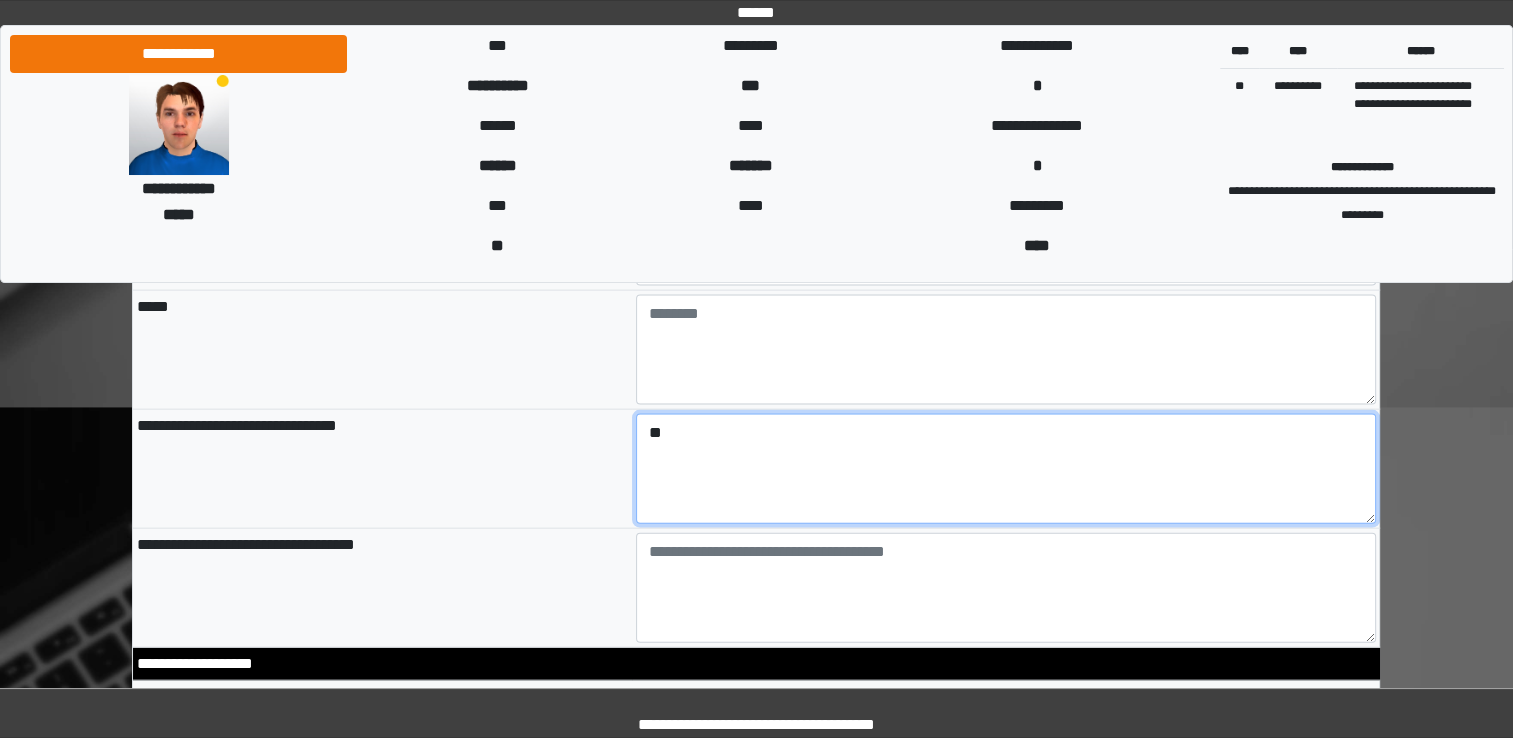 type on "*" 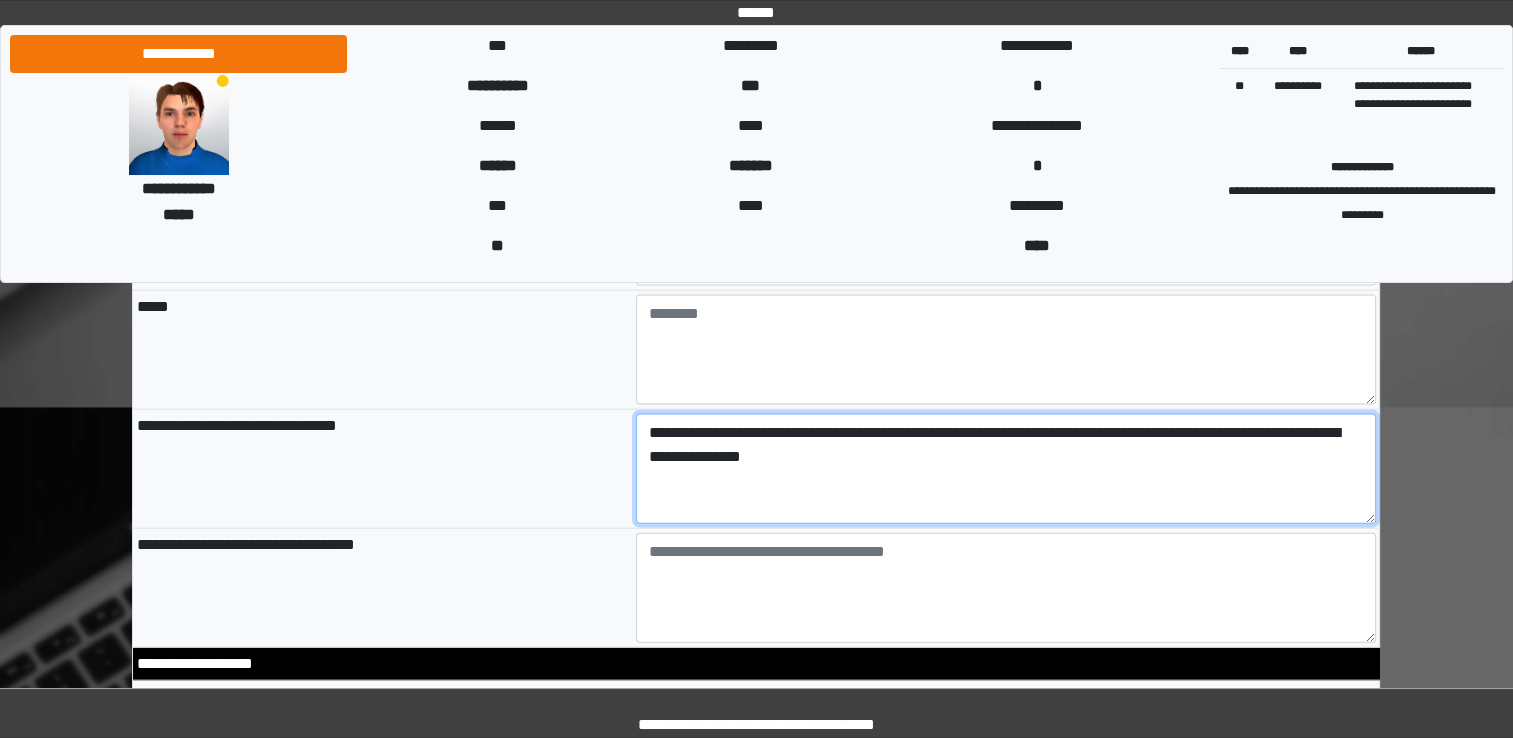 type on "**********" 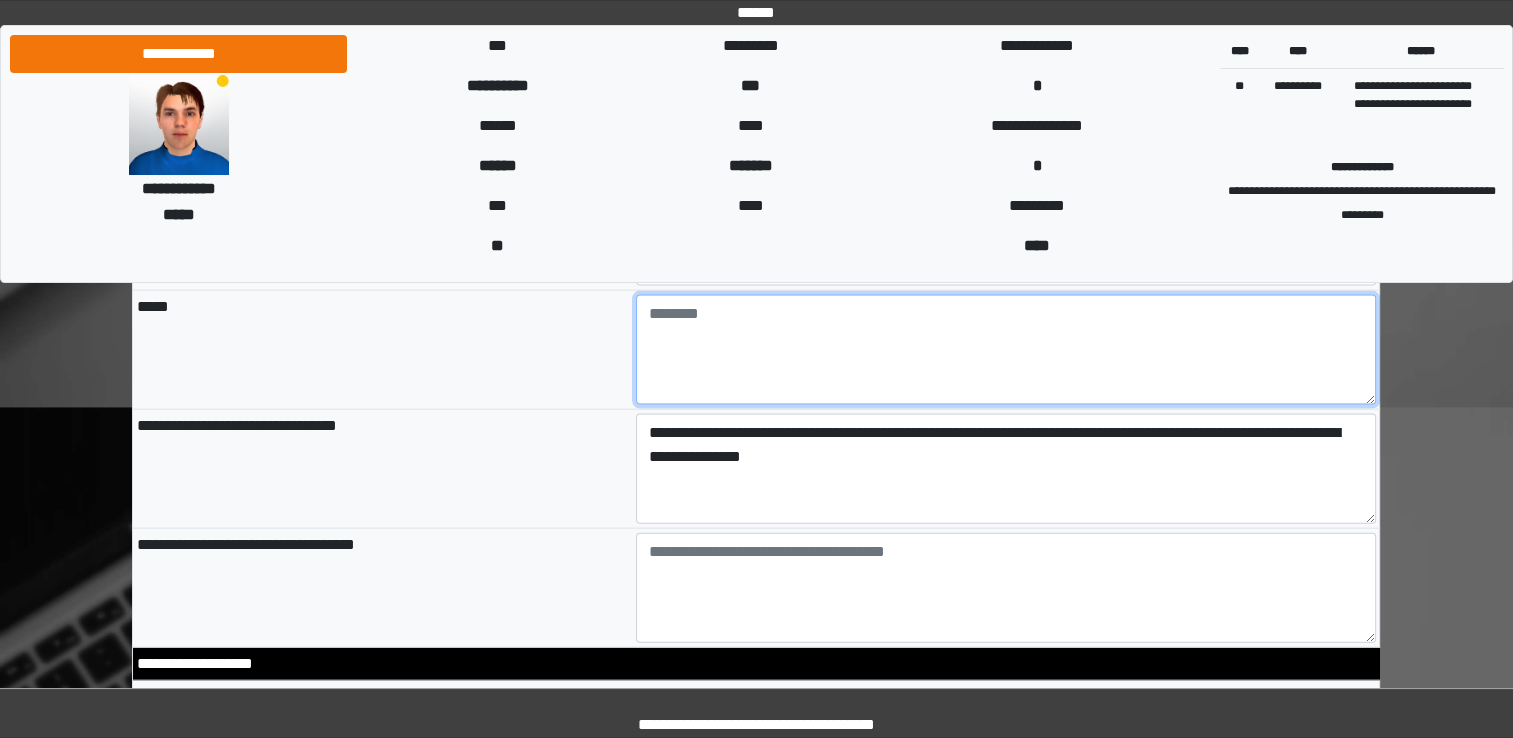click at bounding box center [1006, 350] 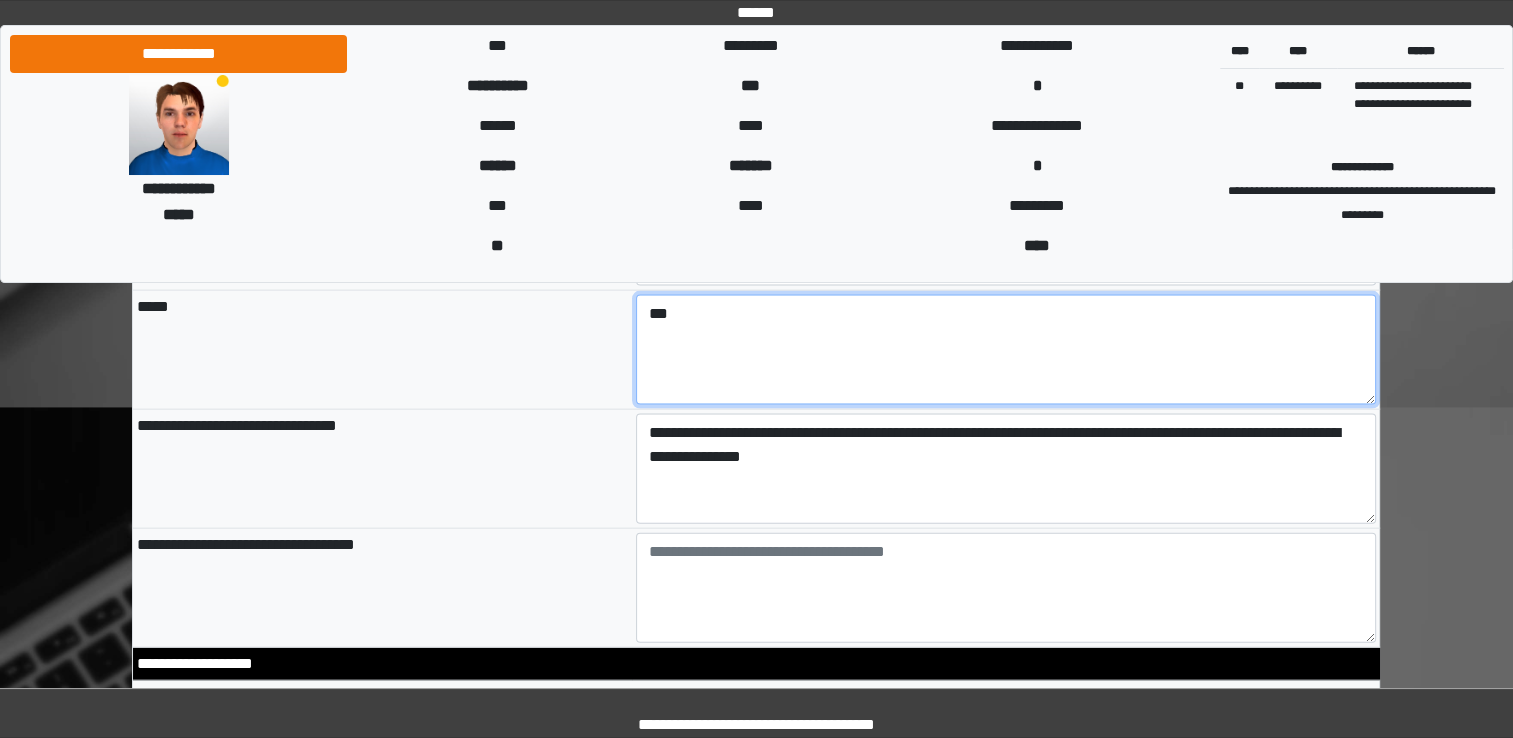 type on "***" 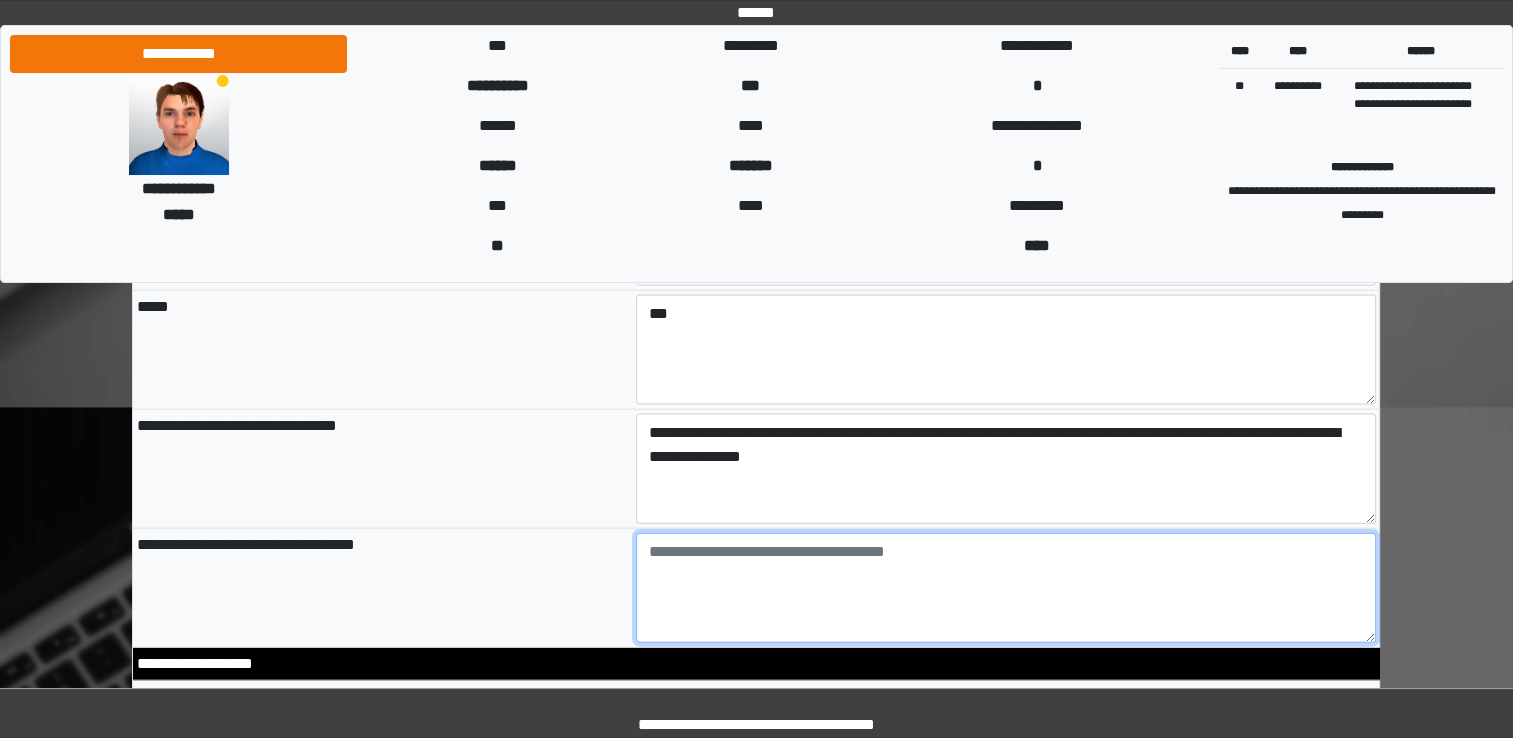 click at bounding box center (1006, 588) 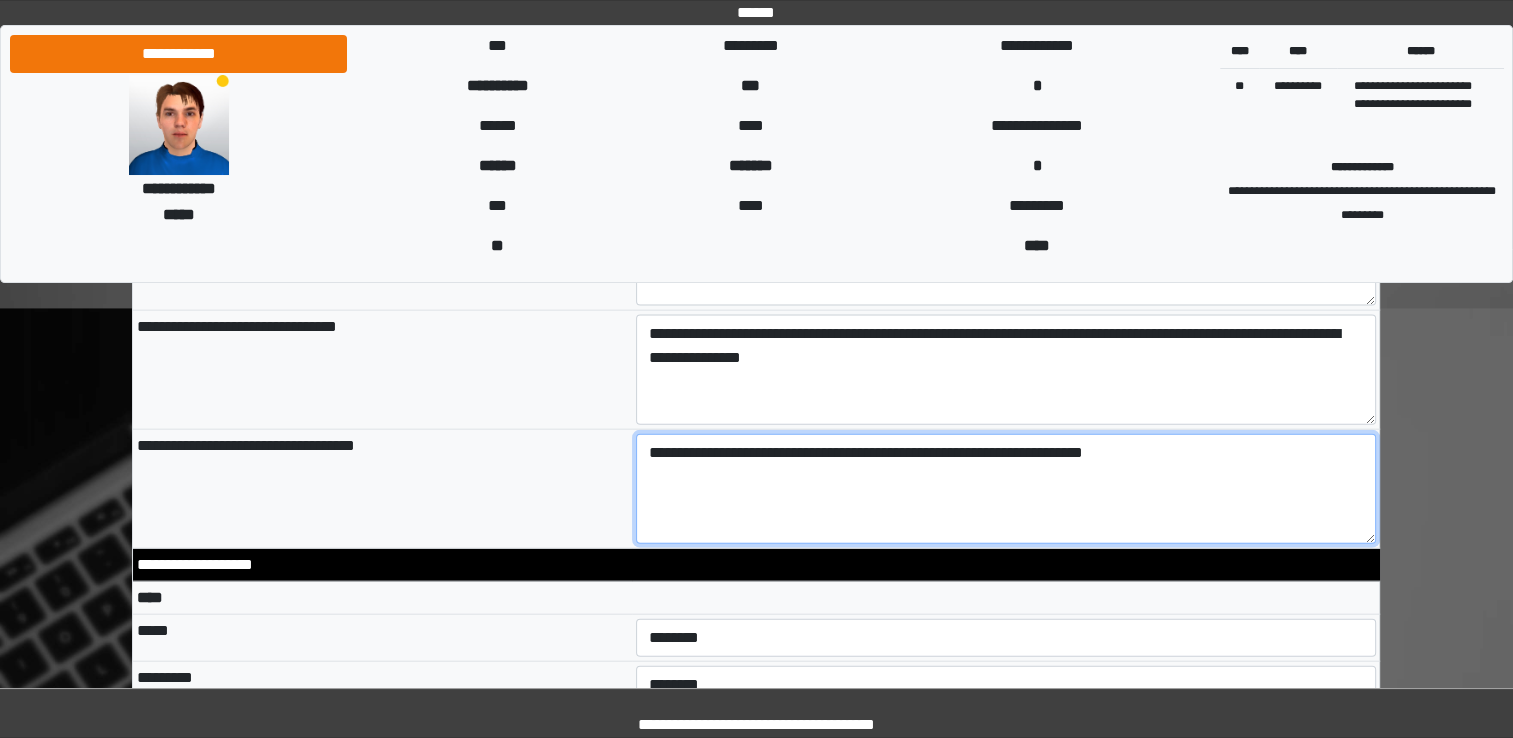 scroll, scrollTop: 4426, scrollLeft: 0, axis: vertical 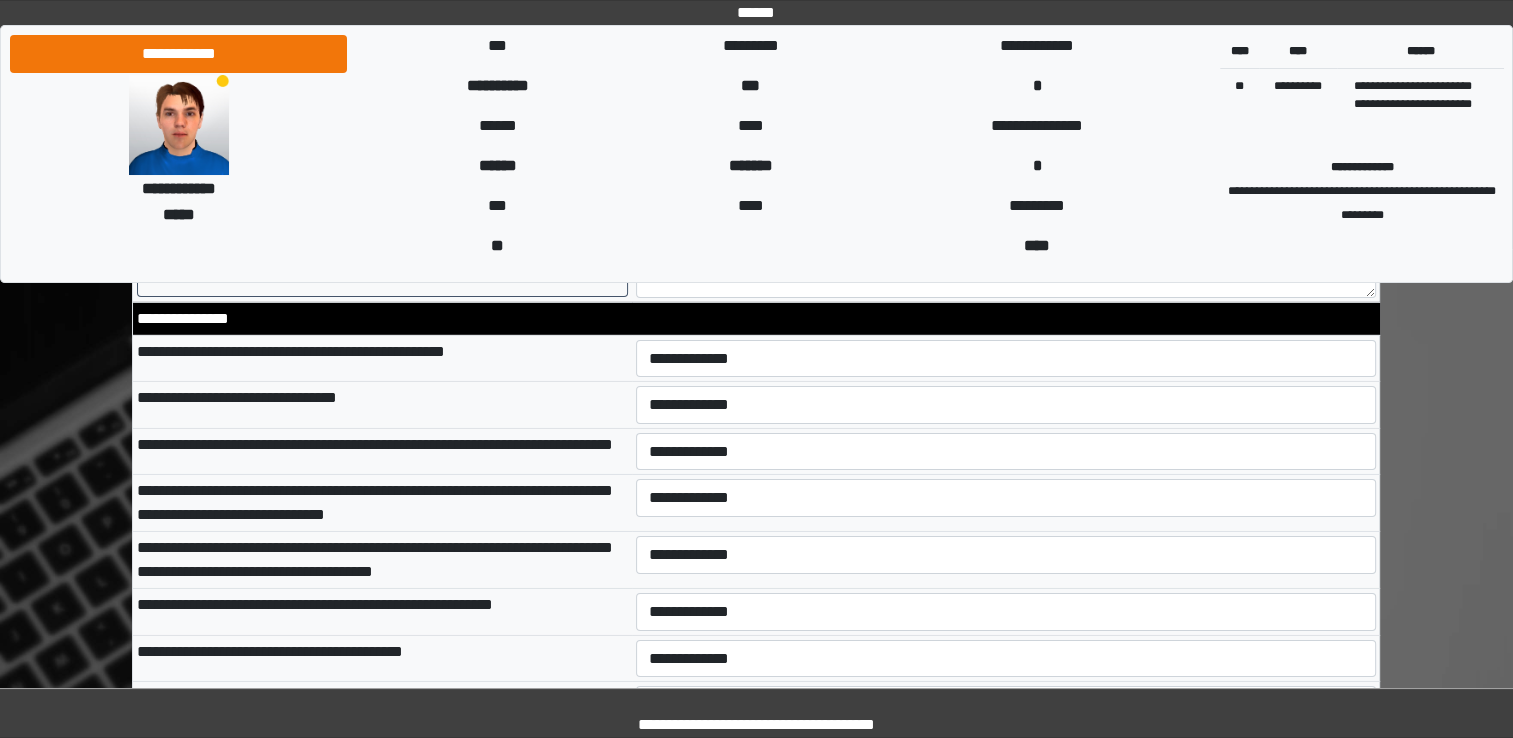 type on "**********" 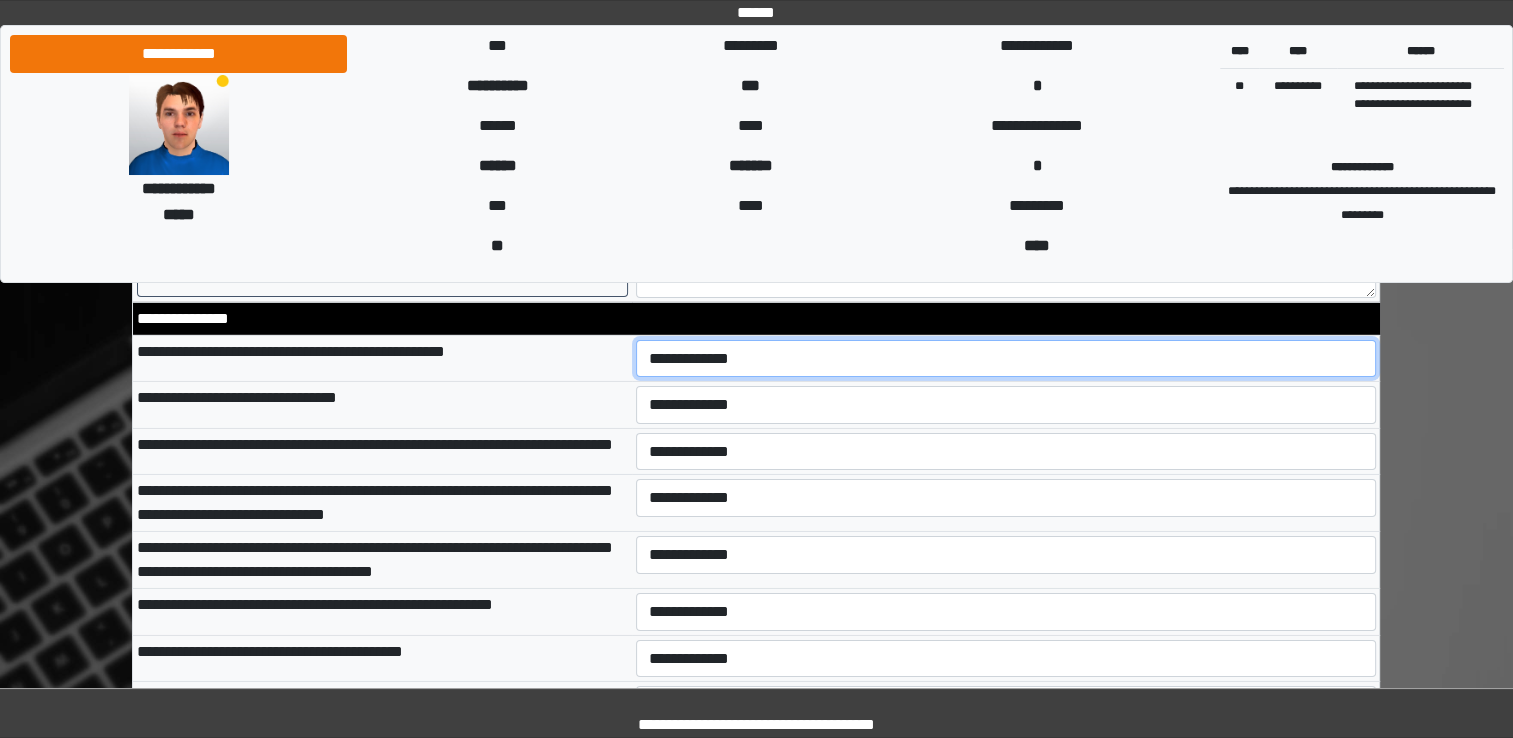 click on "**********" at bounding box center (1006, 359) 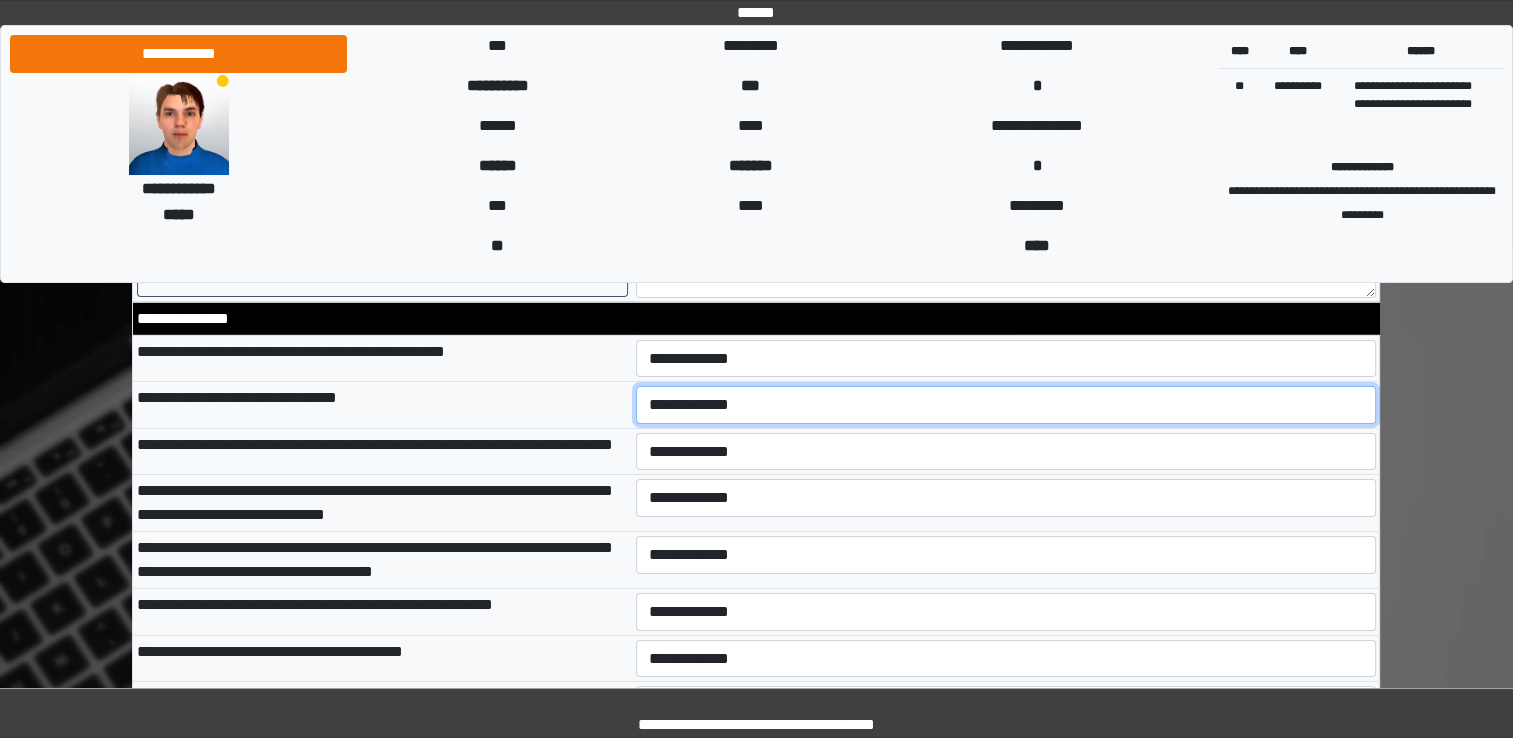 click on "**********" at bounding box center (1006, 405) 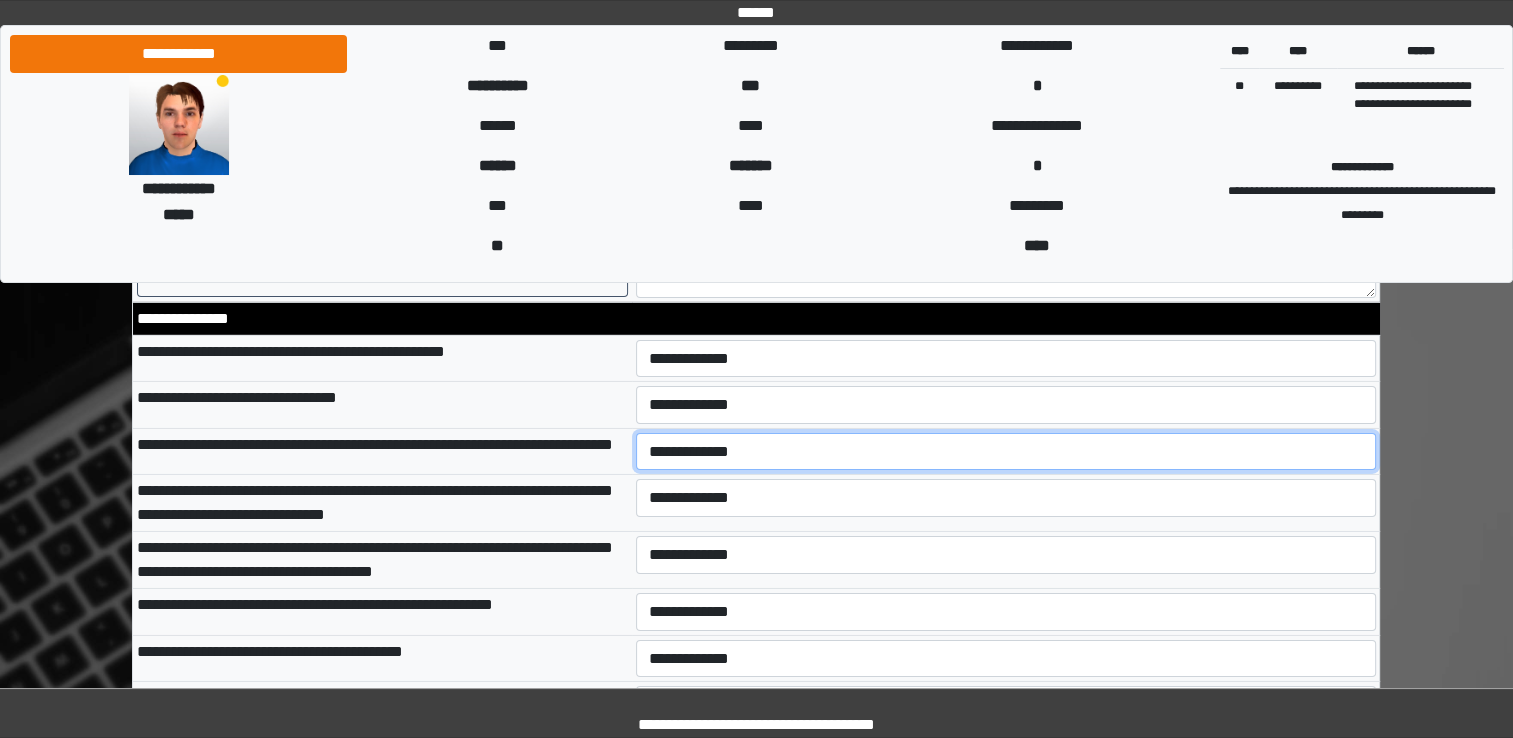click on "**********" at bounding box center (1006, 452) 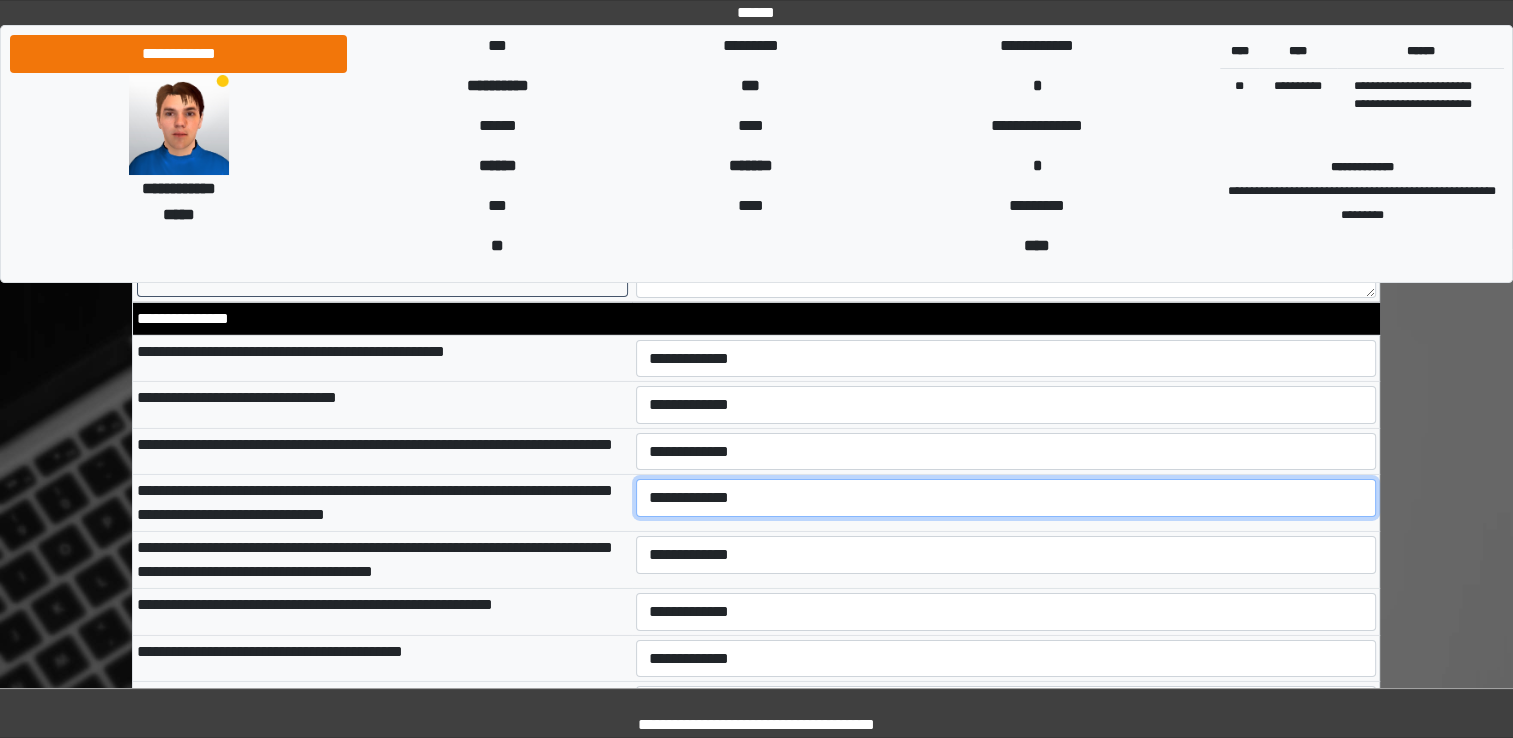 click on "**********" at bounding box center (1006, 498) 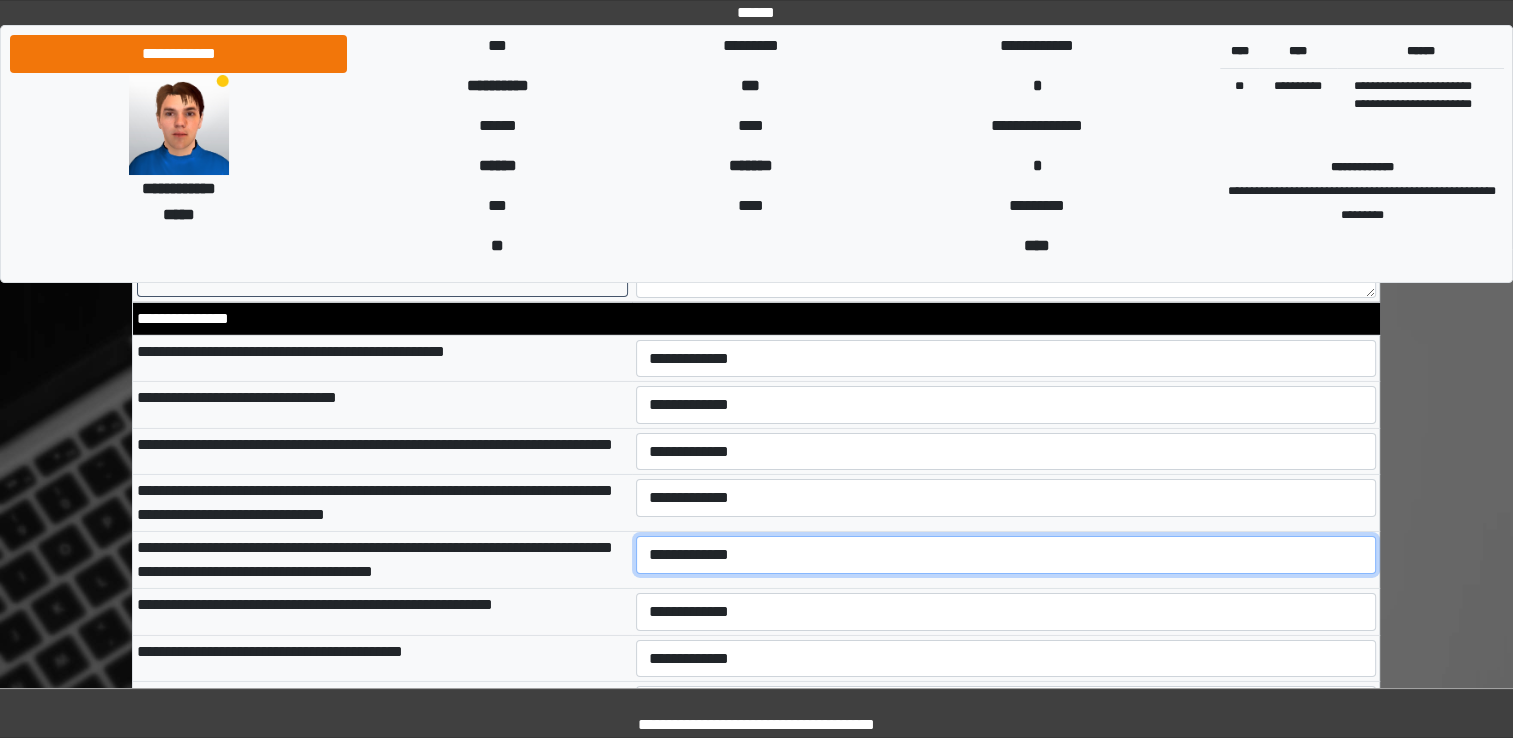 click on "**********" at bounding box center (1006, 555) 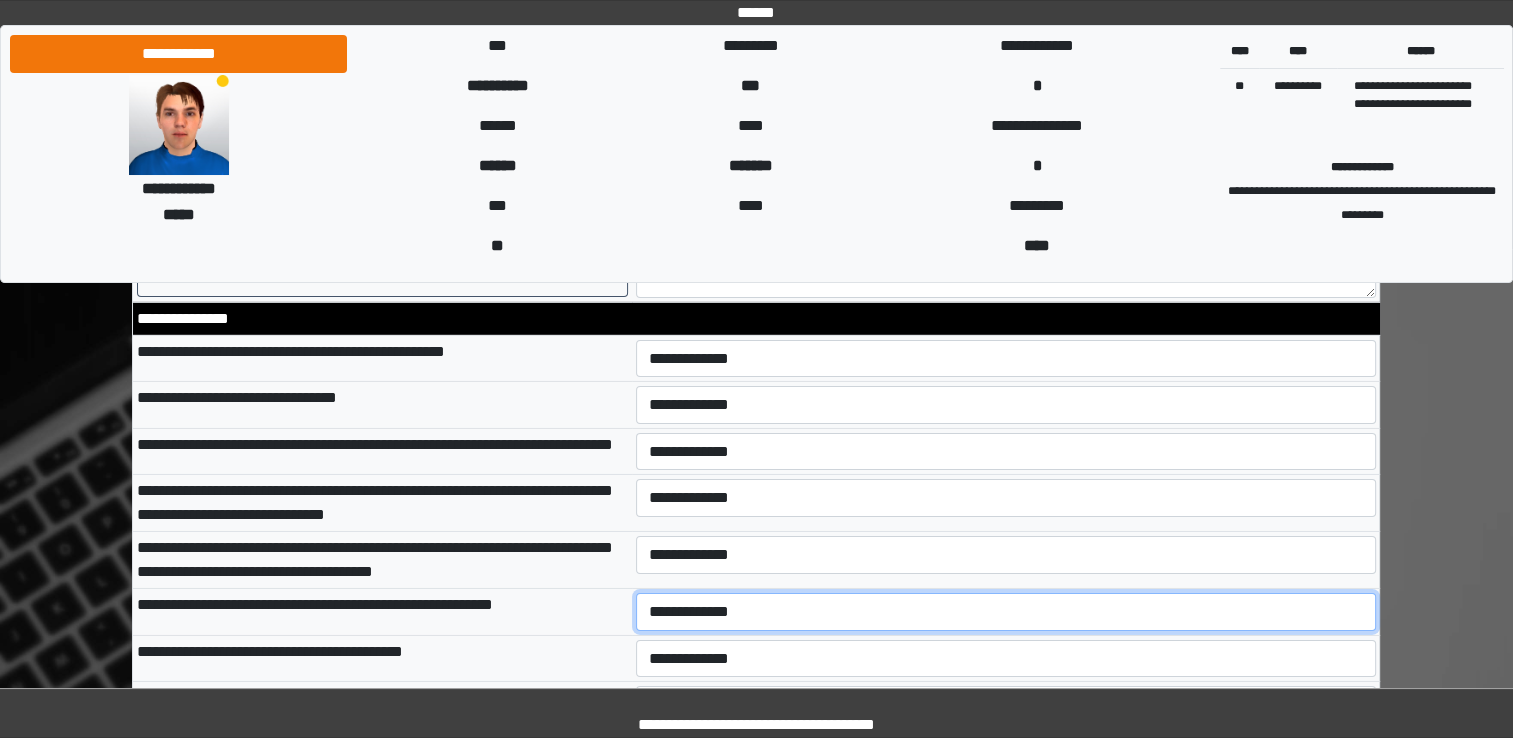 click on "**********" at bounding box center [1006, 612] 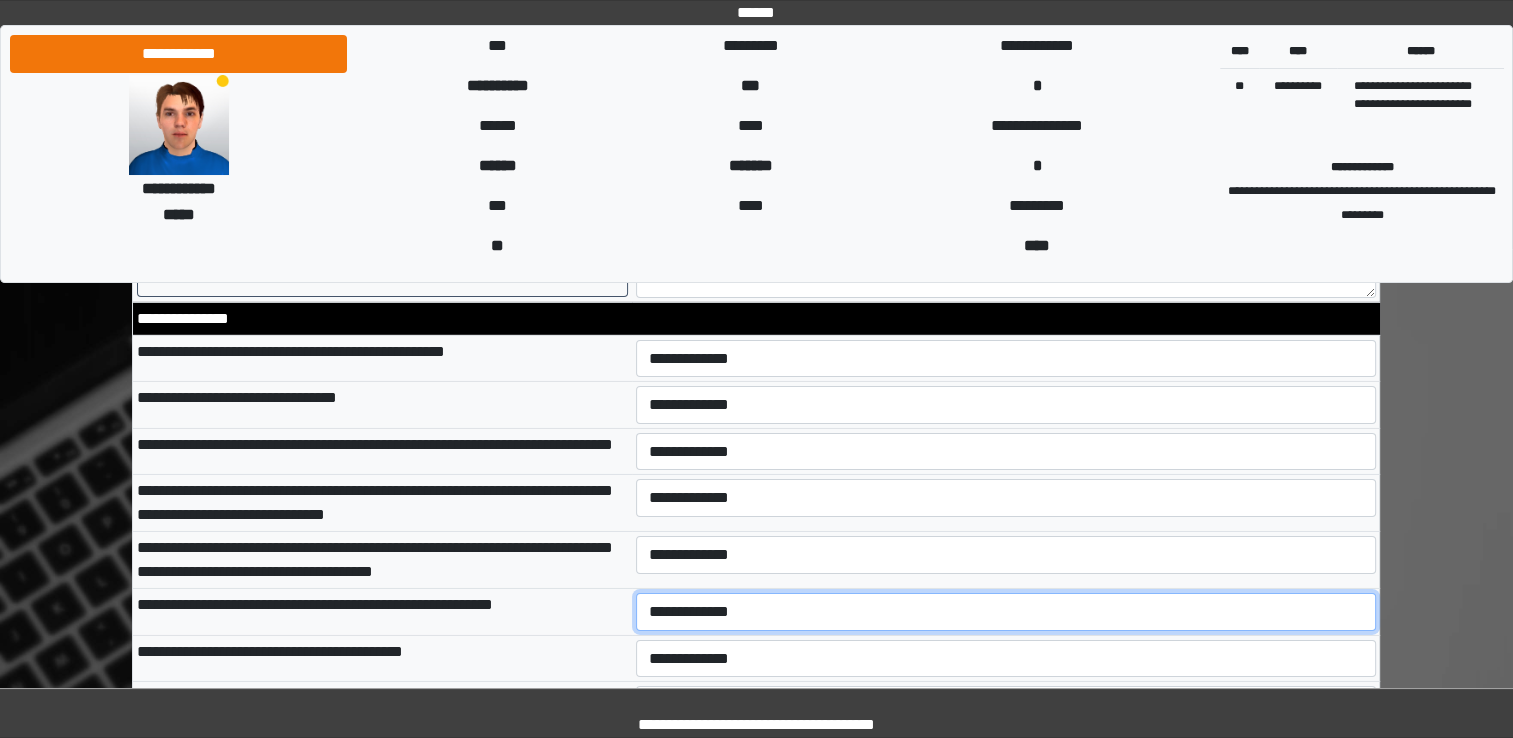 select on "*" 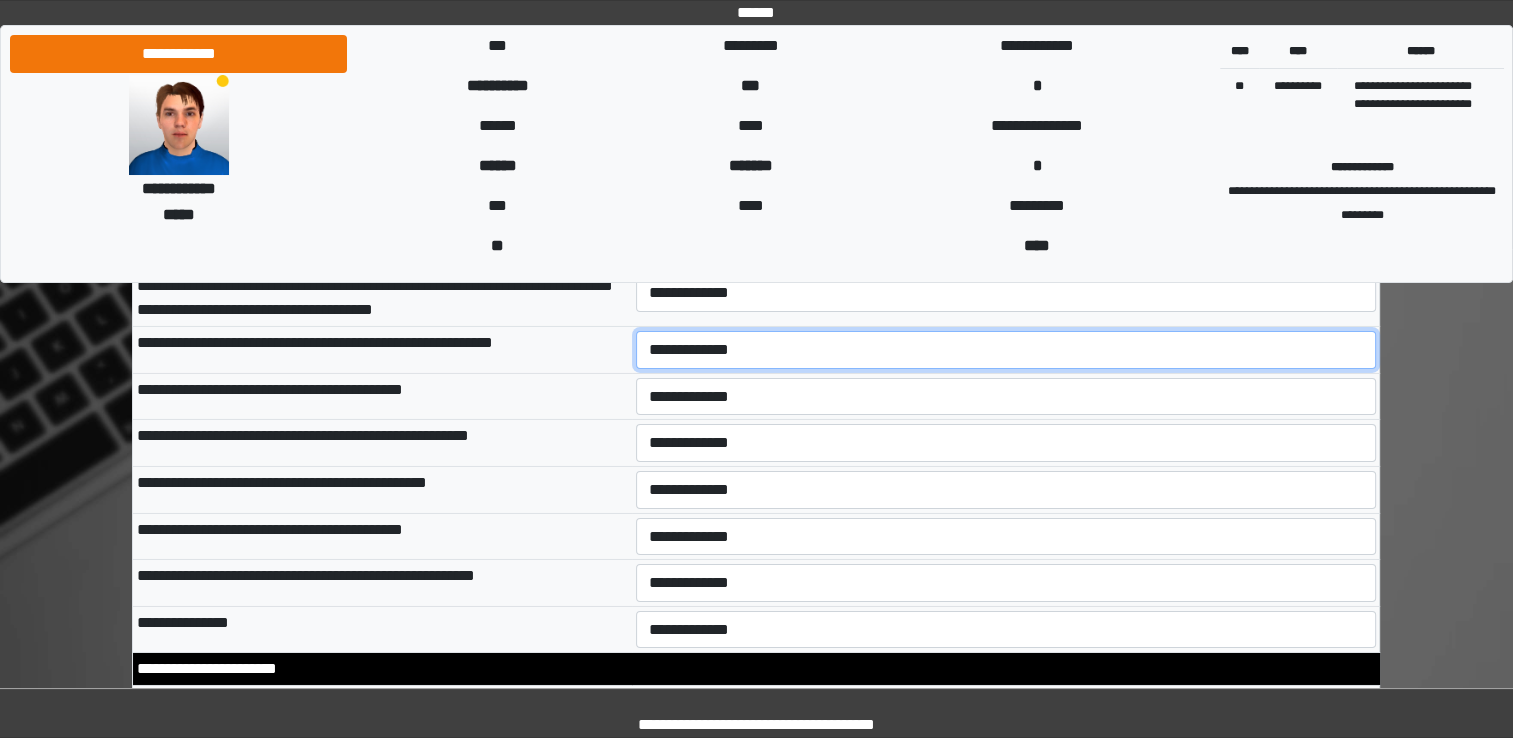 scroll, scrollTop: 6704, scrollLeft: 0, axis: vertical 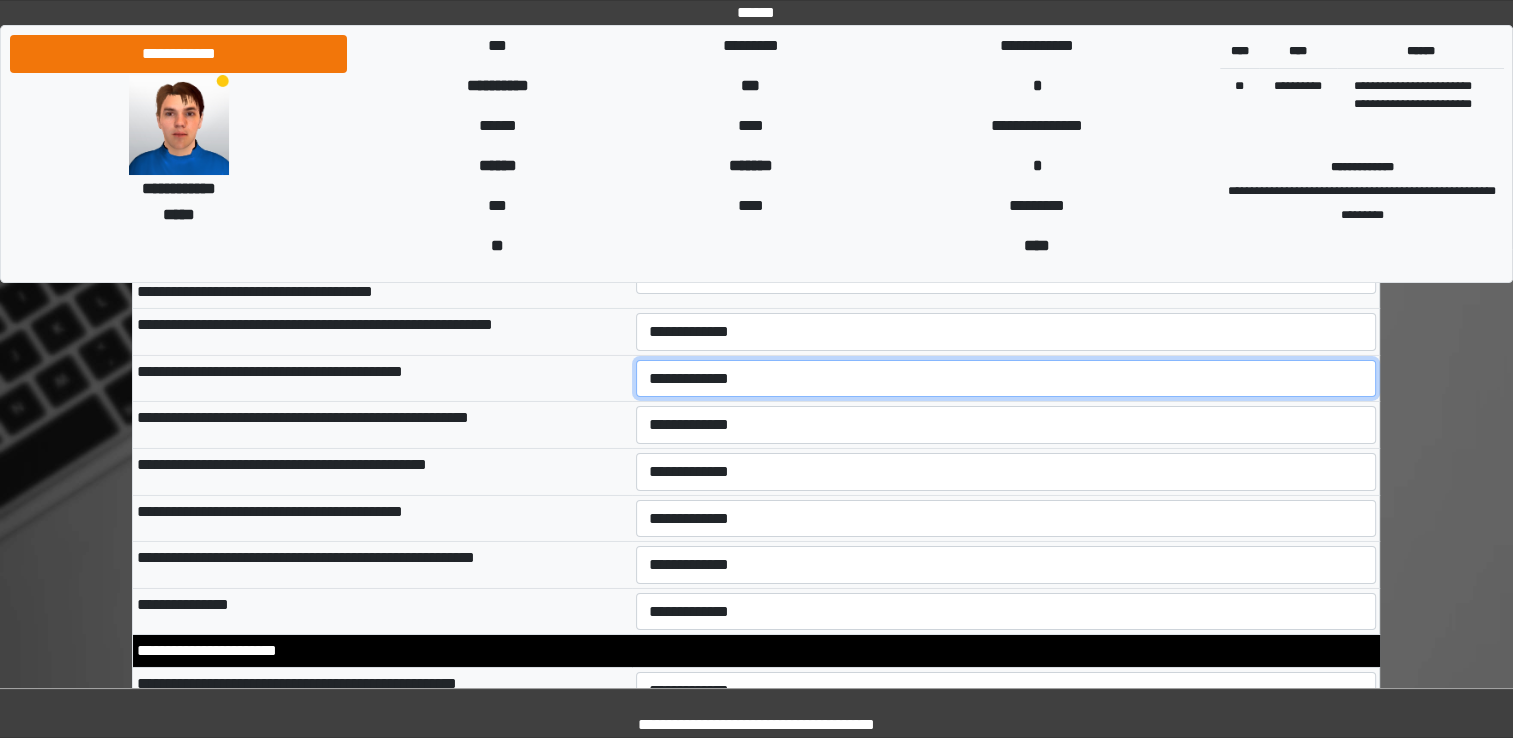 click on "**********" at bounding box center [1006, 379] 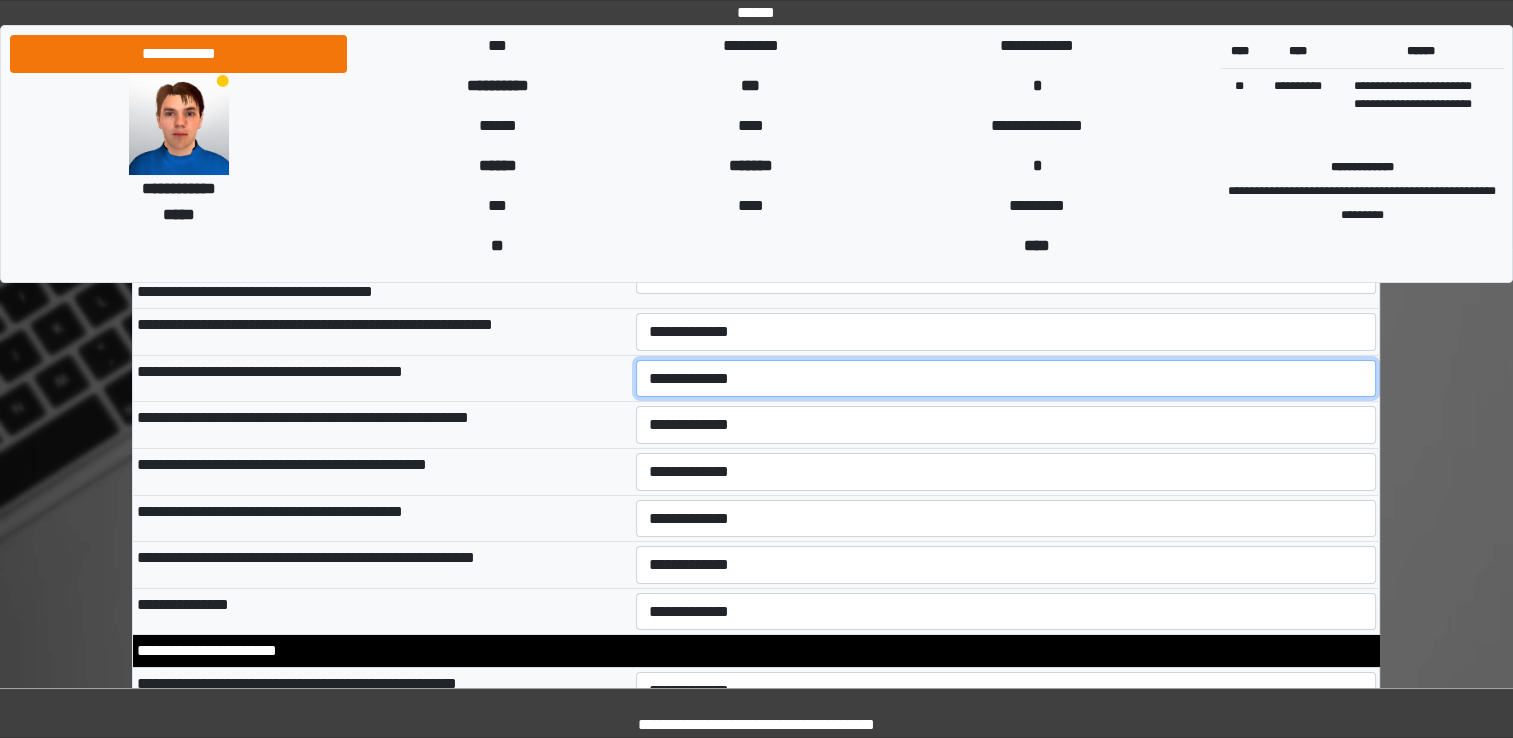 select on "*" 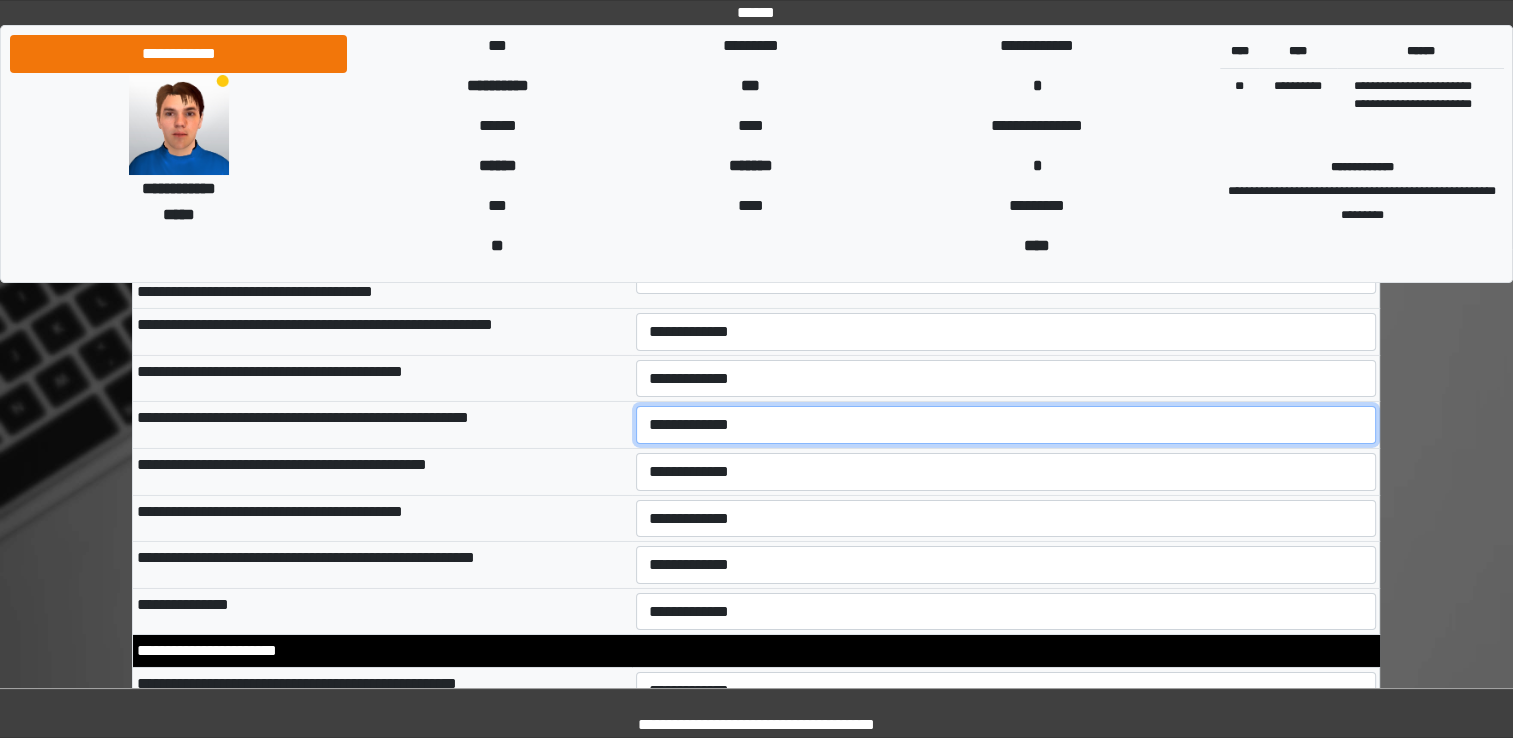 click on "**********" at bounding box center (1006, 425) 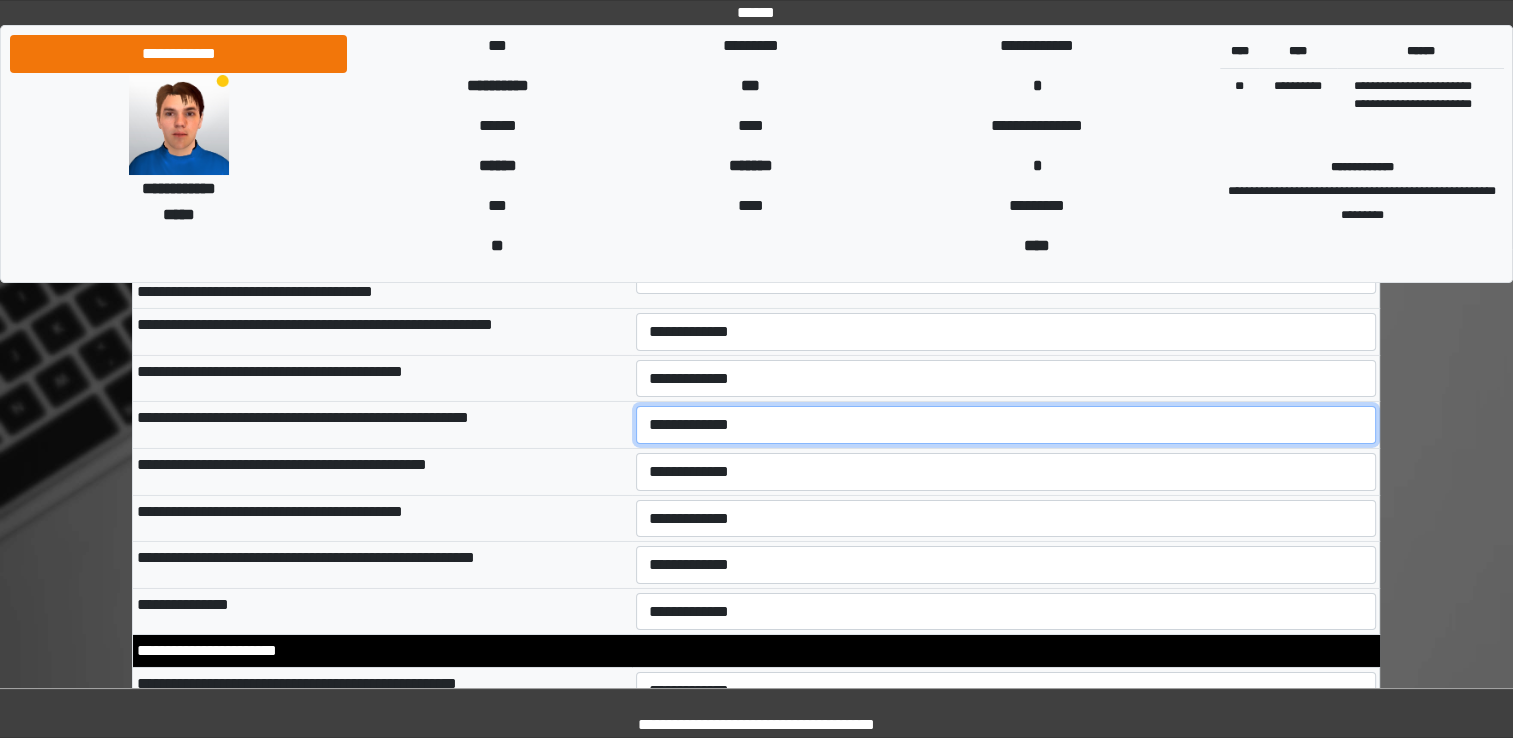 click on "**********" at bounding box center (1006, 425) 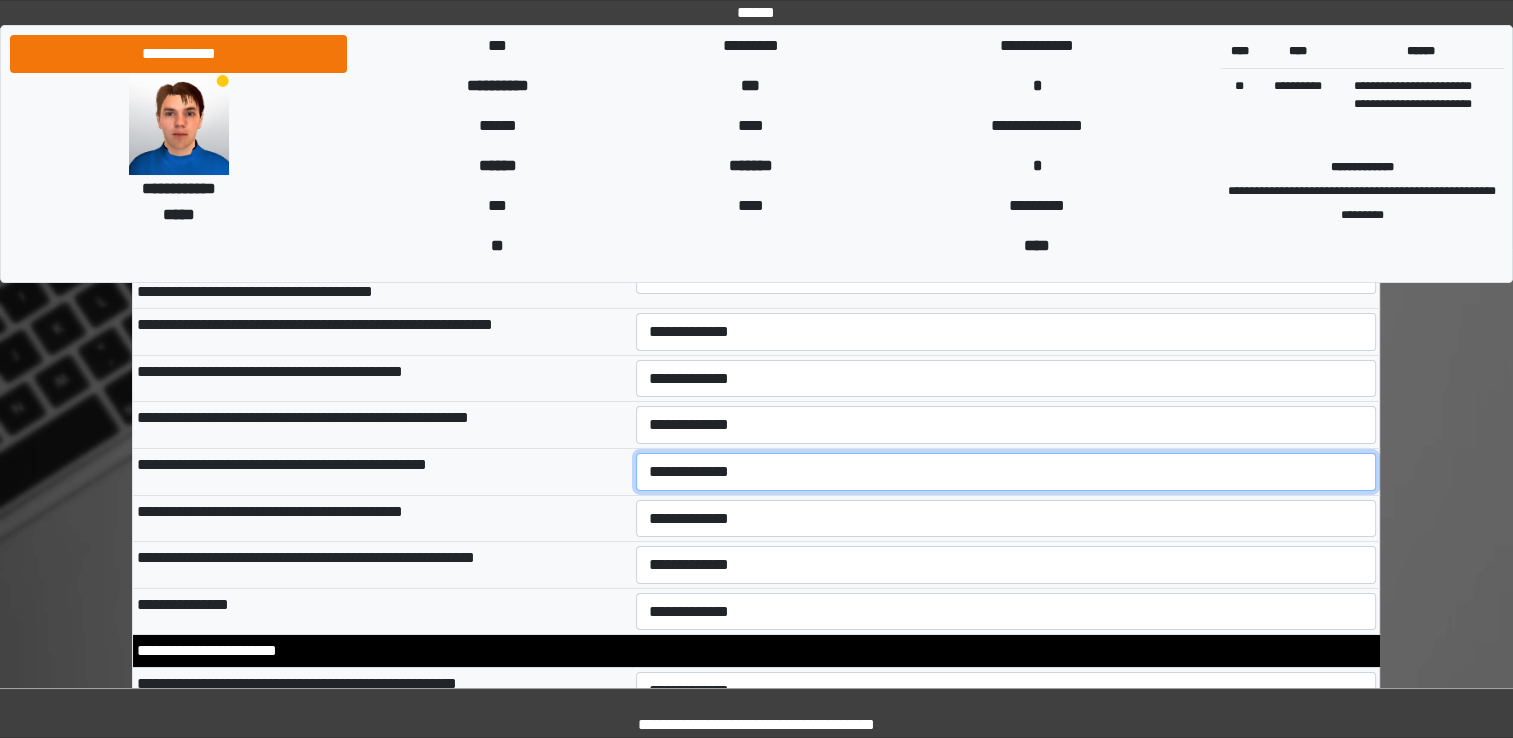 click on "**********" at bounding box center (1006, 472) 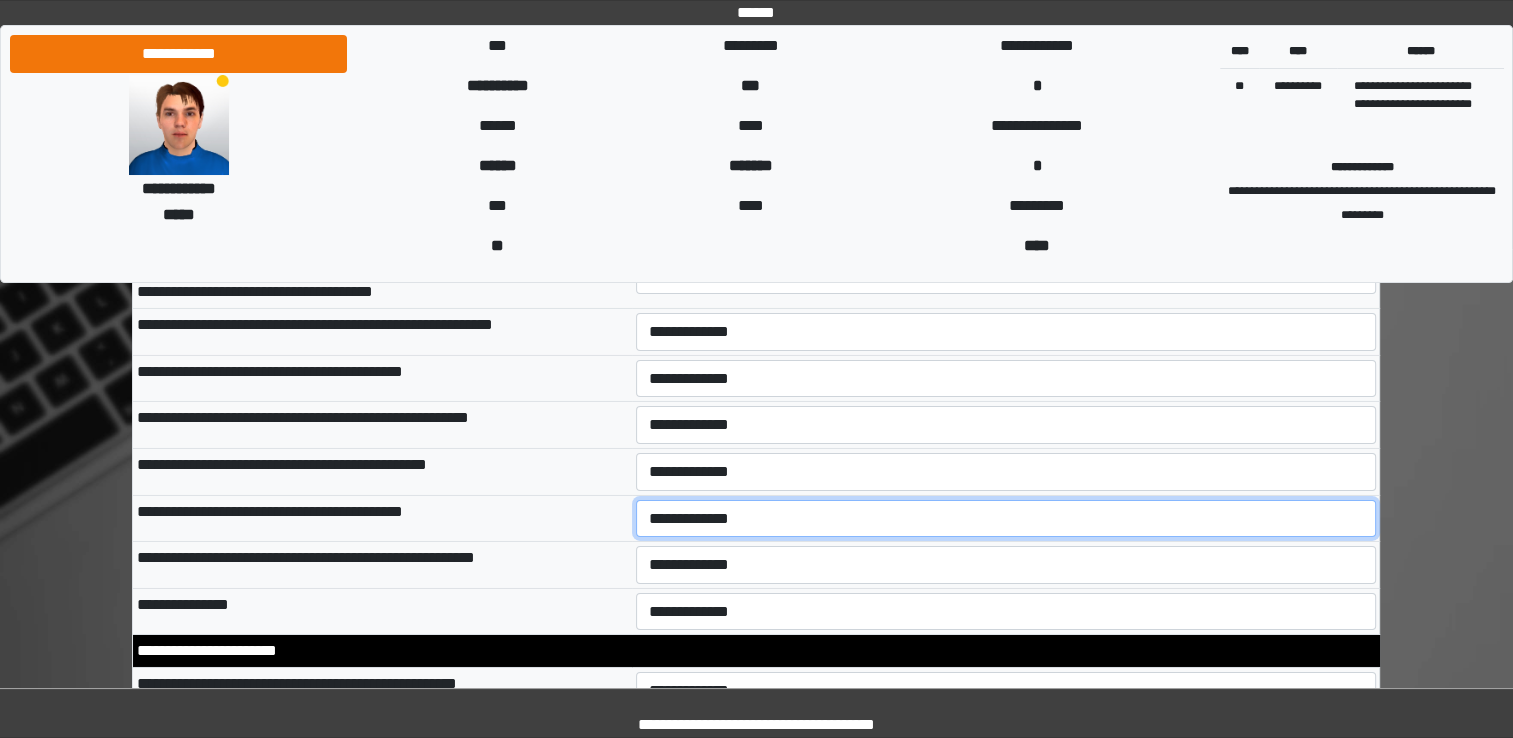 click on "**********" at bounding box center [1006, 519] 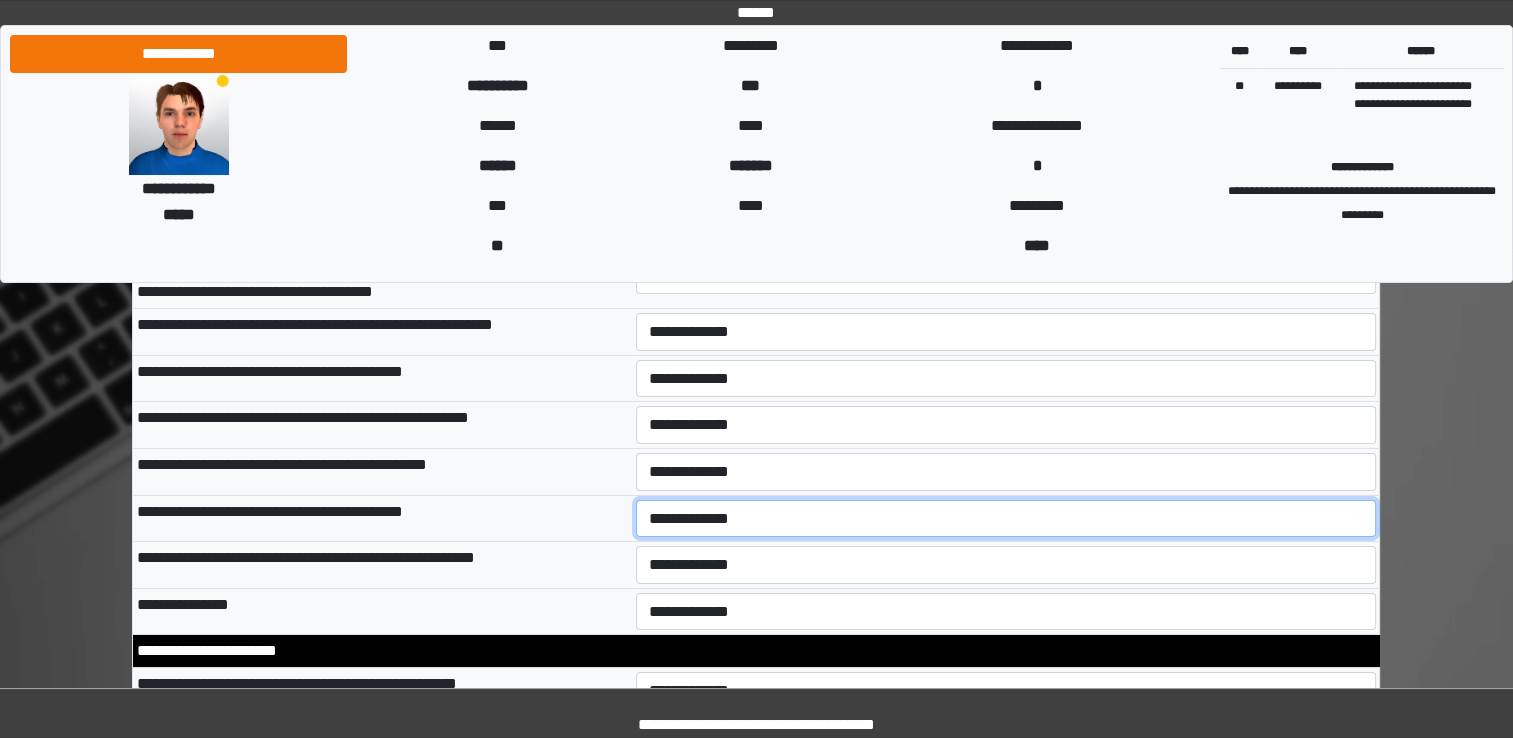 select on "*" 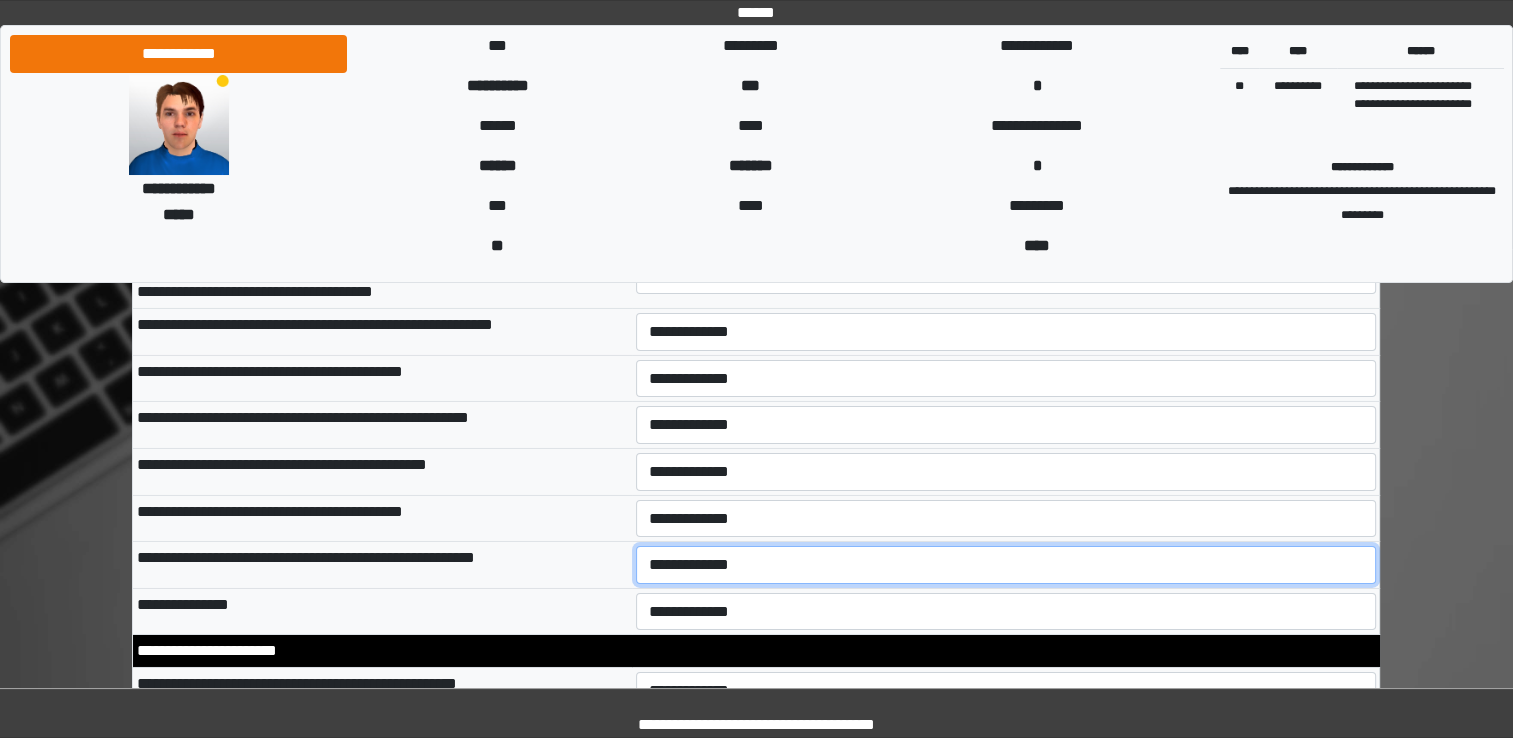 click on "**********" at bounding box center [1006, 565] 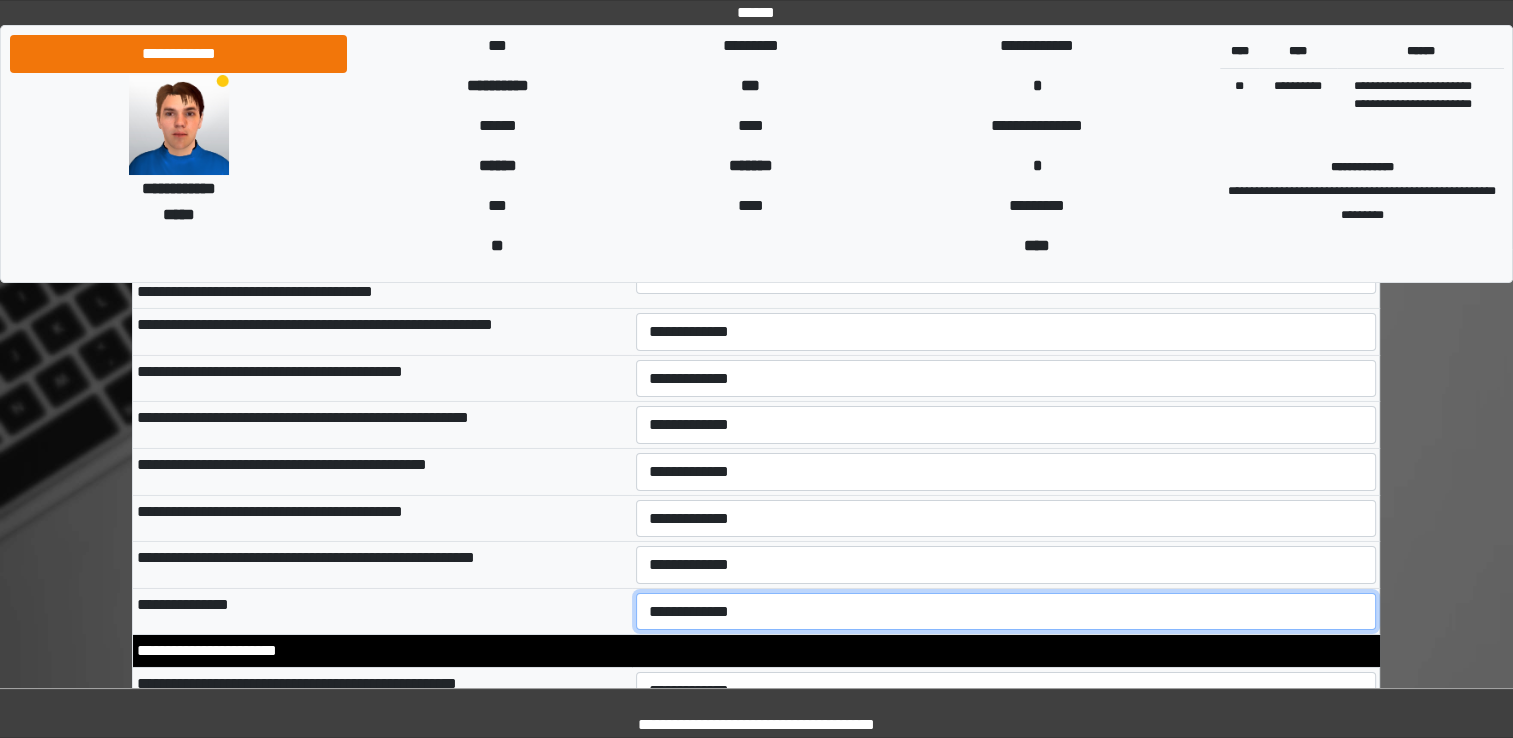 click on "**********" at bounding box center (1006, 612) 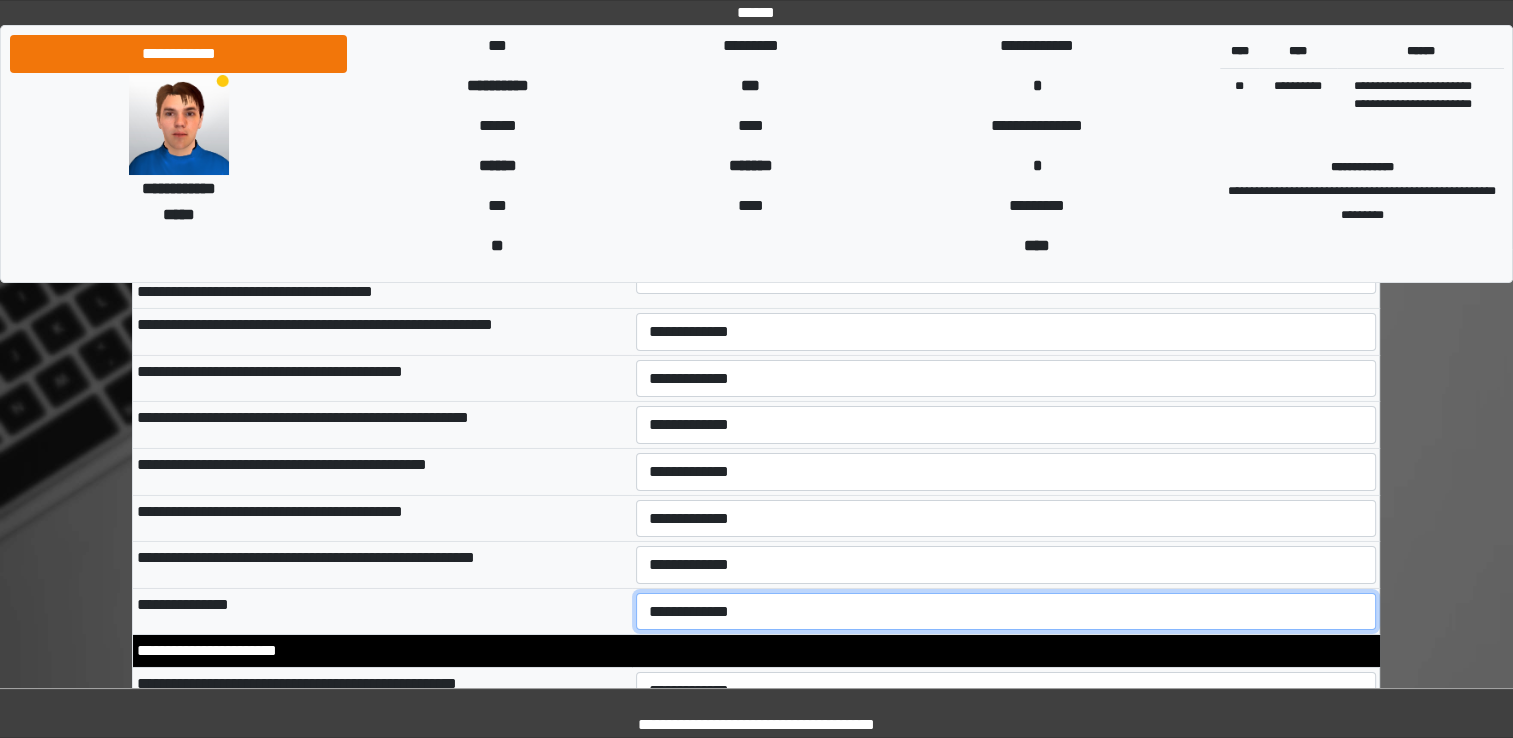 select on "*" 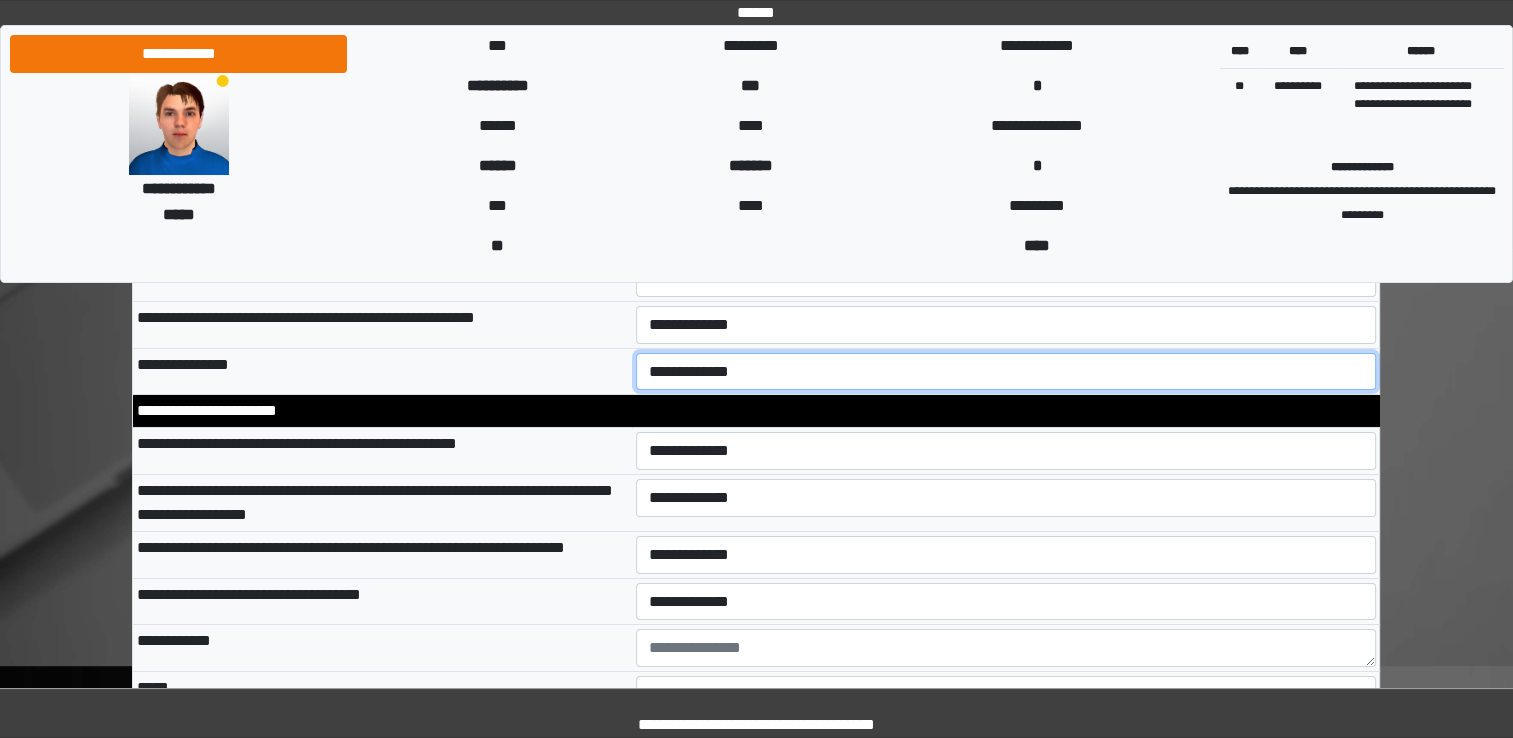 scroll, scrollTop: 6984, scrollLeft: 0, axis: vertical 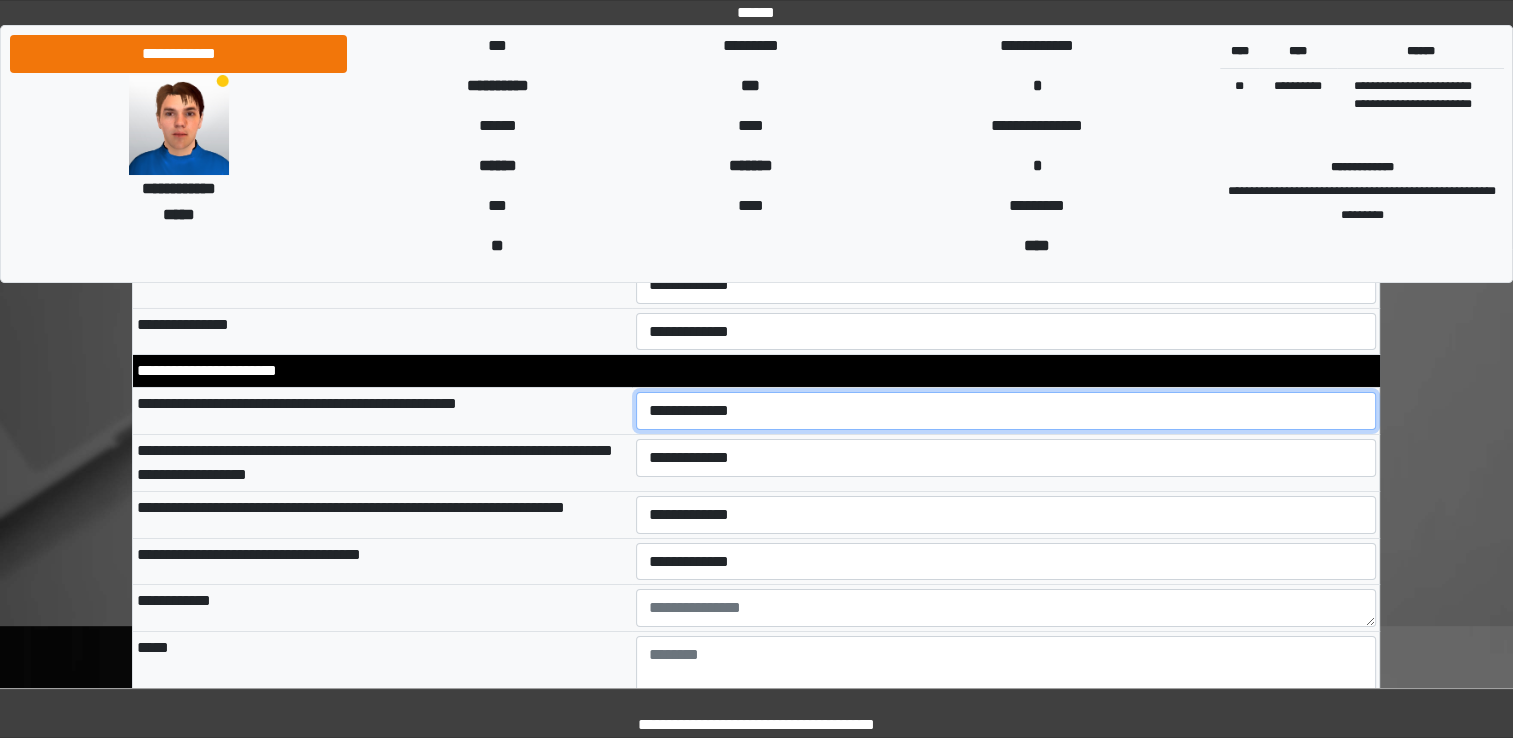 click on "**********" at bounding box center [1006, 411] 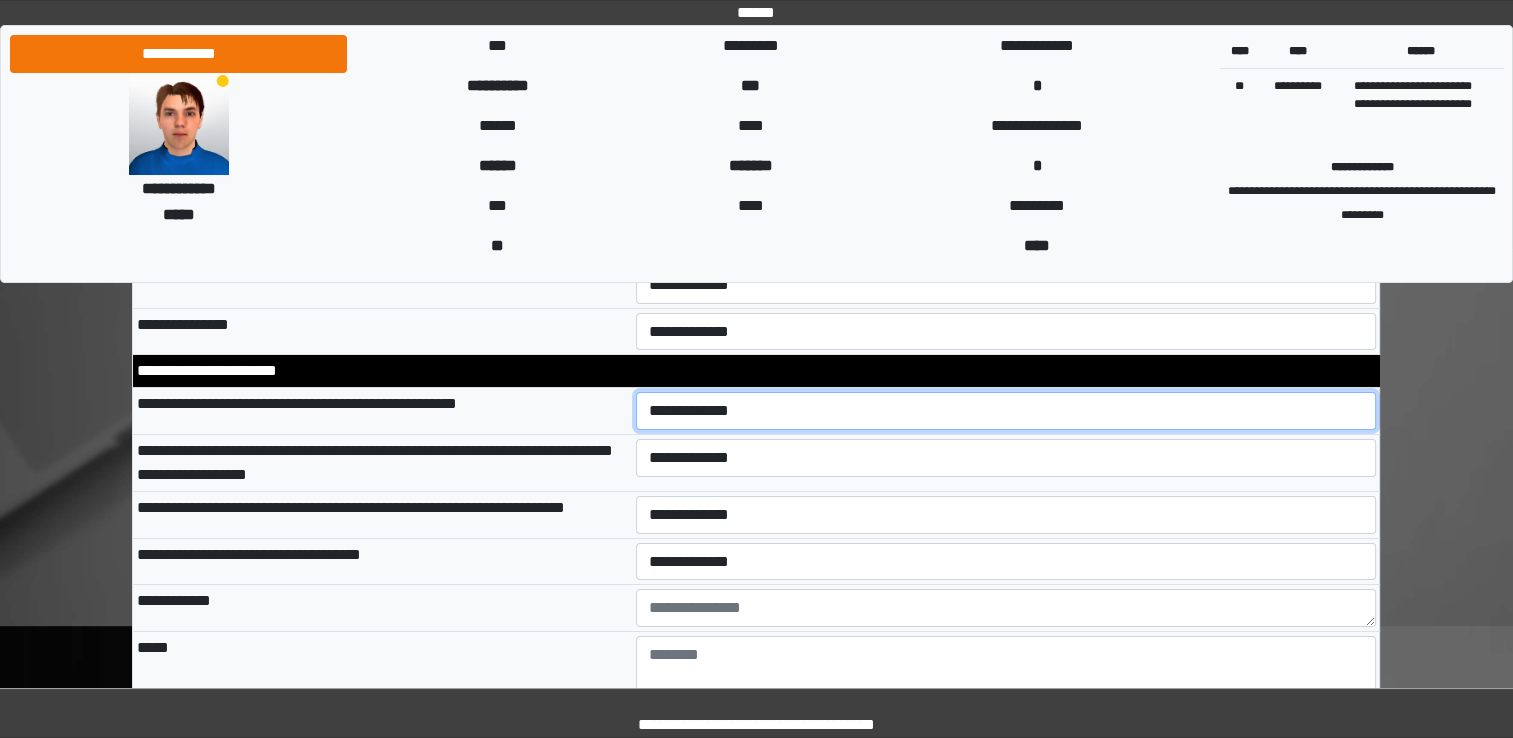 select on "*" 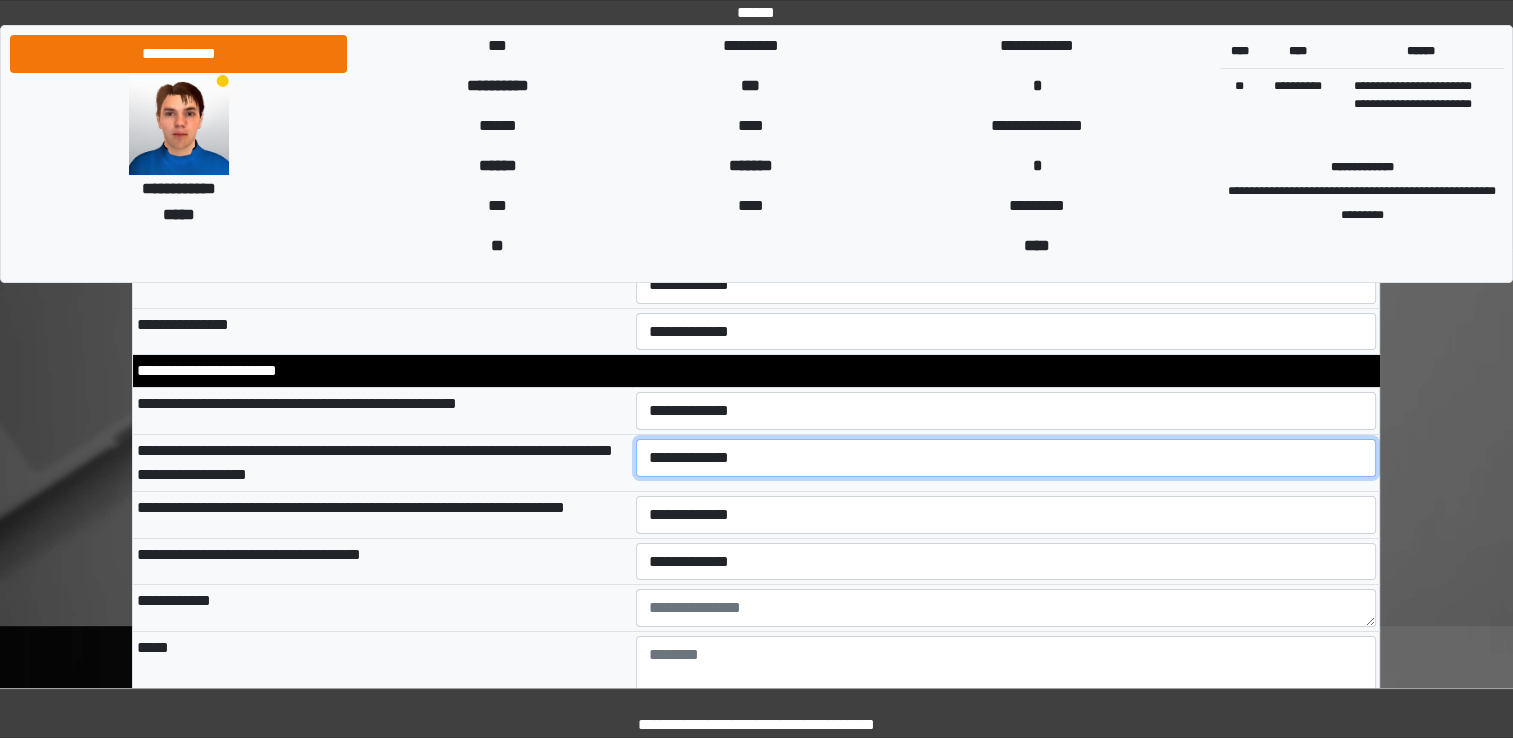 click on "**********" at bounding box center (1006, 458) 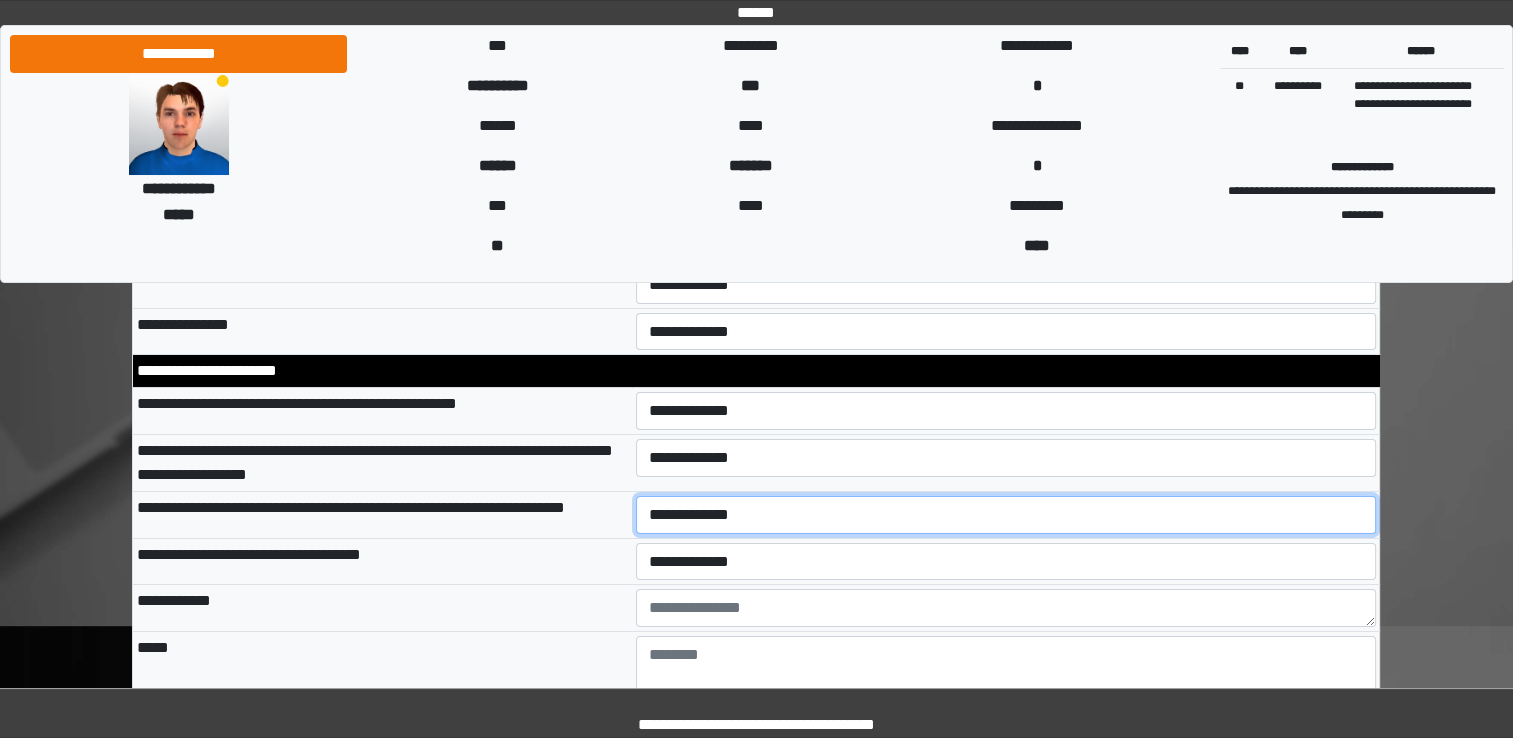 click on "**********" at bounding box center [1006, 515] 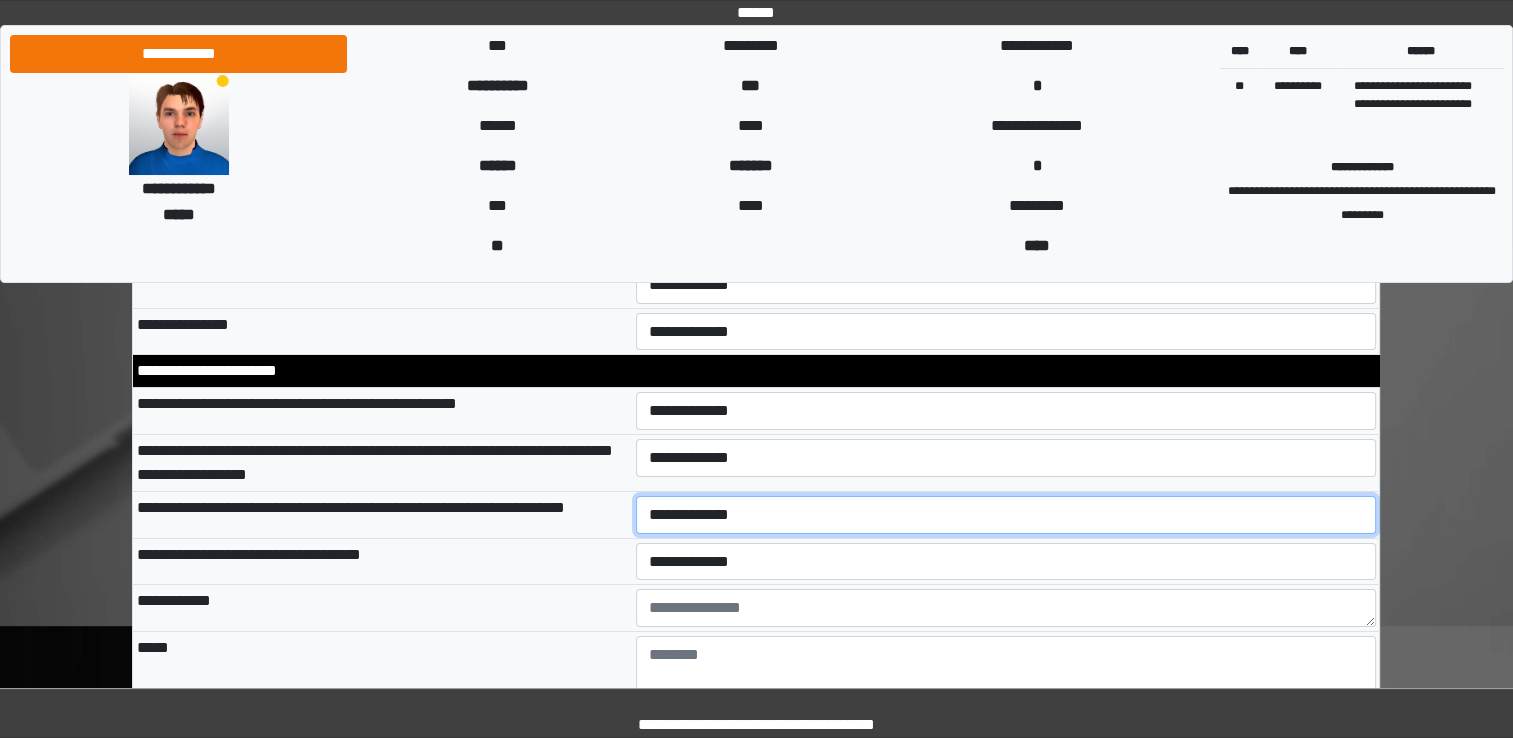 select on "*" 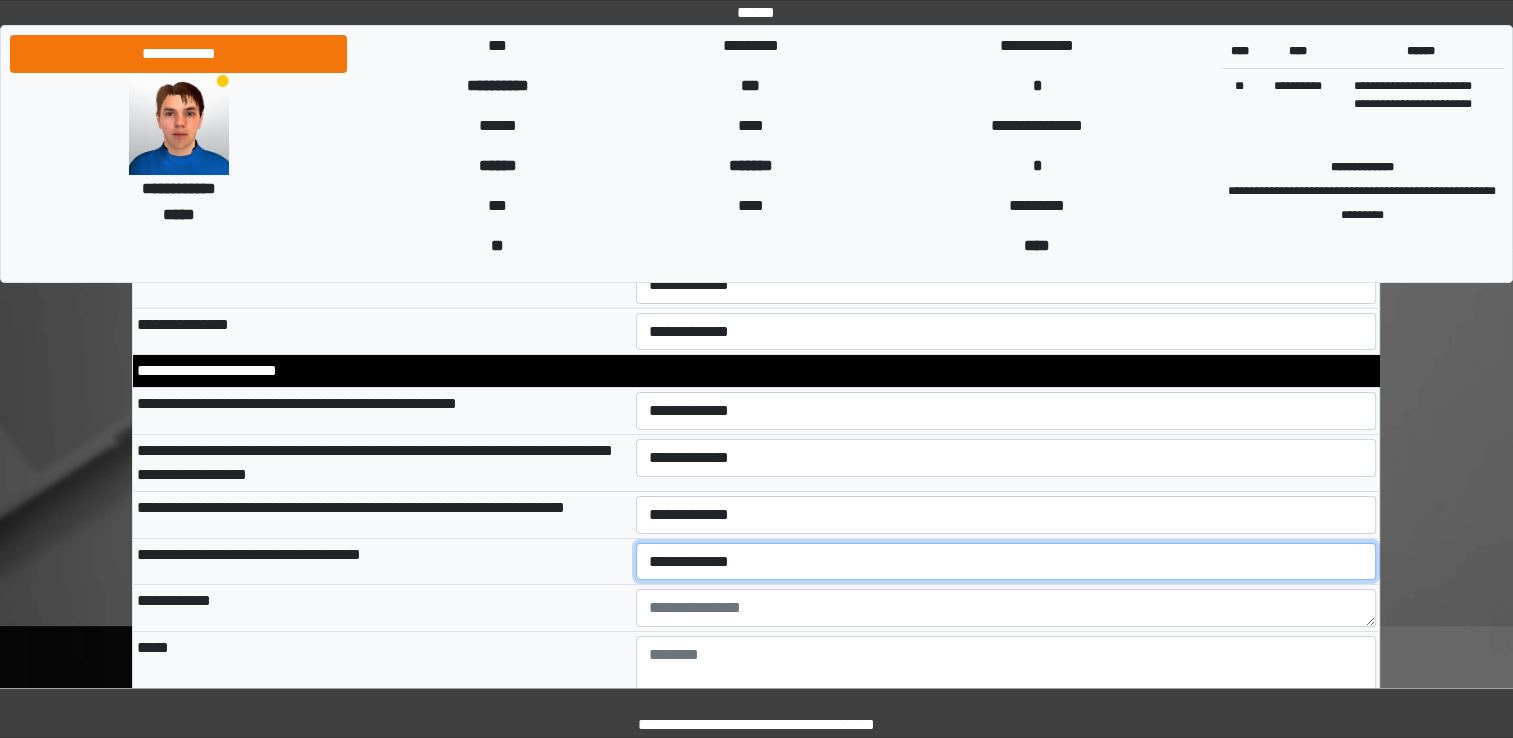 click on "**********" at bounding box center (1006, 562) 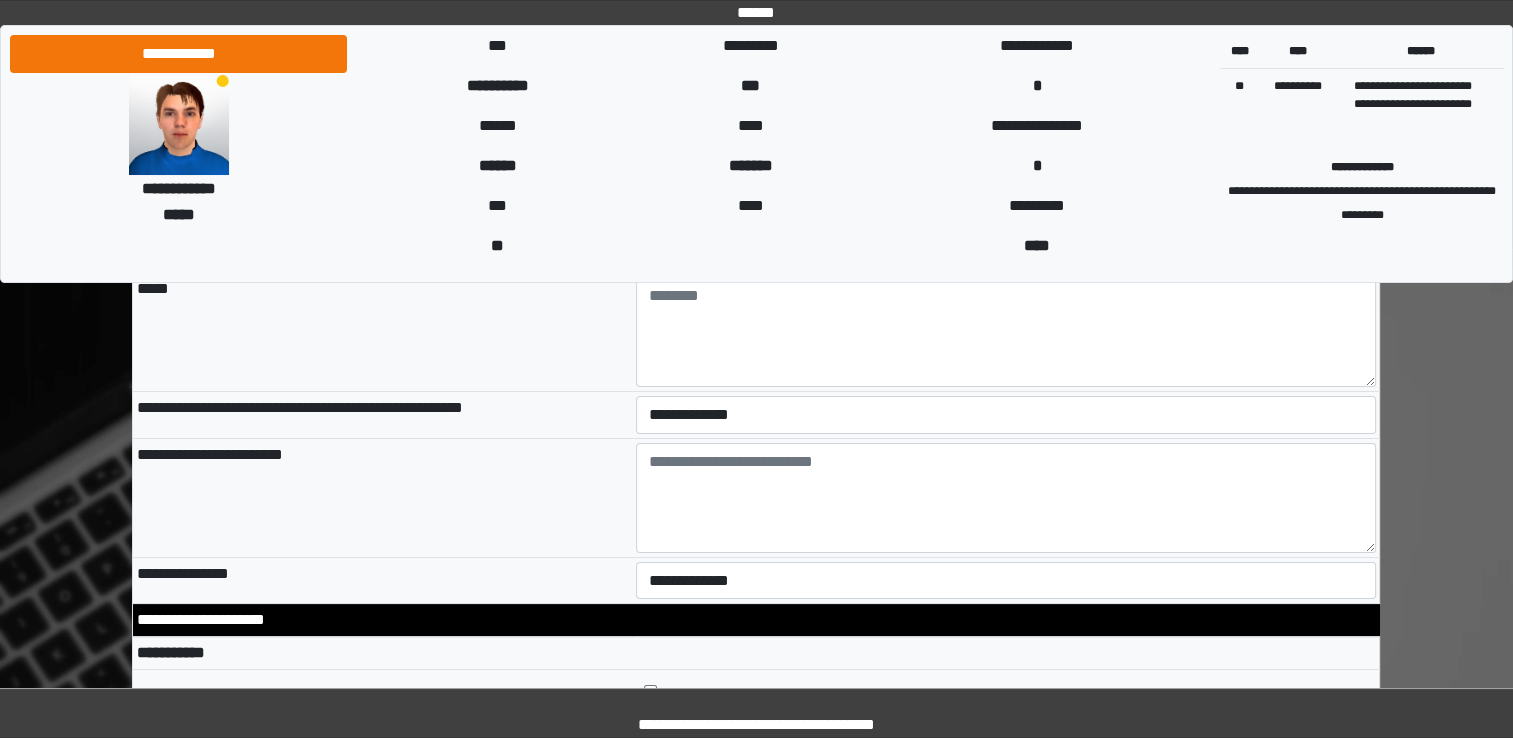 scroll, scrollTop: 7344, scrollLeft: 0, axis: vertical 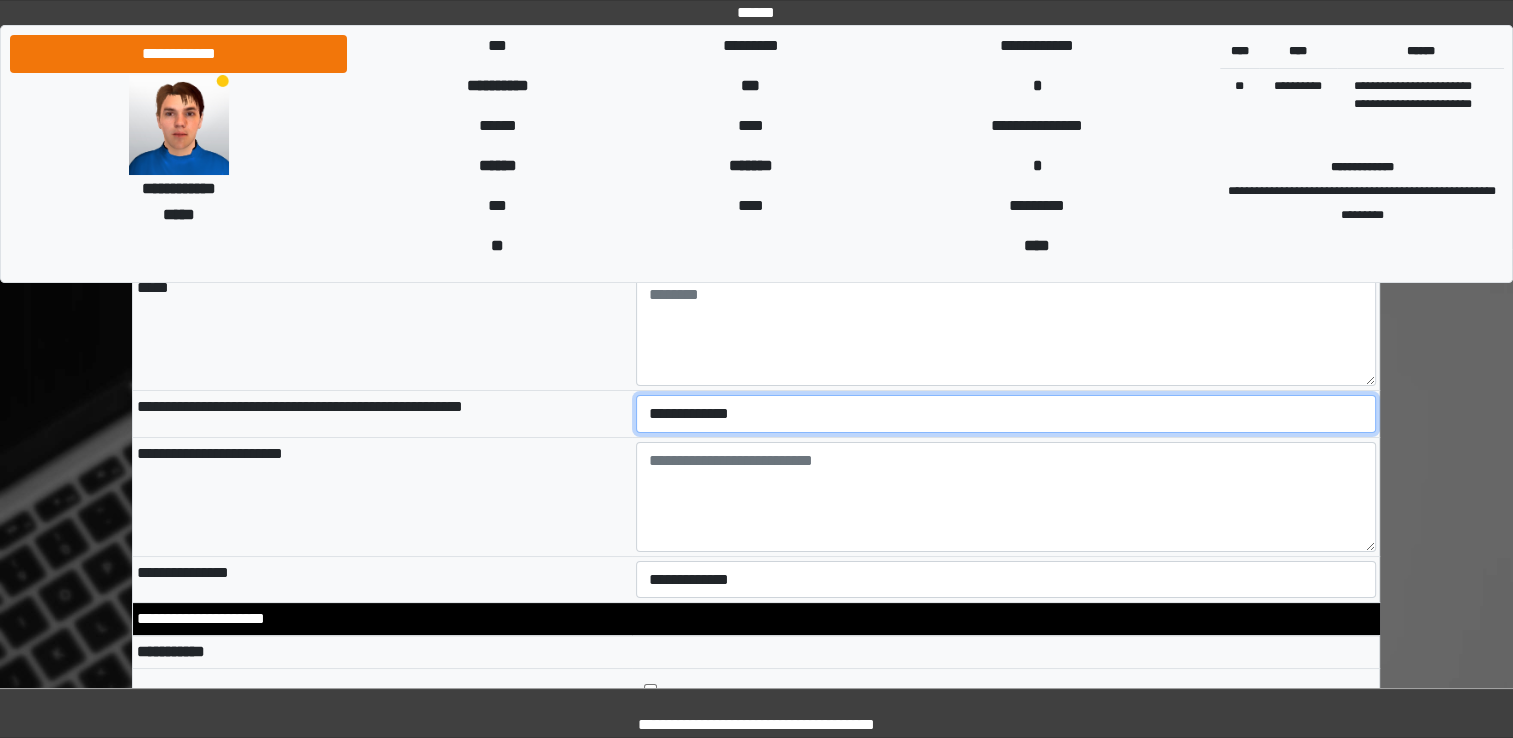 click on "**********" at bounding box center (1006, 414) 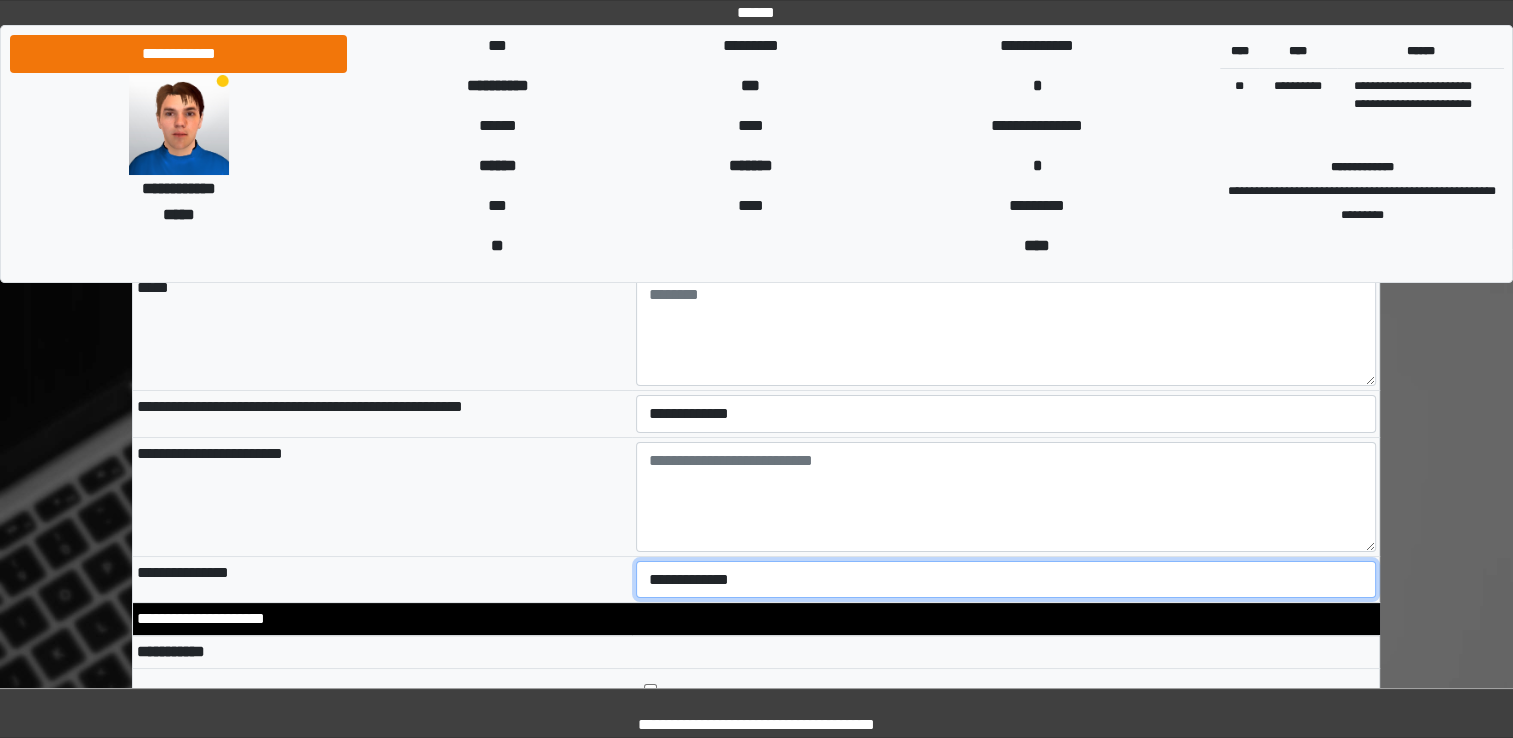 click on "**********" at bounding box center (1006, 580) 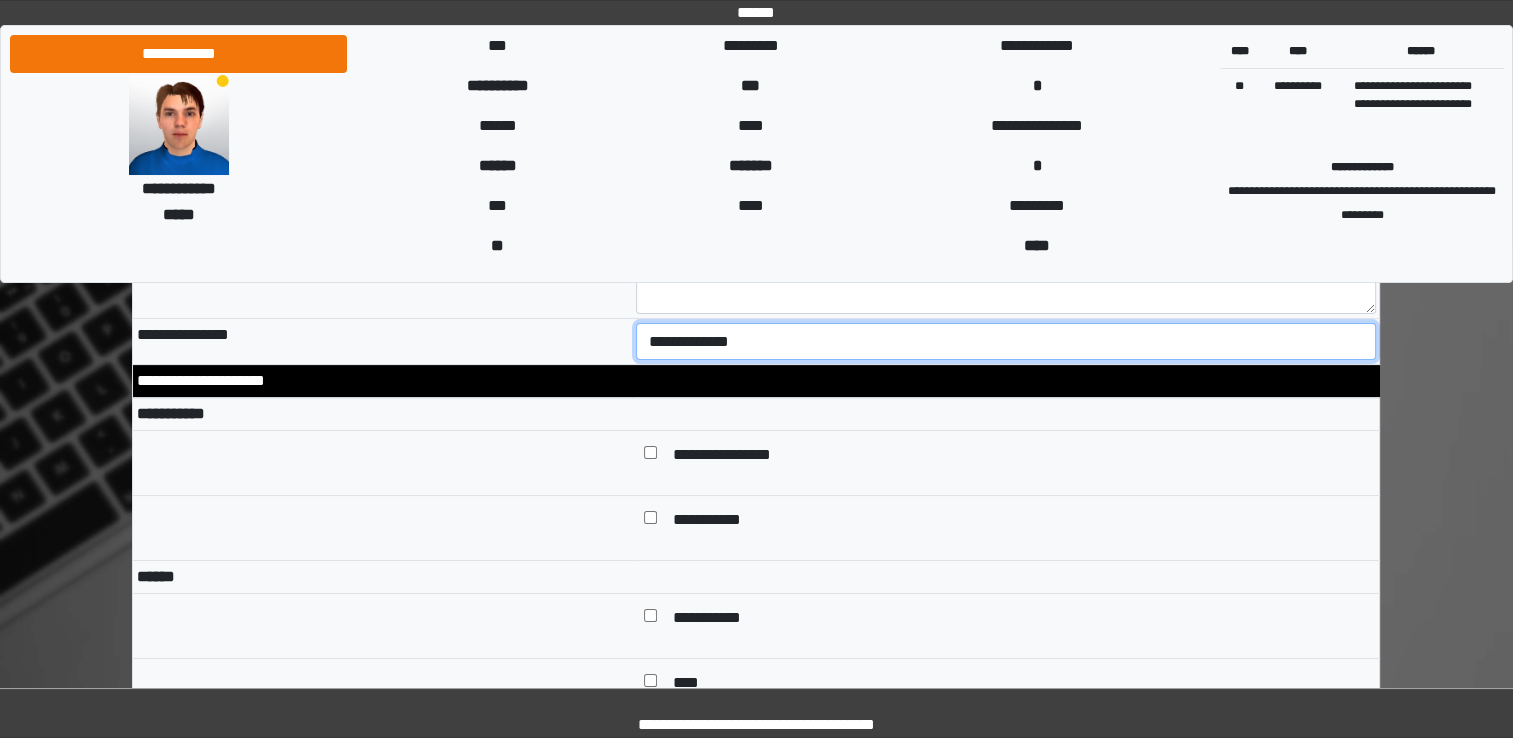 scroll, scrollTop: 7584, scrollLeft: 0, axis: vertical 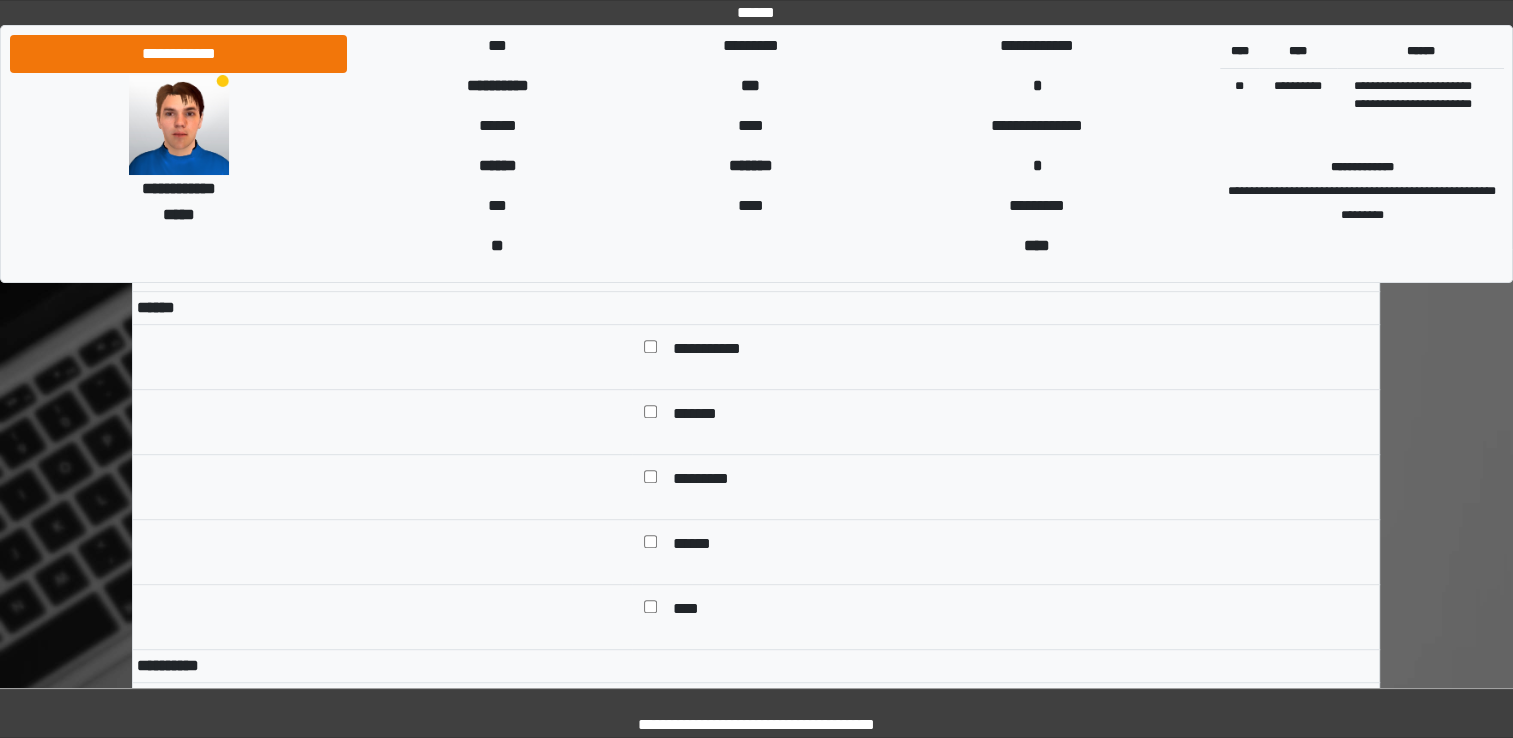 click on "**********" at bounding box center (756, 713) 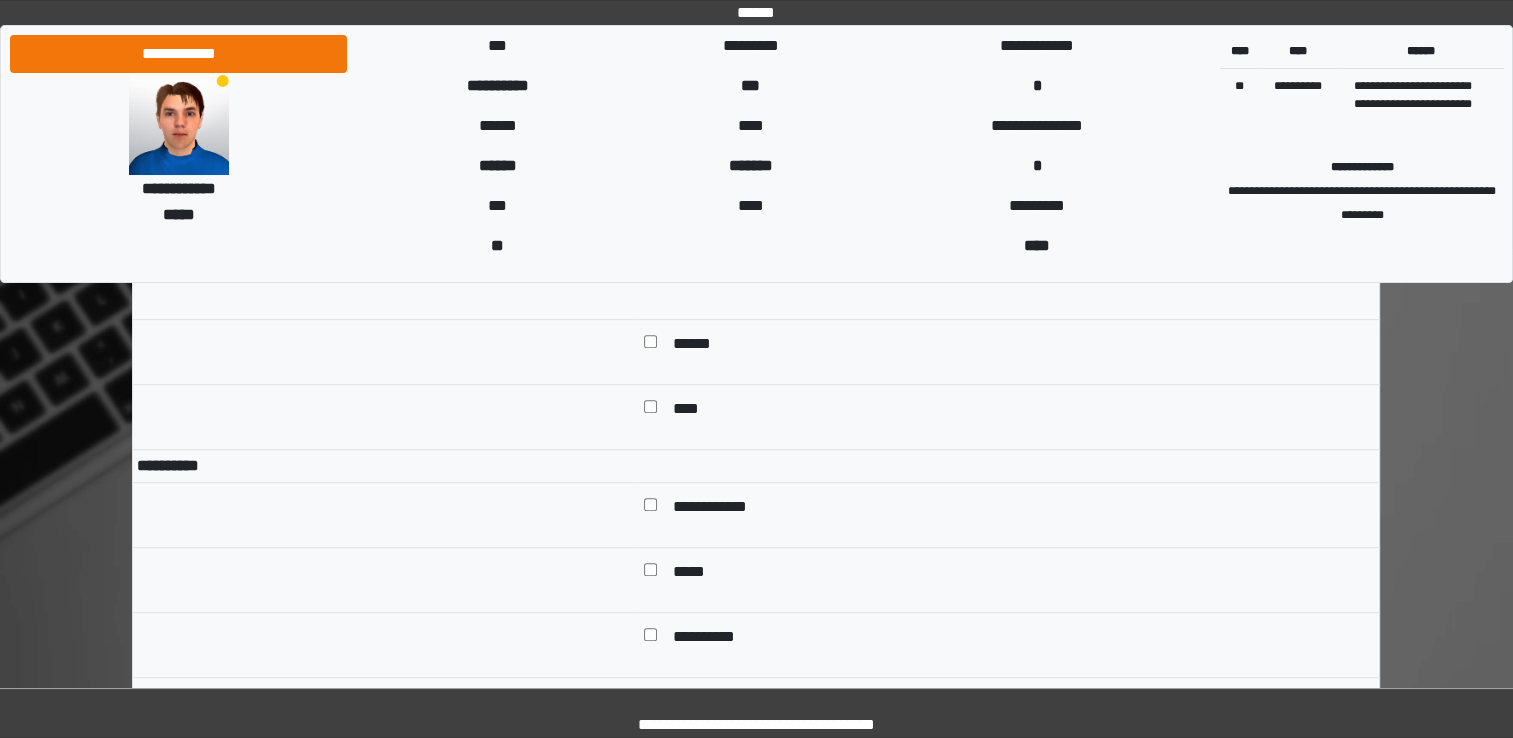 scroll, scrollTop: 8704, scrollLeft: 0, axis: vertical 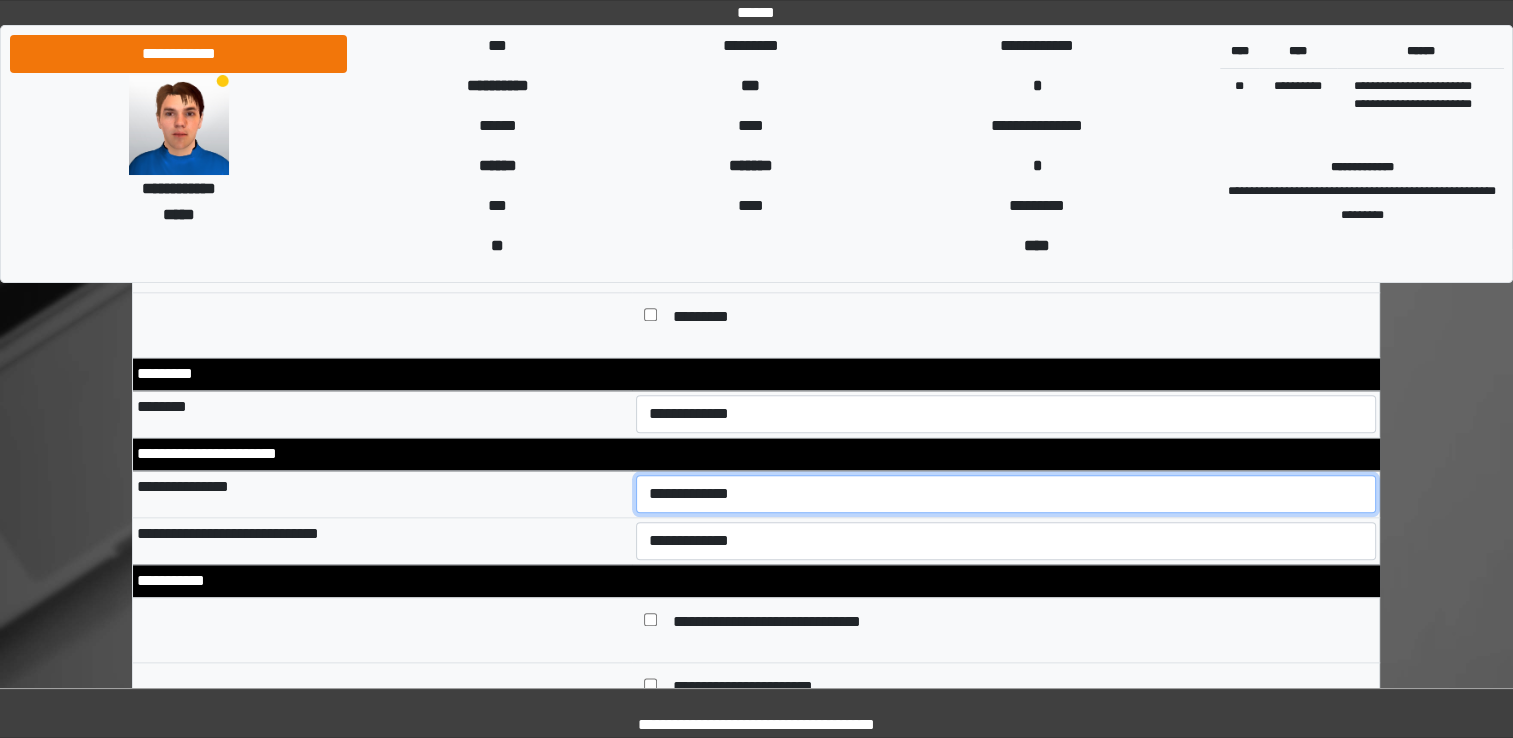 click on "**********" at bounding box center (1006, 494) 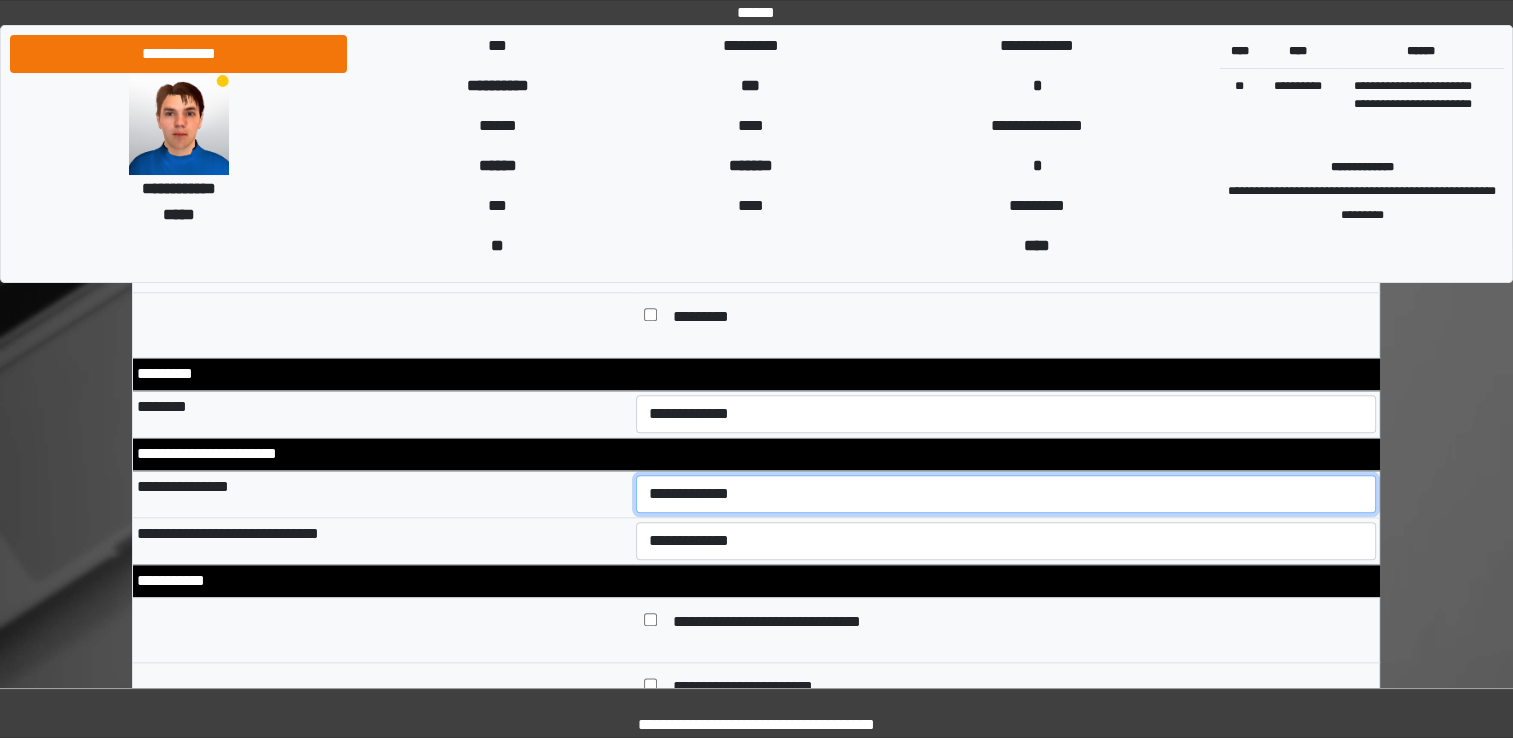 select on "*" 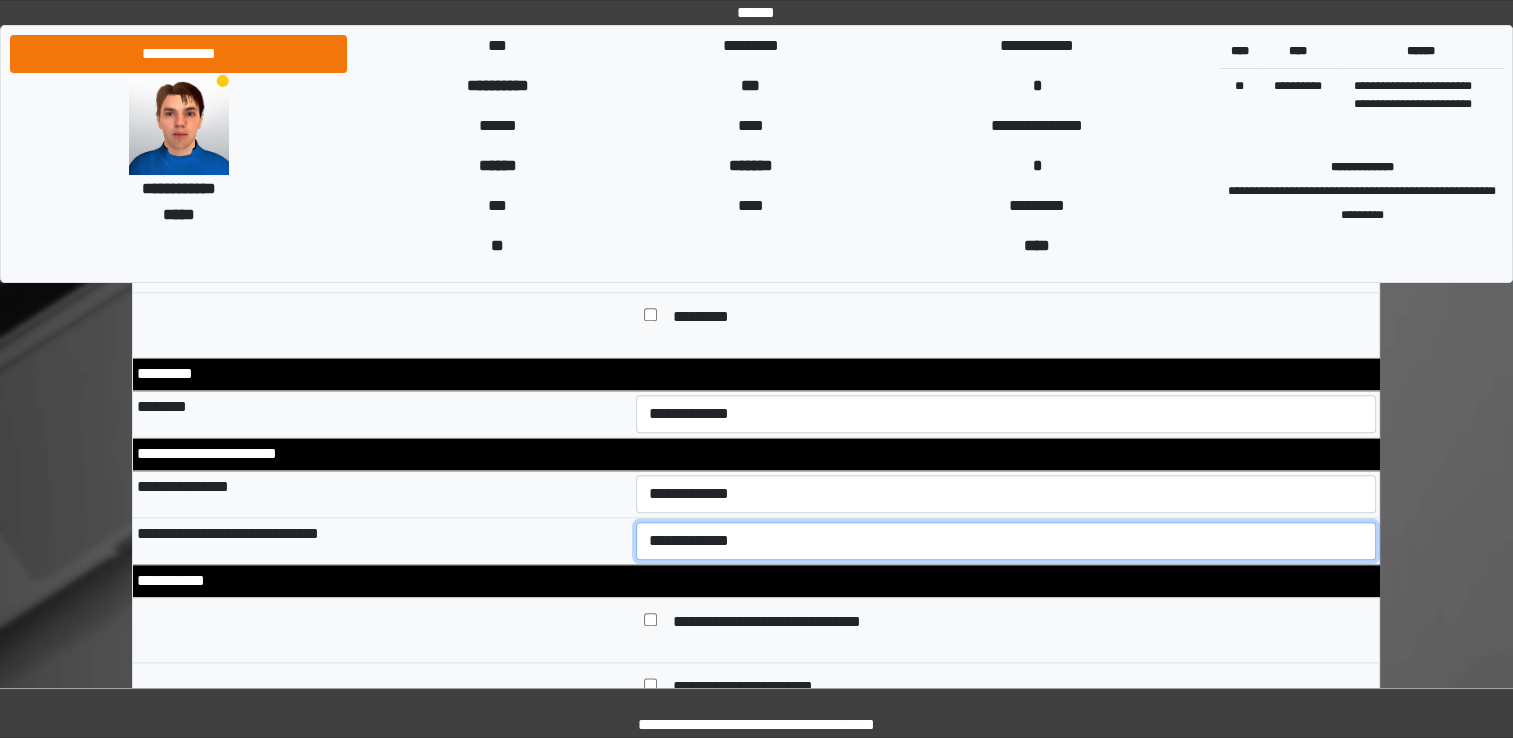 click on "**********" at bounding box center [1006, 541] 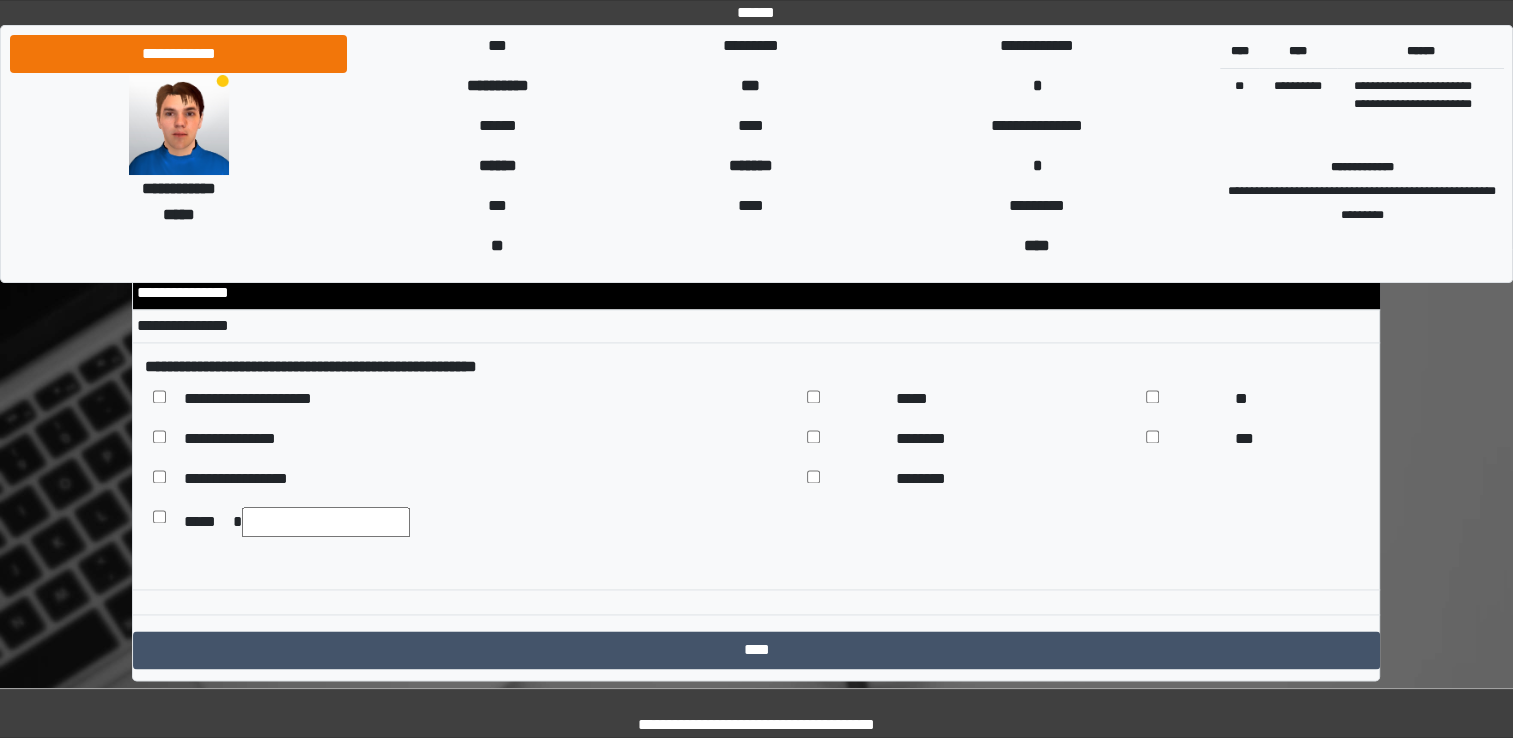scroll, scrollTop: 10359, scrollLeft: 0, axis: vertical 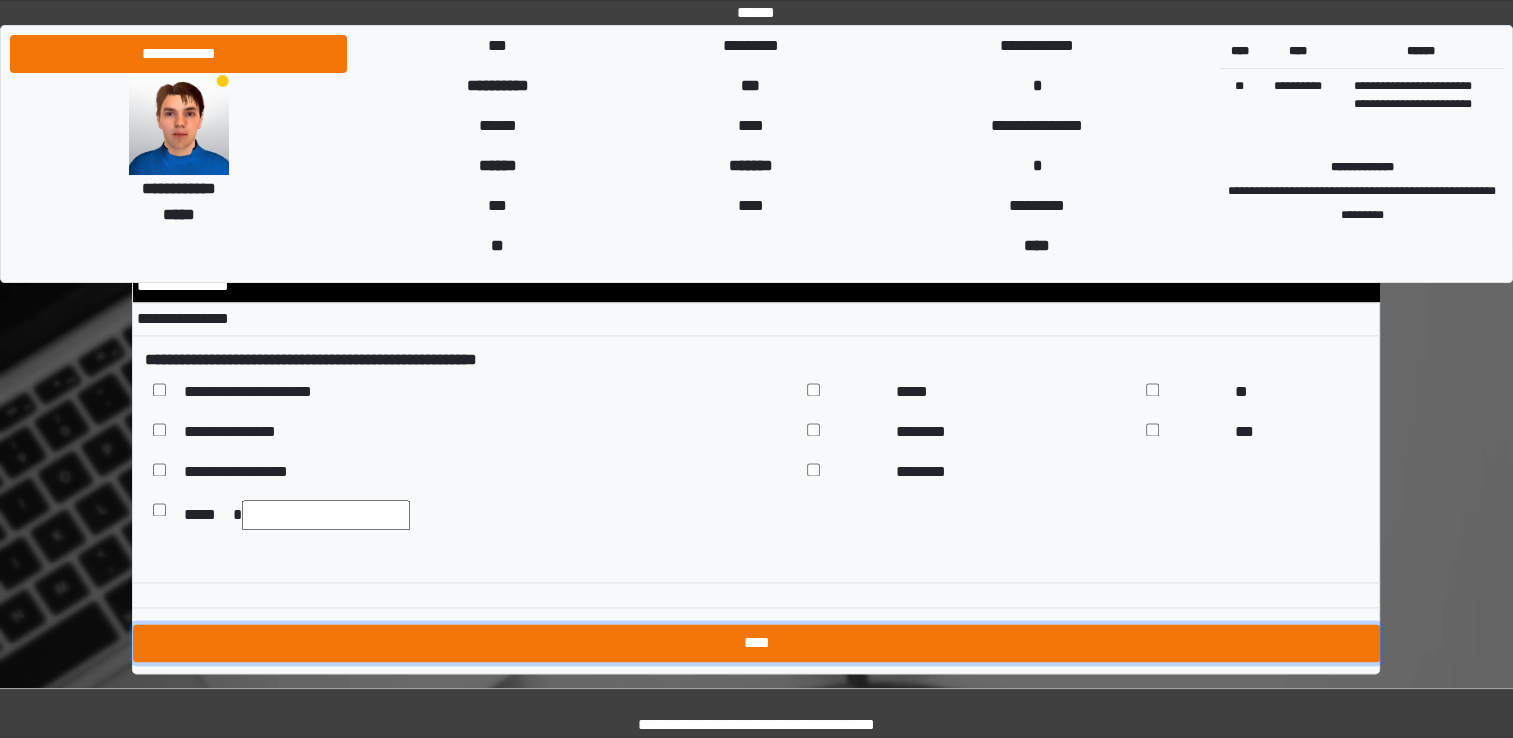 click on "****" at bounding box center (756, 643) 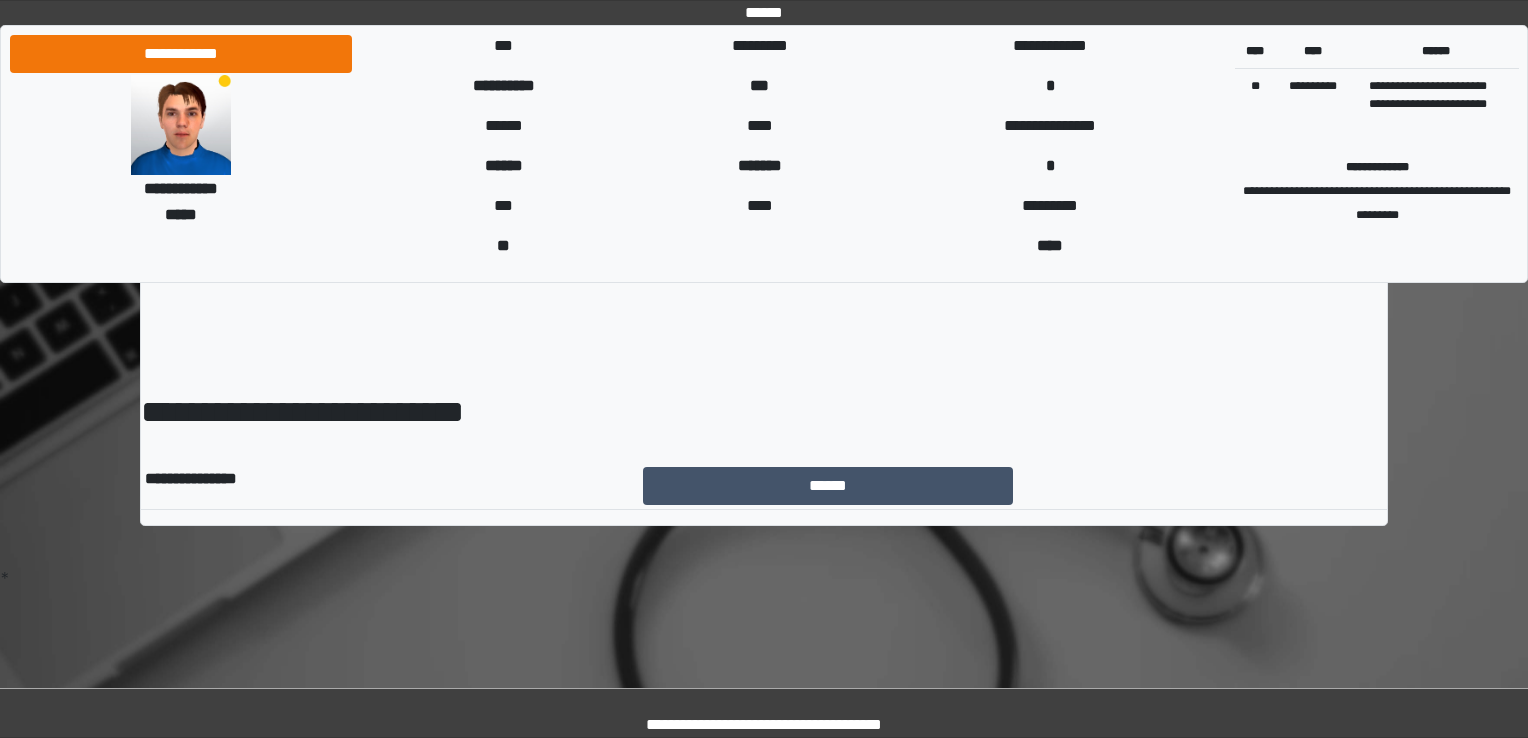 scroll, scrollTop: 0, scrollLeft: 0, axis: both 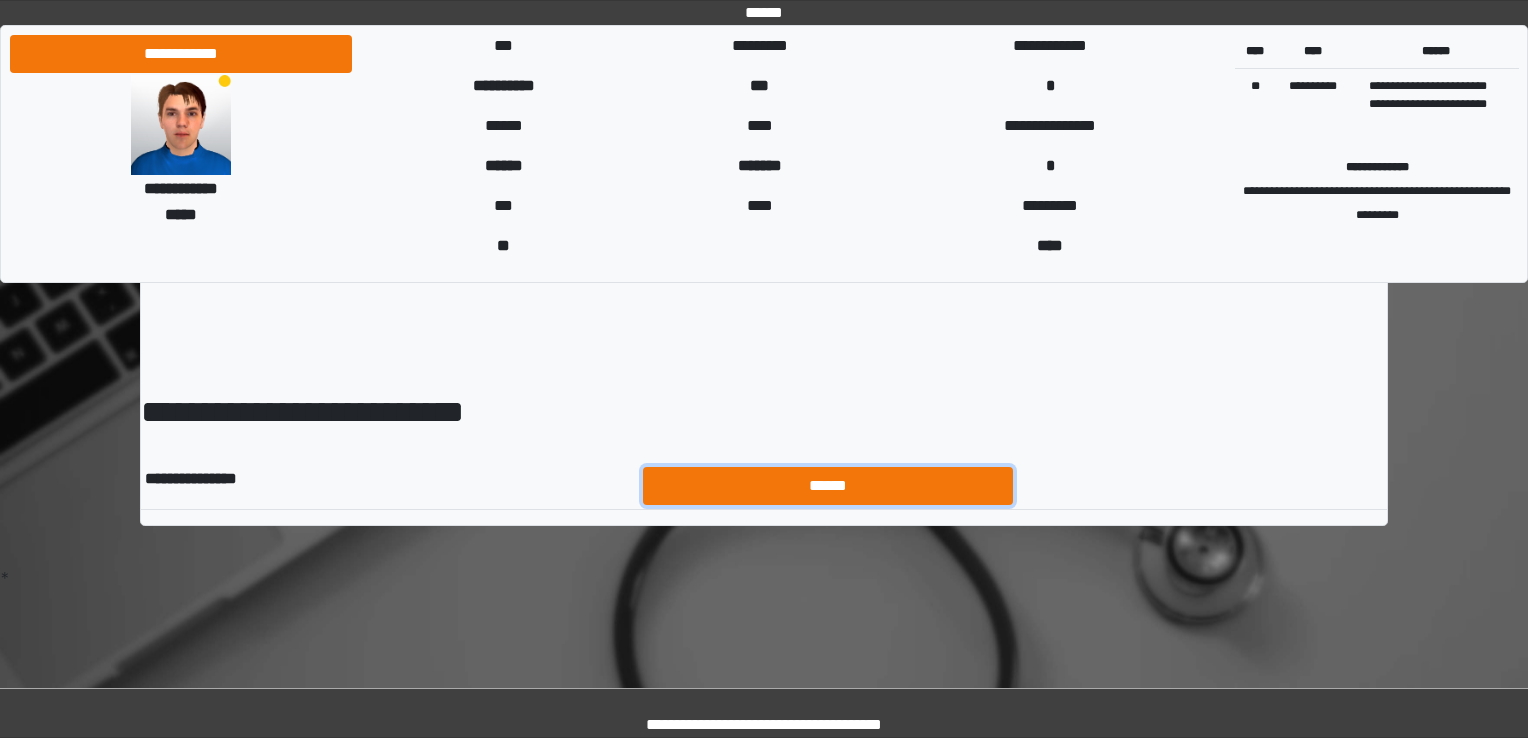 click on "******" at bounding box center (828, 486) 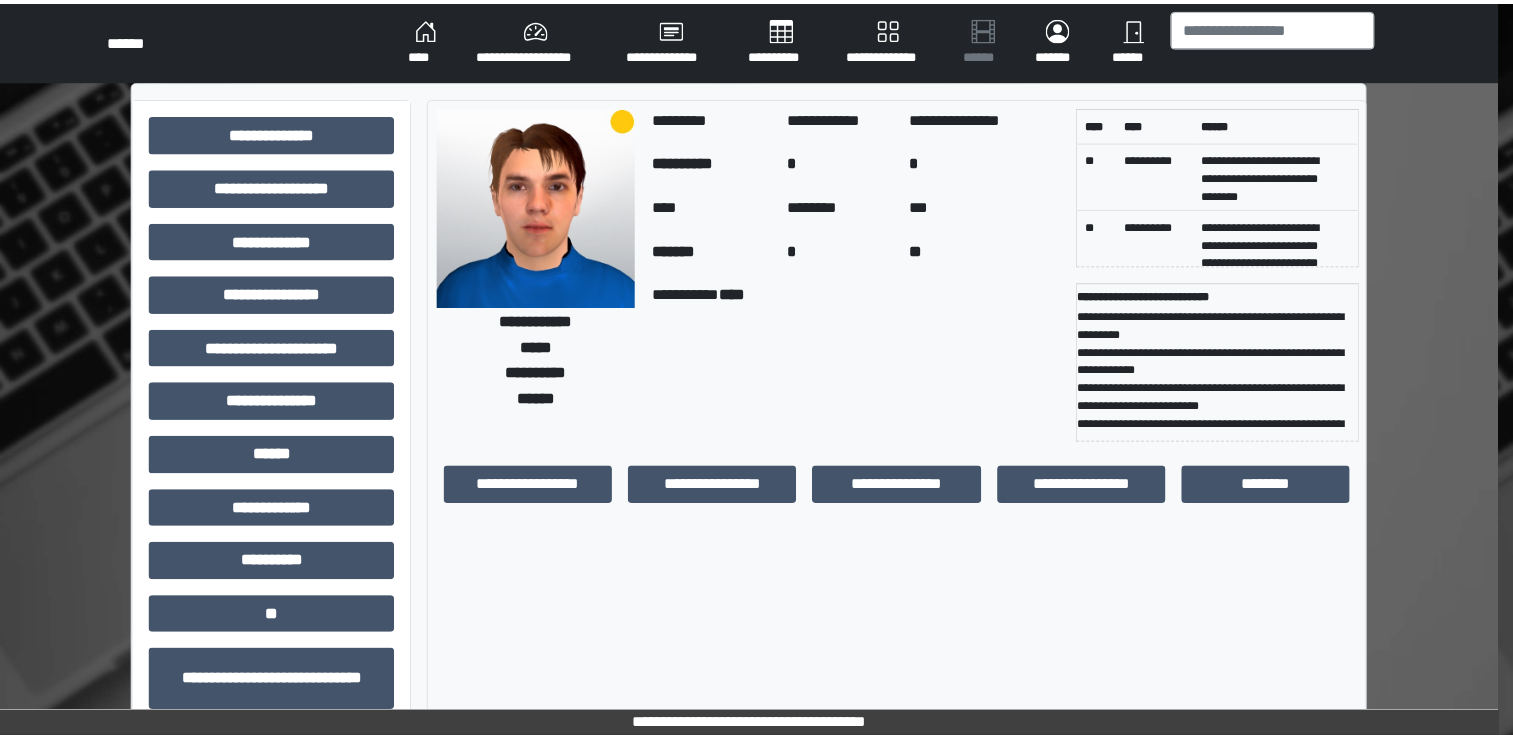 scroll, scrollTop: 0, scrollLeft: 0, axis: both 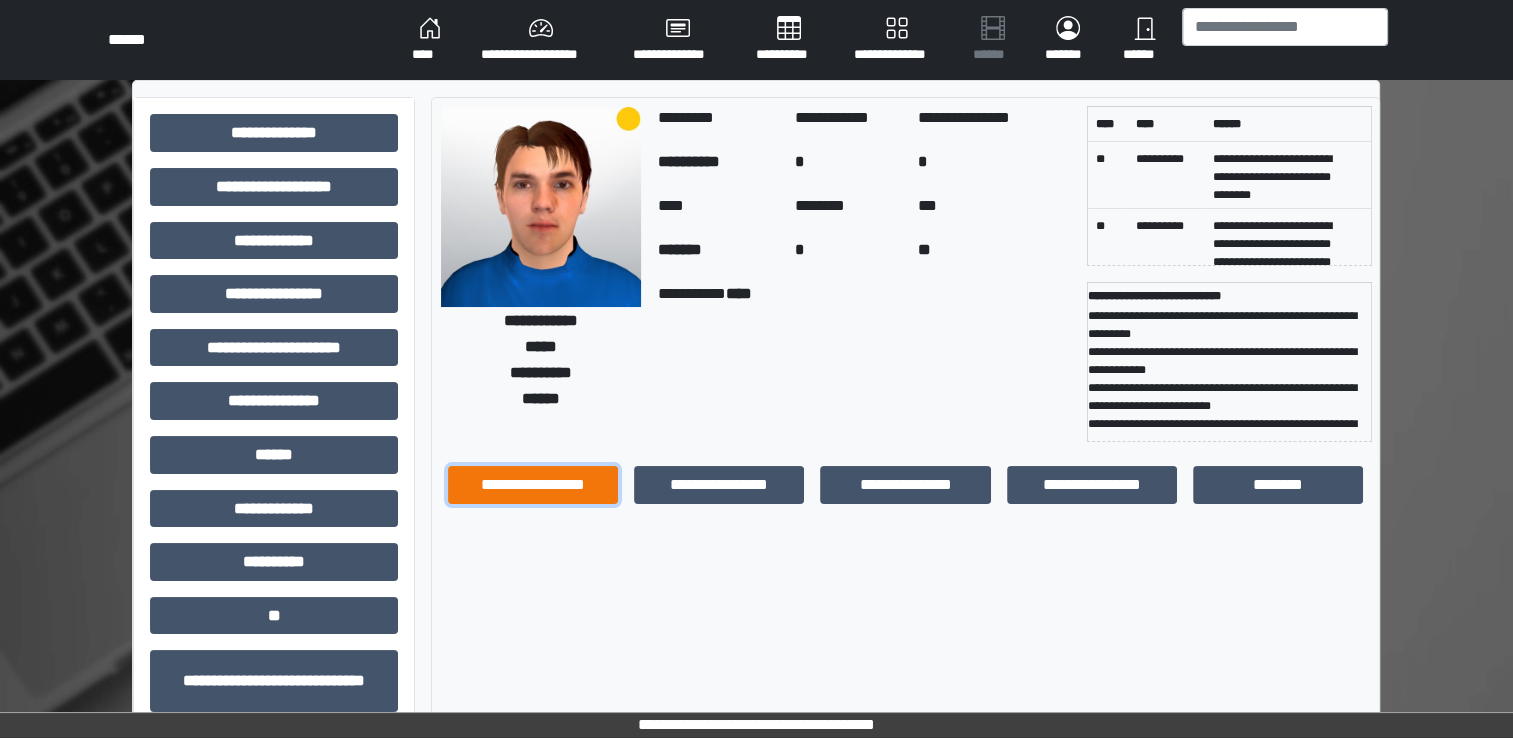 click on "**********" at bounding box center [533, 485] 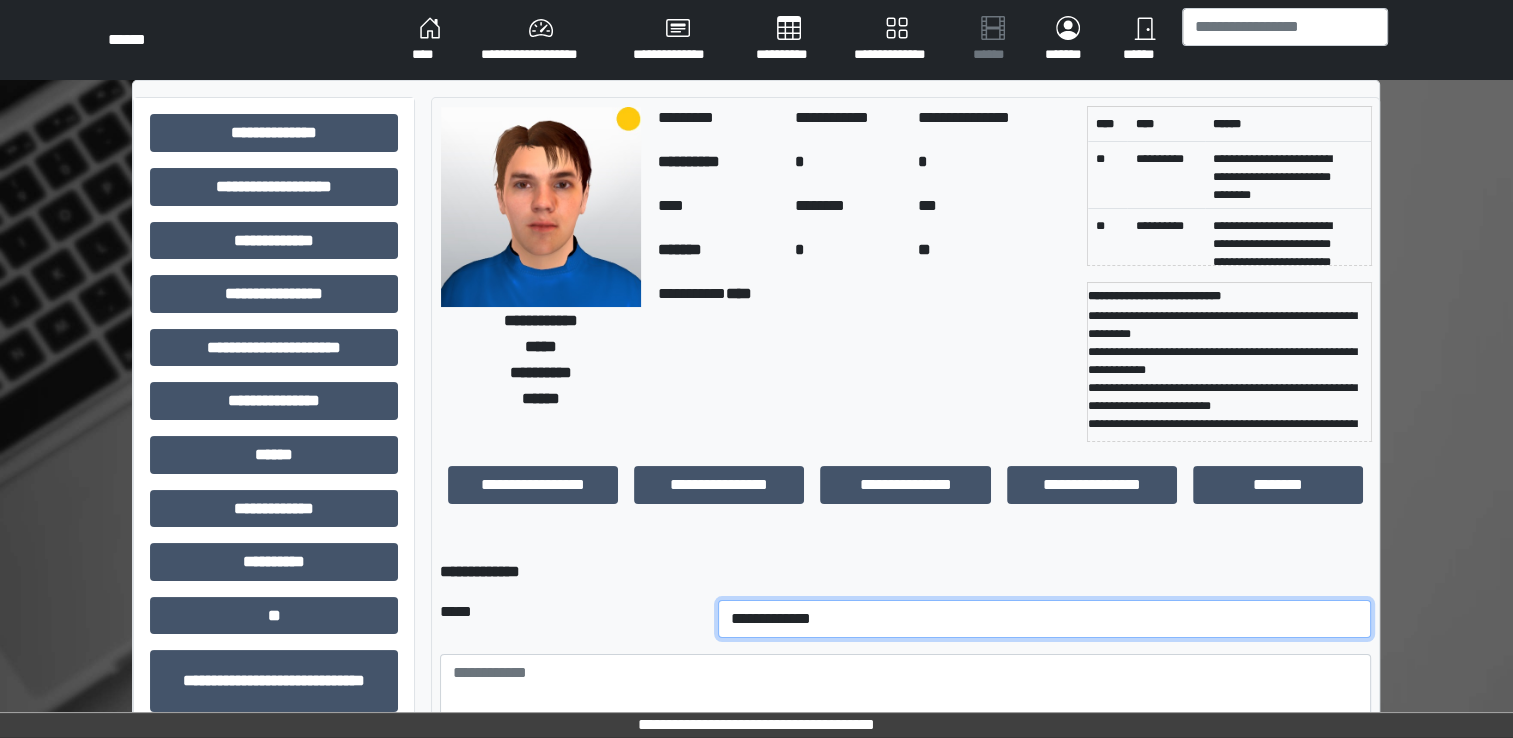 click on "**********" at bounding box center (1045, 619) 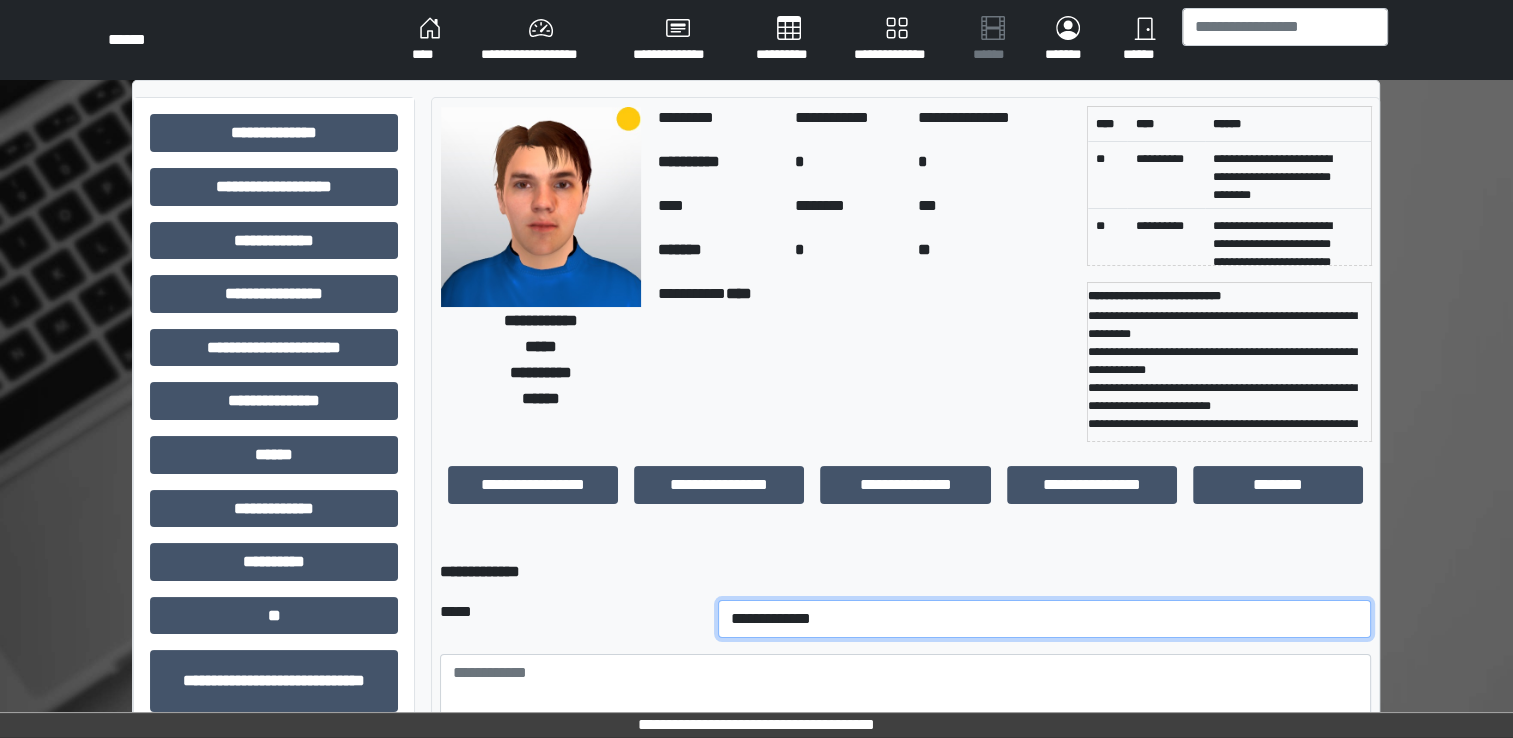 select on "*" 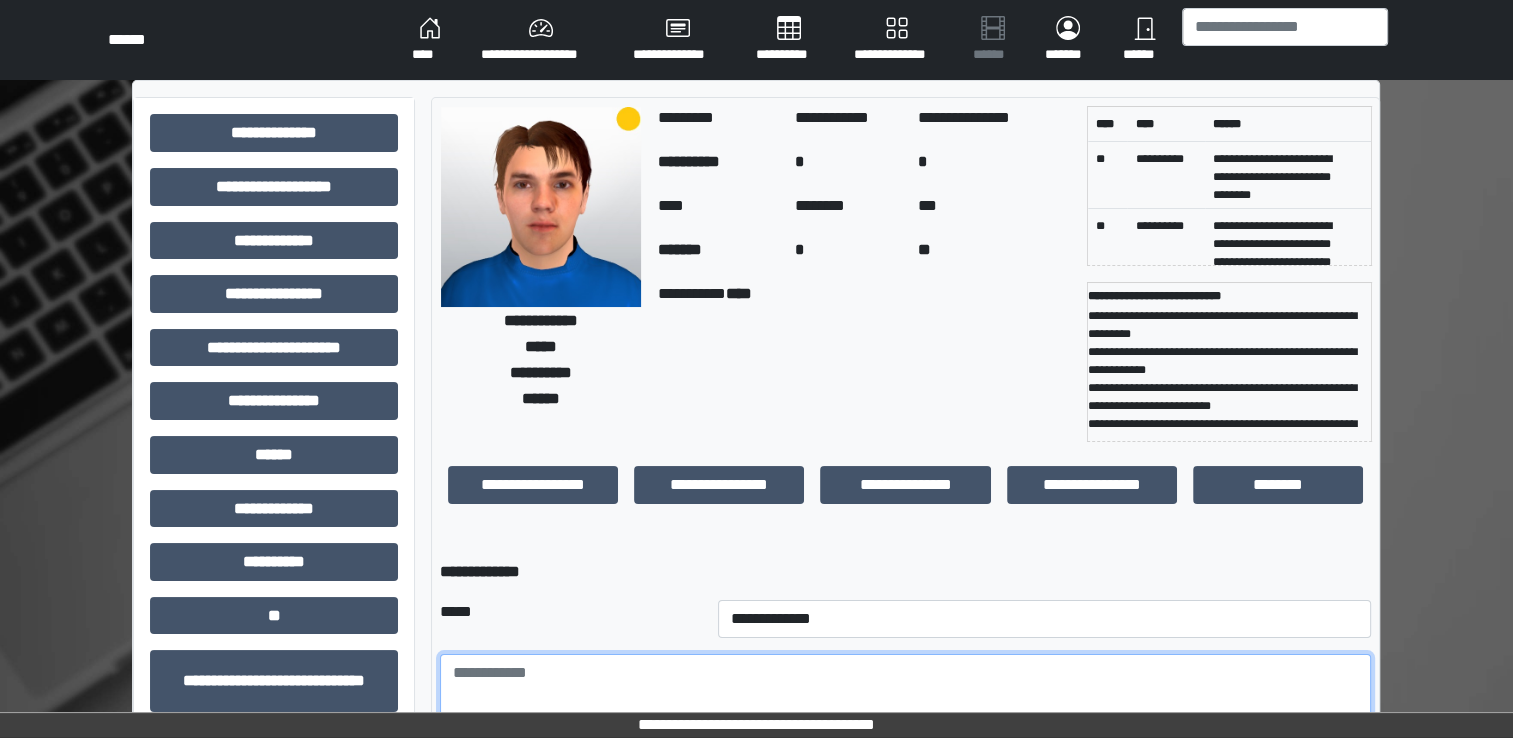 click at bounding box center (905, 709) 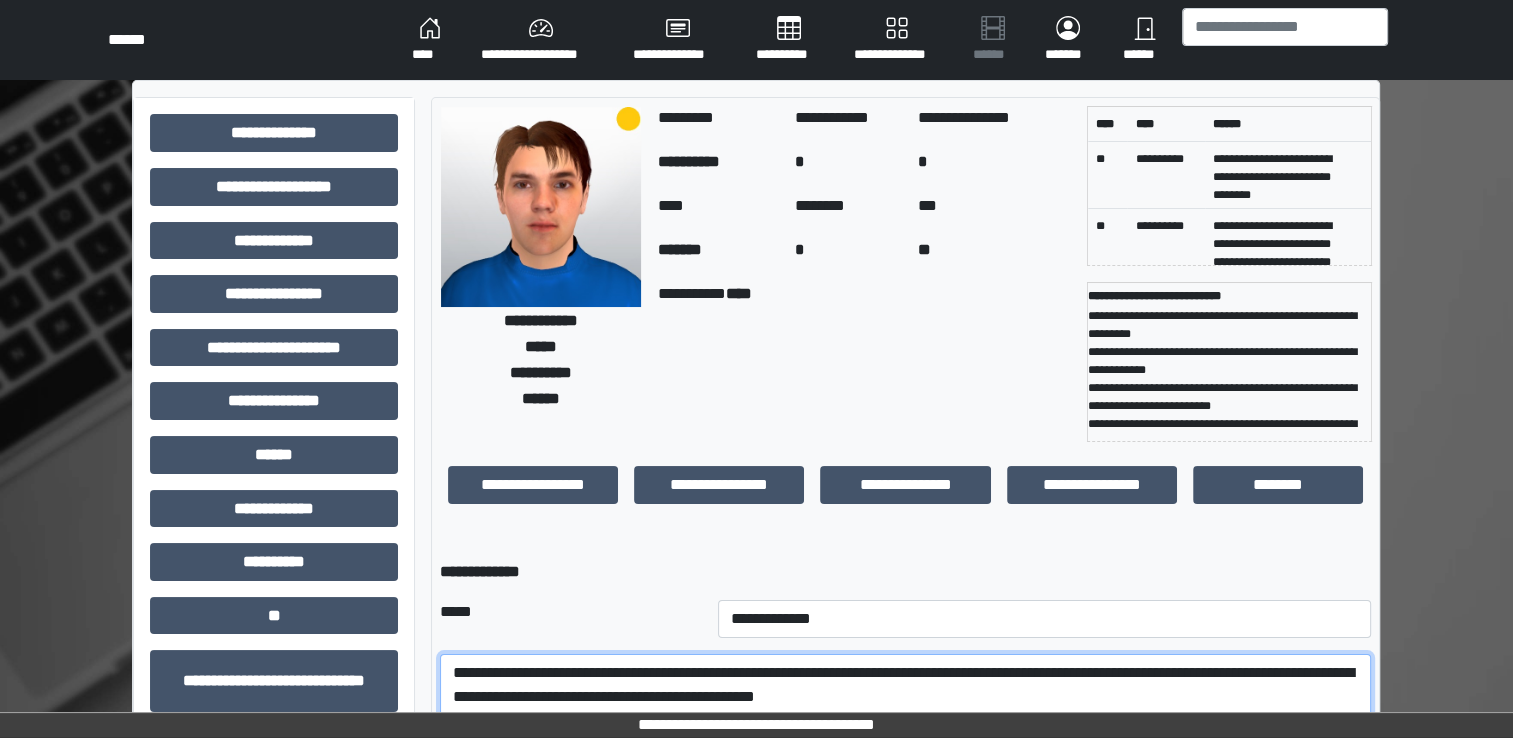 scroll, scrollTop: 16, scrollLeft: 0, axis: vertical 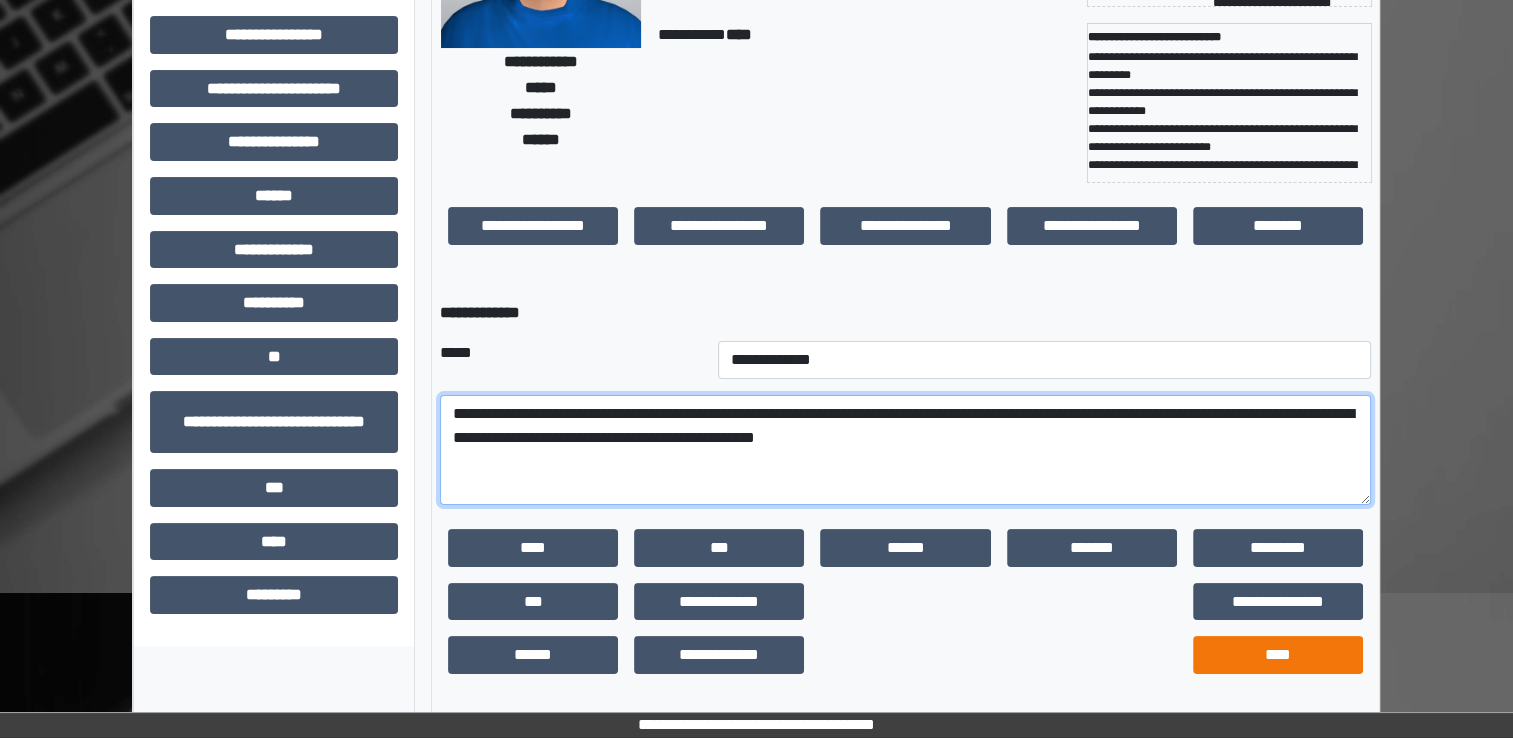 type on "**********" 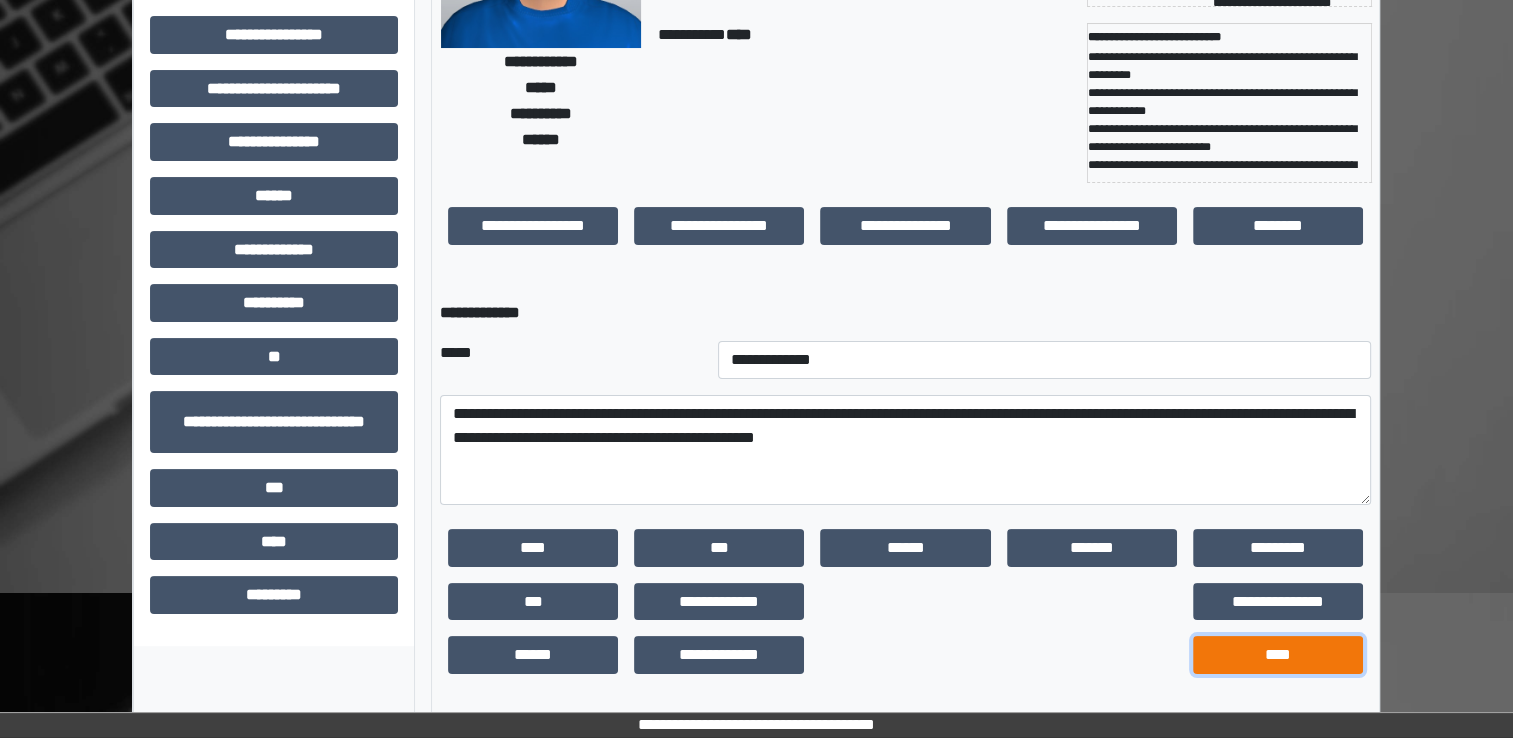 click on "****" at bounding box center [1278, 655] 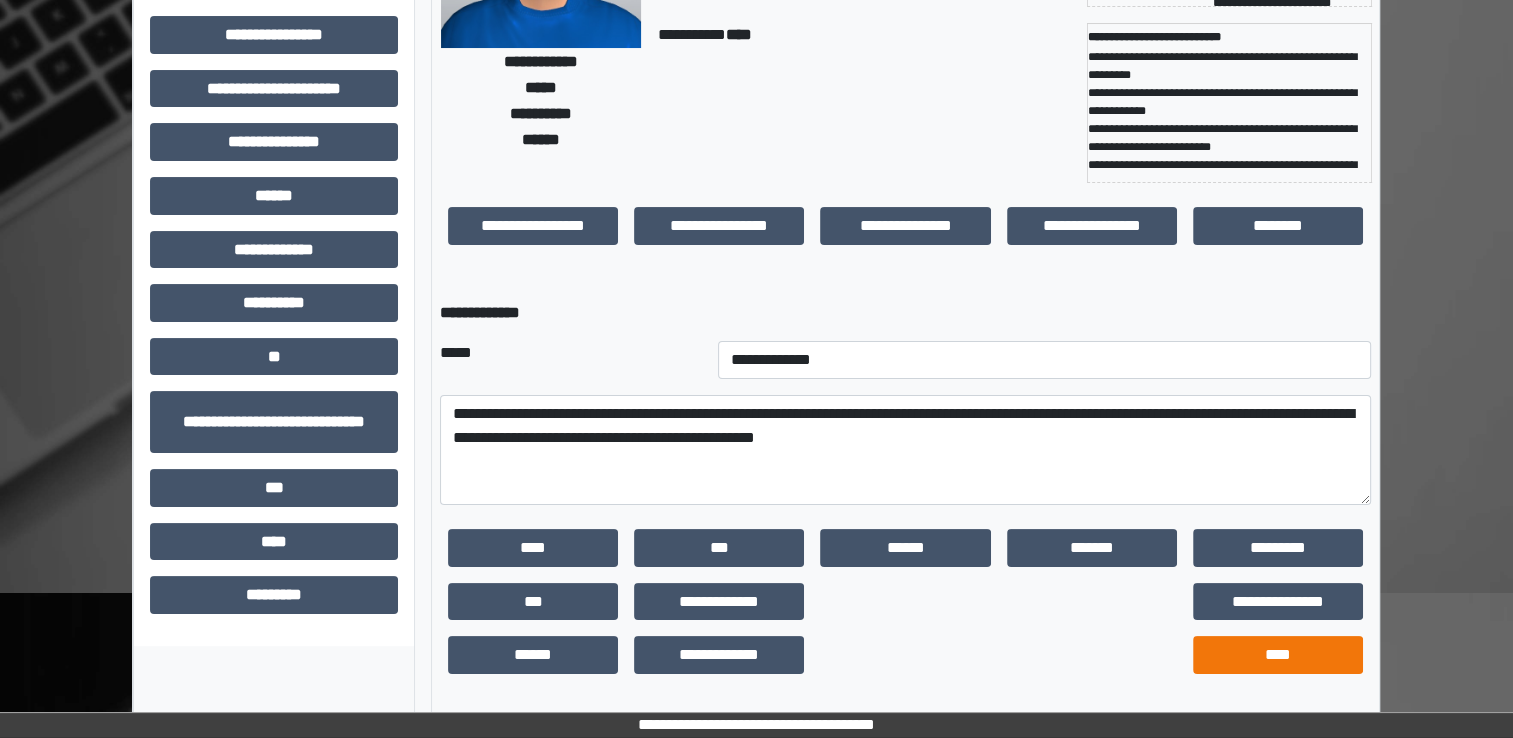scroll, scrollTop: 184, scrollLeft: 0, axis: vertical 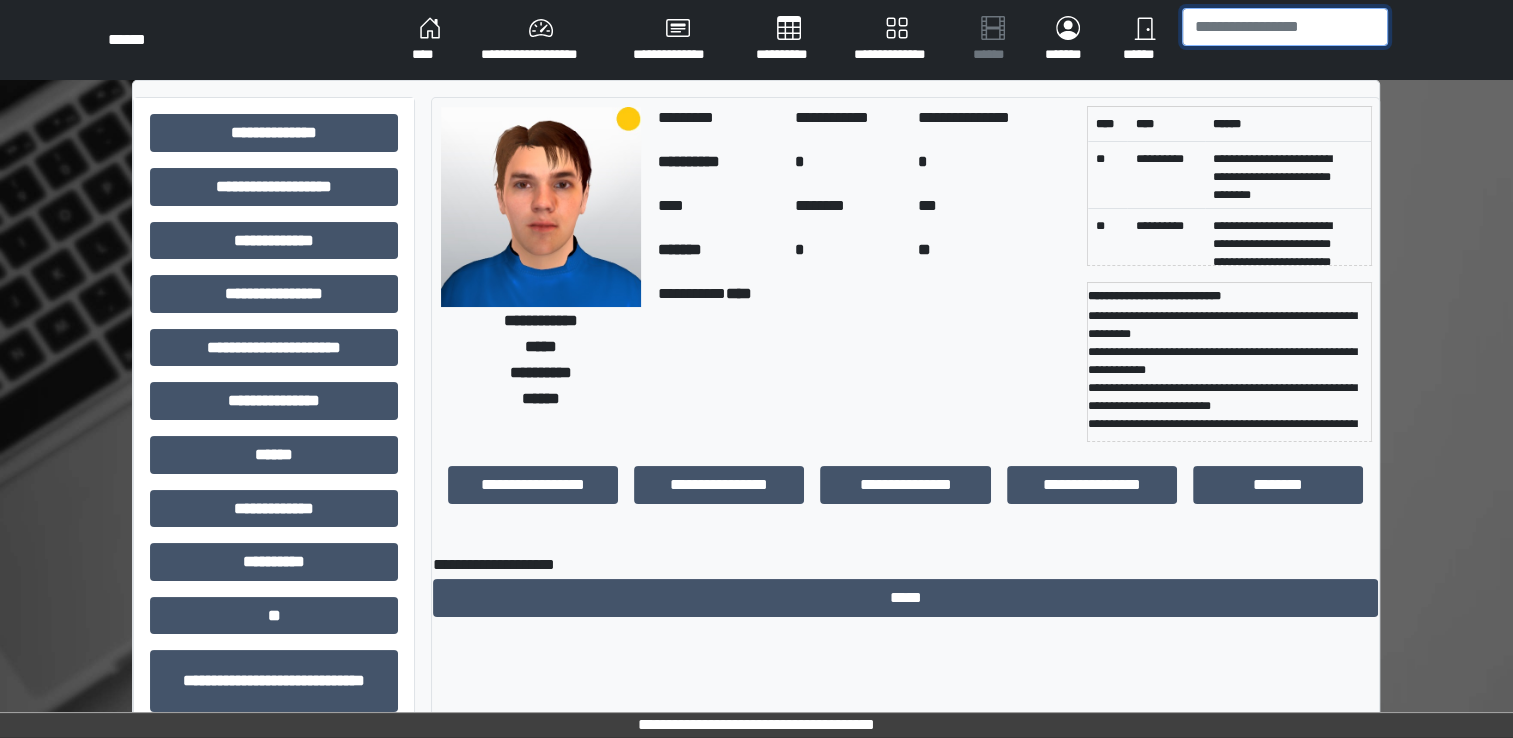 click at bounding box center [1285, 27] 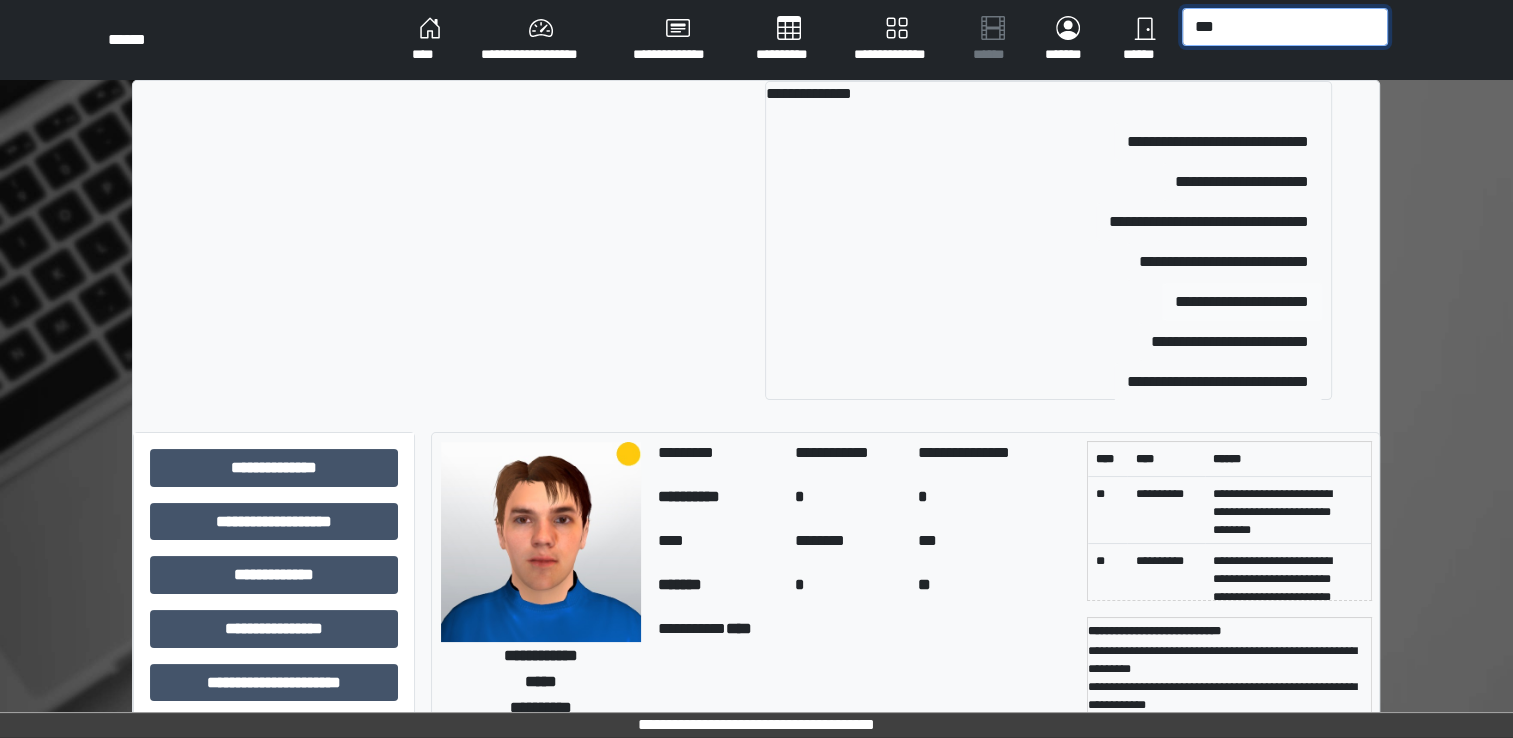 type on "***" 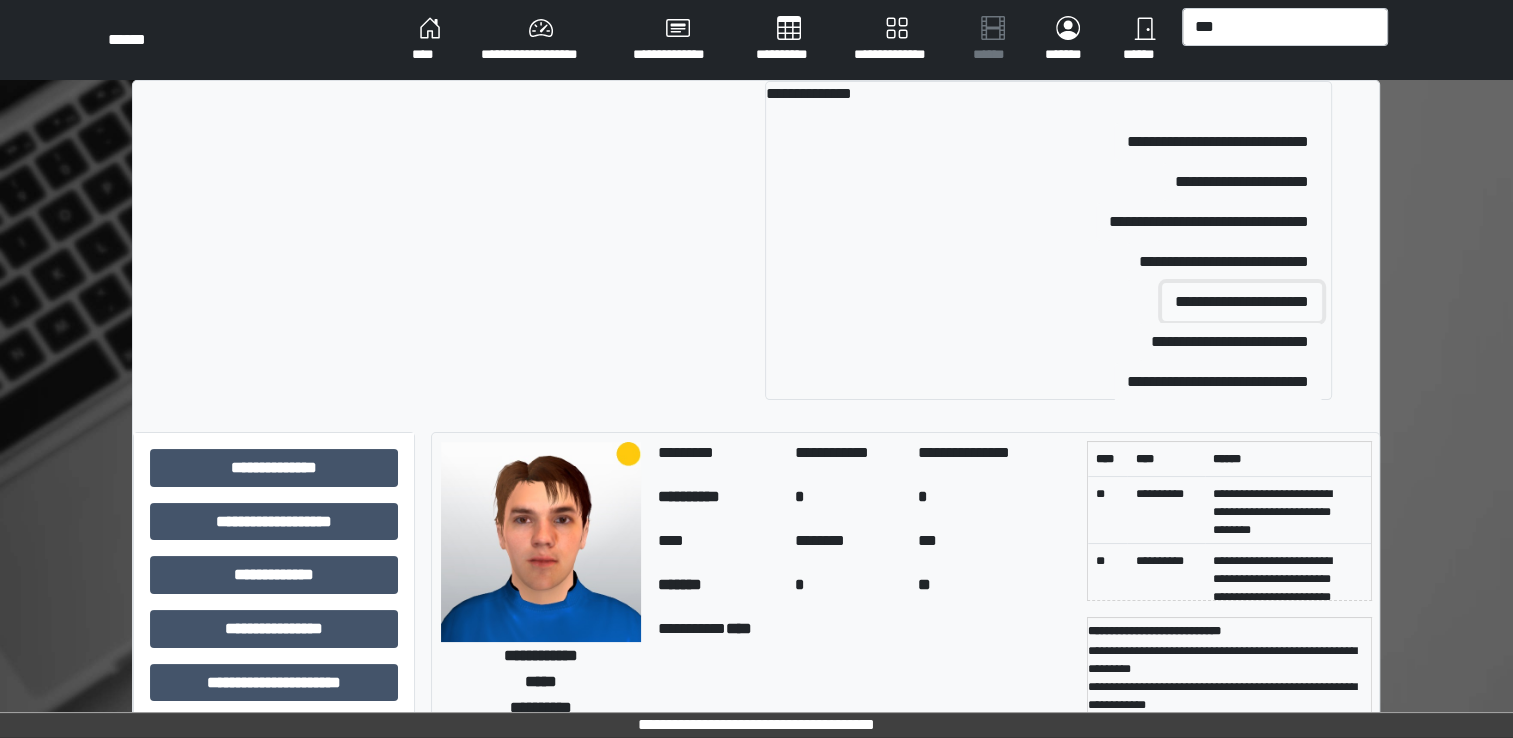 click on "**********" at bounding box center (1242, 302) 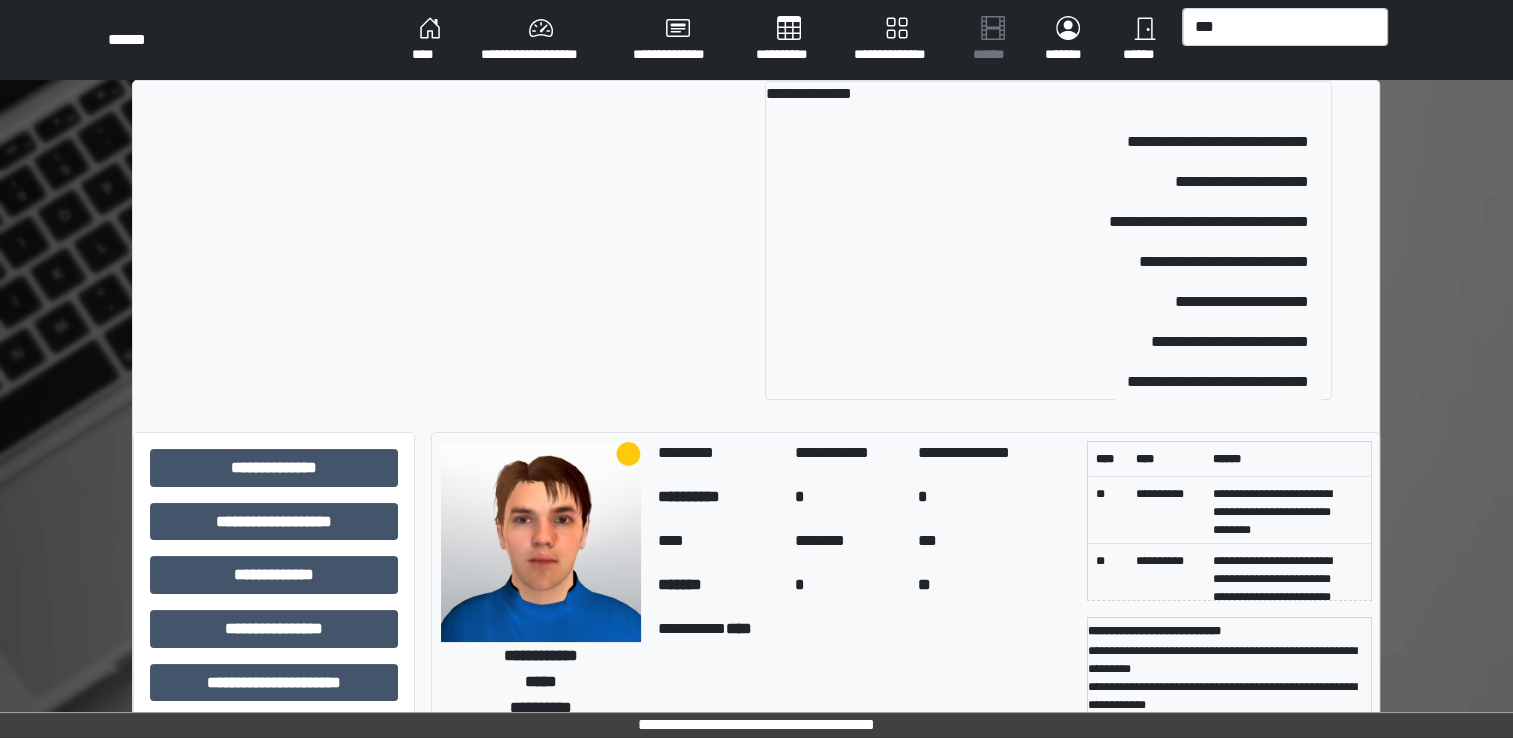 type 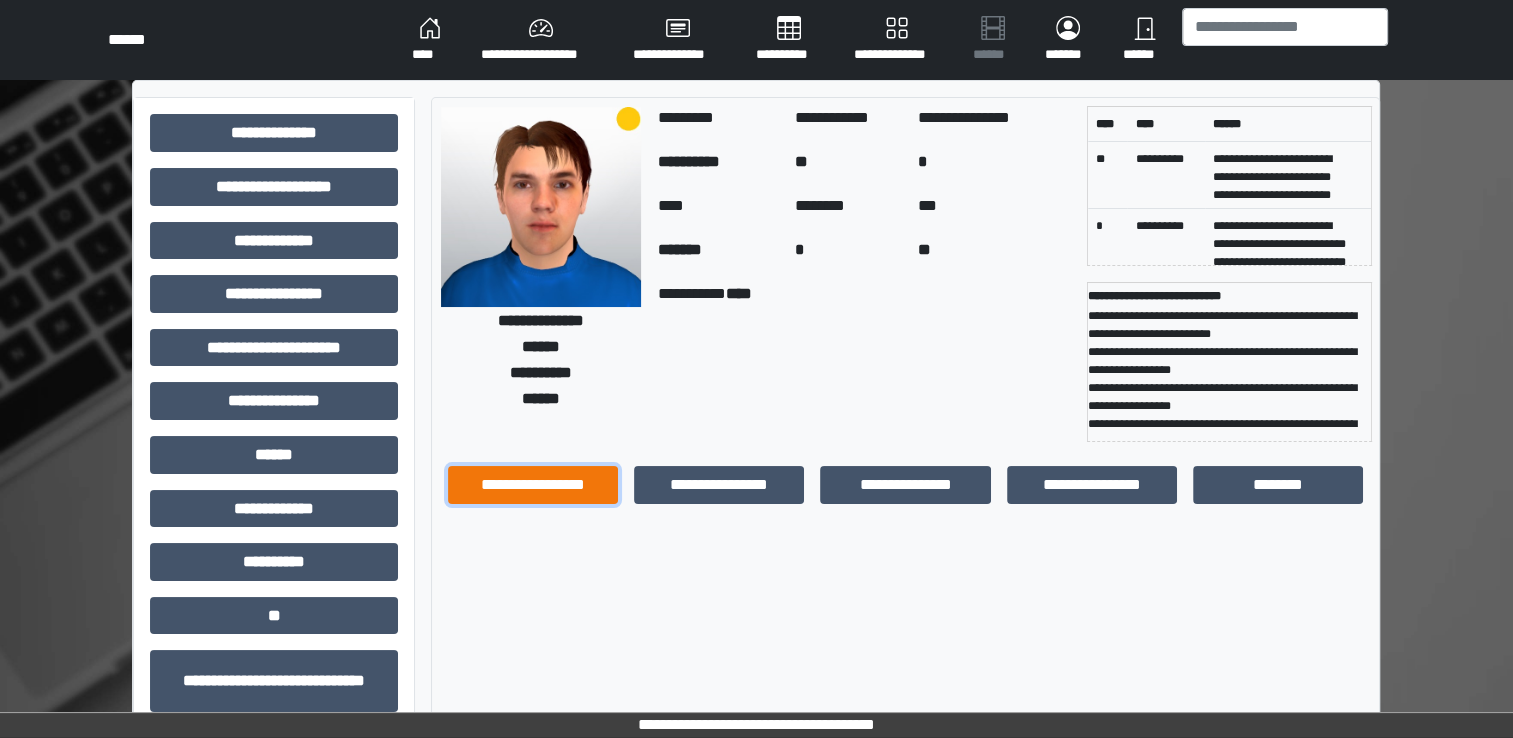 click on "**********" at bounding box center (533, 485) 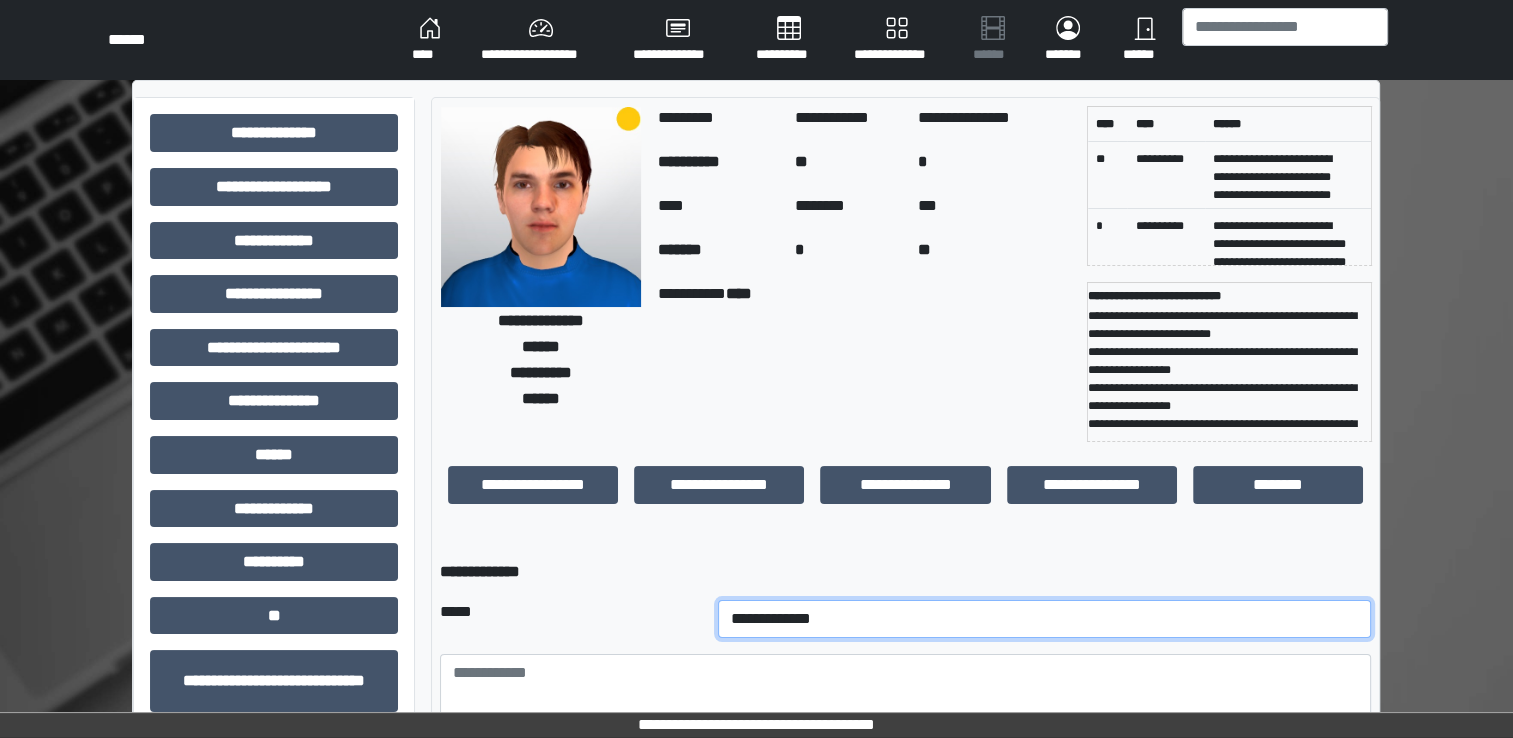 click on "**********" at bounding box center [1045, 619] 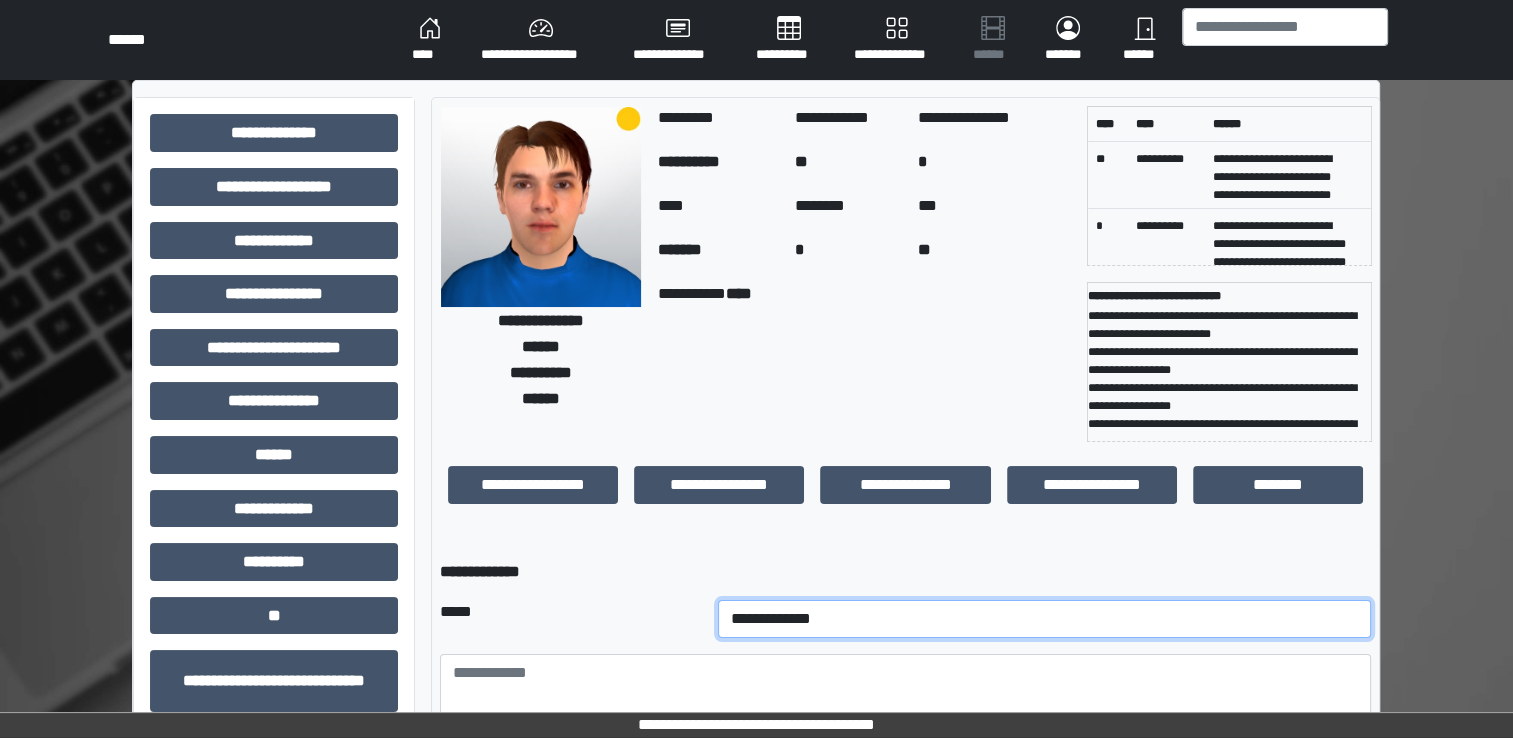 select on "*" 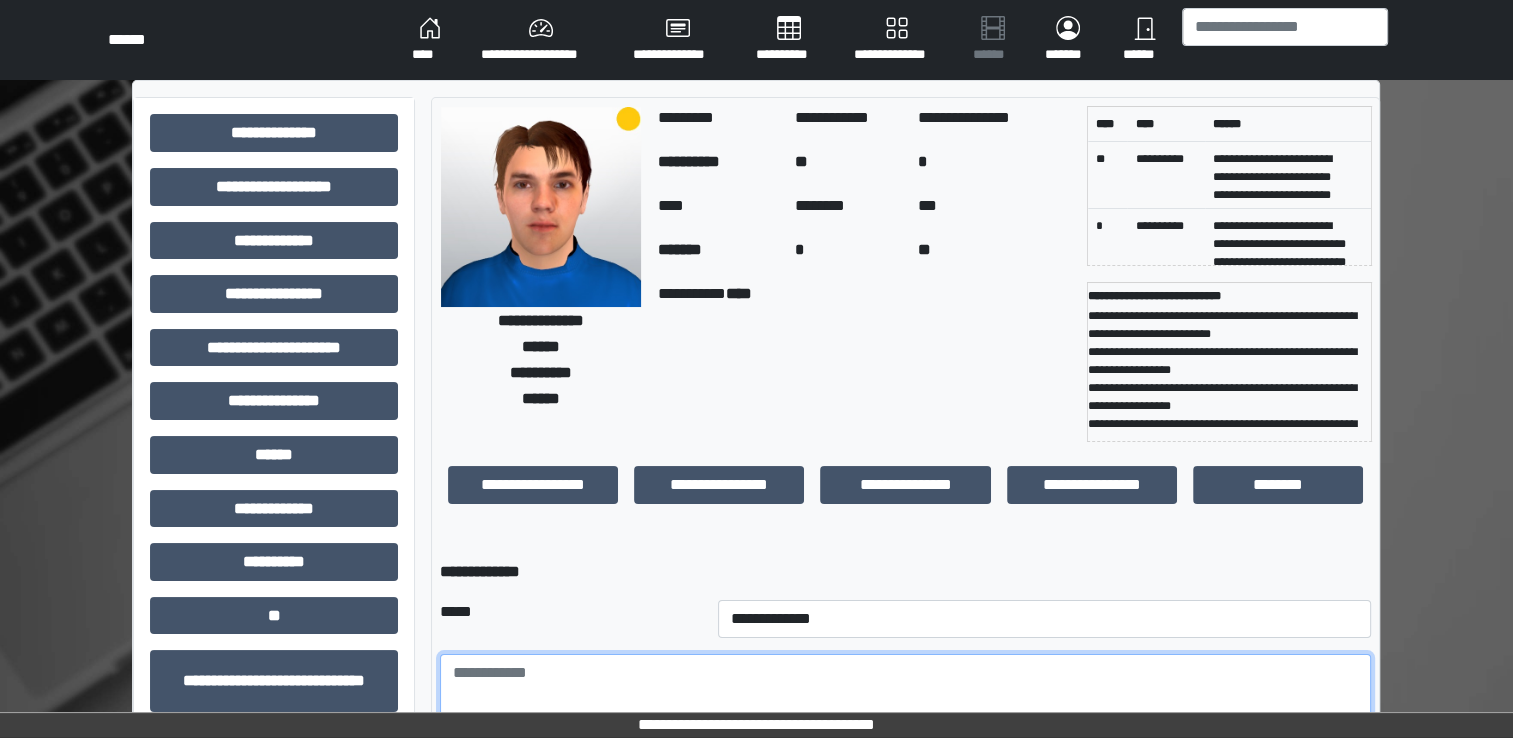 click at bounding box center [905, 709] 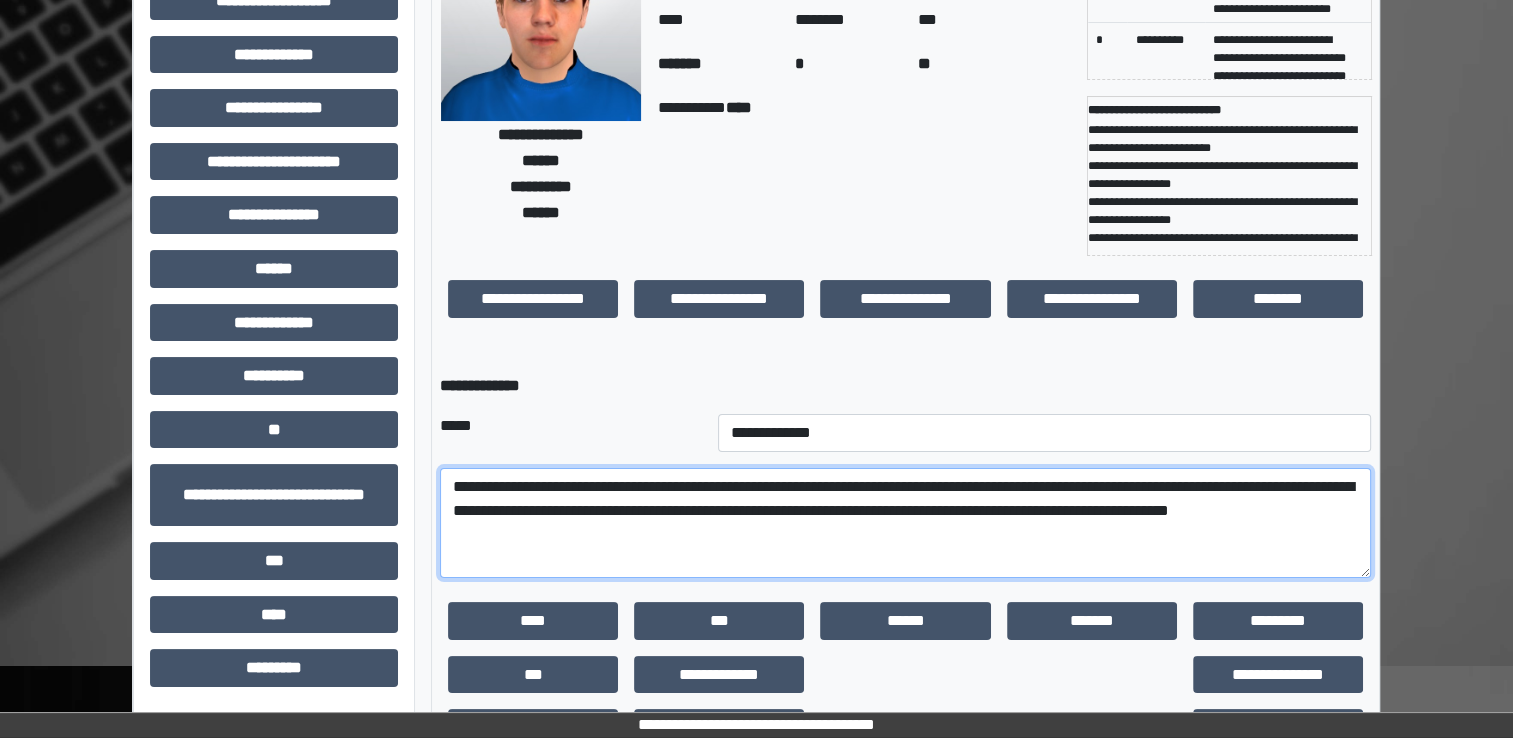 scroll, scrollTop: 242, scrollLeft: 0, axis: vertical 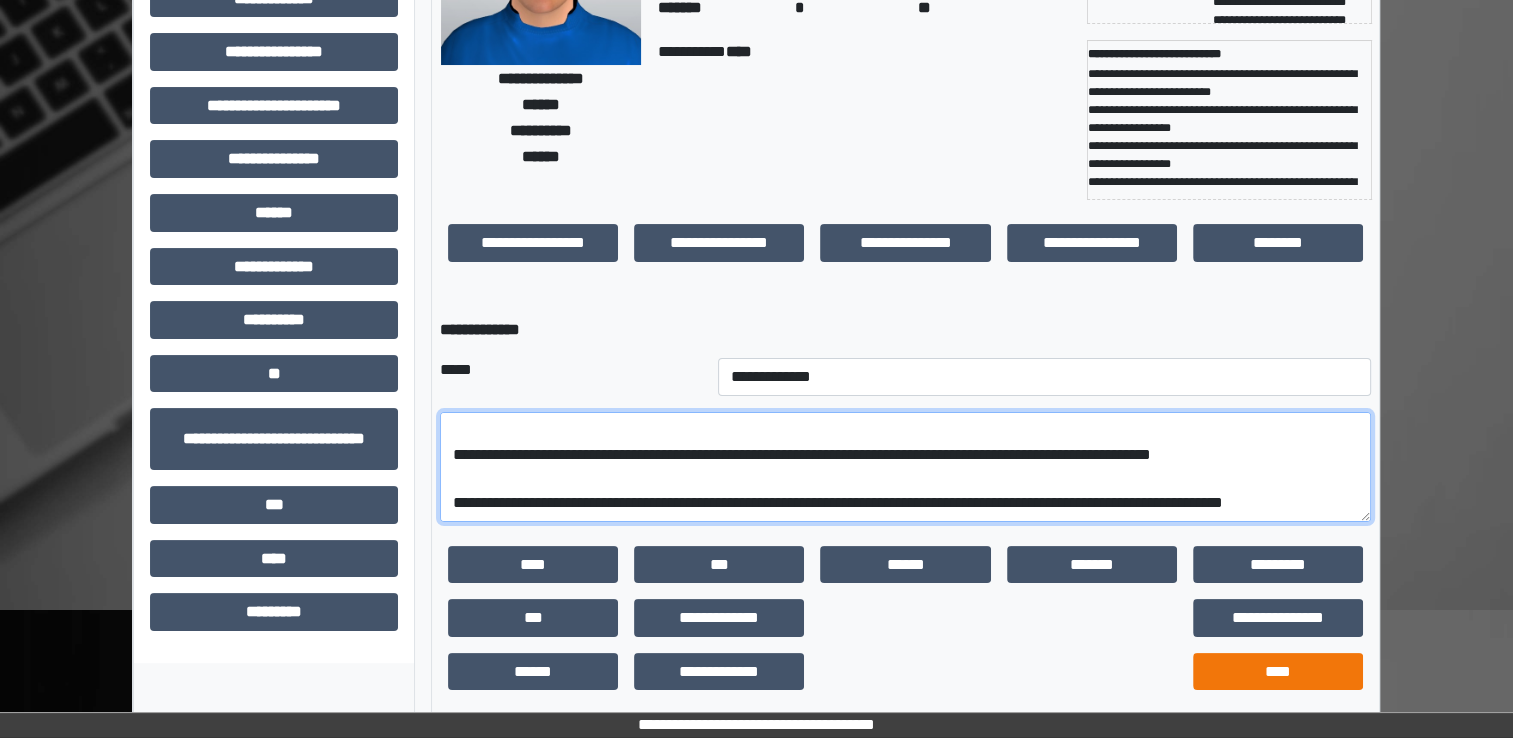 type on "**********" 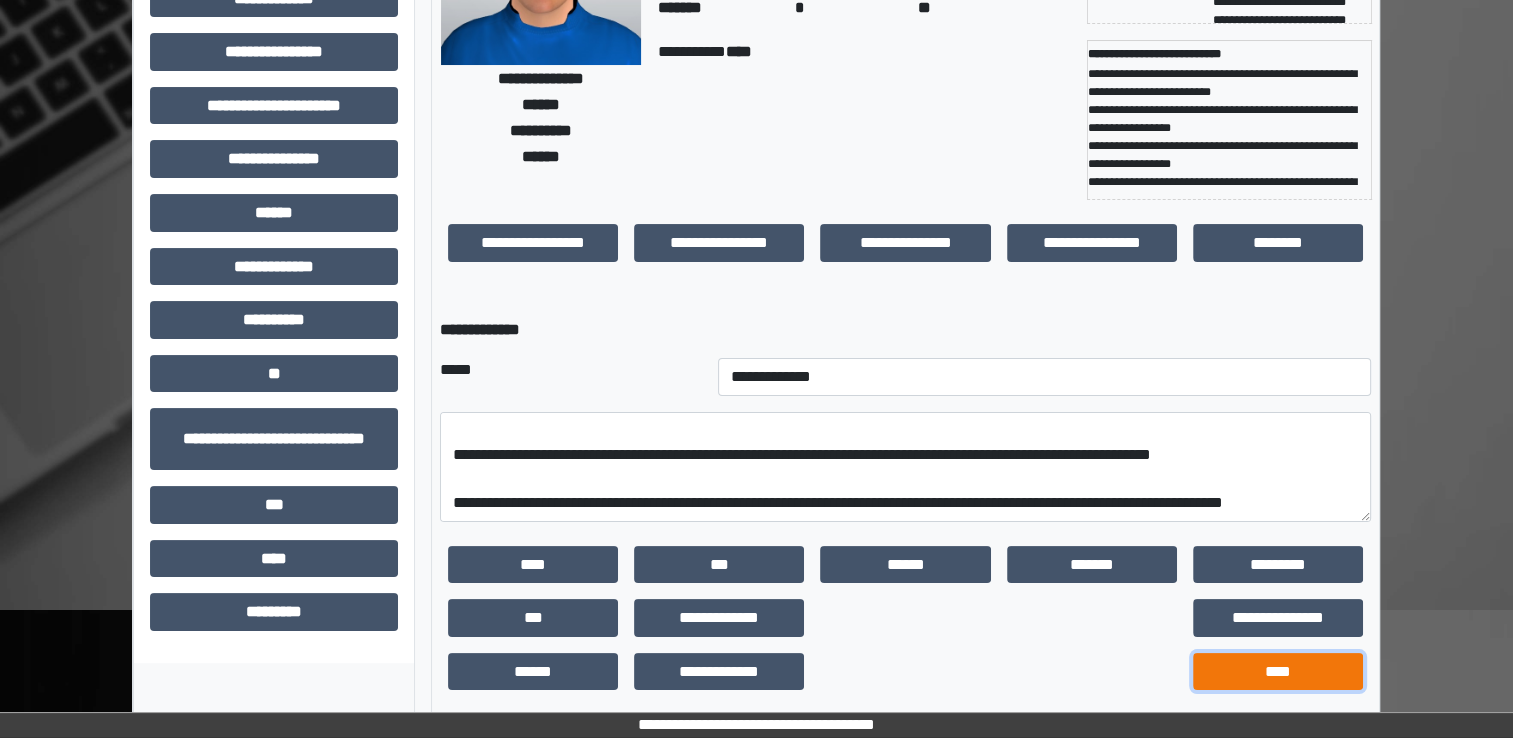 click on "****" at bounding box center (1278, 672) 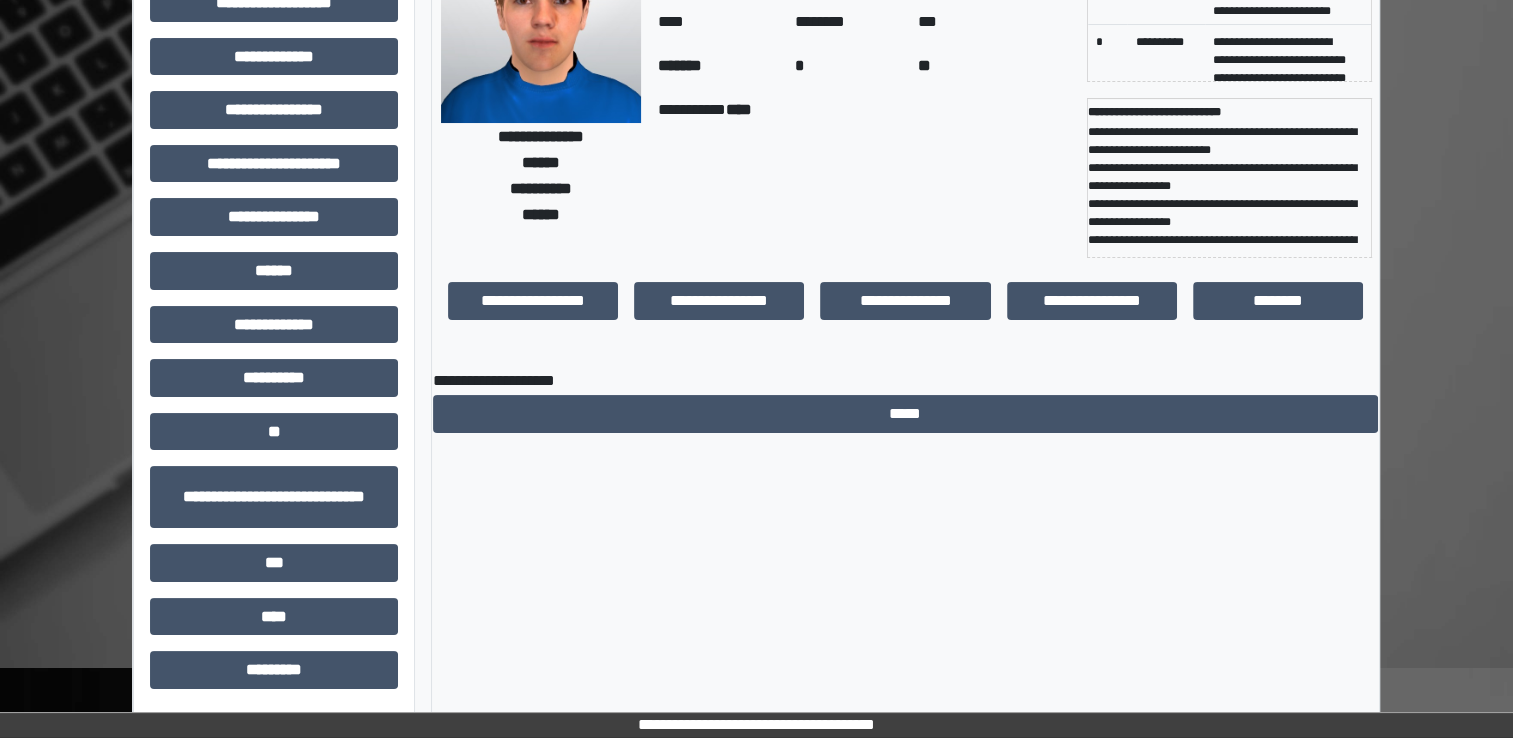 scroll, scrollTop: 184, scrollLeft: 0, axis: vertical 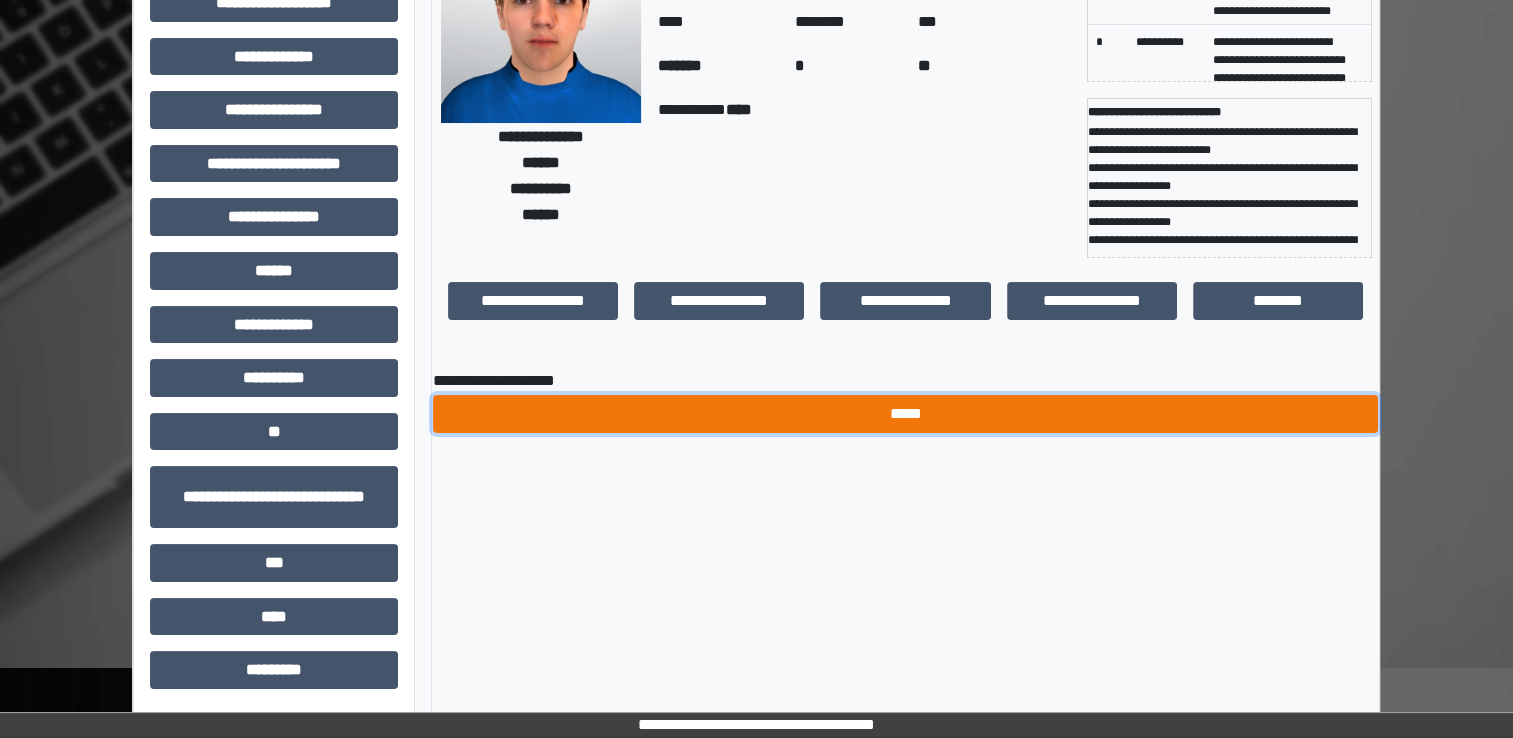 click on "*****" at bounding box center (905, 414) 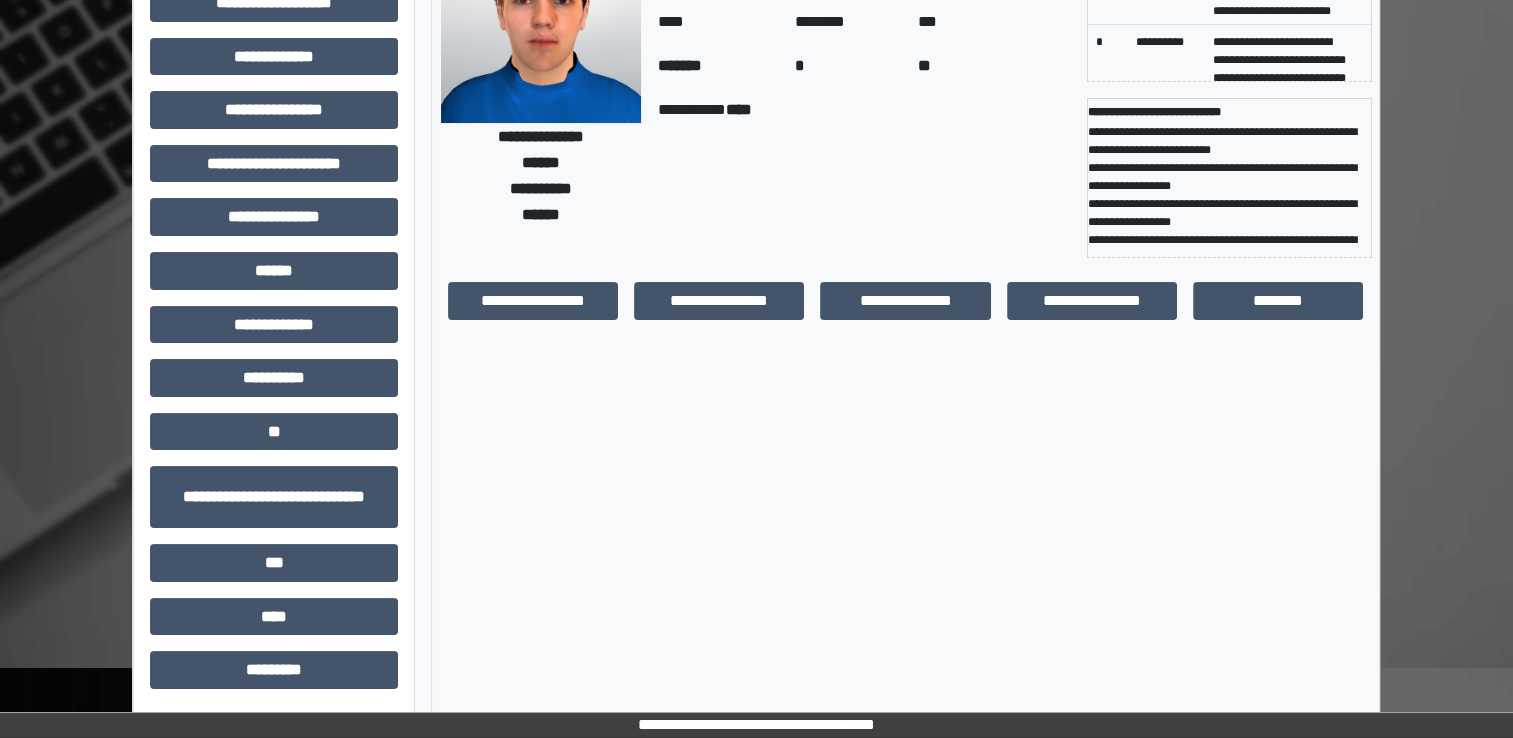scroll, scrollTop: 0, scrollLeft: 0, axis: both 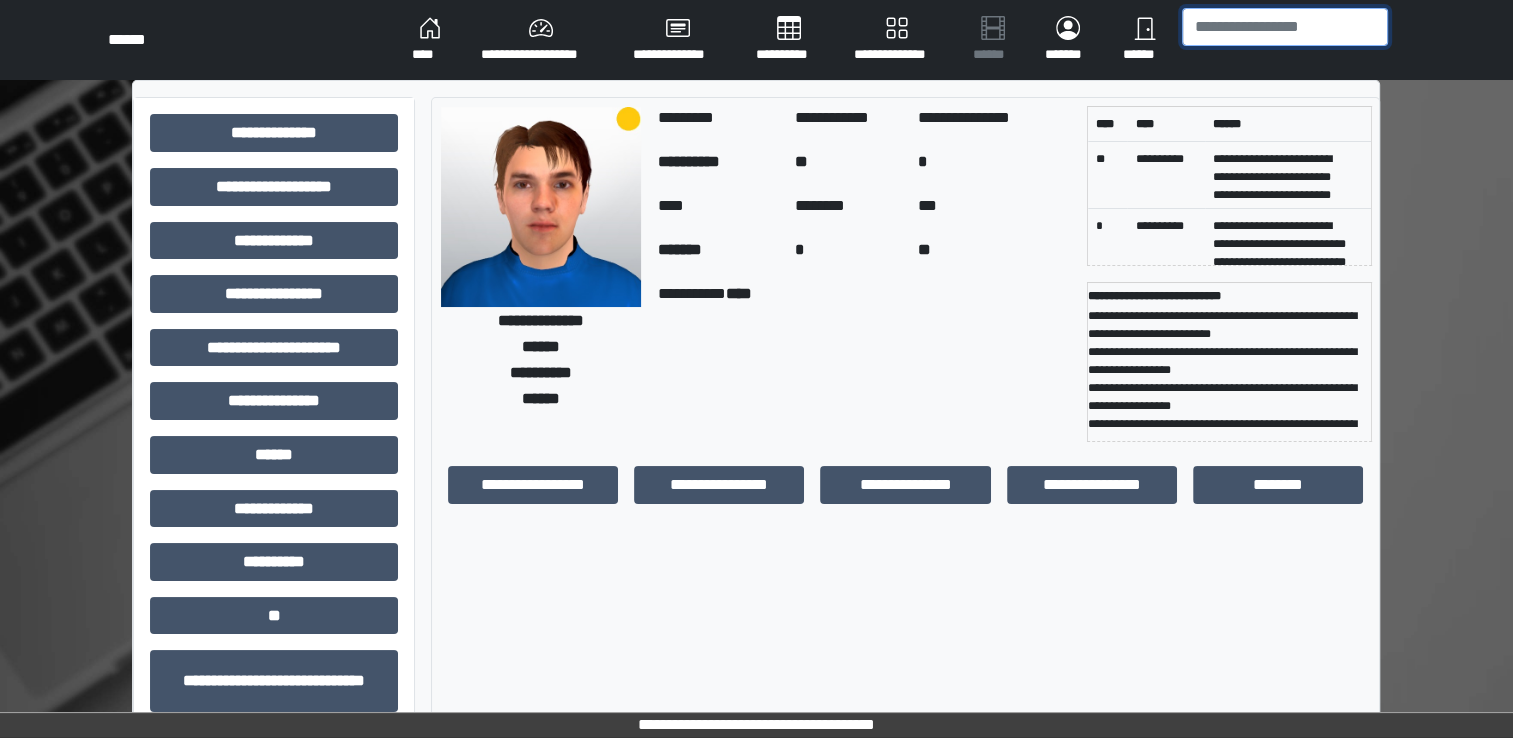 click at bounding box center [1285, 27] 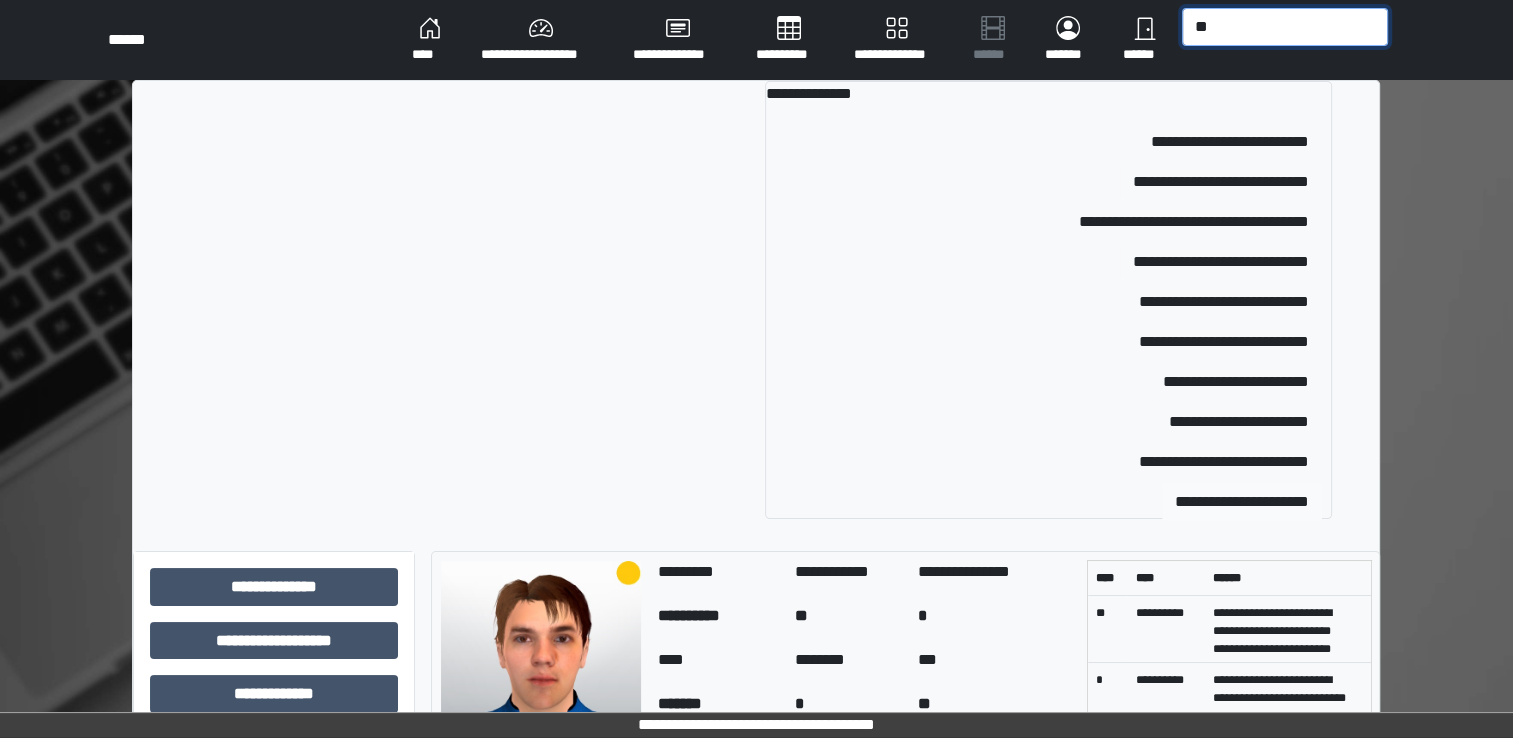 type on "**" 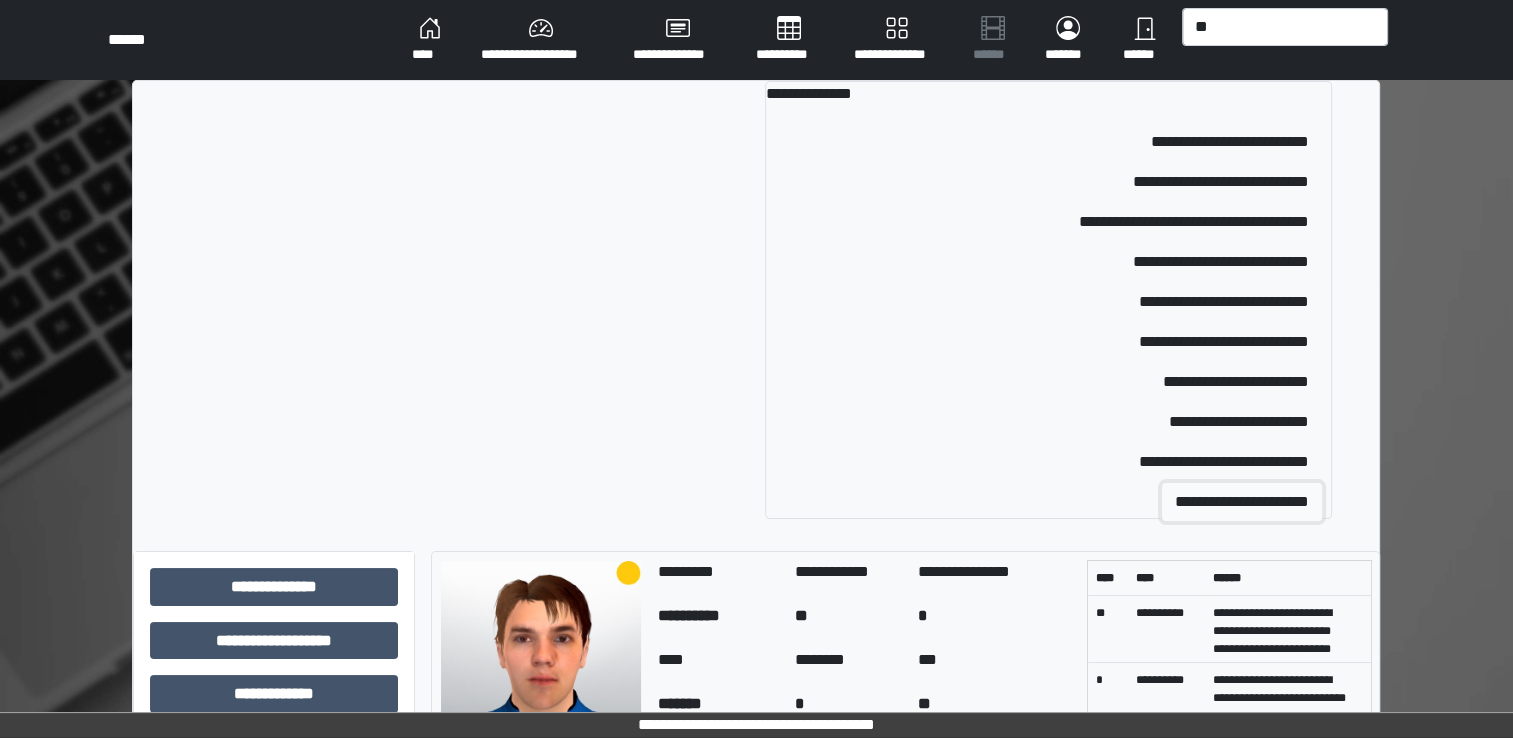 click on "**********" at bounding box center (1242, 502) 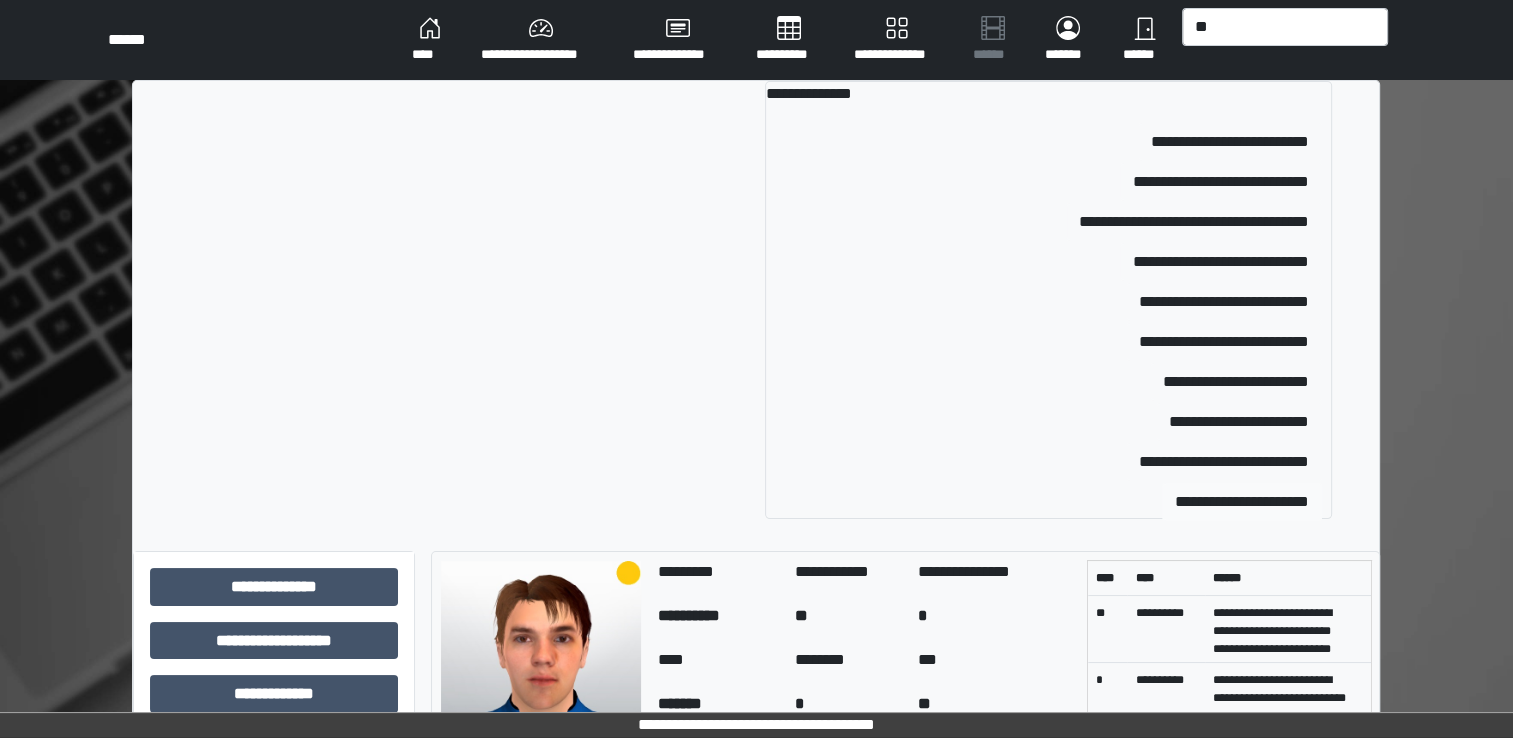 type 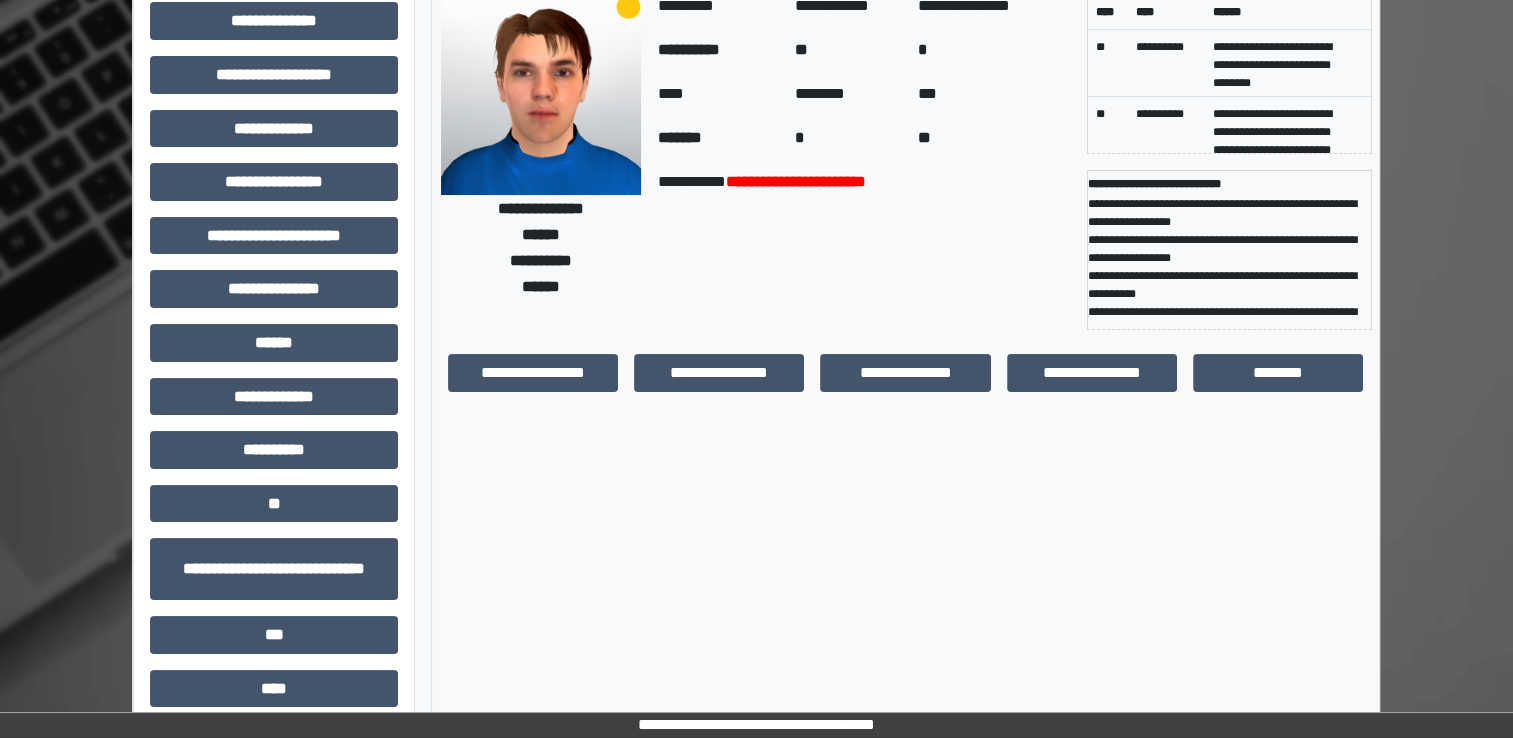 scroll, scrollTop: 121, scrollLeft: 0, axis: vertical 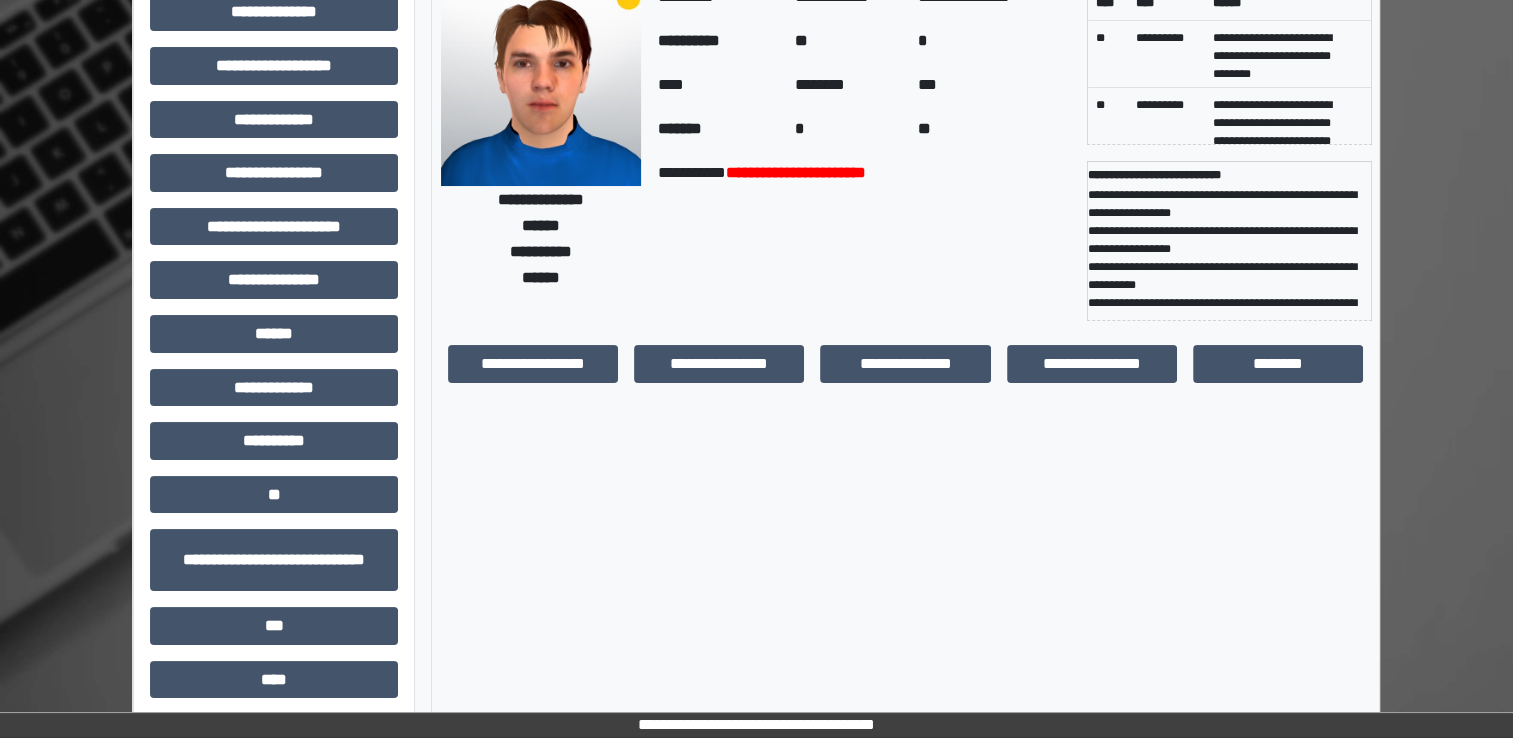 click on "**********" at bounding box center (533, 364) 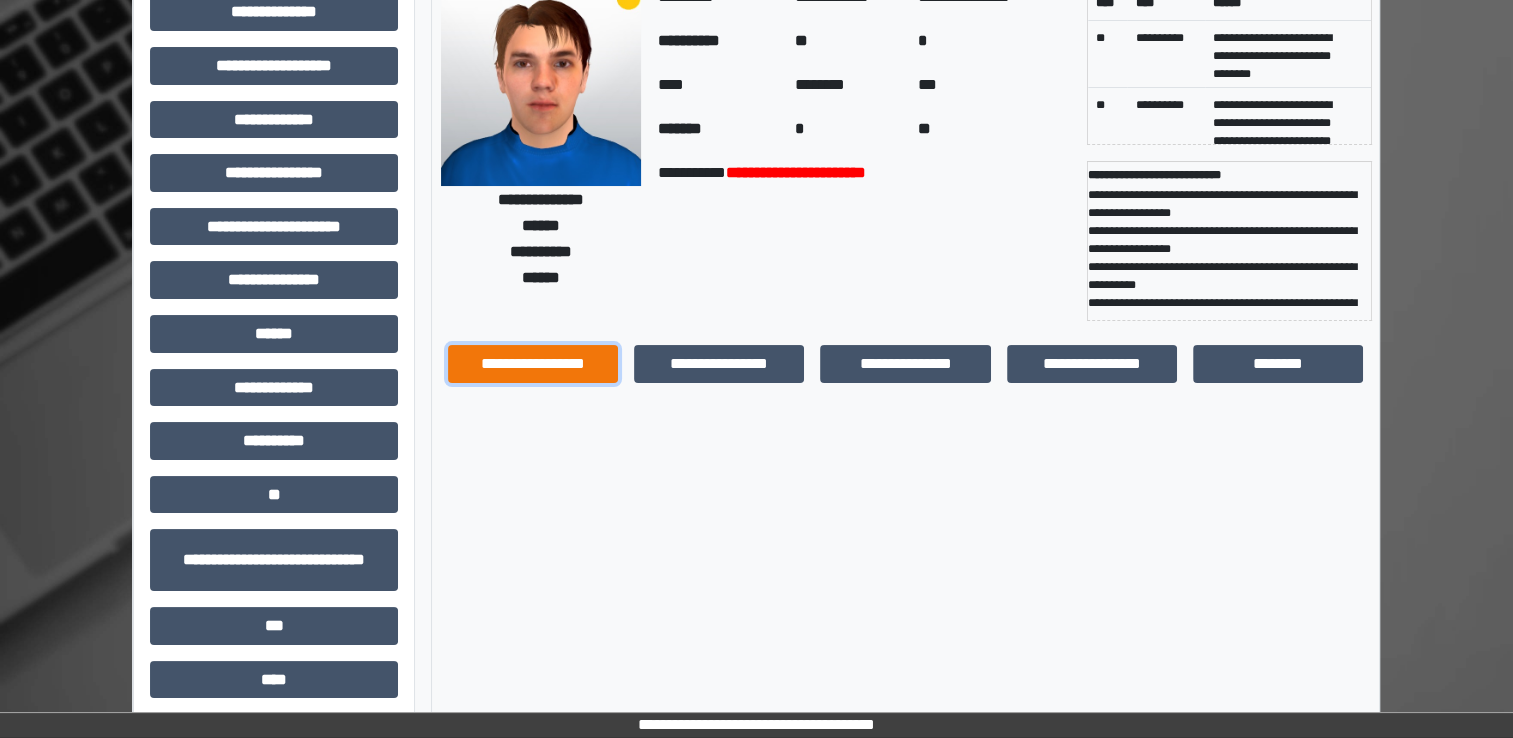 click on "**********" at bounding box center [533, 364] 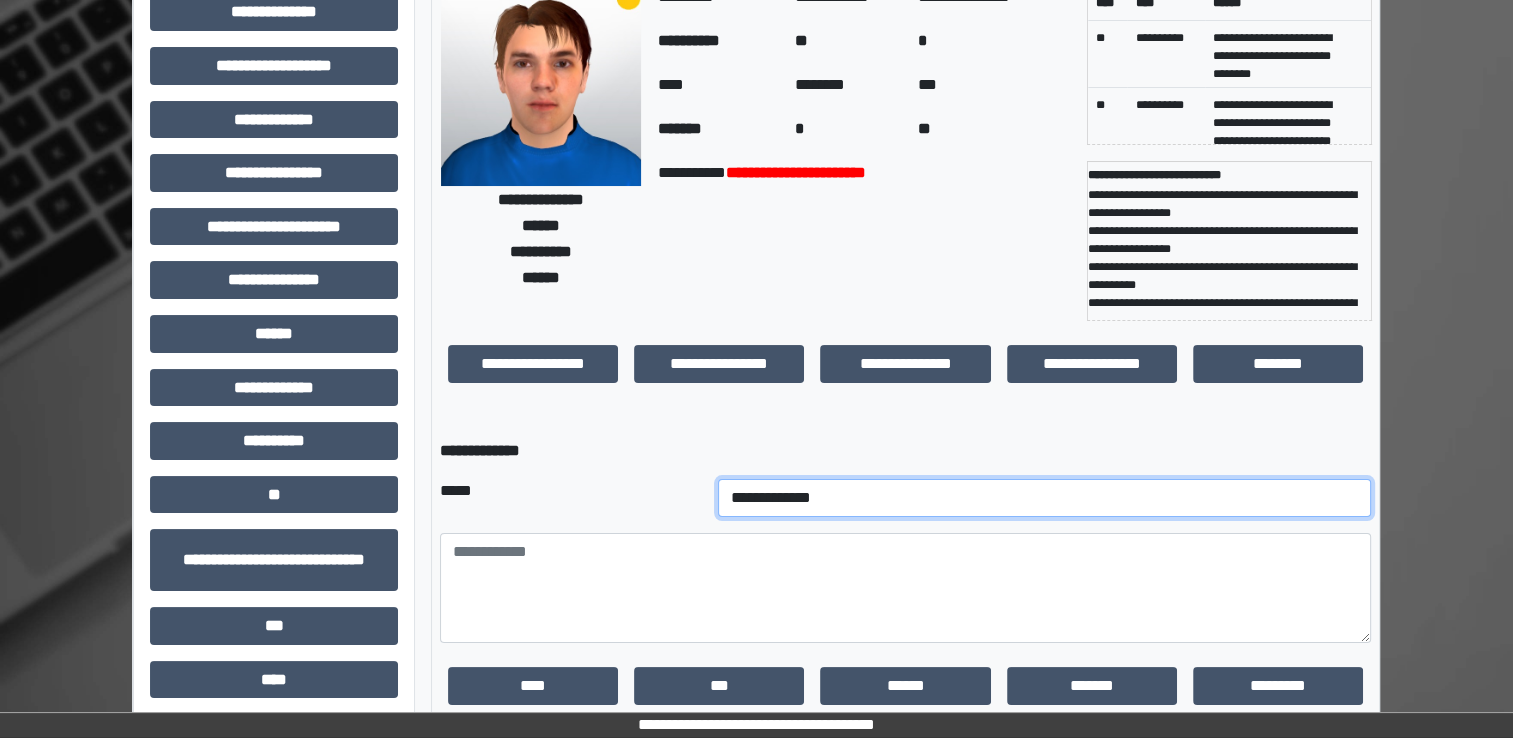 click on "**********" at bounding box center (1045, 498) 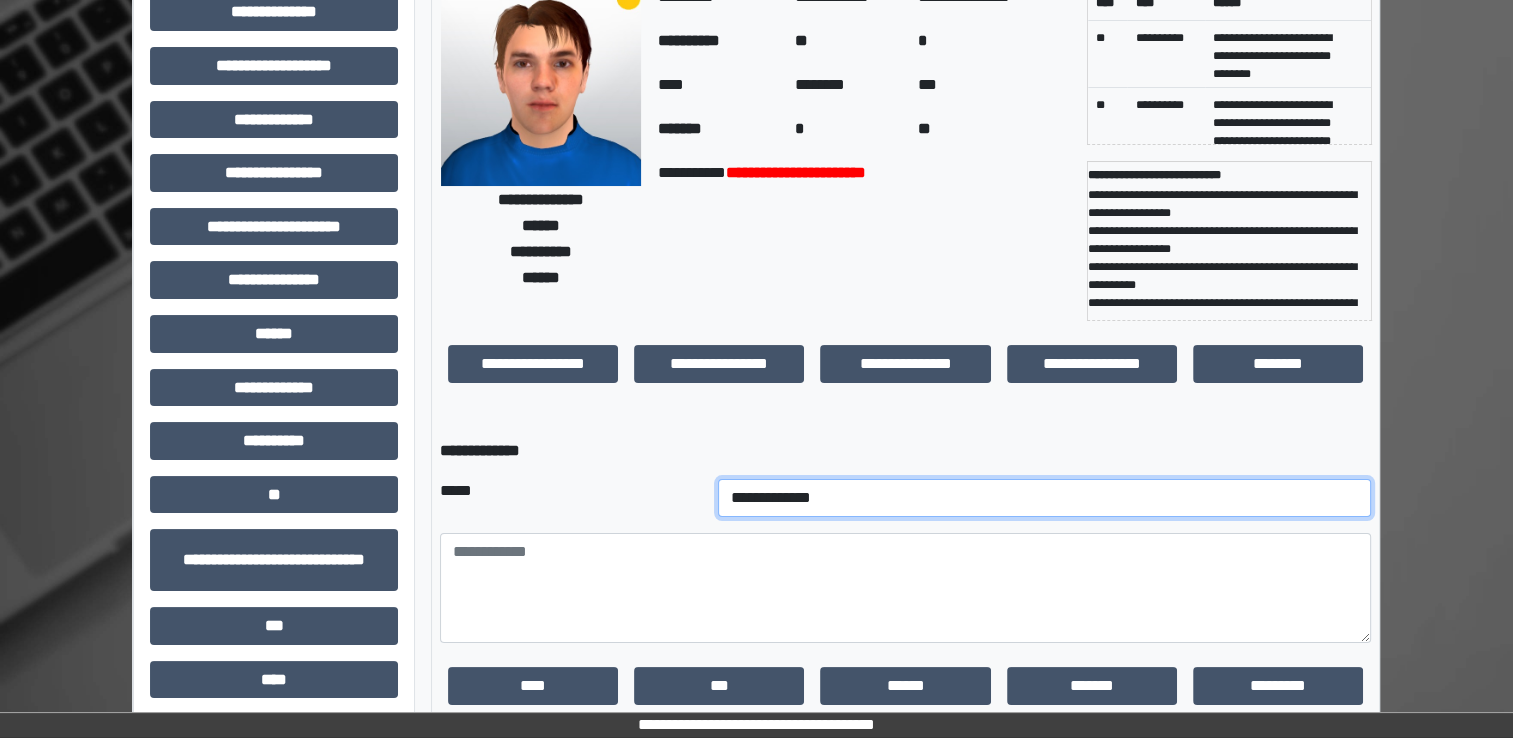 select on "*" 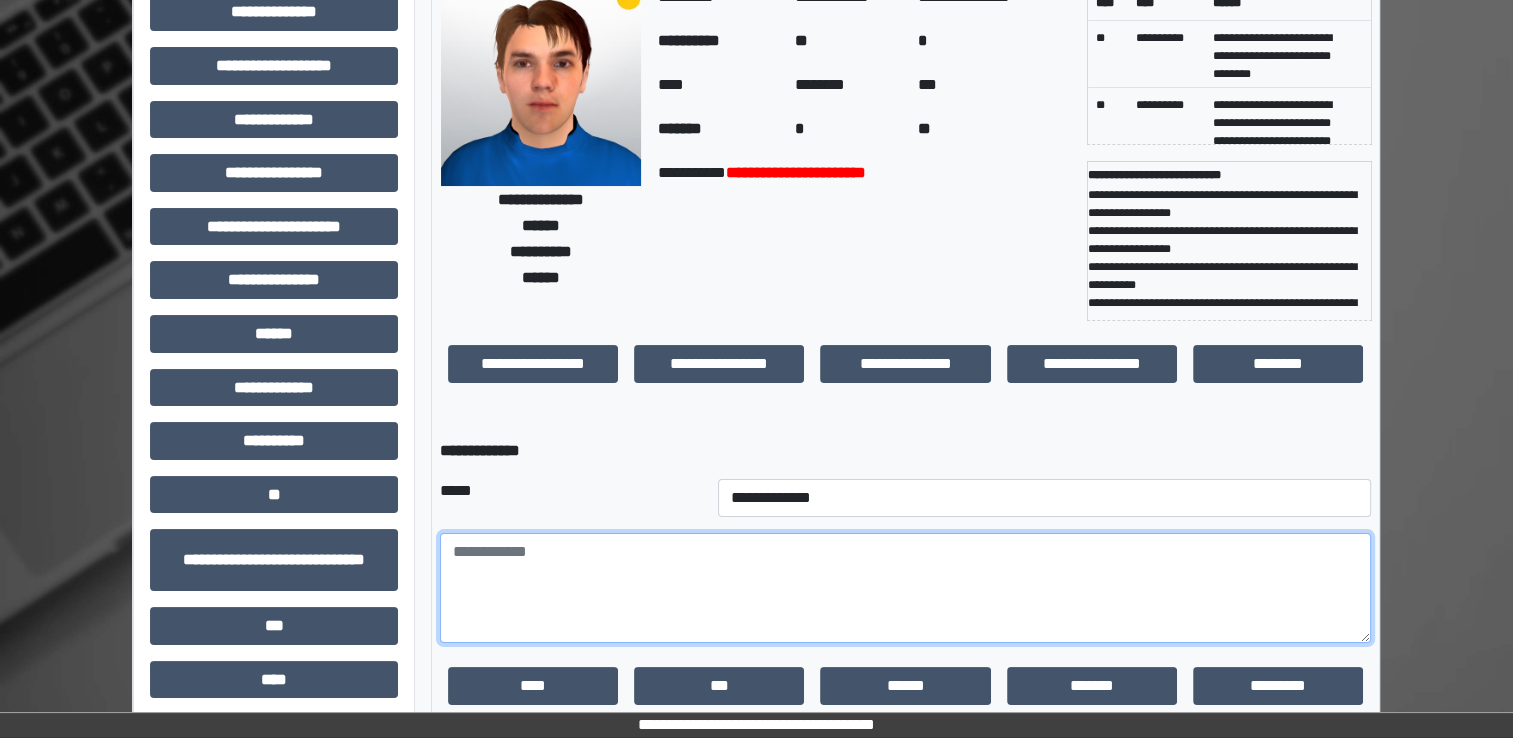 click at bounding box center (905, 588) 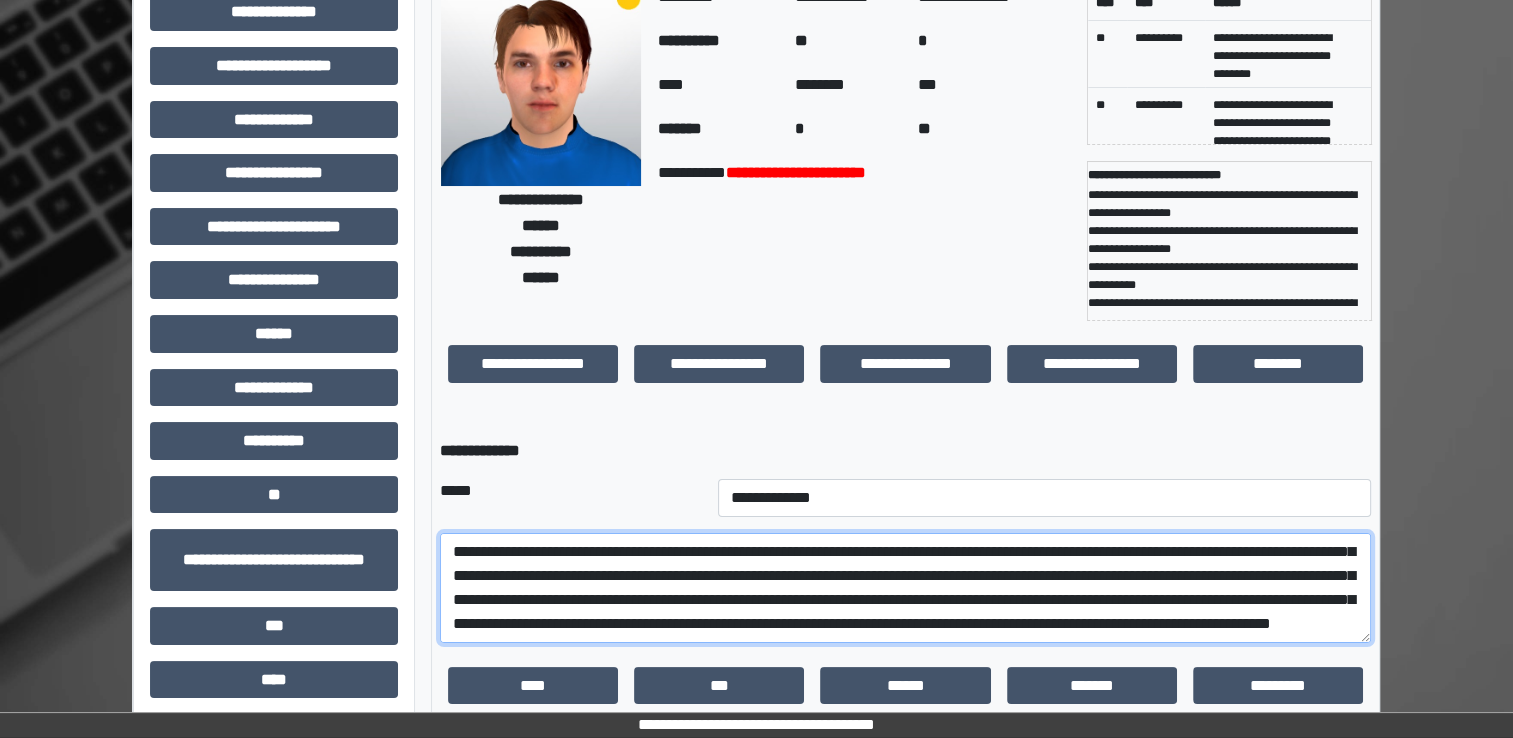 scroll, scrollTop: 88, scrollLeft: 0, axis: vertical 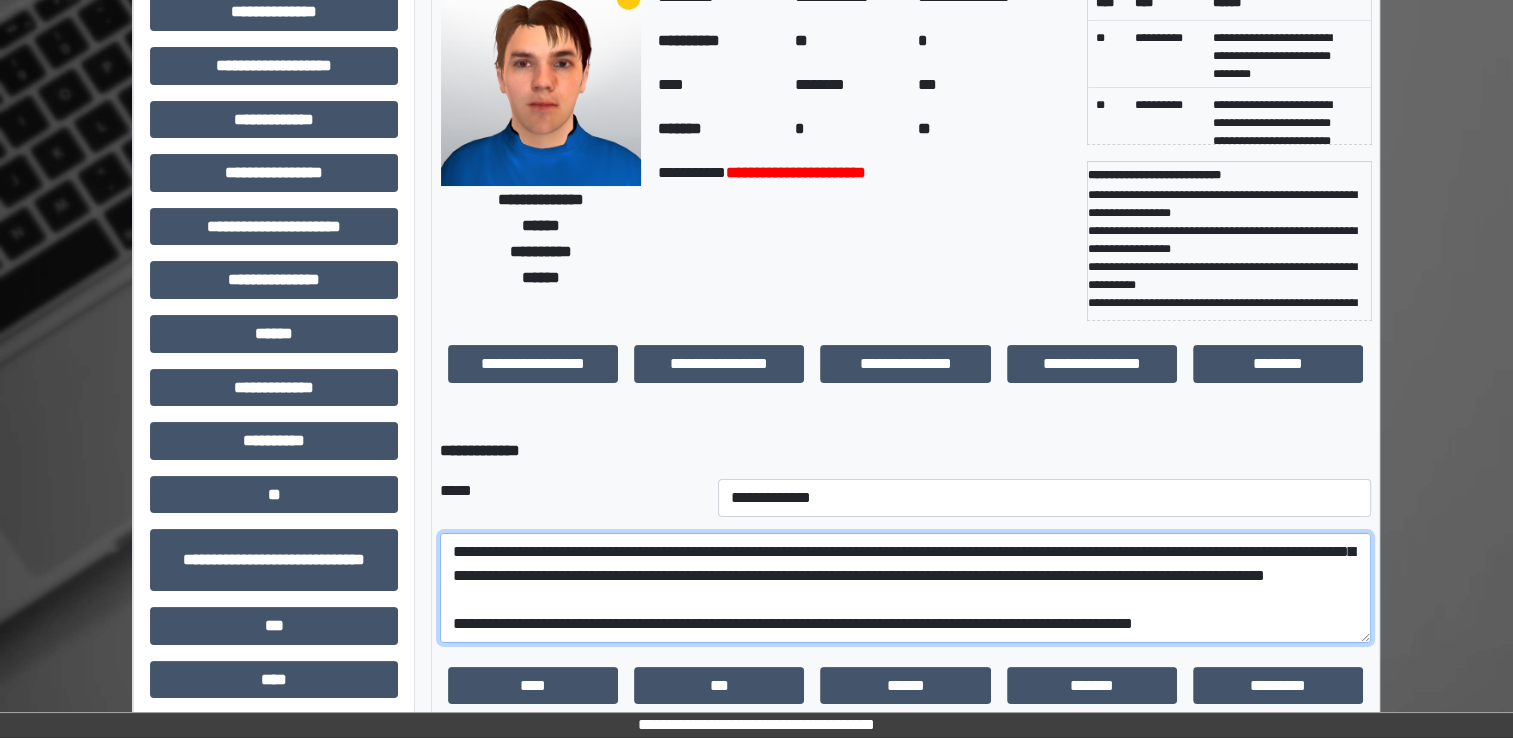 click on "**********" at bounding box center [905, 588] 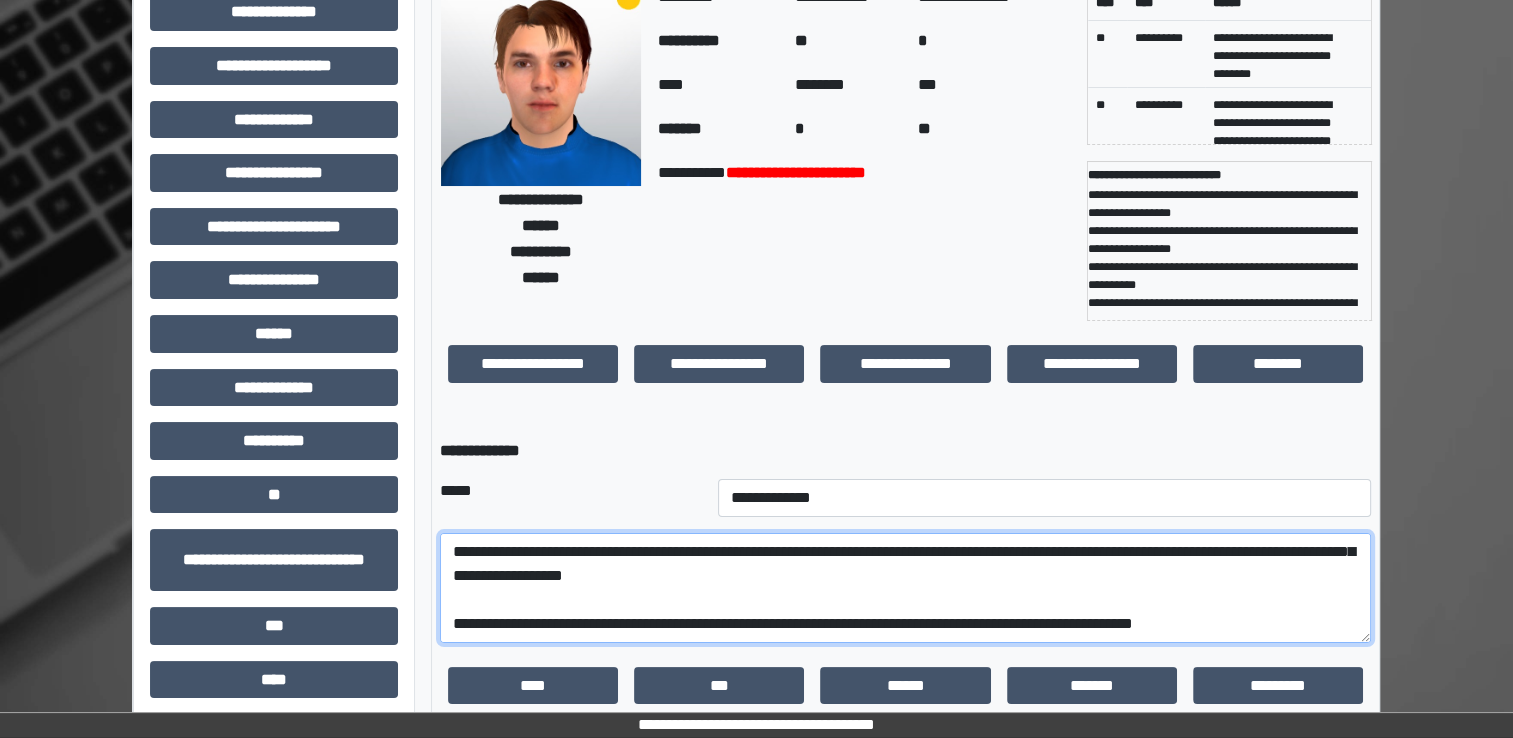 scroll, scrollTop: 120, scrollLeft: 0, axis: vertical 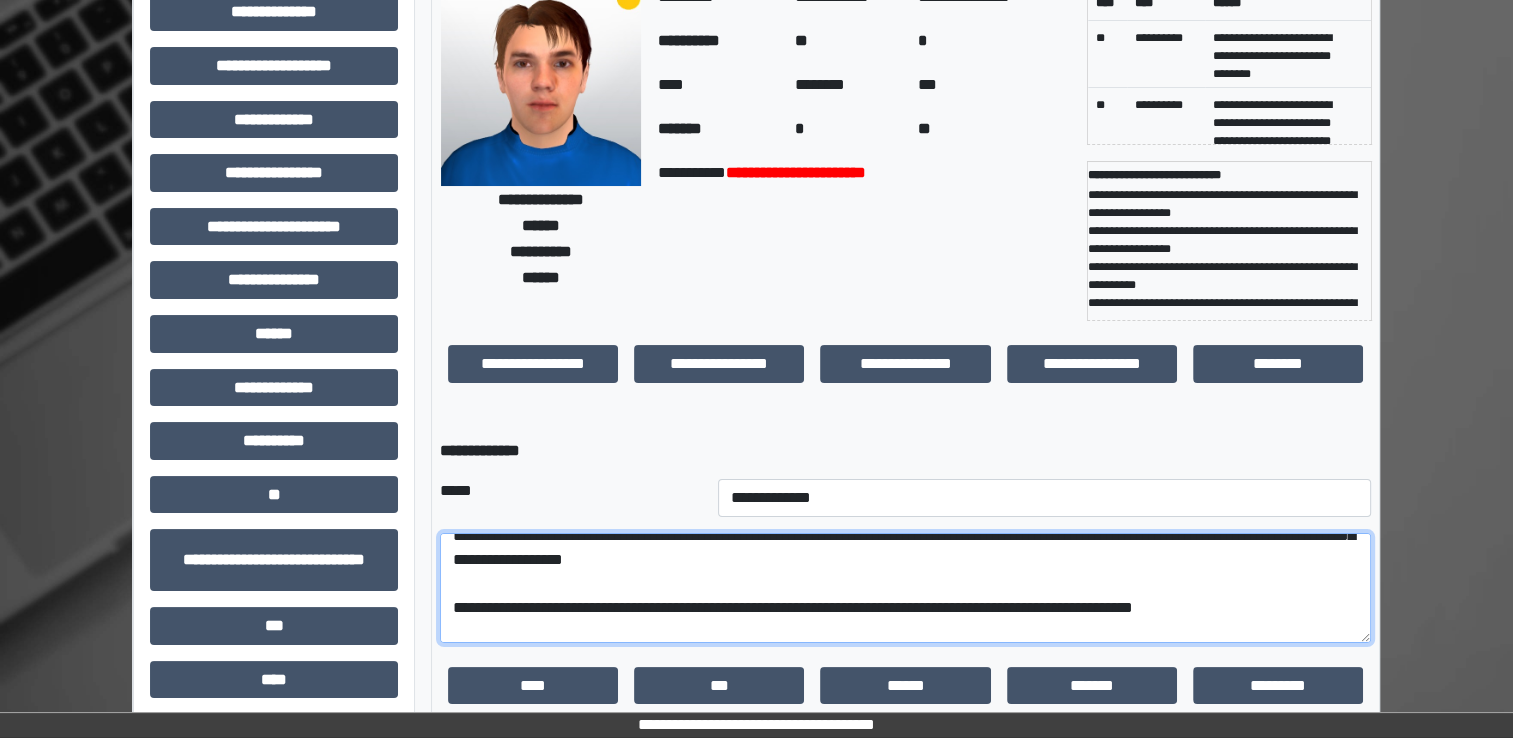click at bounding box center [905, 588] 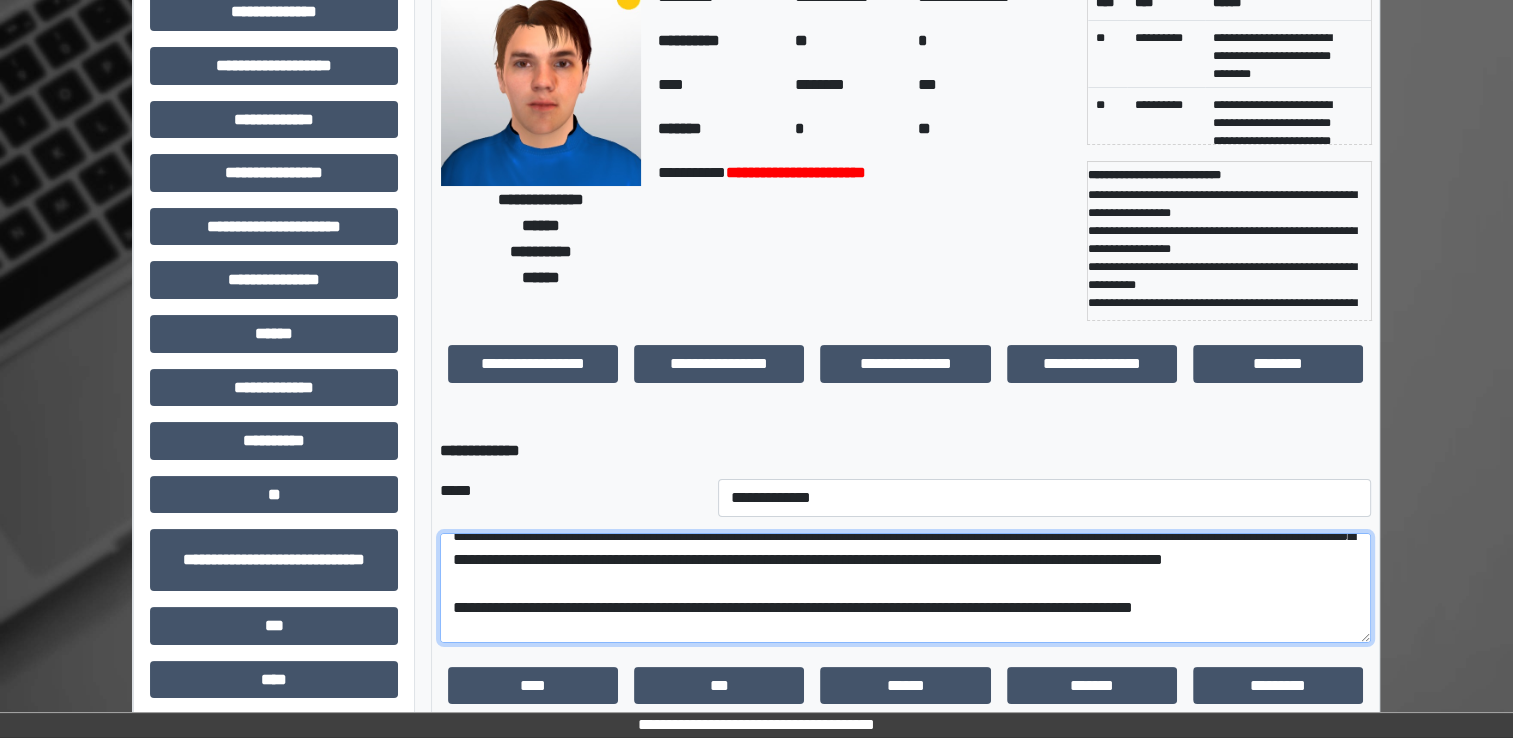 scroll, scrollTop: 259, scrollLeft: 0, axis: vertical 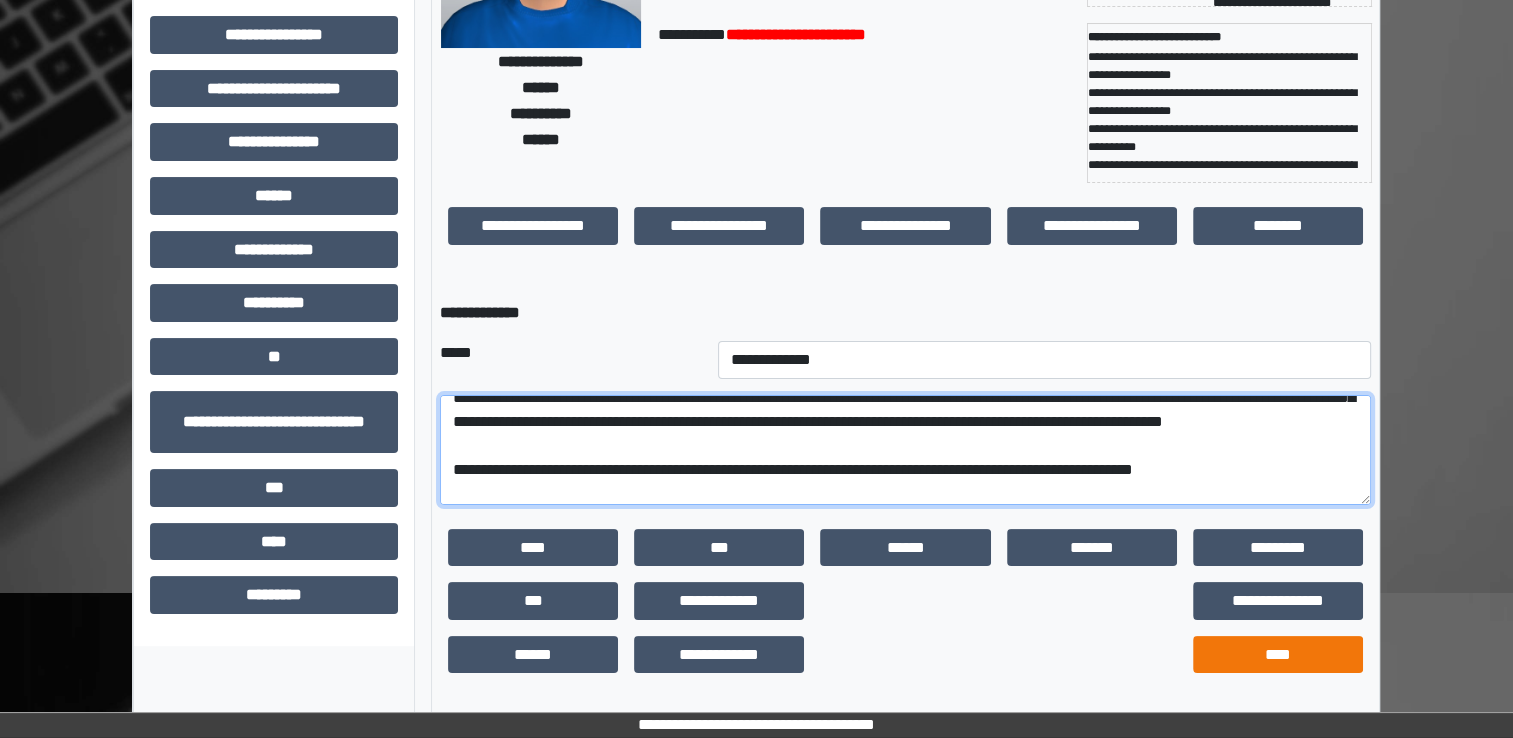 type on "**********" 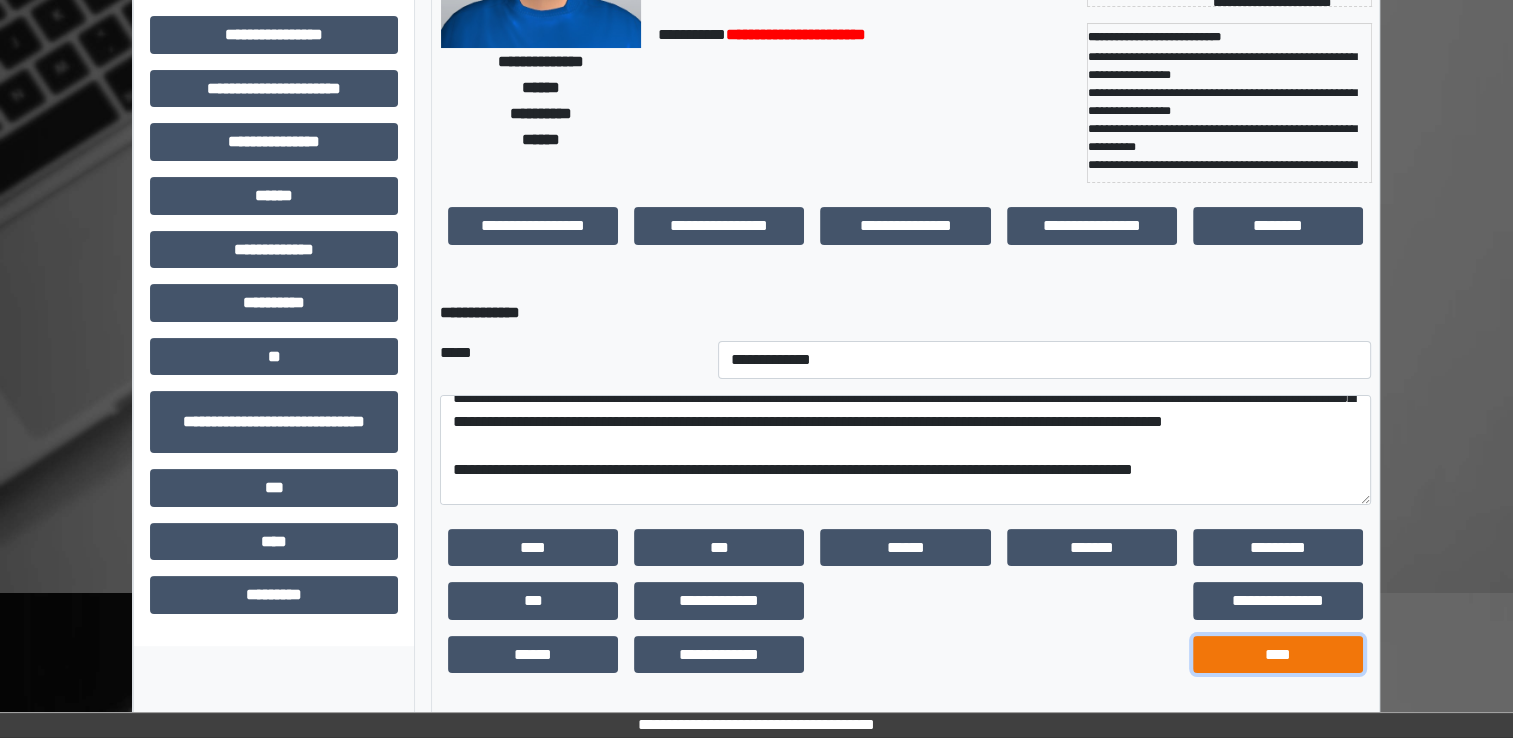 click on "****" at bounding box center (1278, 655) 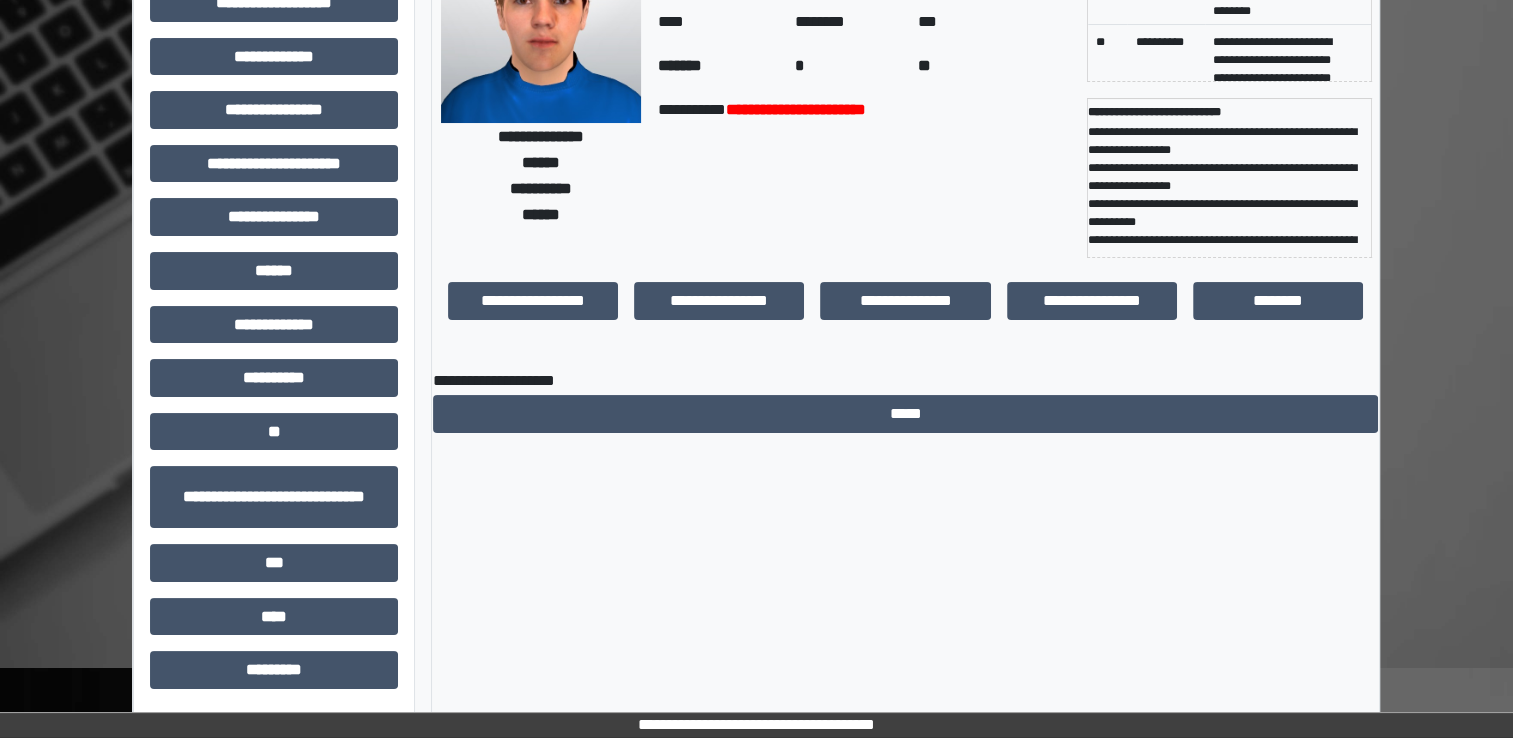 scroll, scrollTop: 184, scrollLeft: 0, axis: vertical 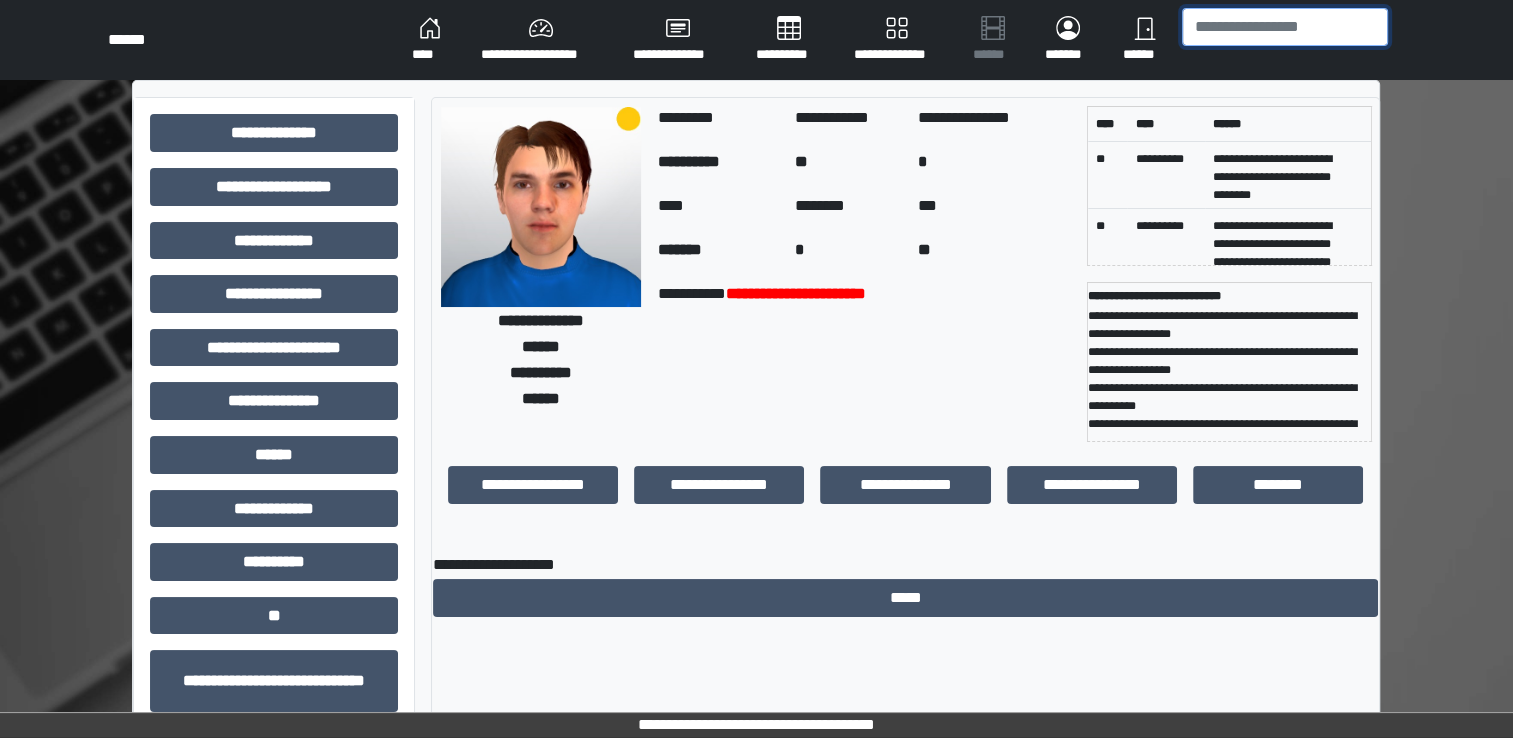 click at bounding box center (1285, 27) 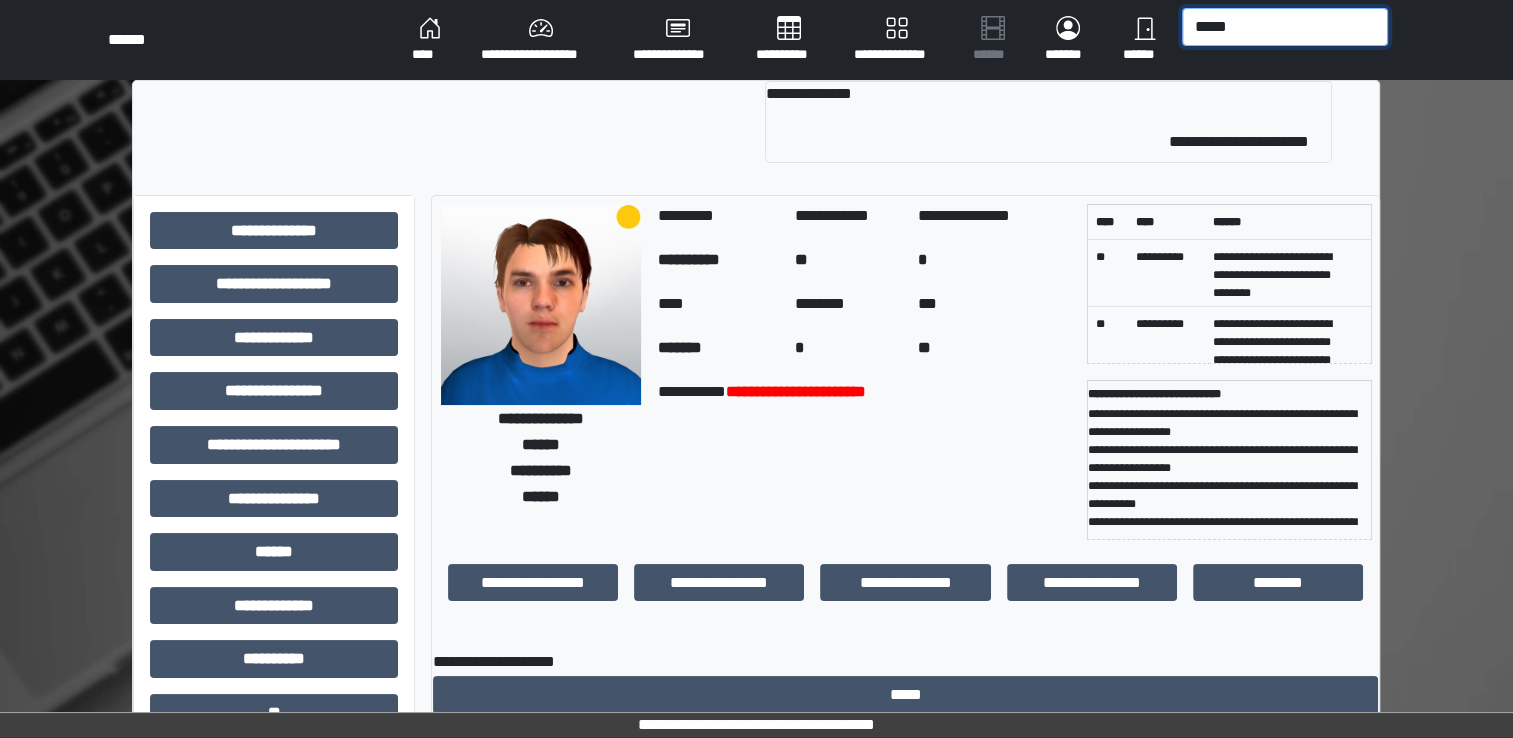 type on "*****" 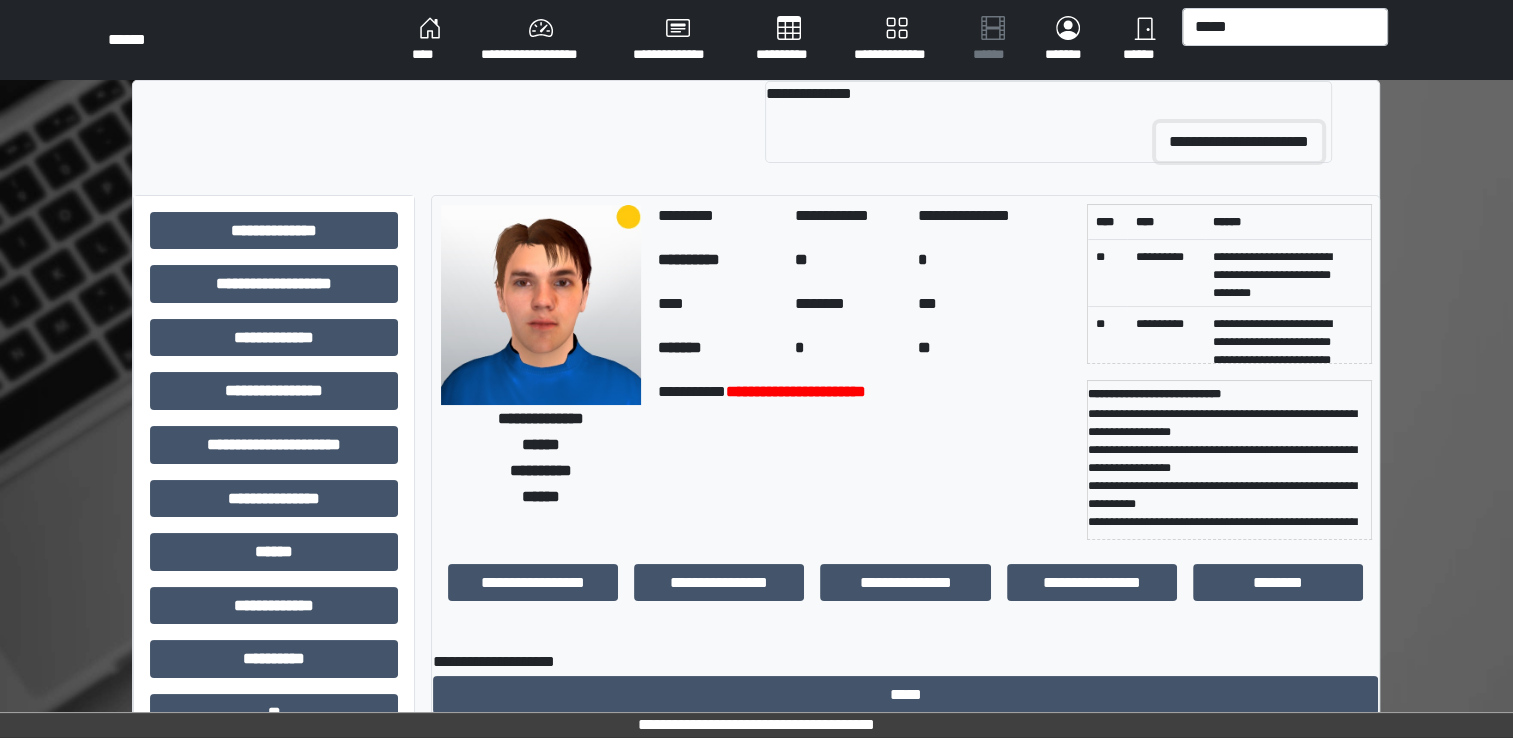 click on "**********" at bounding box center [1239, 142] 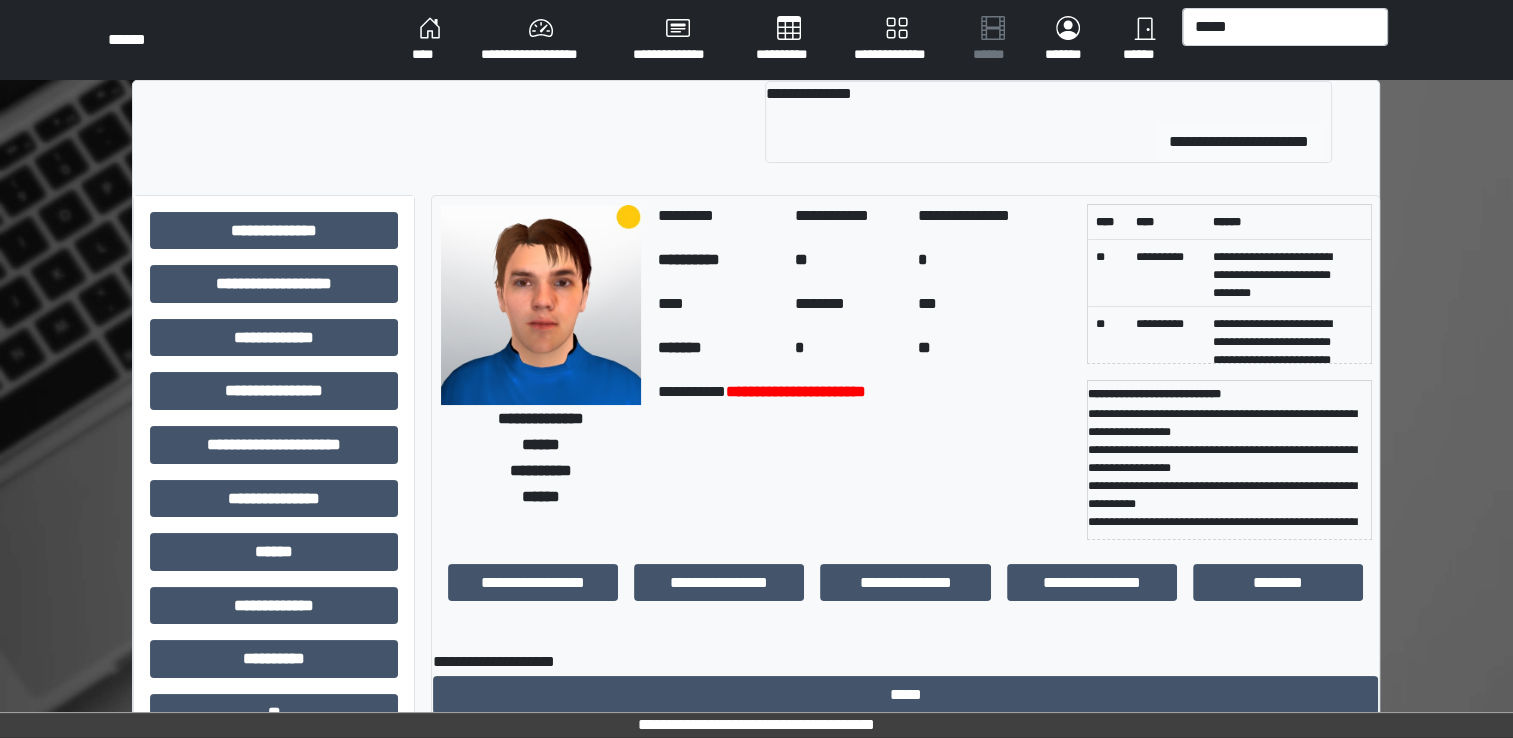 type 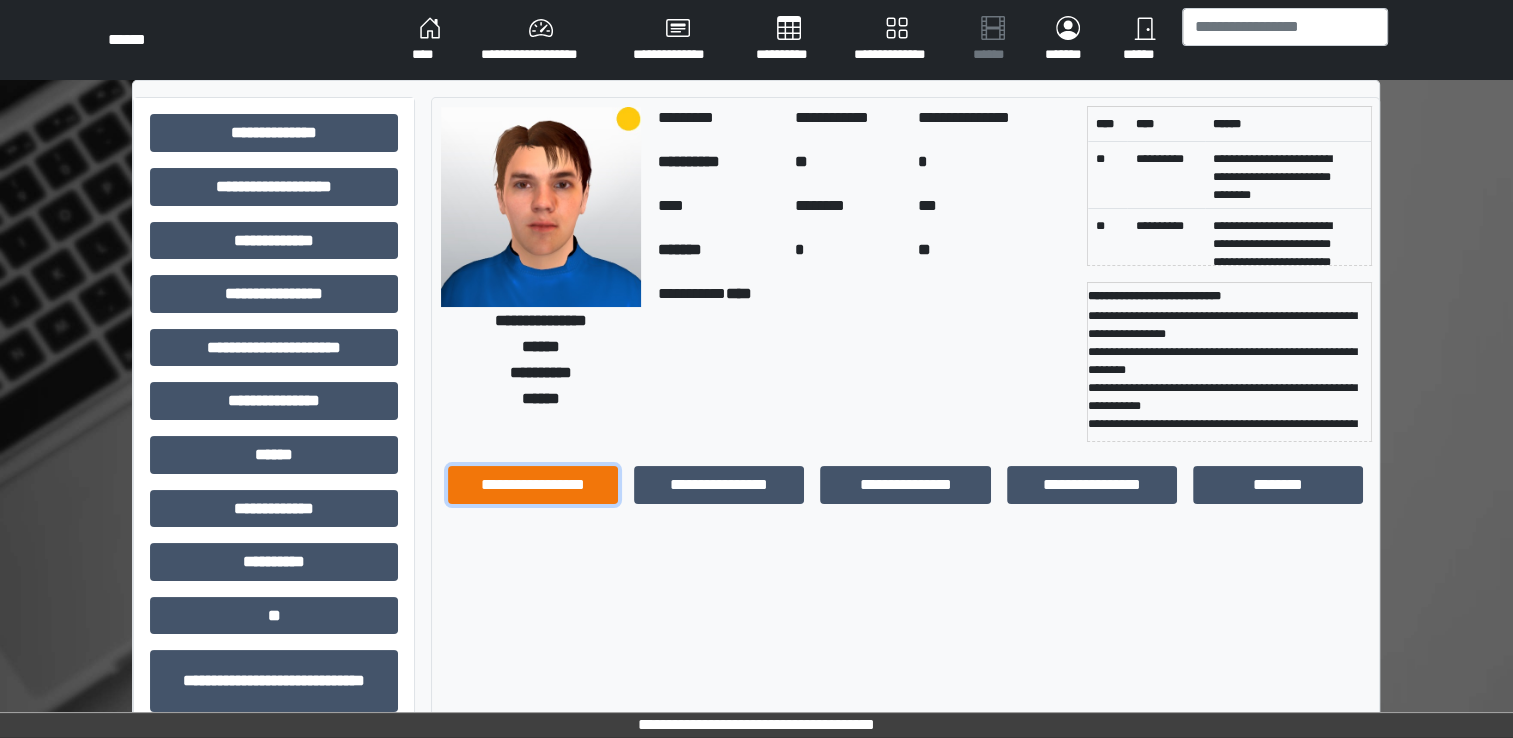 click on "**********" at bounding box center [533, 485] 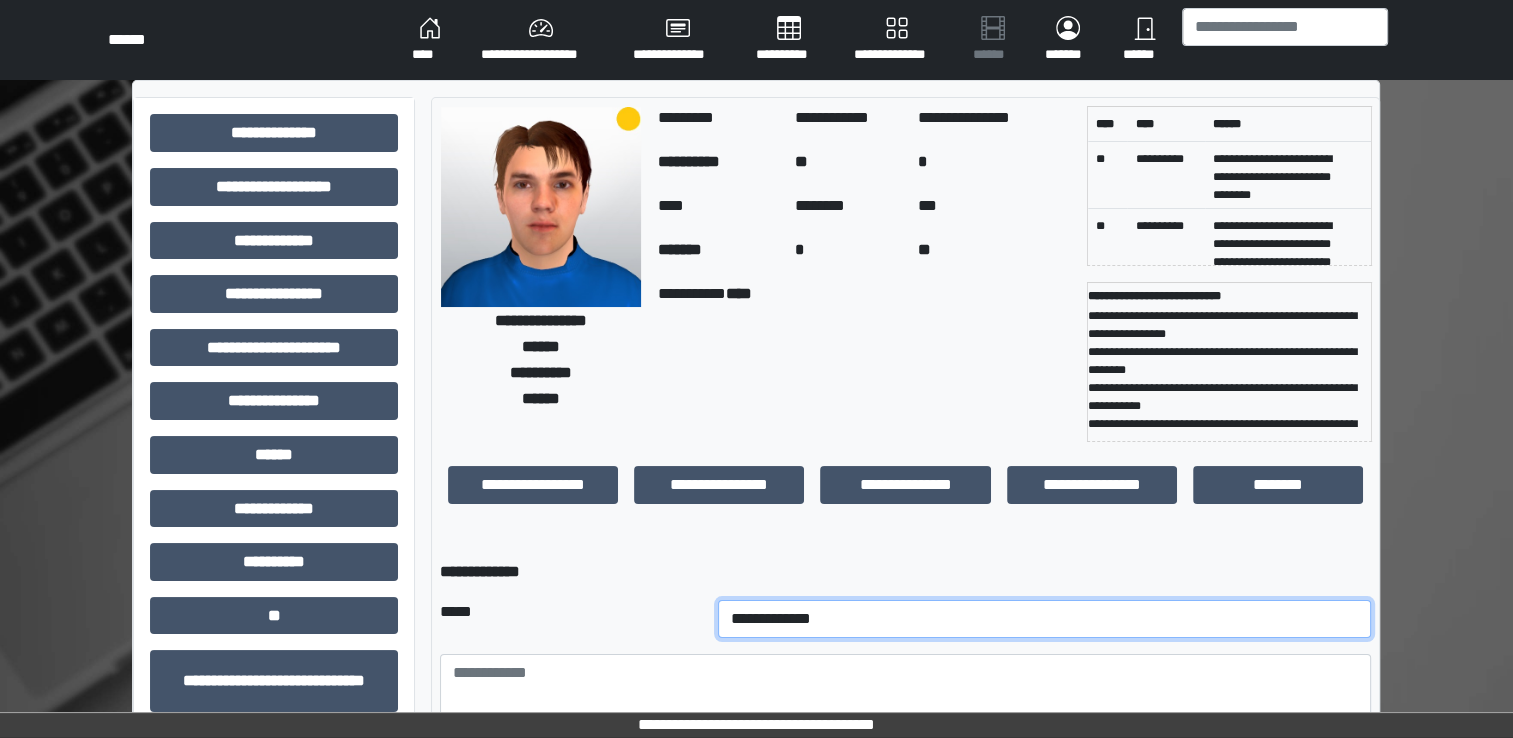 click on "**********" at bounding box center (1045, 619) 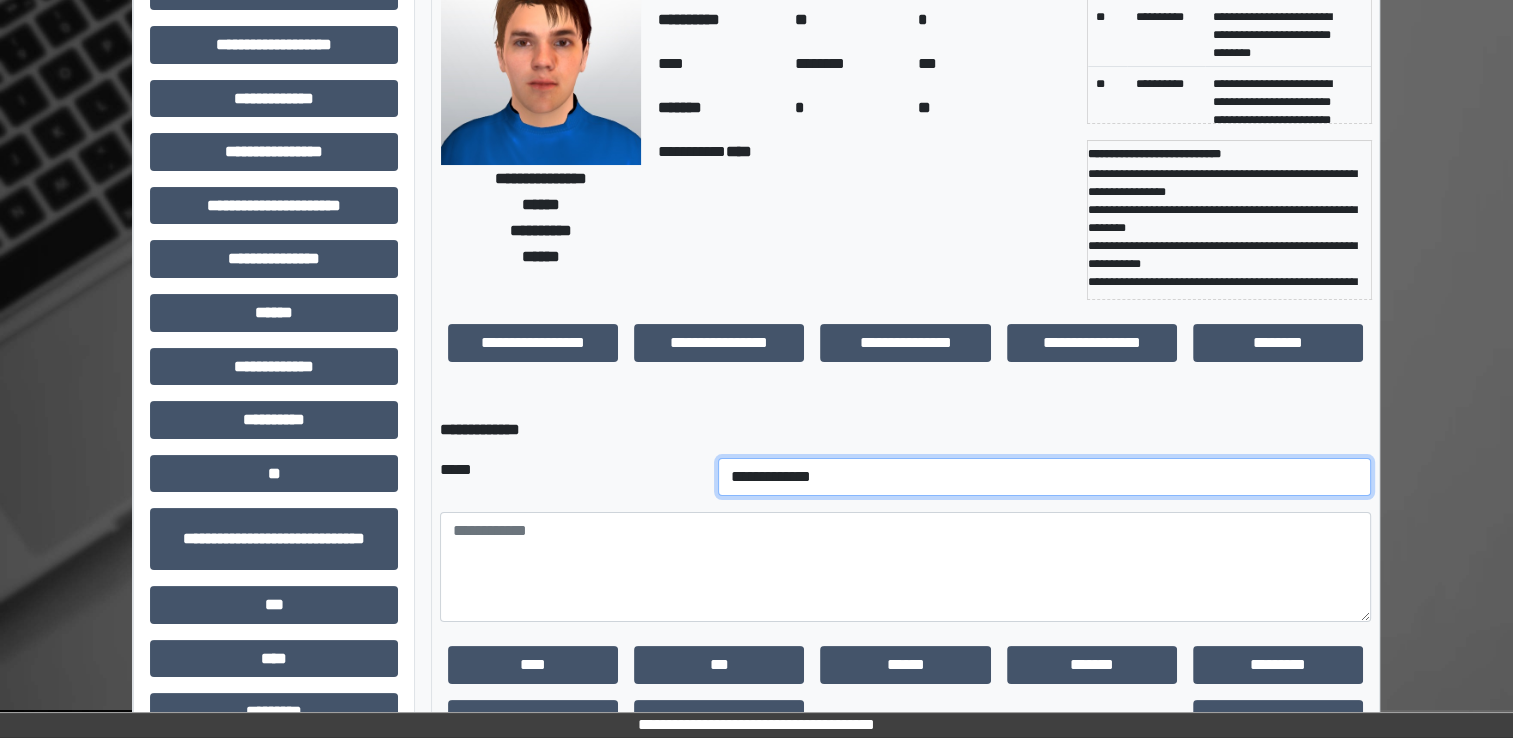 scroll, scrollTop: 143, scrollLeft: 0, axis: vertical 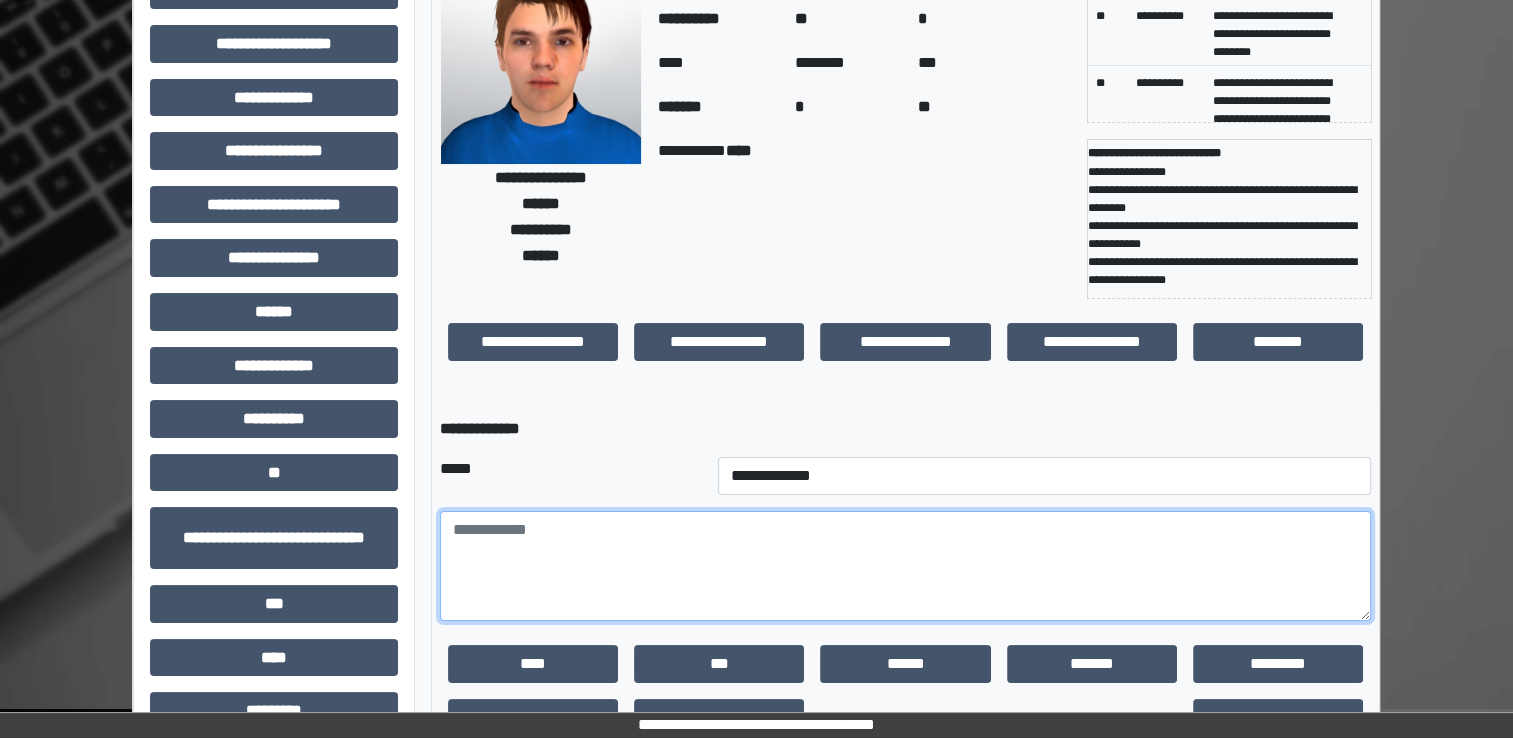 click at bounding box center (905, 566) 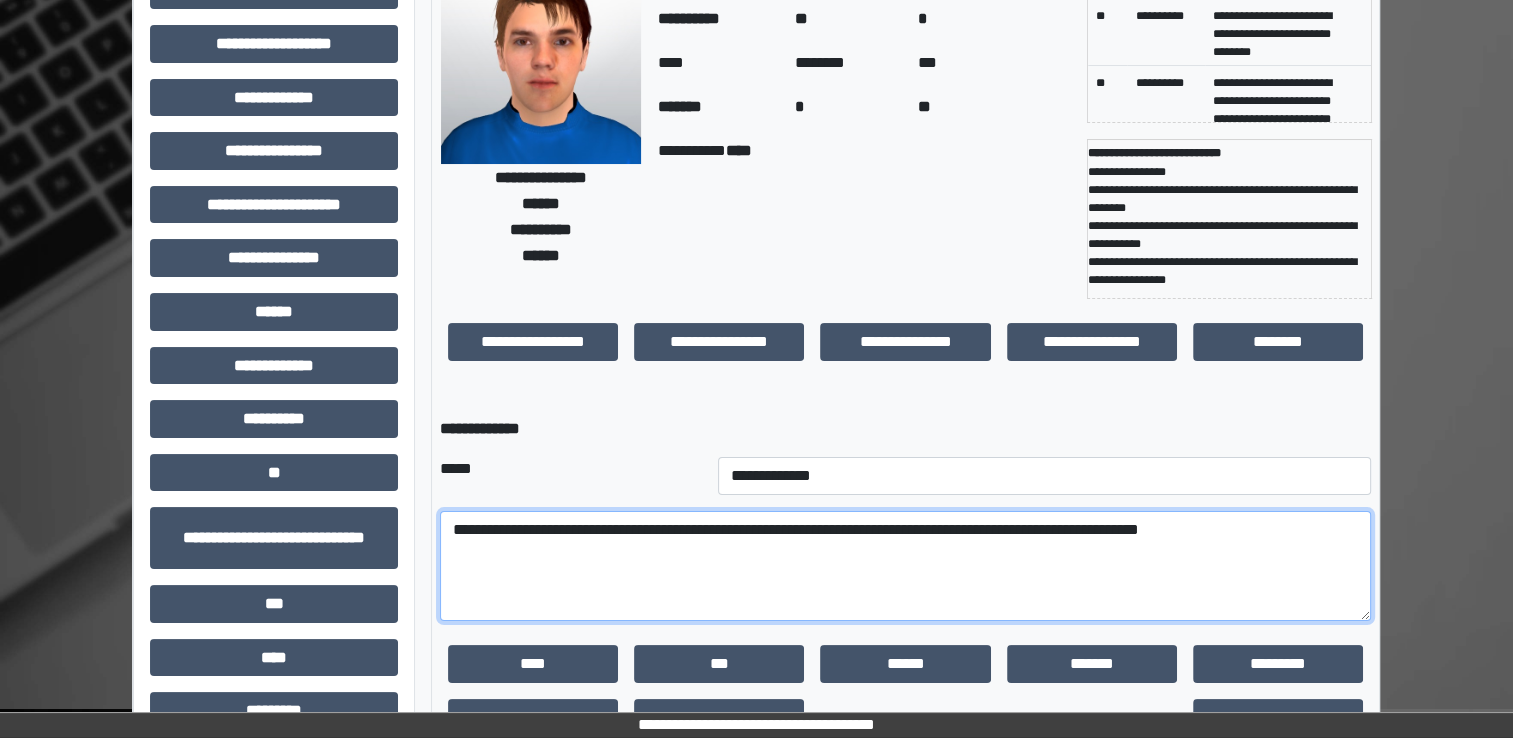 click on "**********" at bounding box center (905, 566) 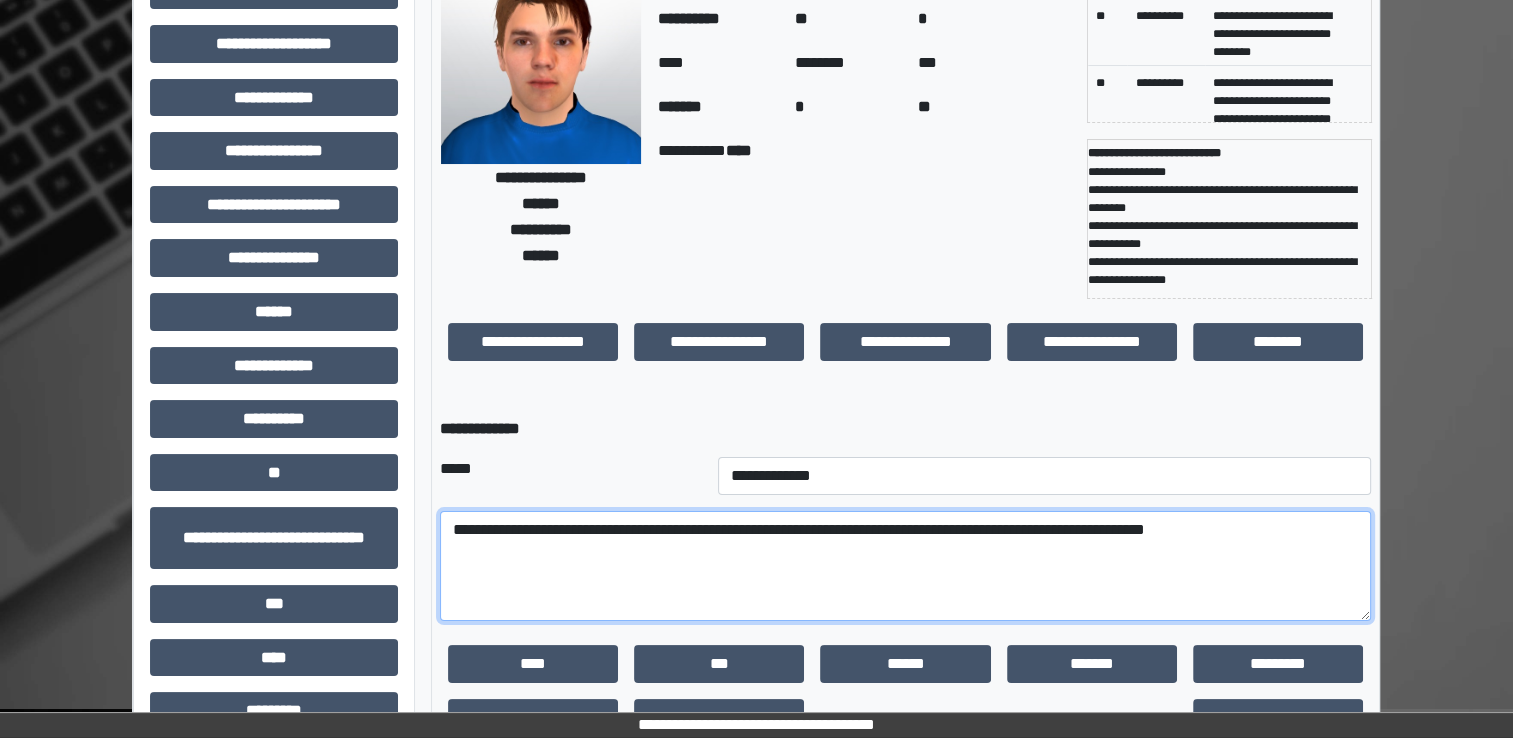 click on "**********" at bounding box center [905, 566] 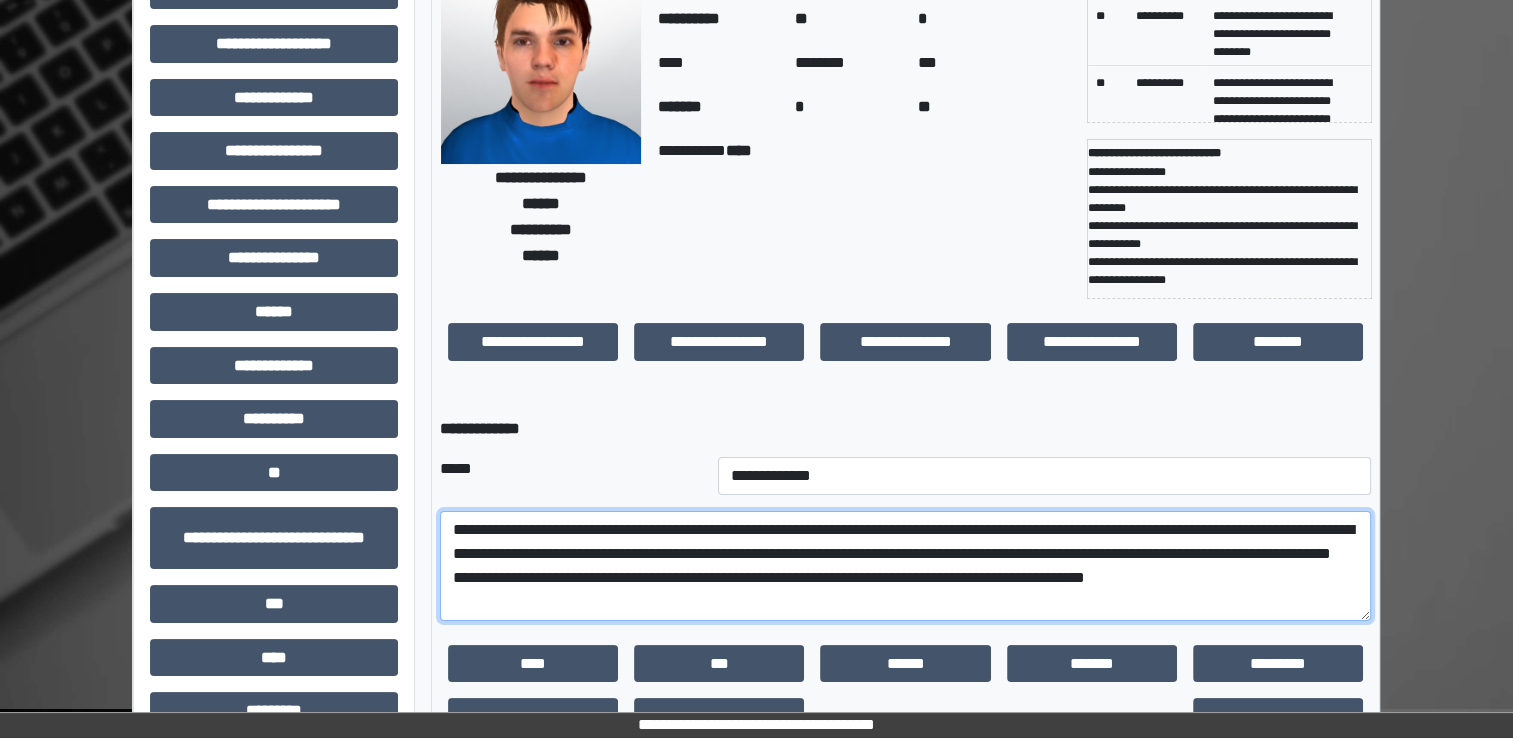 scroll, scrollTop: 40, scrollLeft: 0, axis: vertical 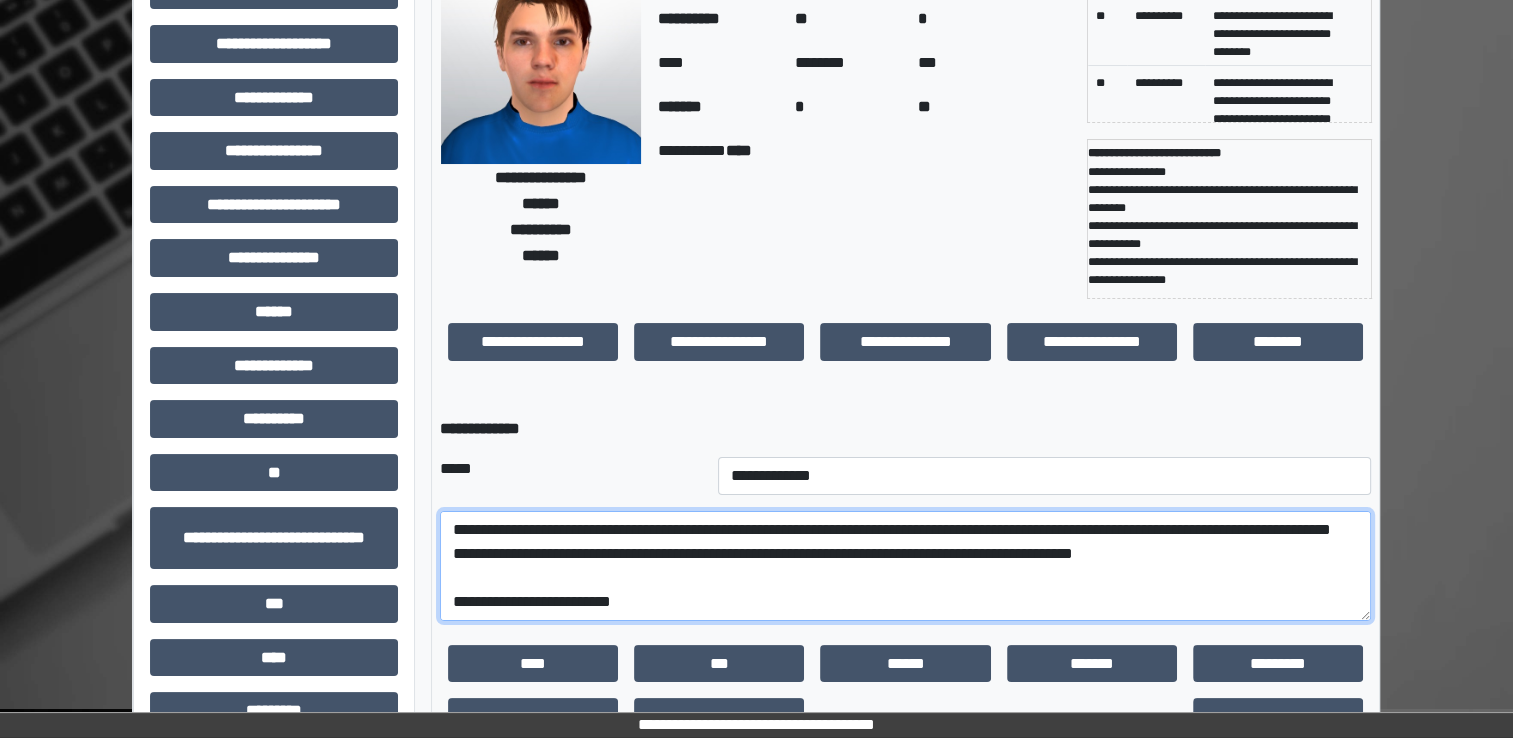 click on "**********" at bounding box center (905, 566) 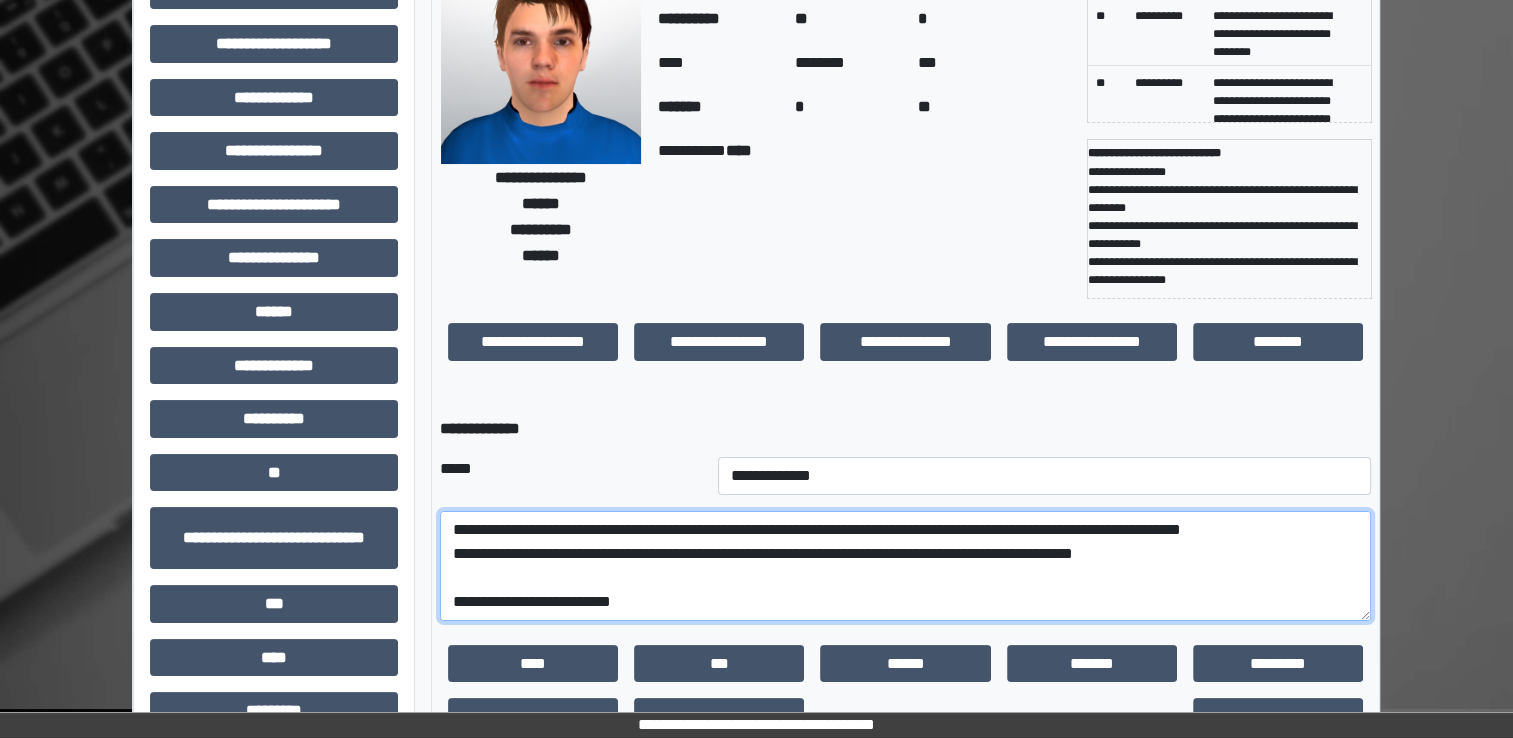 scroll, scrollTop: 72, scrollLeft: 0, axis: vertical 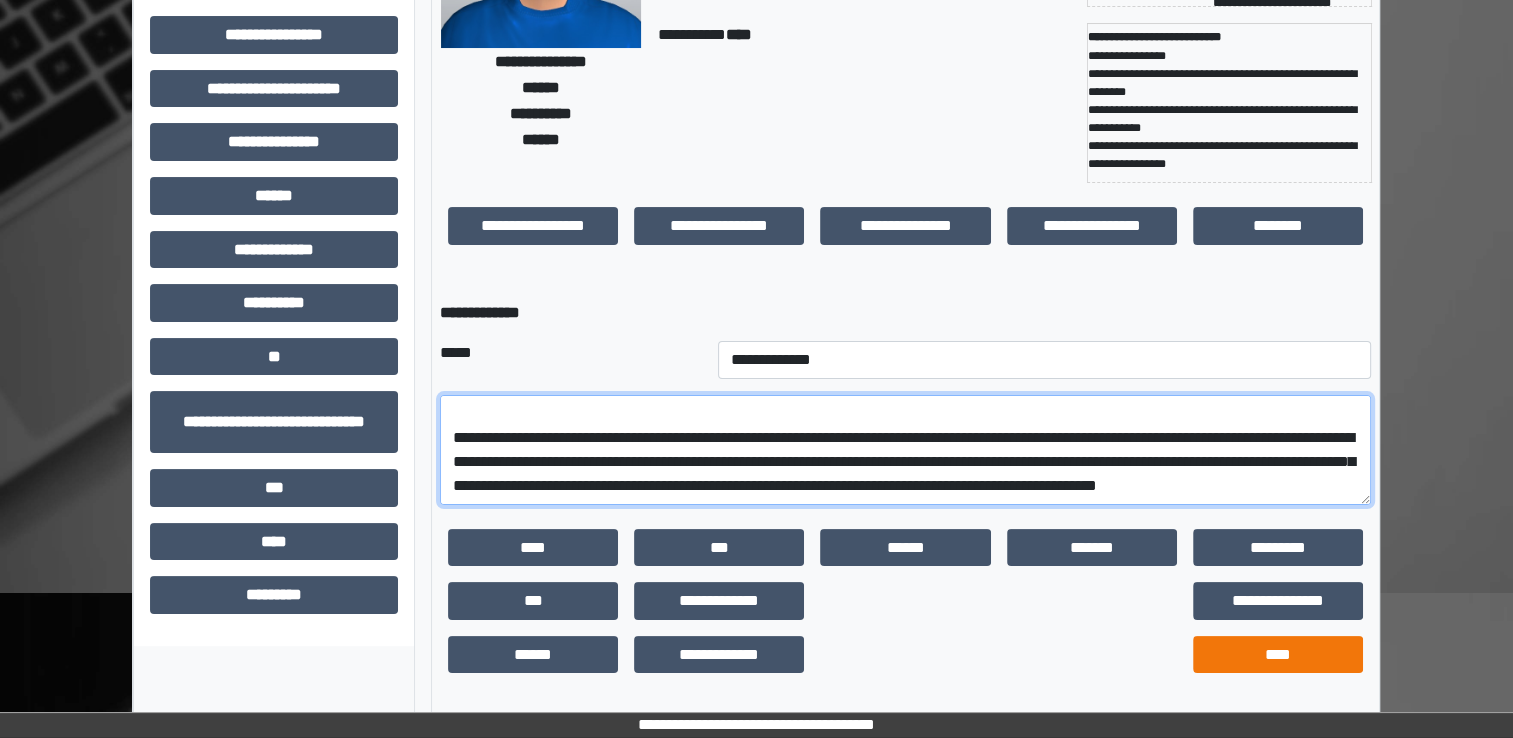 type on "**********" 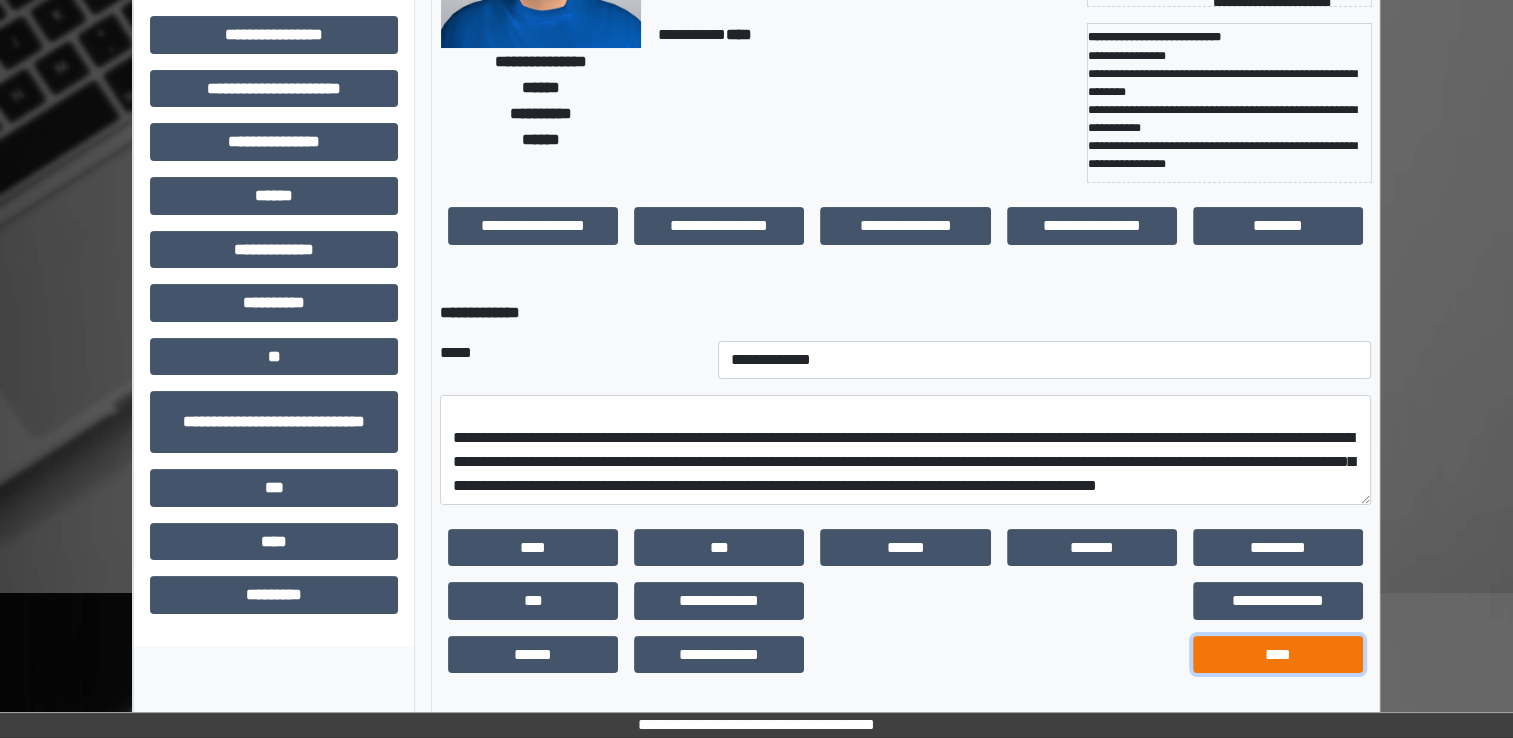 click on "****" at bounding box center (1278, 655) 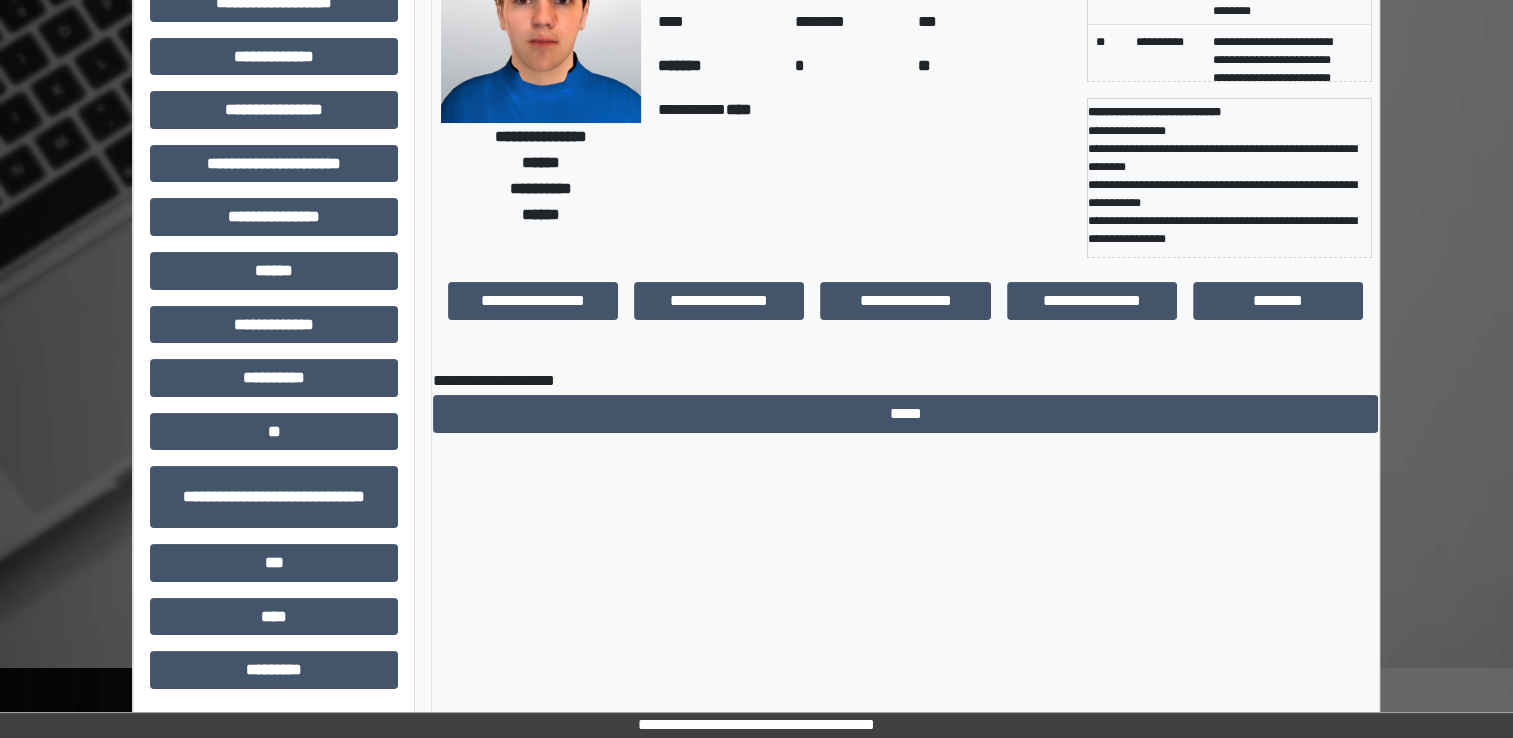 scroll, scrollTop: 184, scrollLeft: 0, axis: vertical 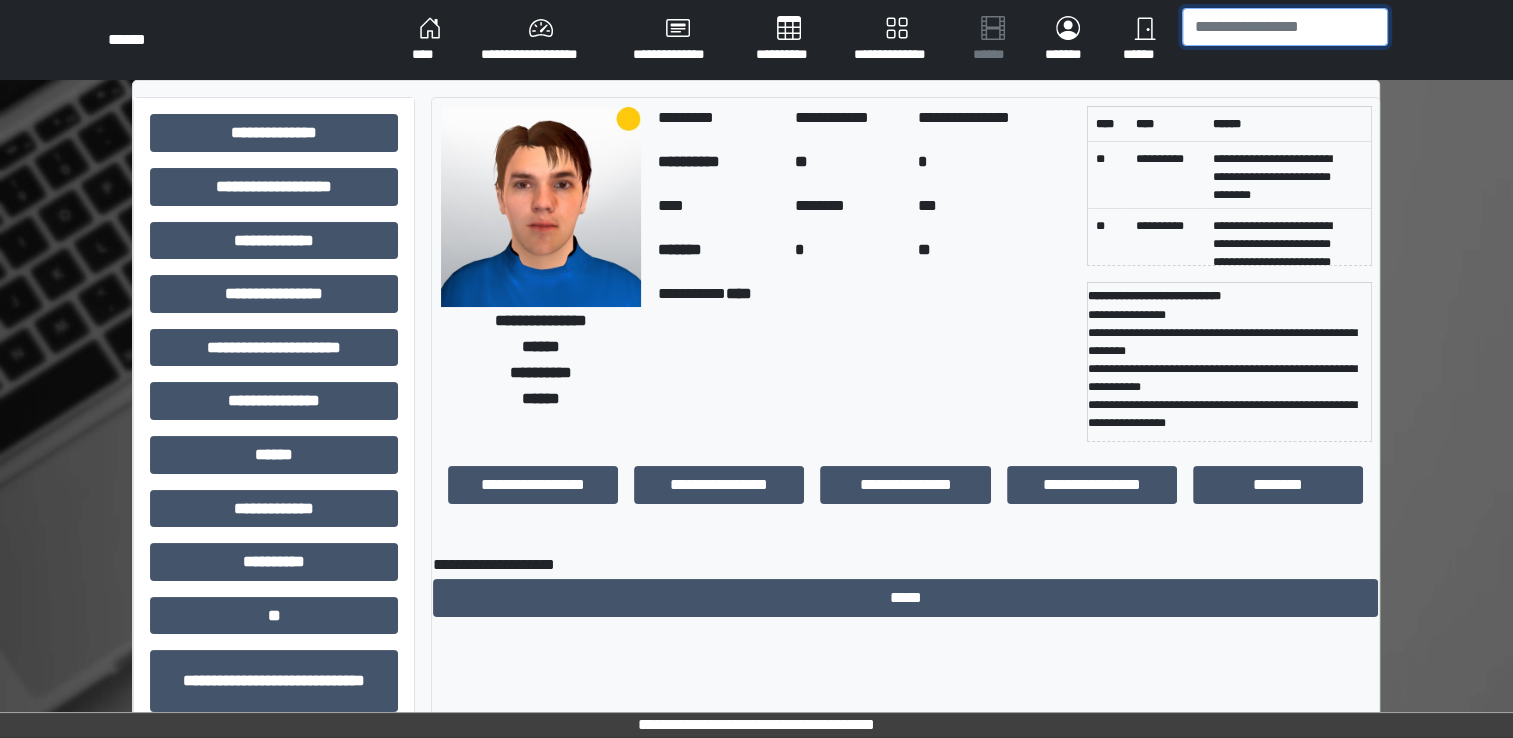 click at bounding box center [1285, 27] 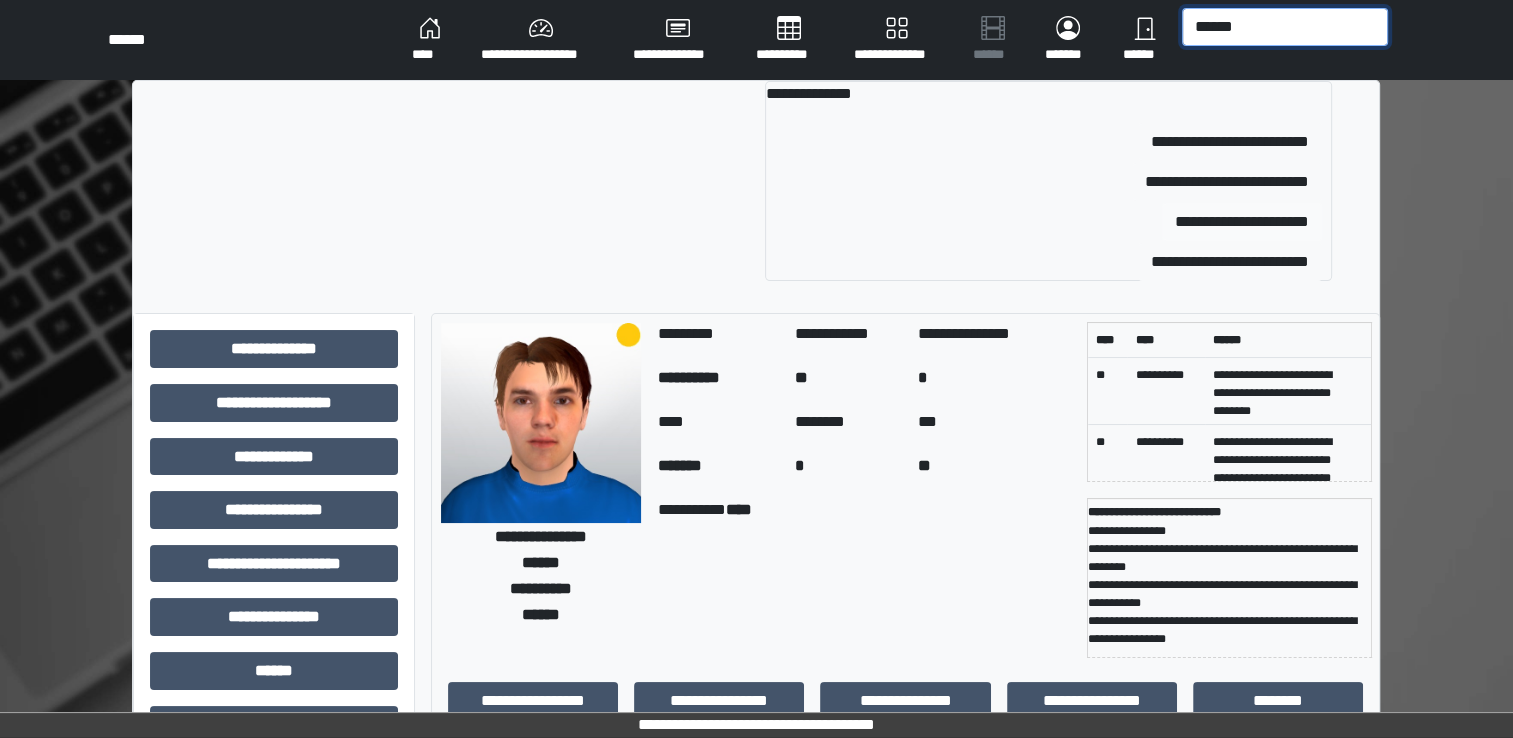 type on "******" 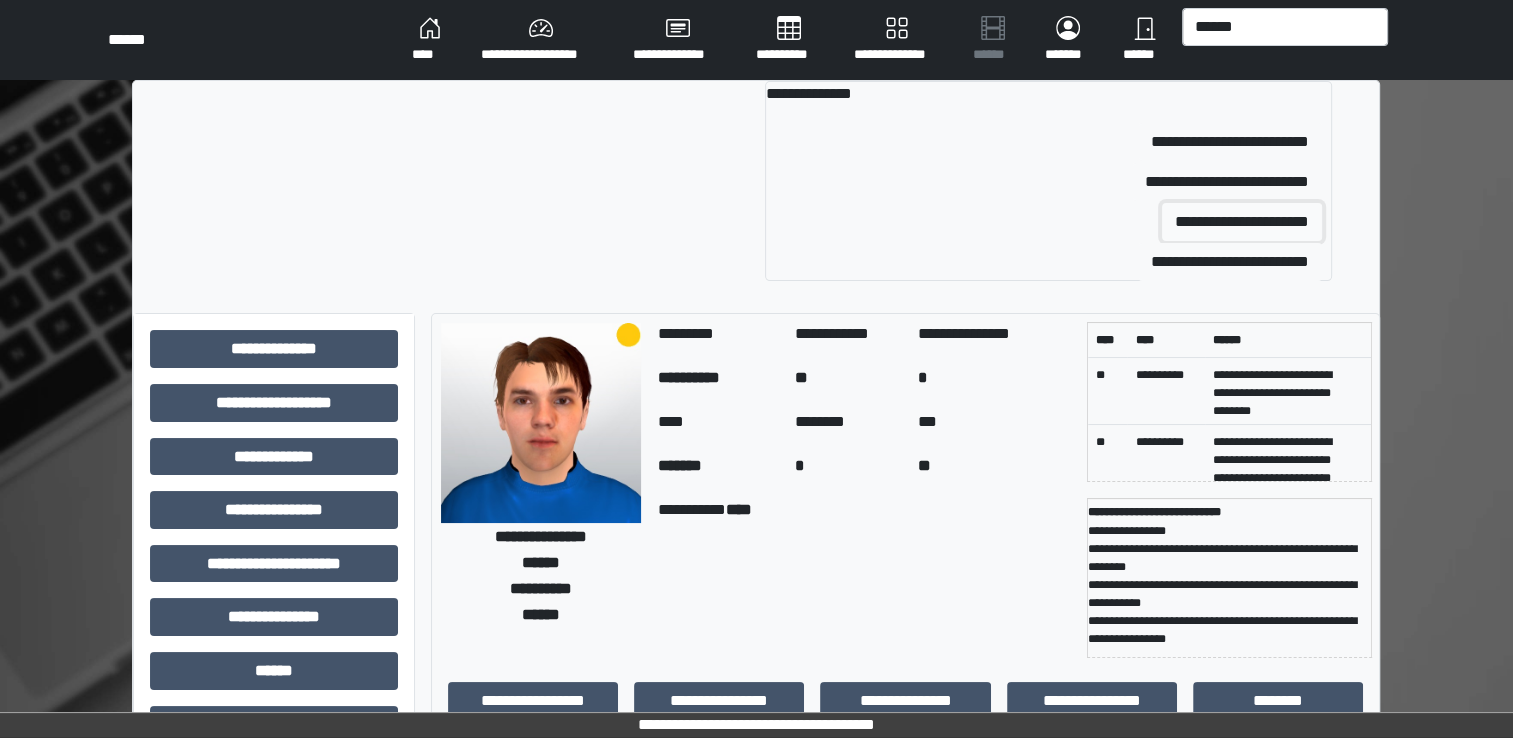 click on "**********" at bounding box center (1242, 222) 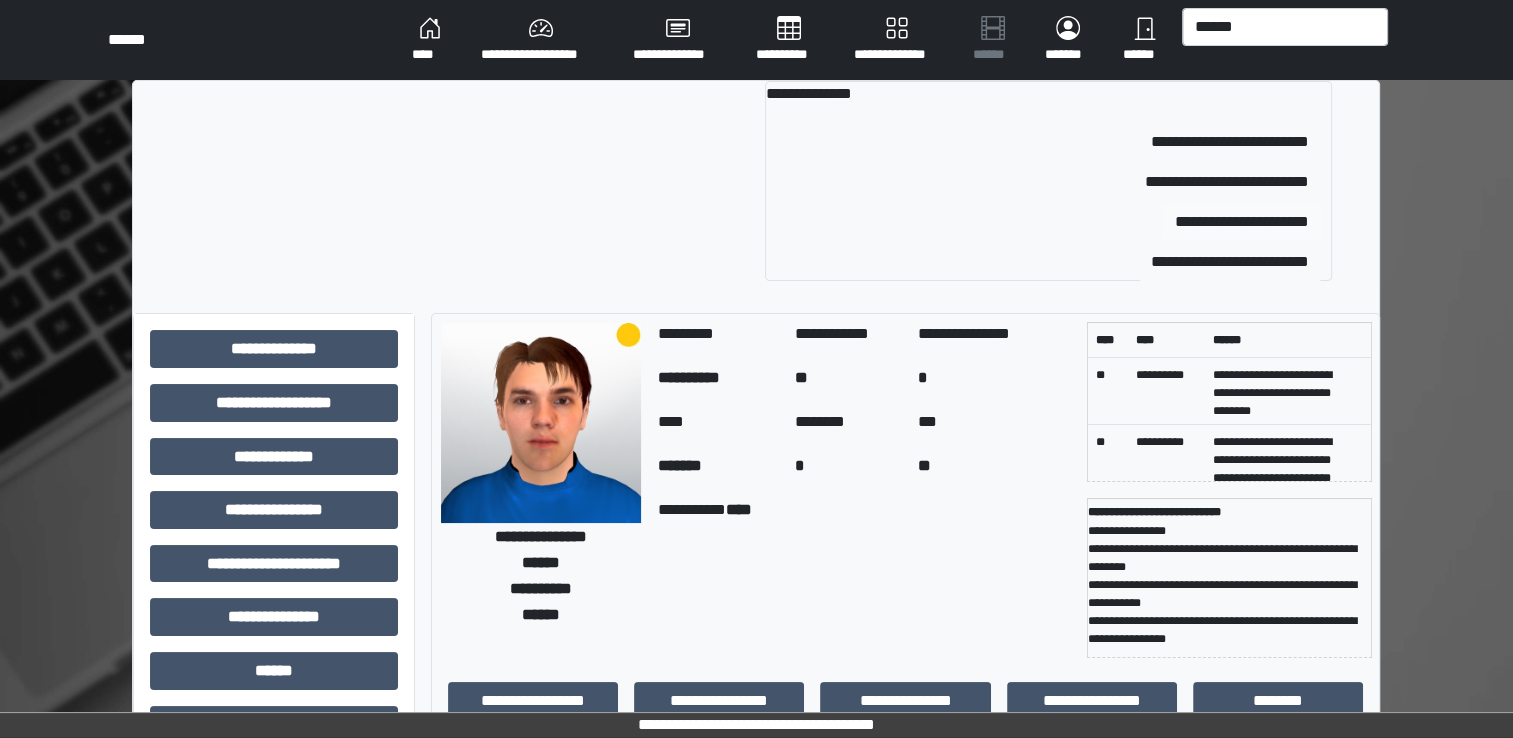 type 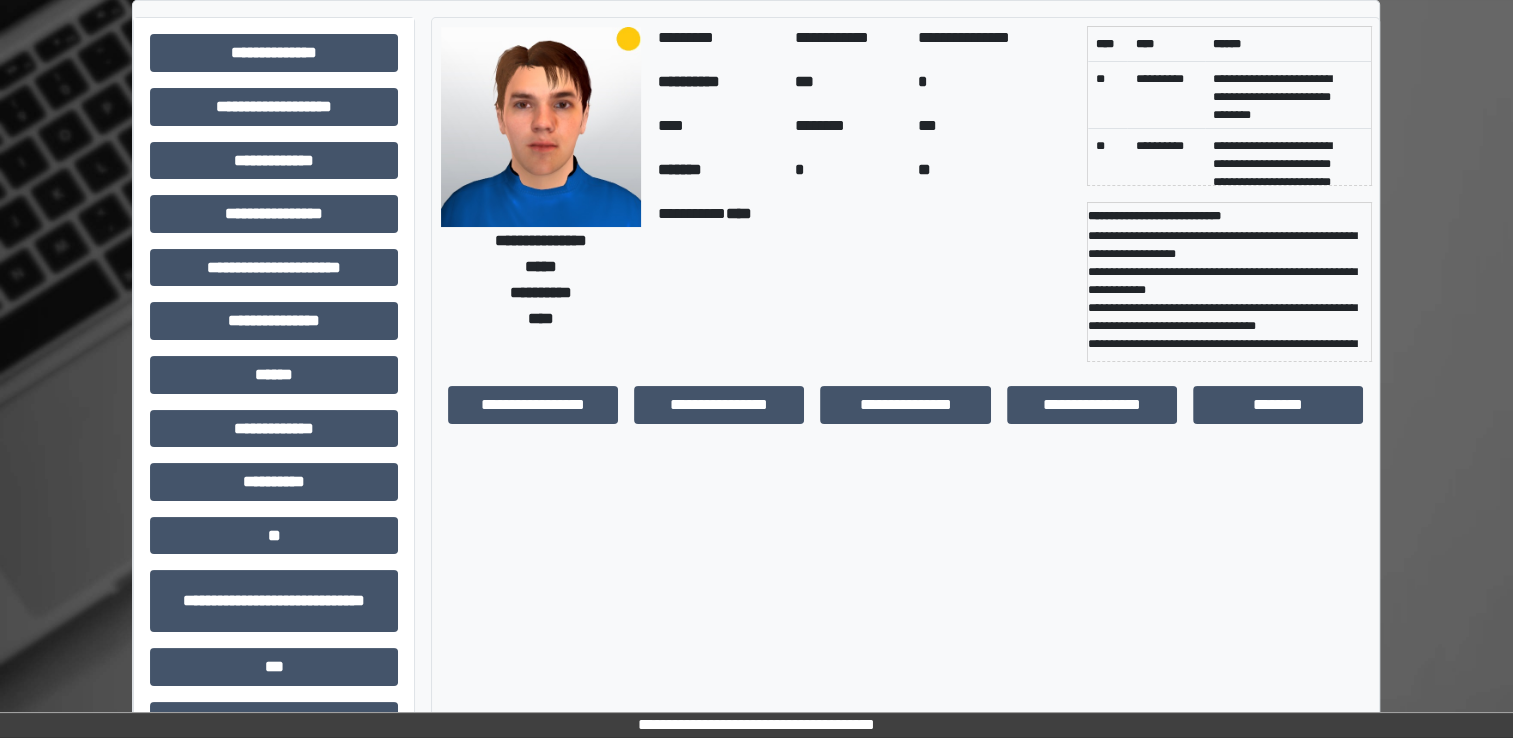 scroll, scrollTop: 81, scrollLeft: 0, axis: vertical 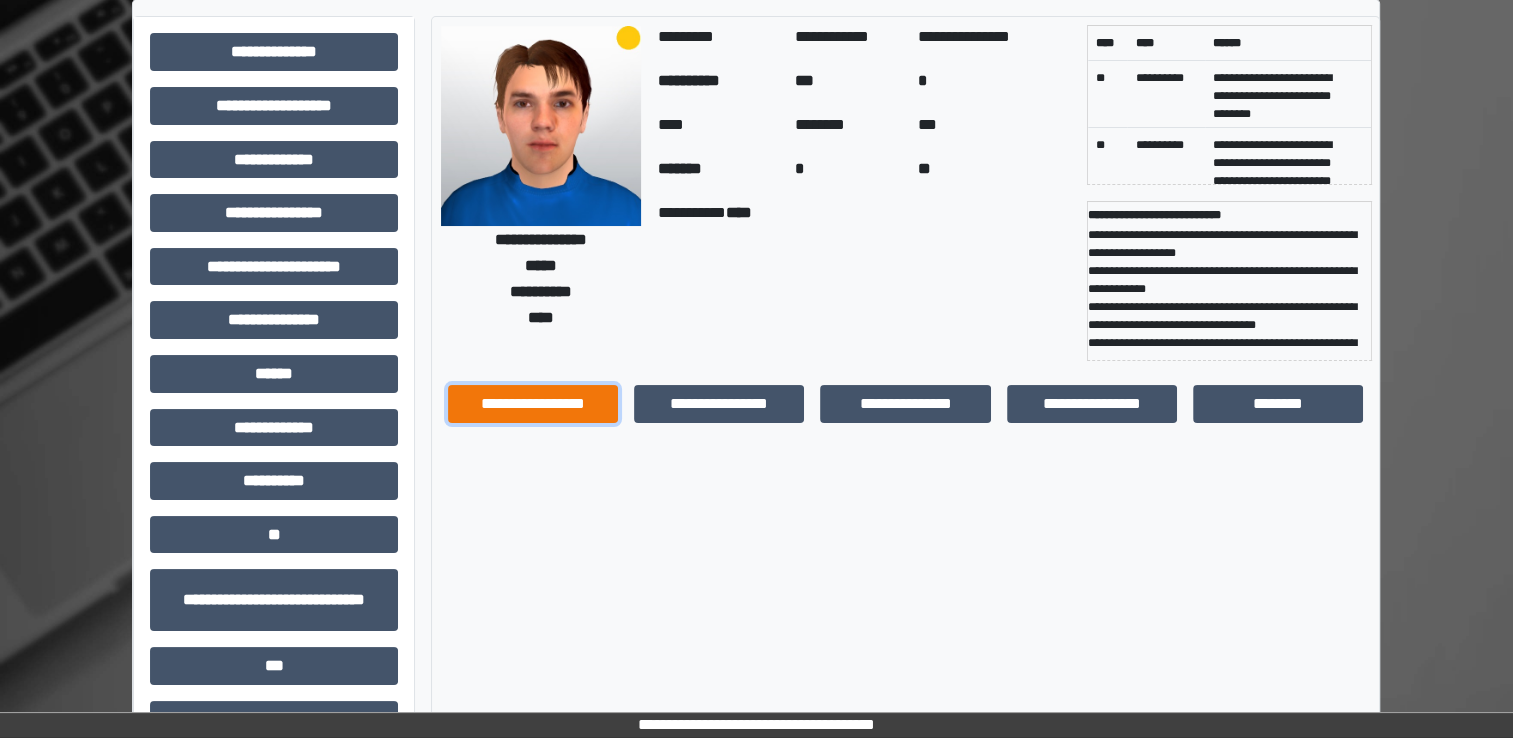 click on "**********" at bounding box center (533, 404) 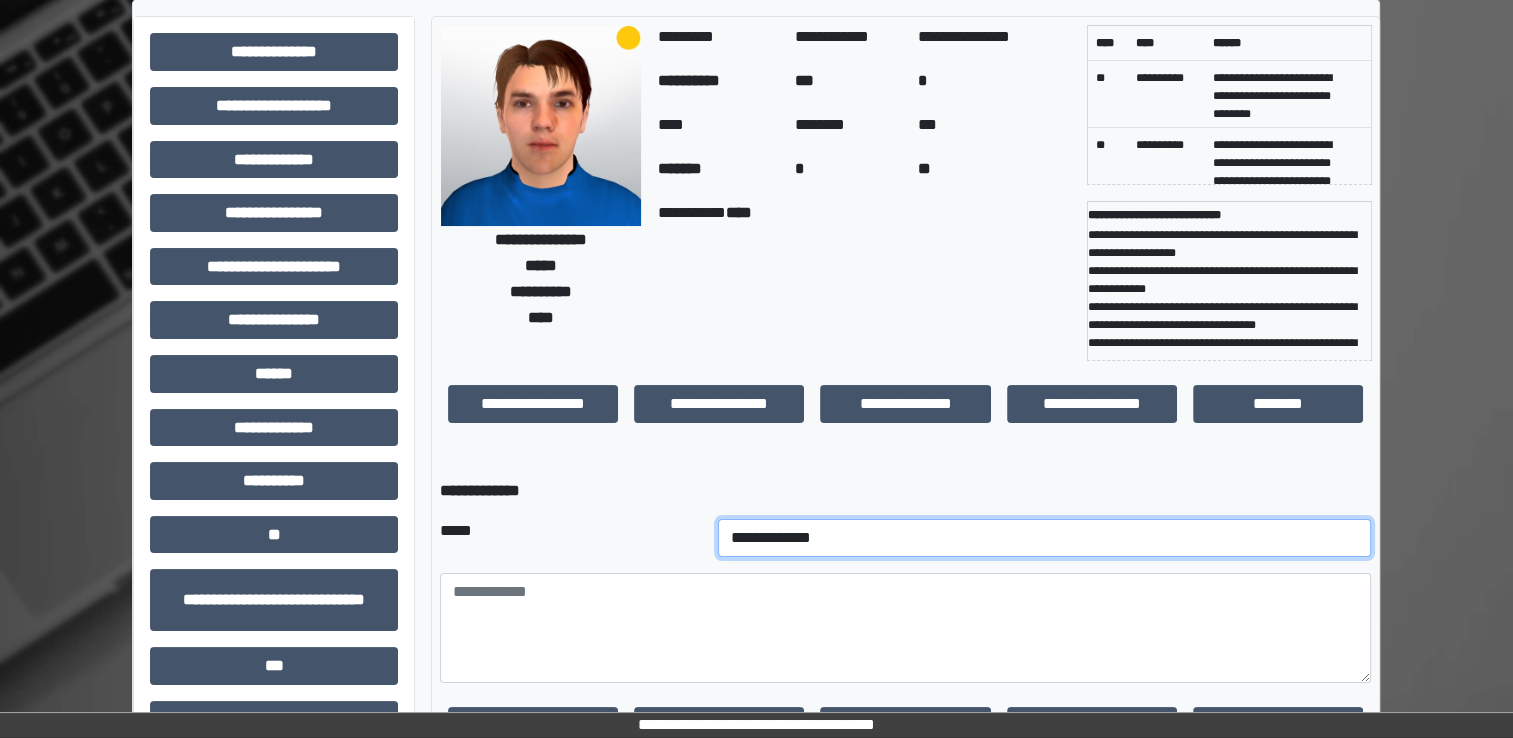 click on "**********" at bounding box center (1045, 538) 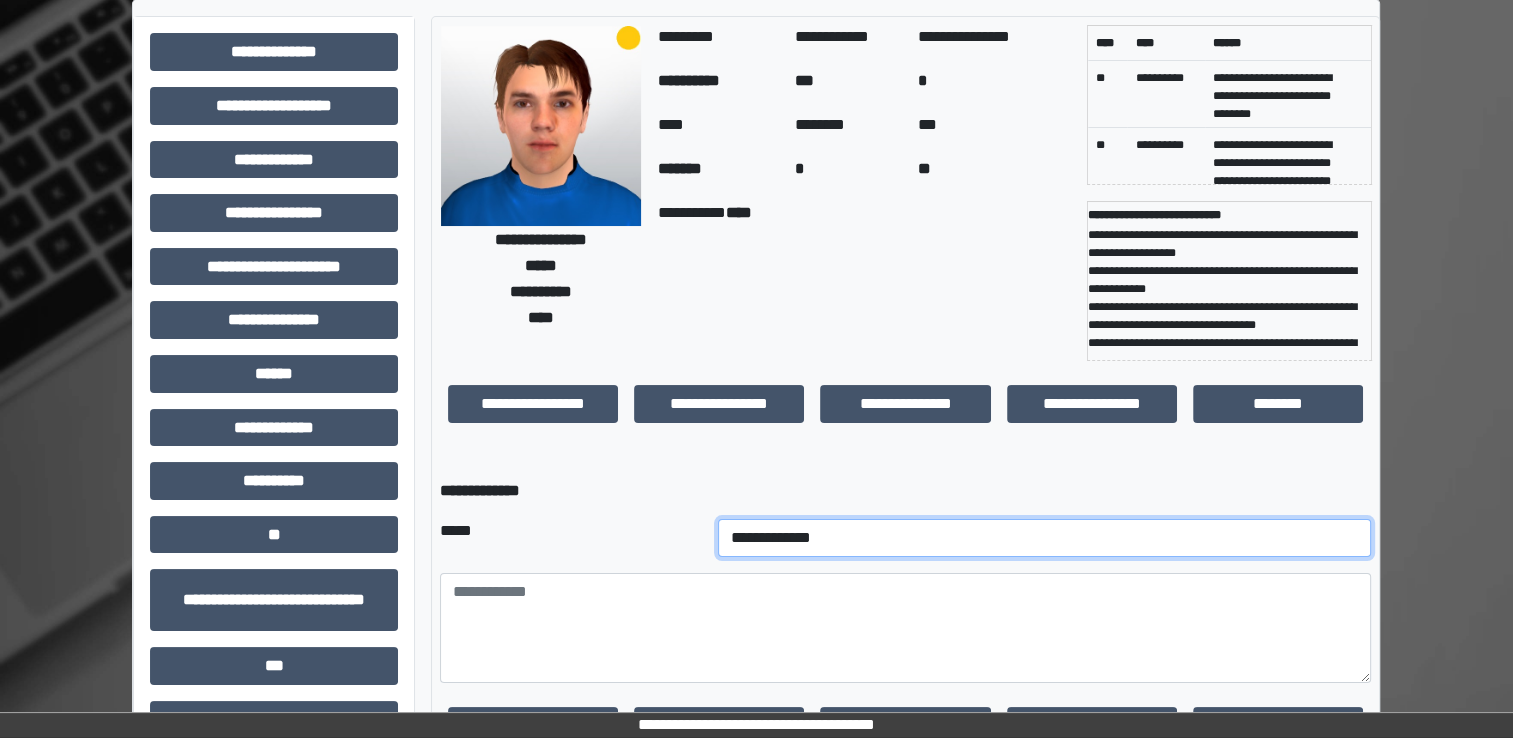 select on "*" 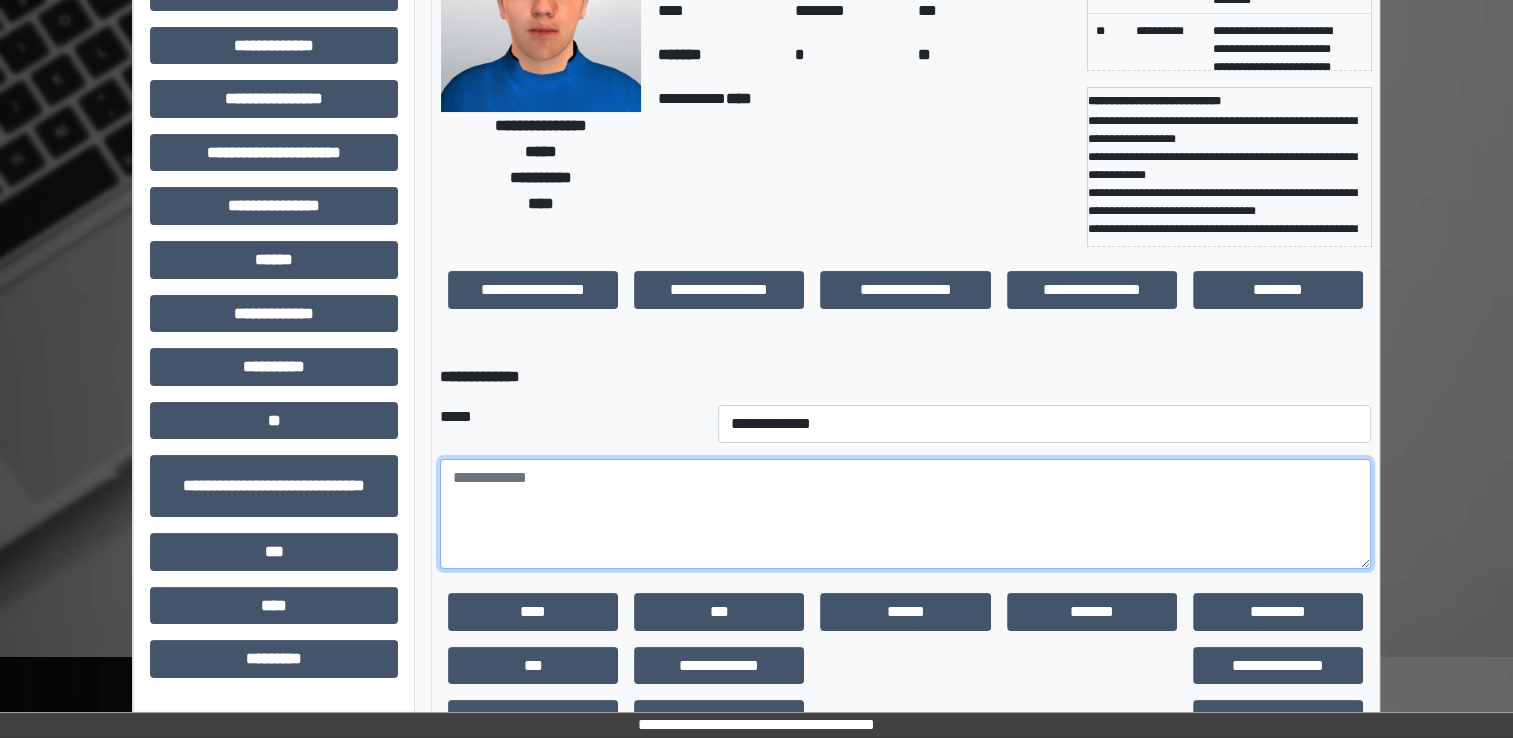 click at bounding box center (905, 514) 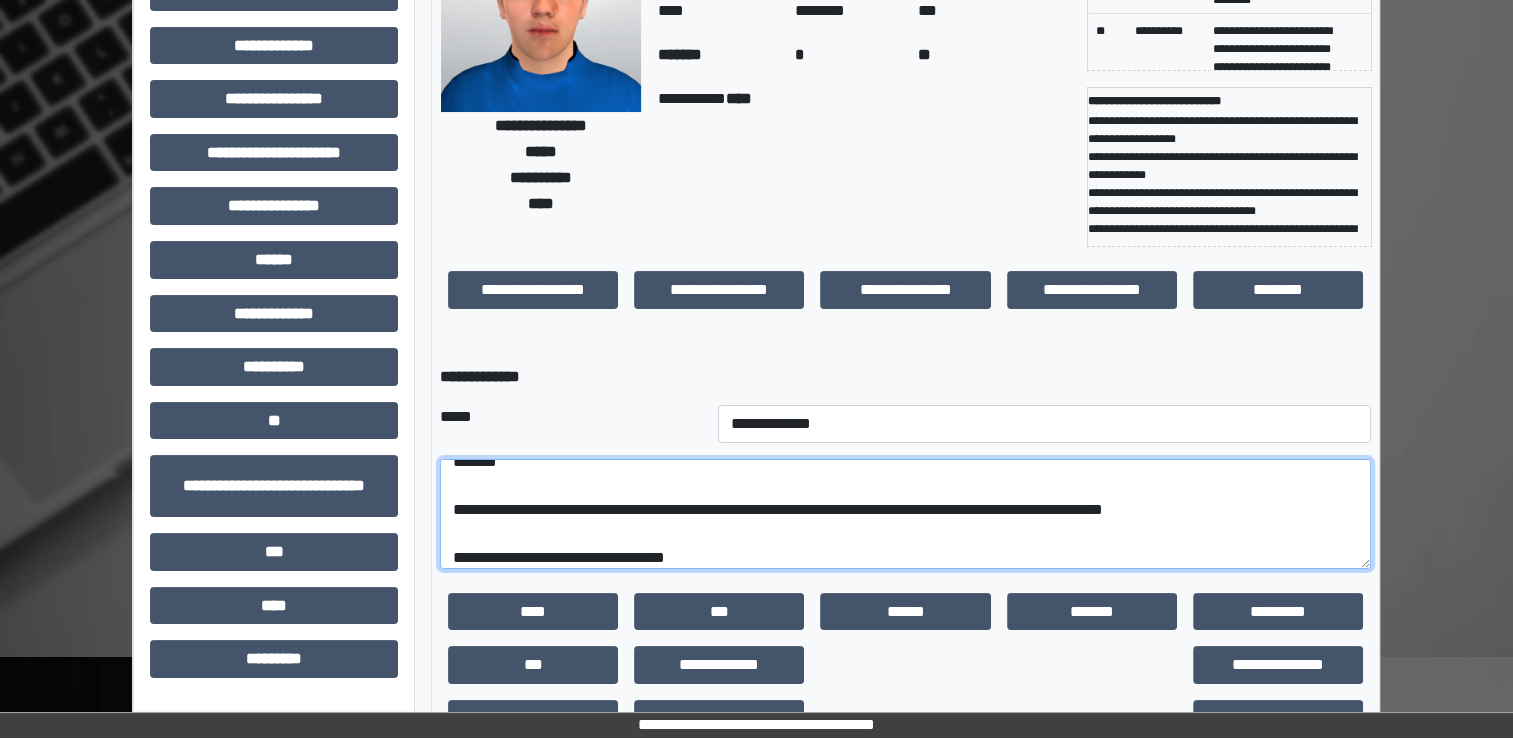 scroll, scrollTop: 88, scrollLeft: 0, axis: vertical 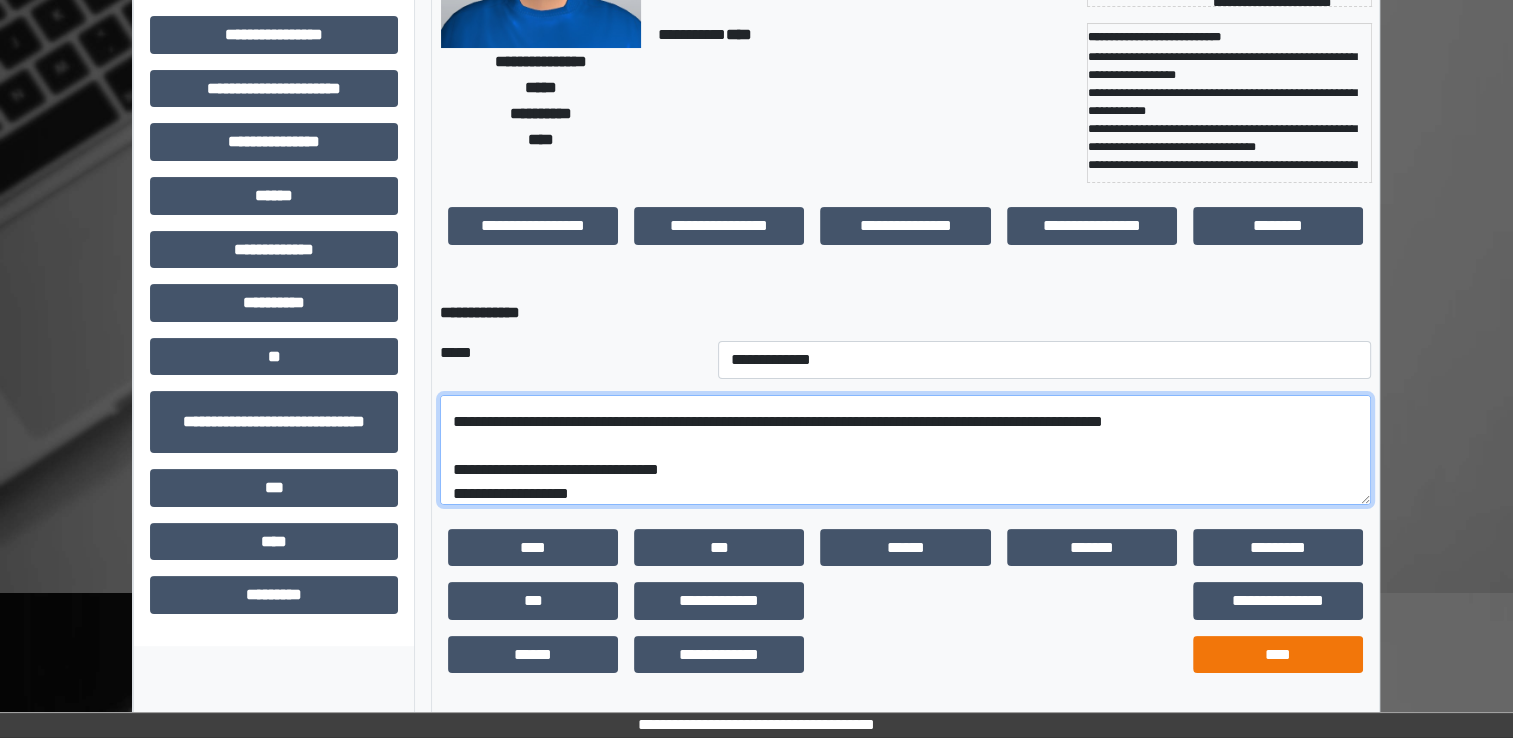 type on "**********" 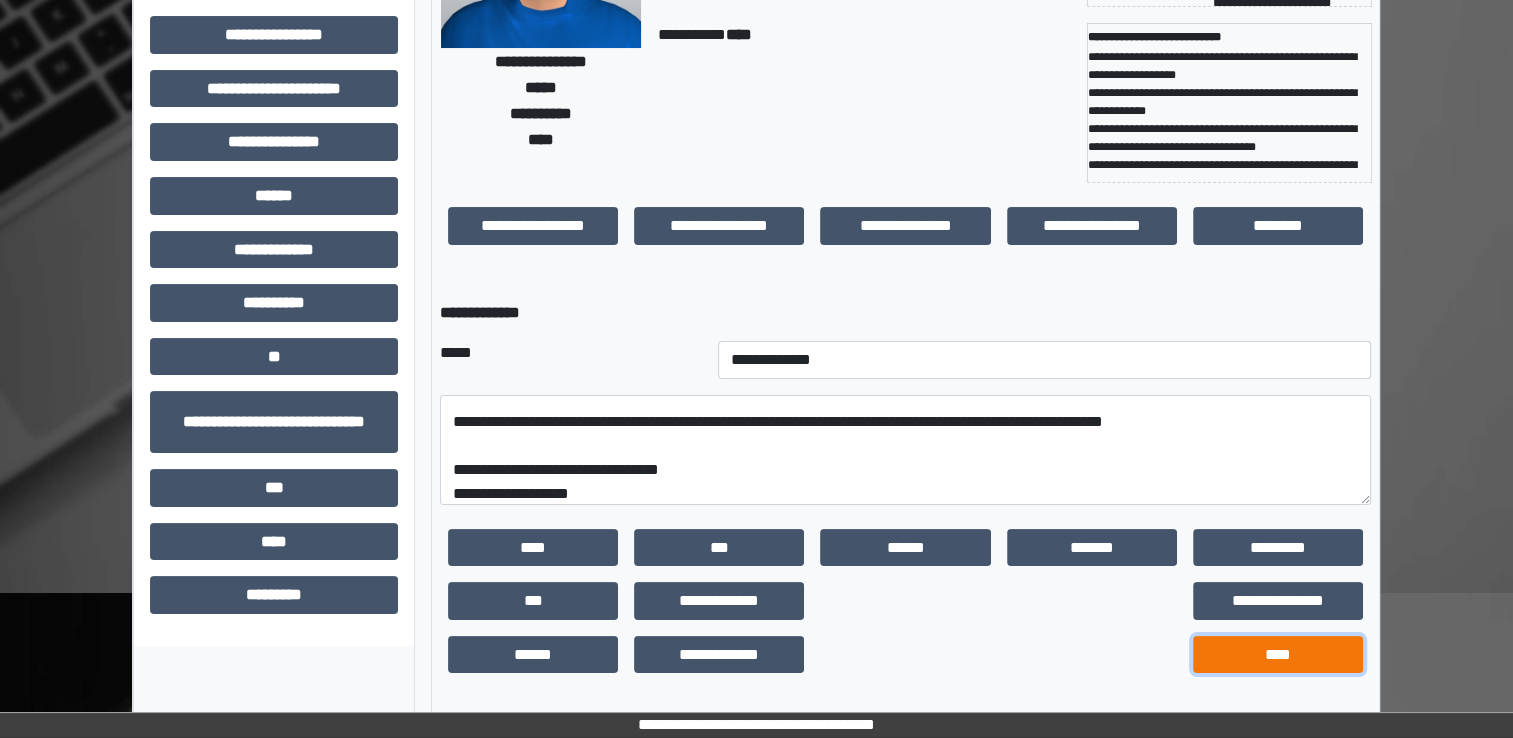 click on "****" at bounding box center (1278, 655) 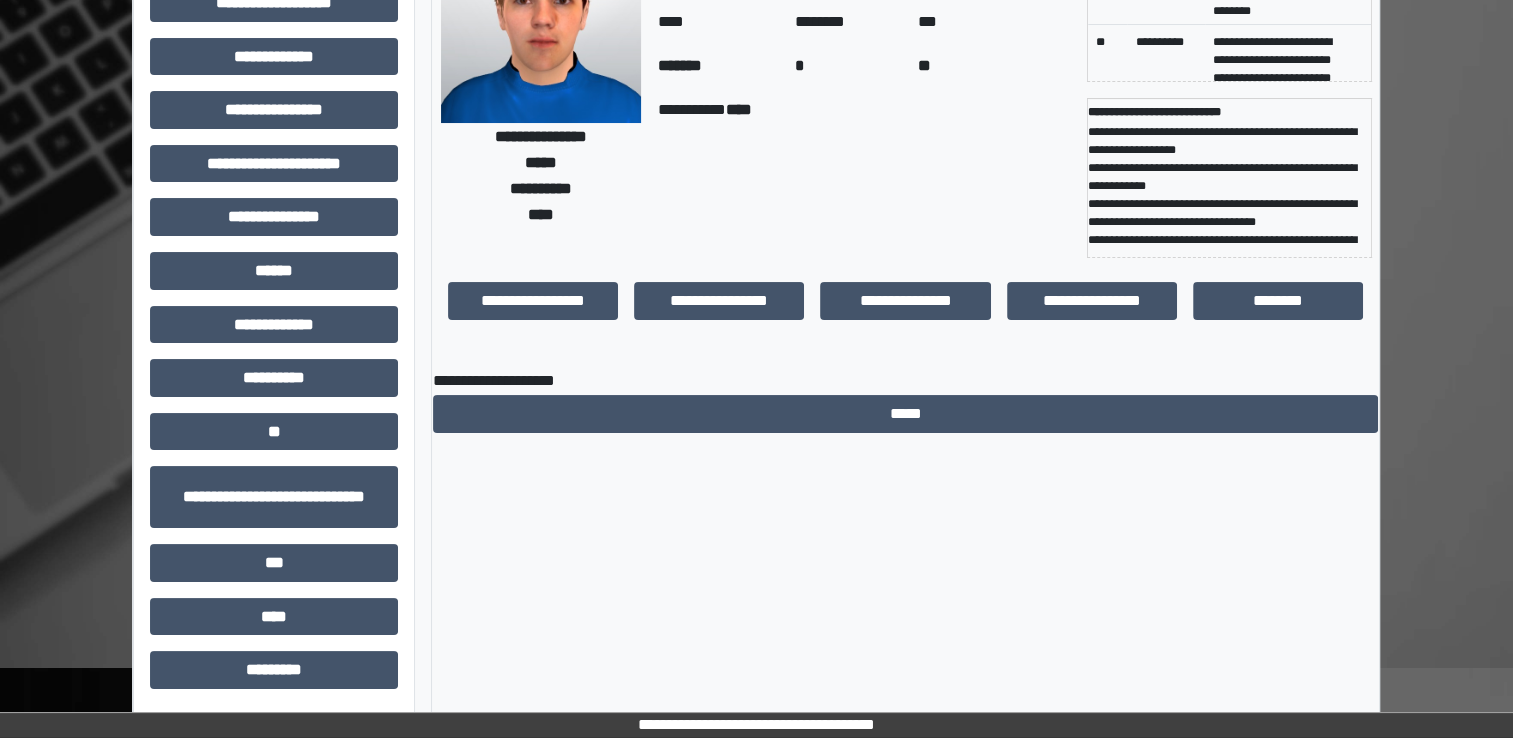 scroll, scrollTop: 184, scrollLeft: 0, axis: vertical 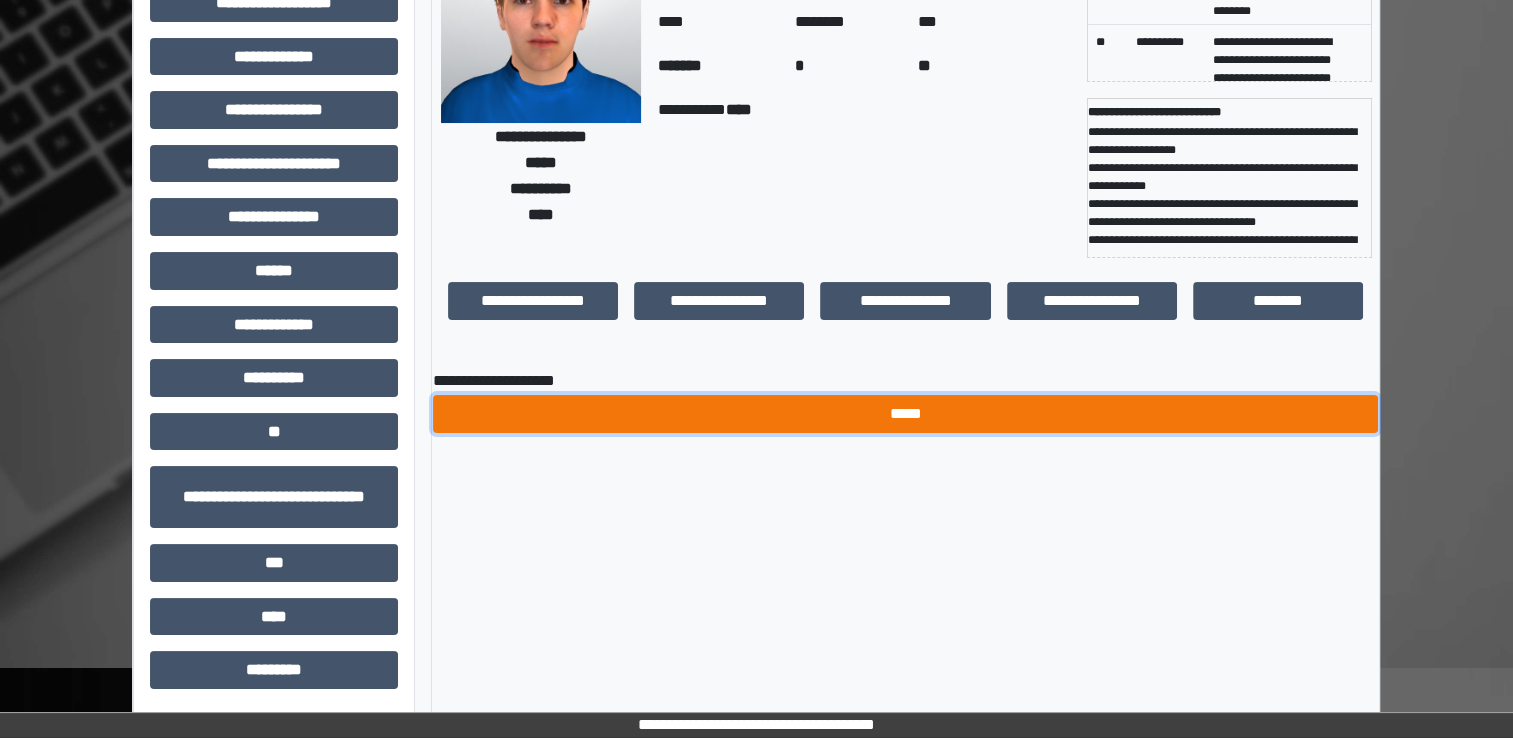 click on "*****" at bounding box center (905, 414) 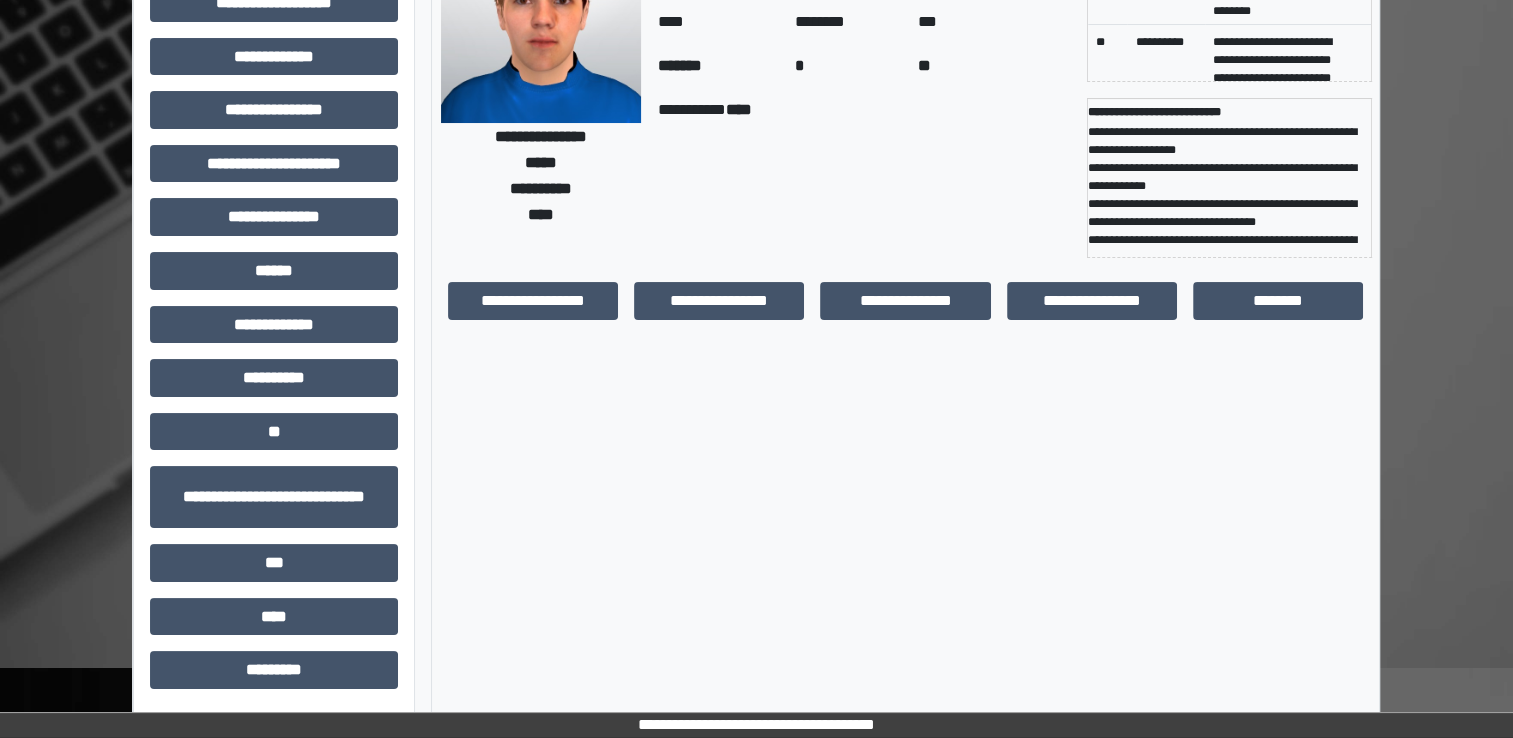 scroll, scrollTop: 0, scrollLeft: 0, axis: both 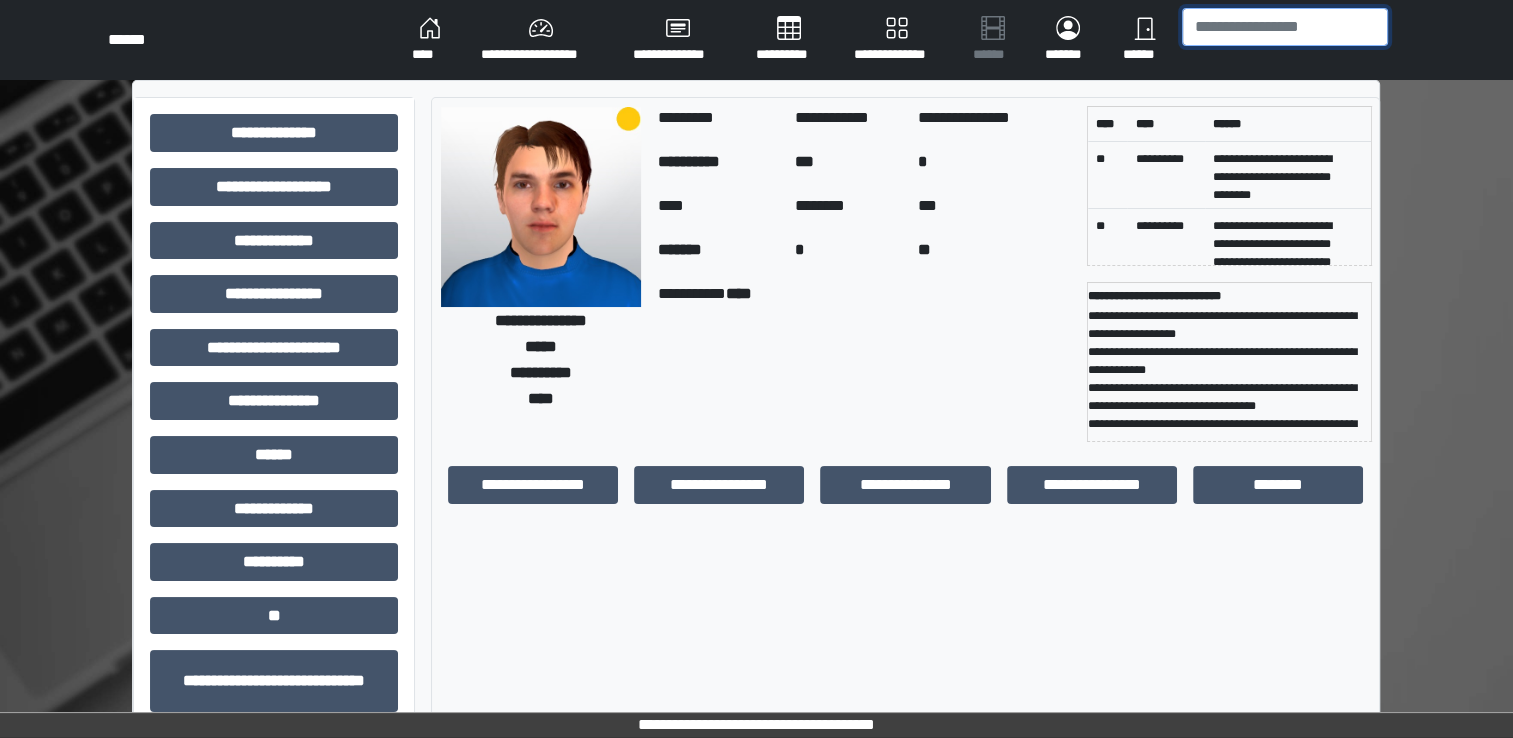 click at bounding box center [1285, 27] 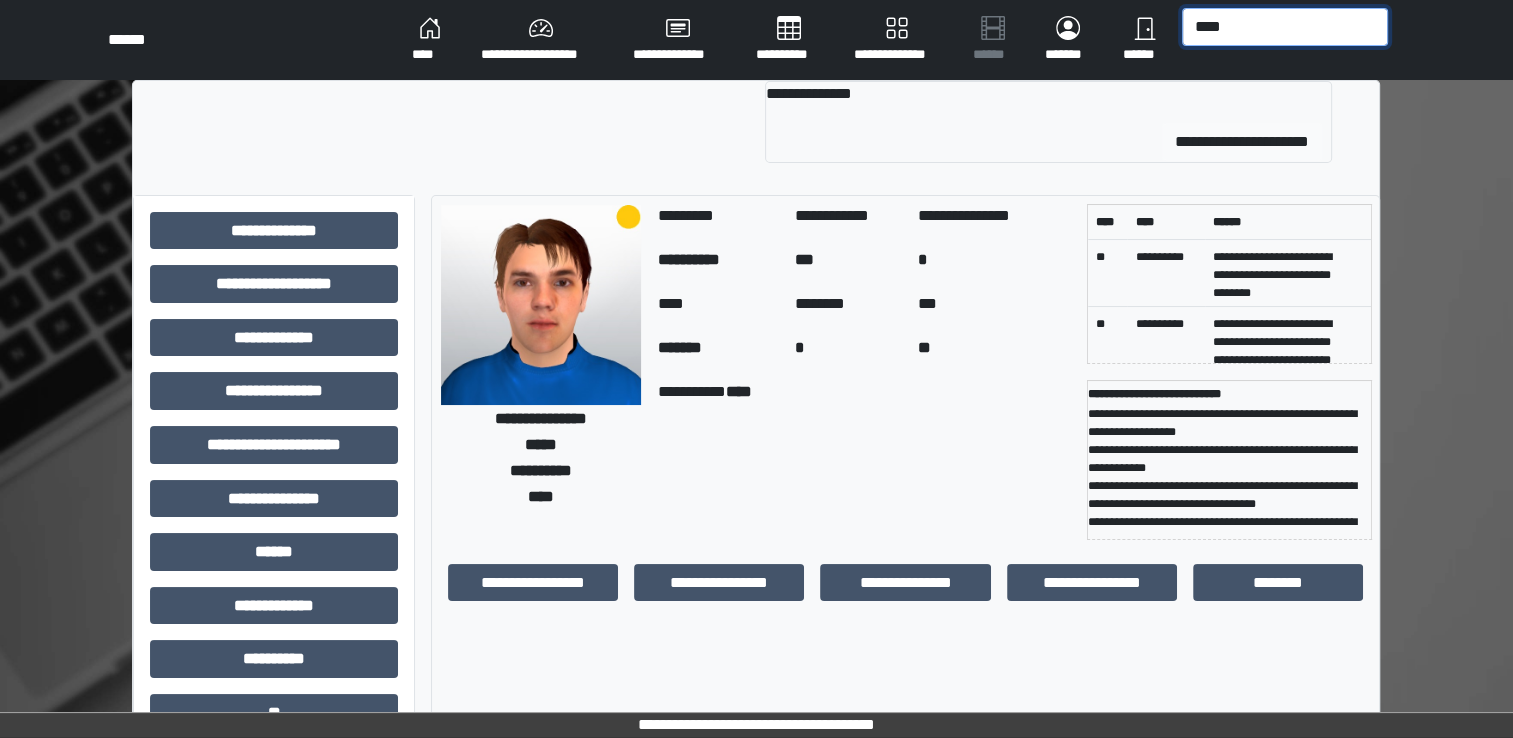 type on "****" 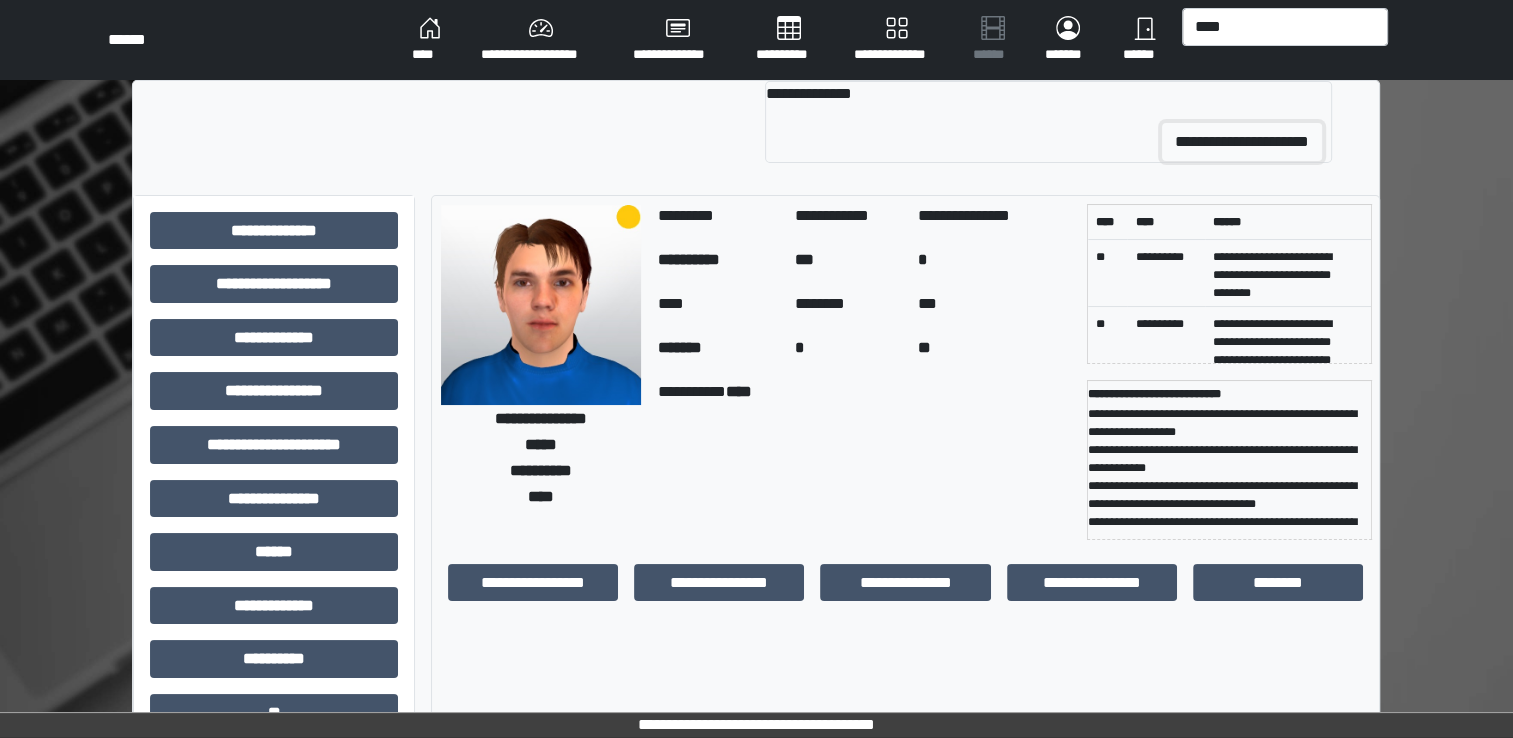 click on "**********" at bounding box center (1242, 142) 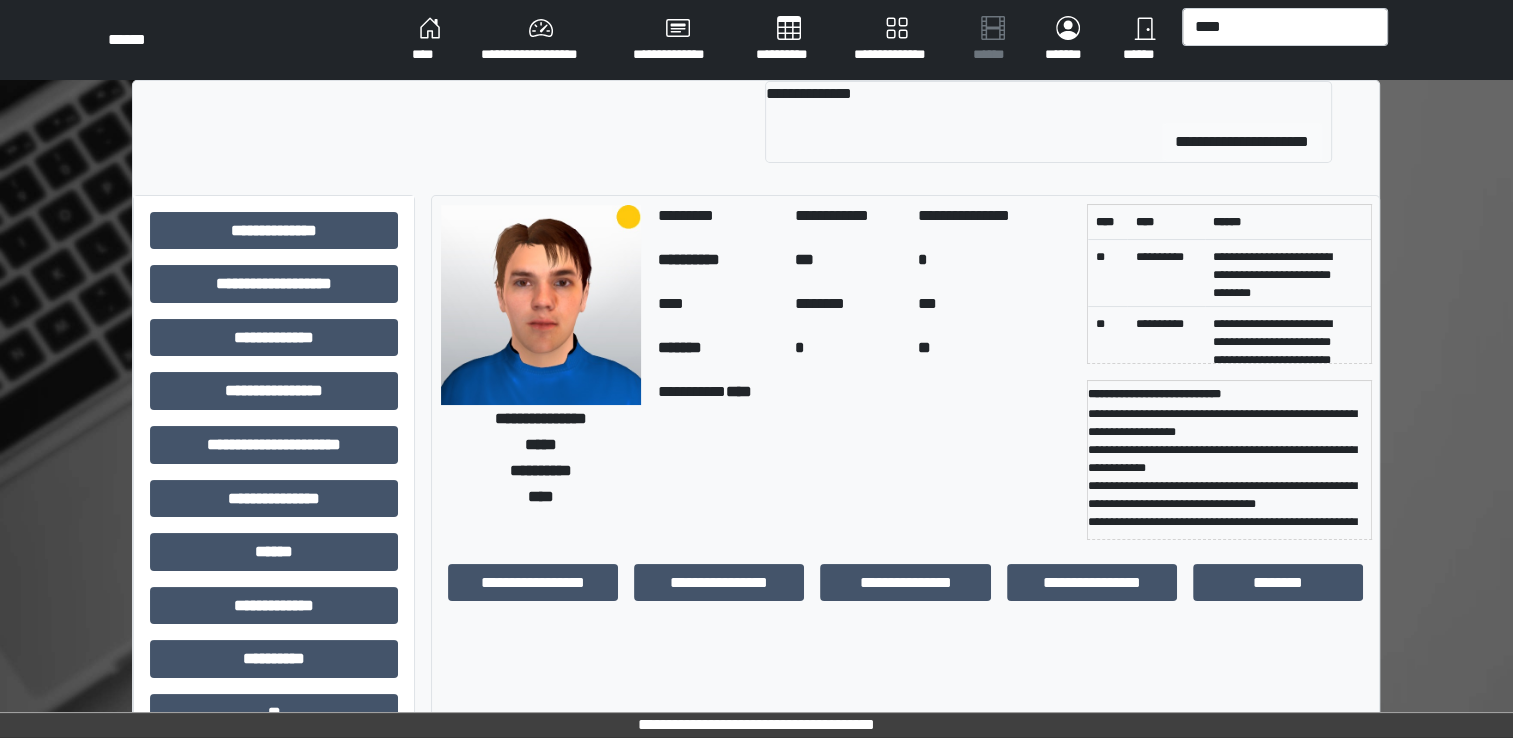 type 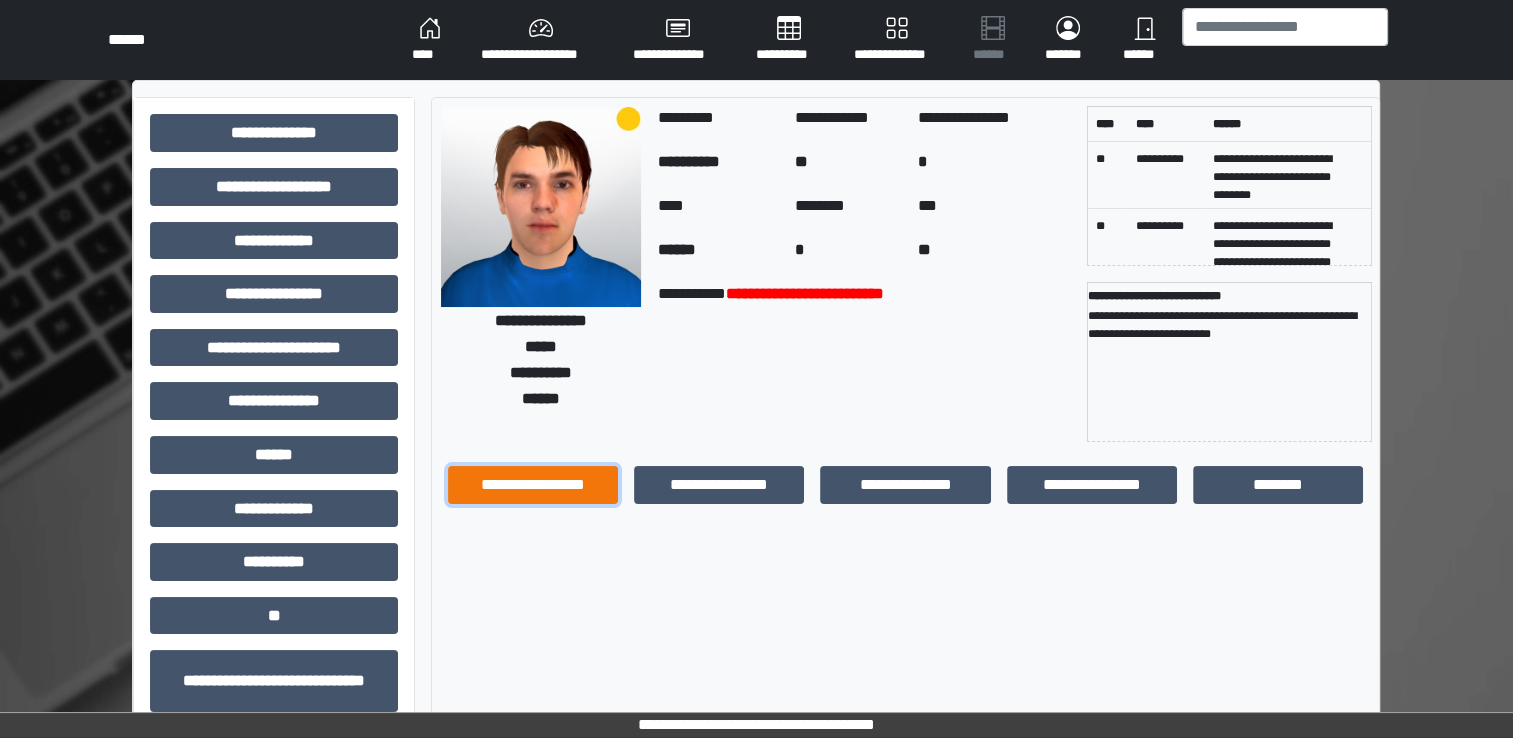 click on "**********" at bounding box center (533, 485) 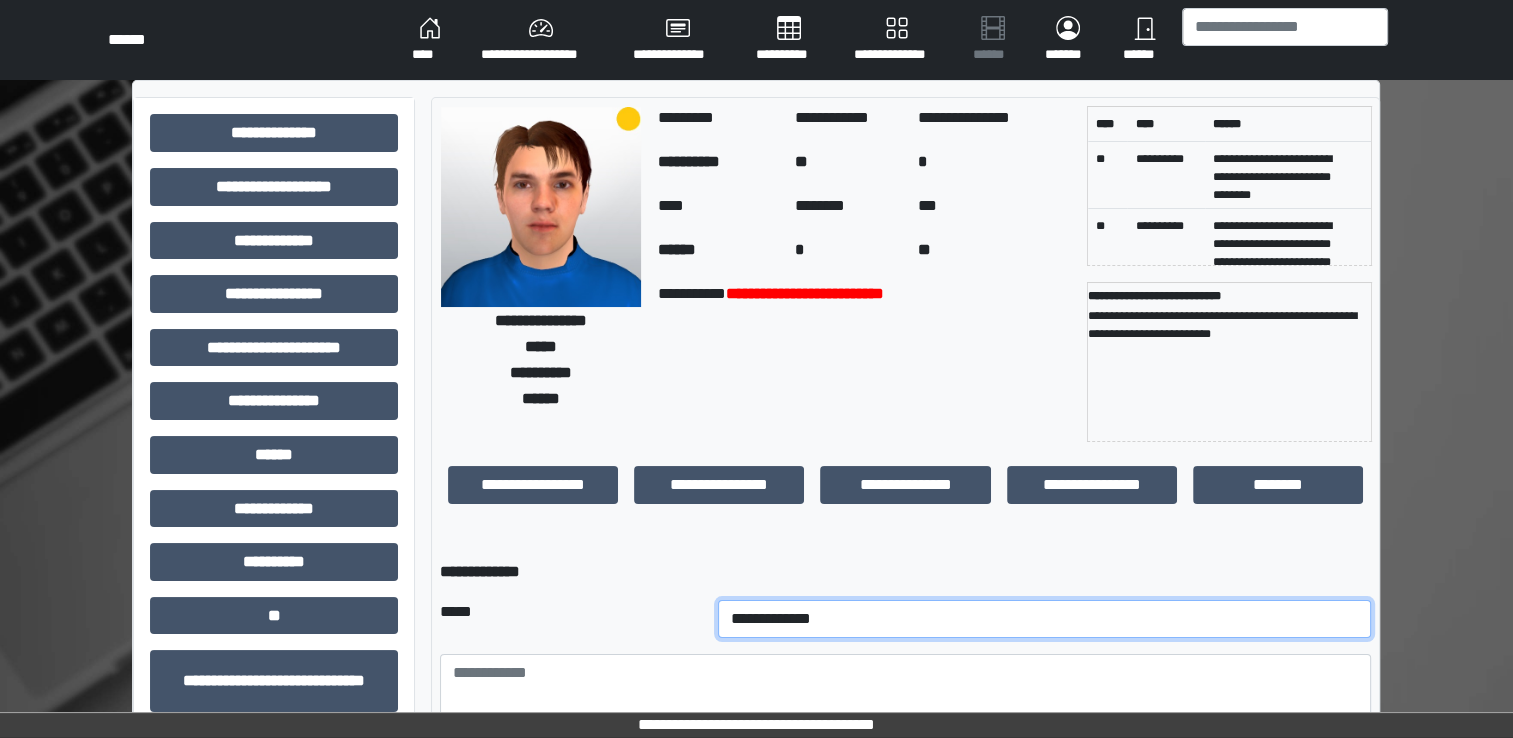 click on "**********" at bounding box center [1045, 619] 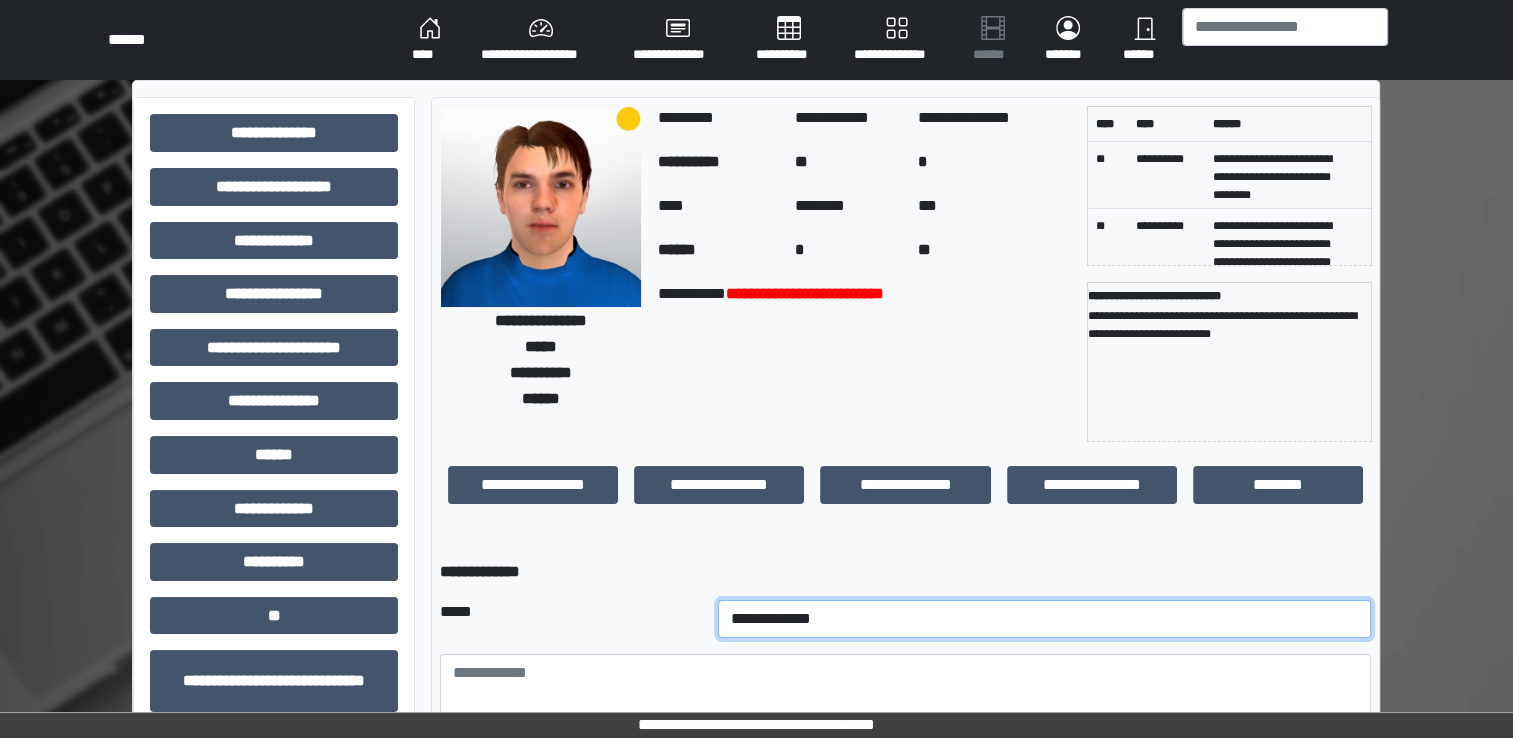 select on "*" 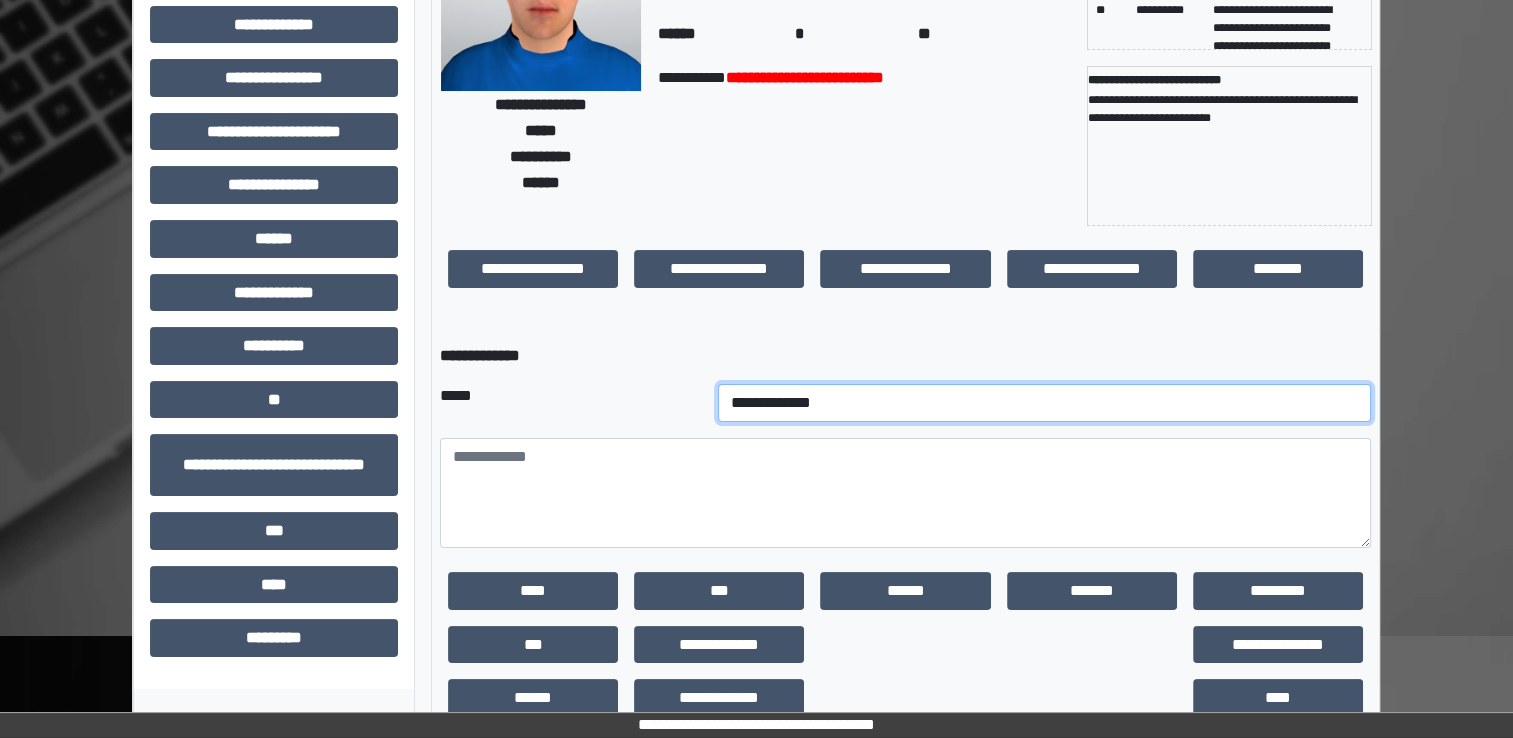 scroll, scrollTop: 216, scrollLeft: 0, axis: vertical 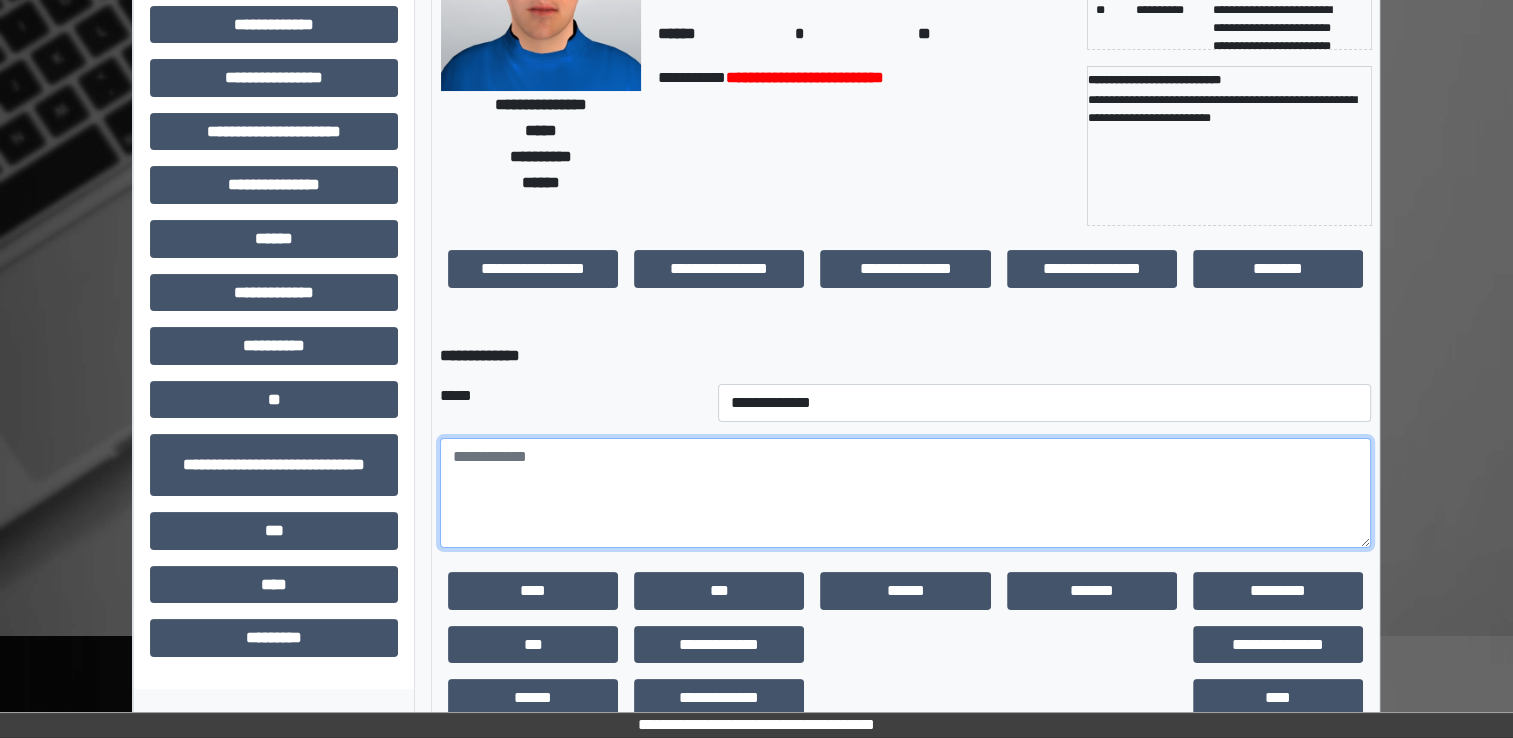 click at bounding box center [905, 493] 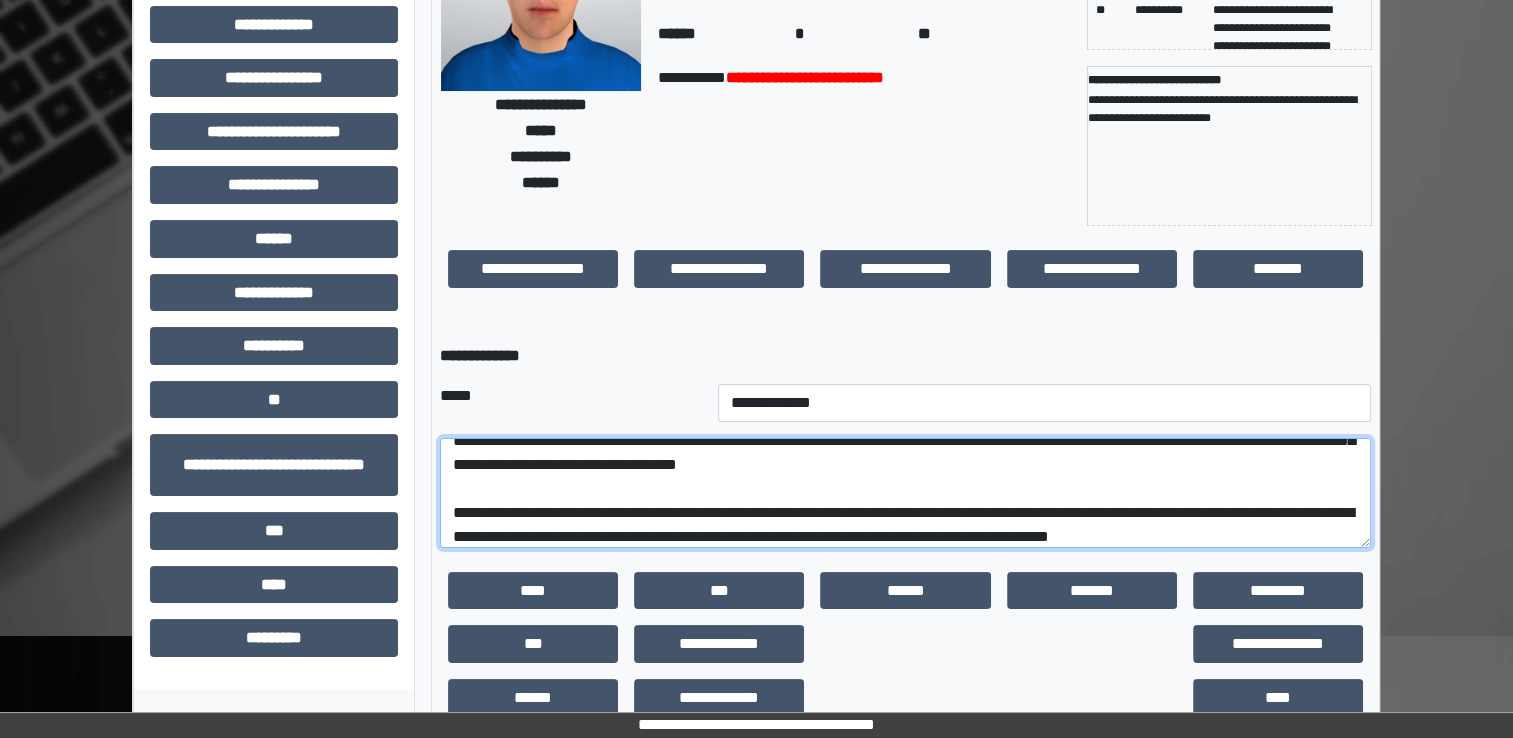 scroll, scrollTop: 136, scrollLeft: 0, axis: vertical 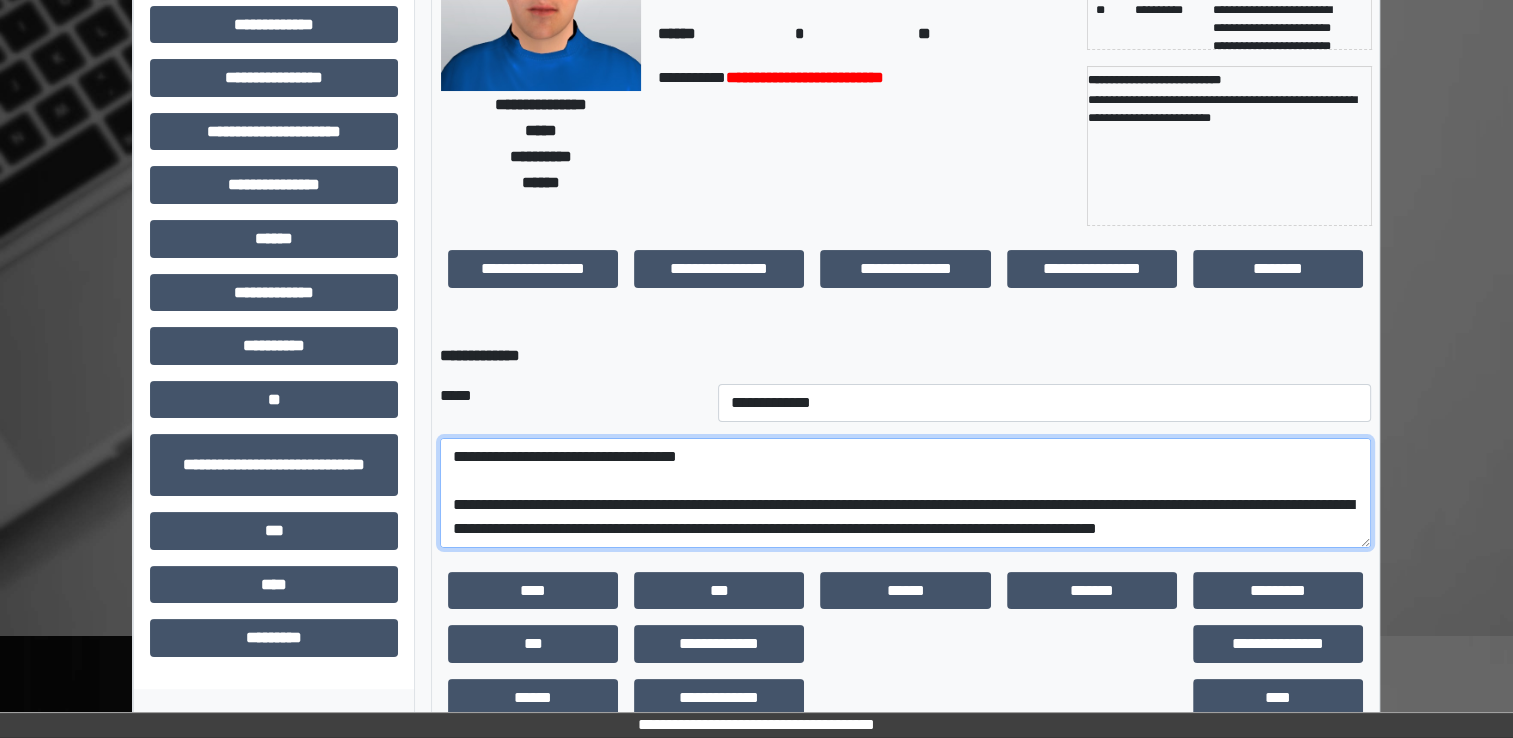 click on "**********" at bounding box center (905, 493) 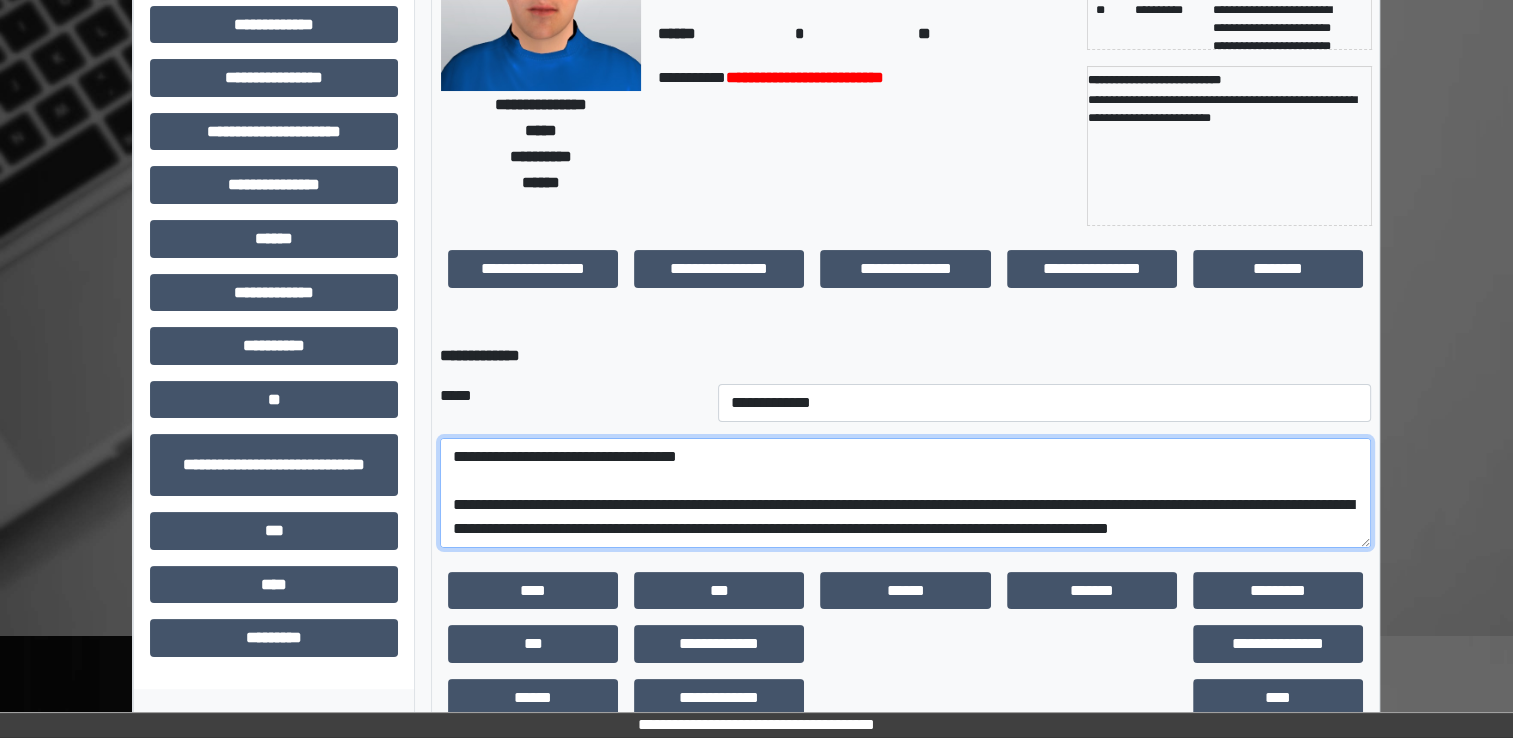 scroll, scrollTop: 184, scrollLeft: 0, axis: vertical 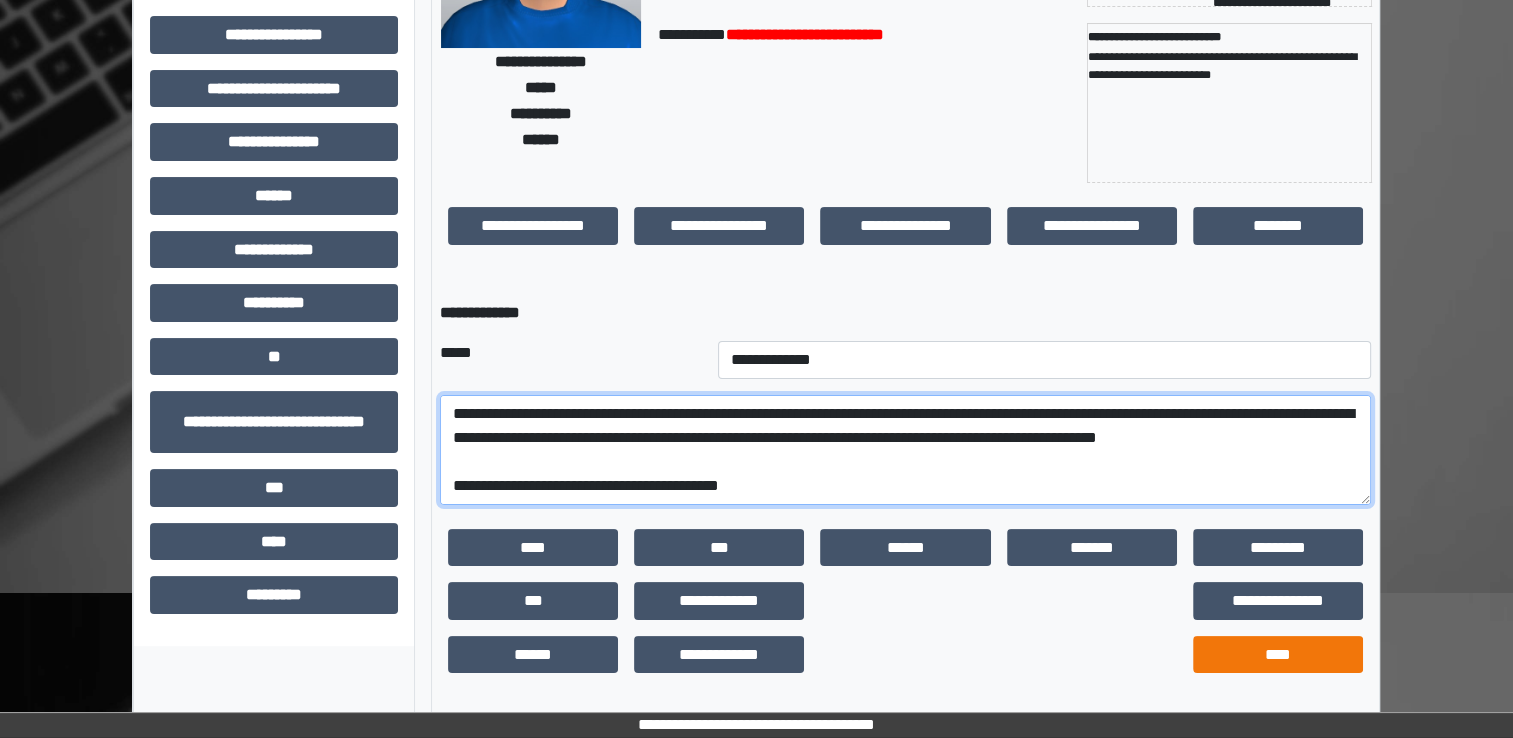 type on "**********" 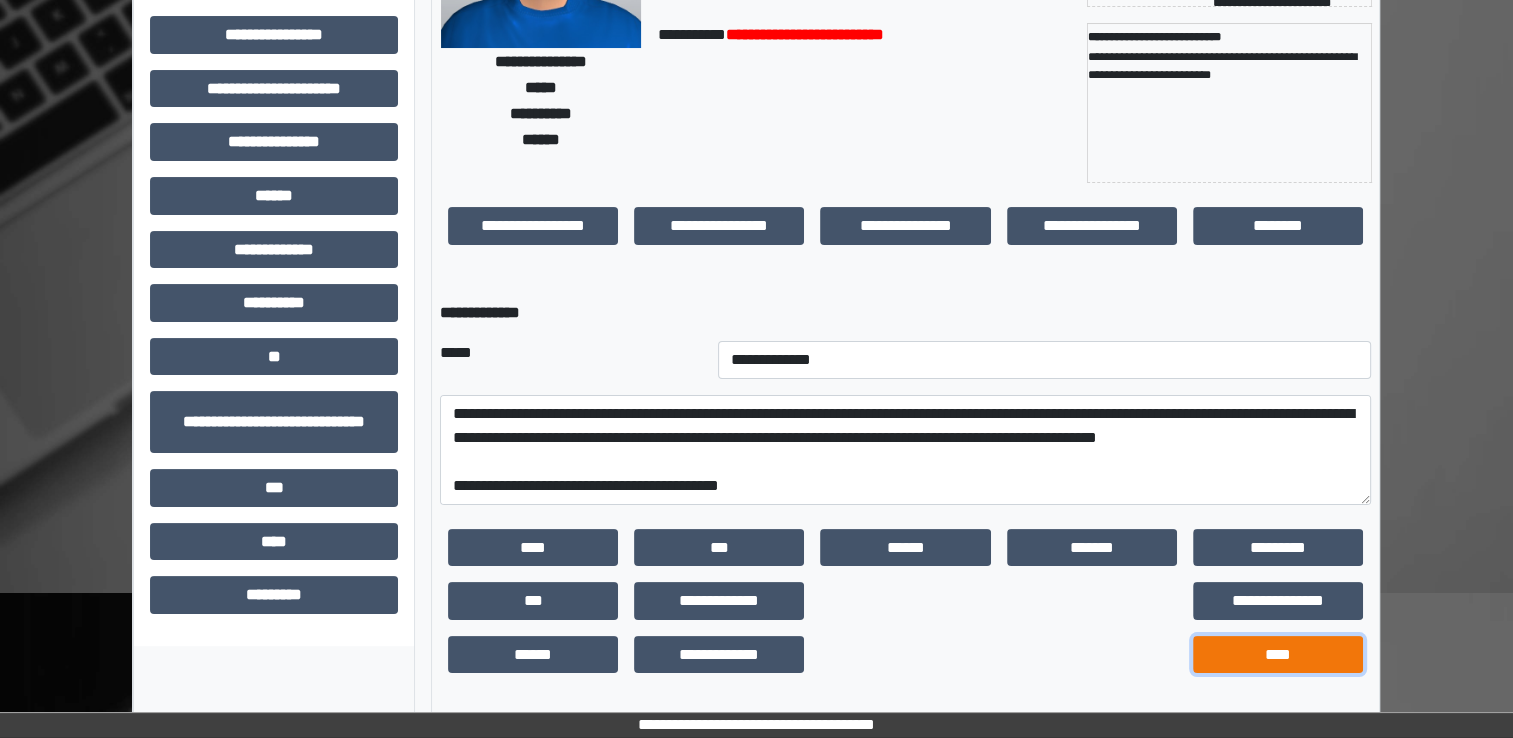 click on "****" at bounding box center [1278, 655] 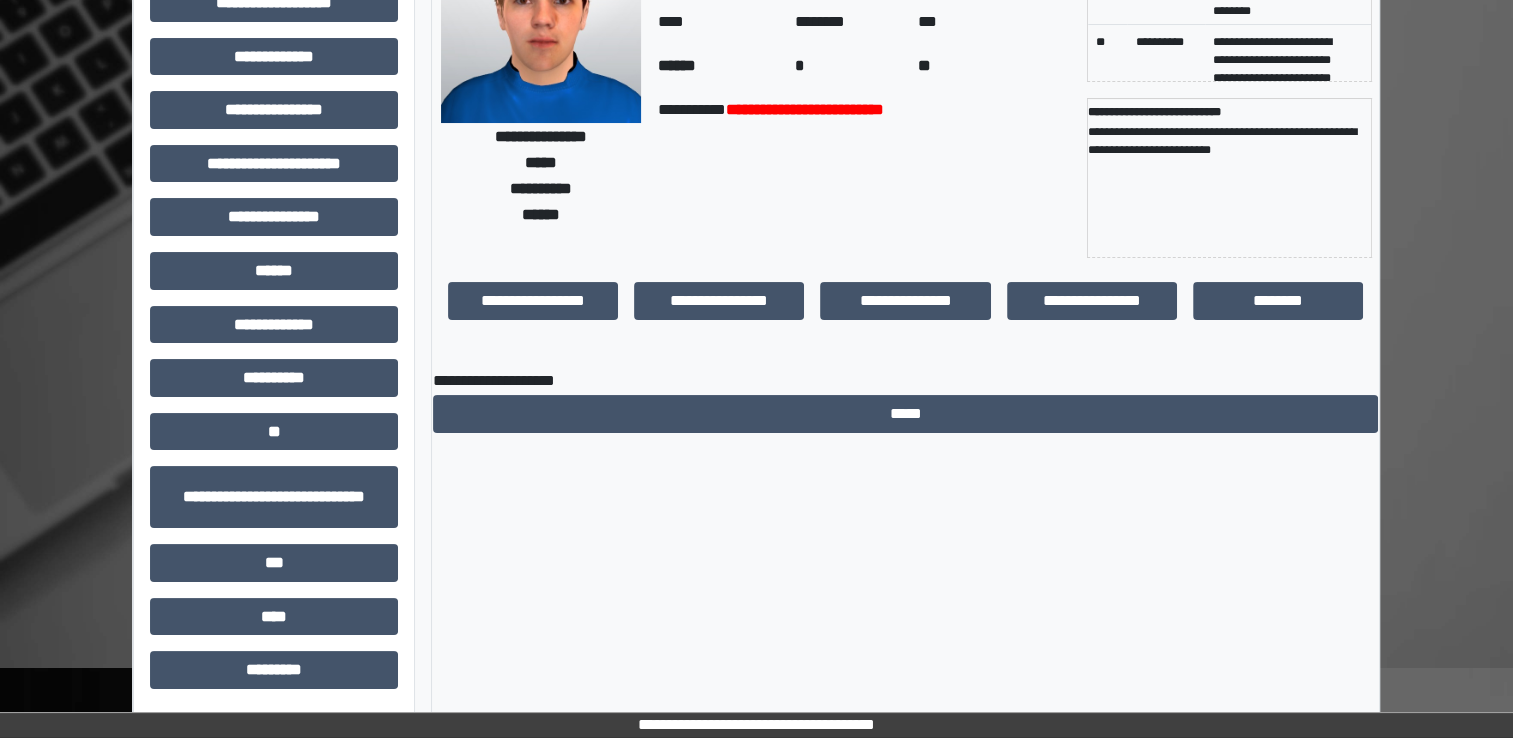 scroll, scrollTop: 184, scrollLeft: 0, axis: vertical 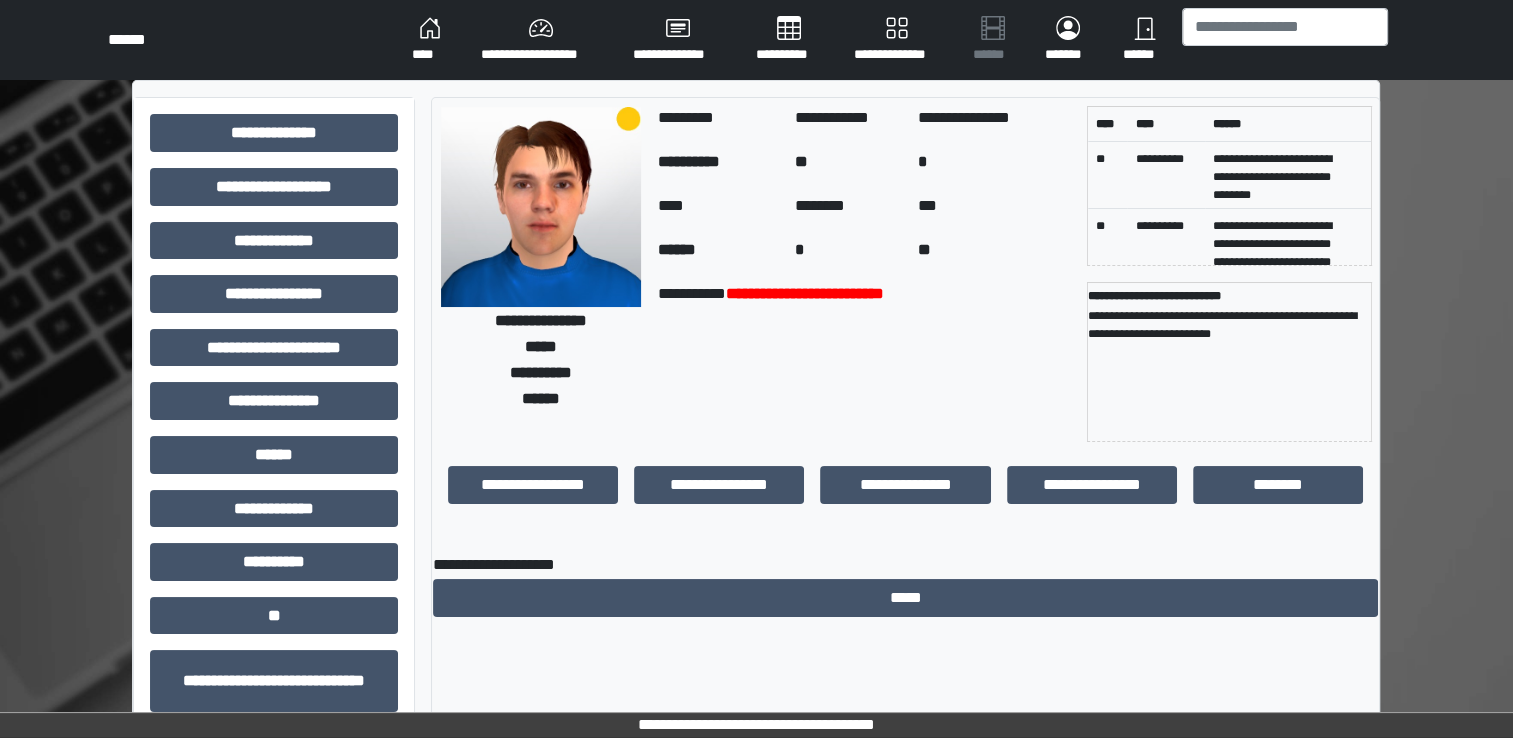 click on "**********" at bounding box center [756, 725] 